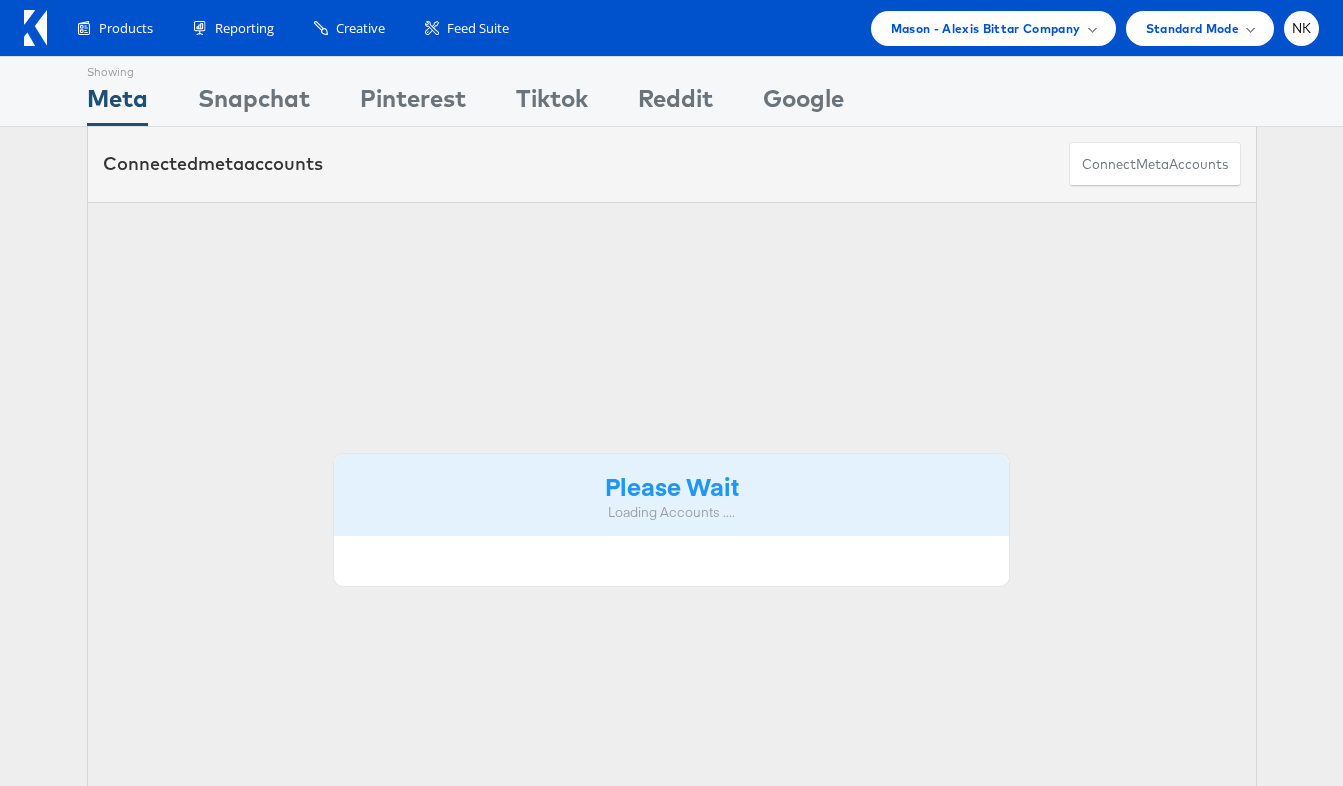 scroll, scrollTop: 0, scrollLeft: 0, axis: both 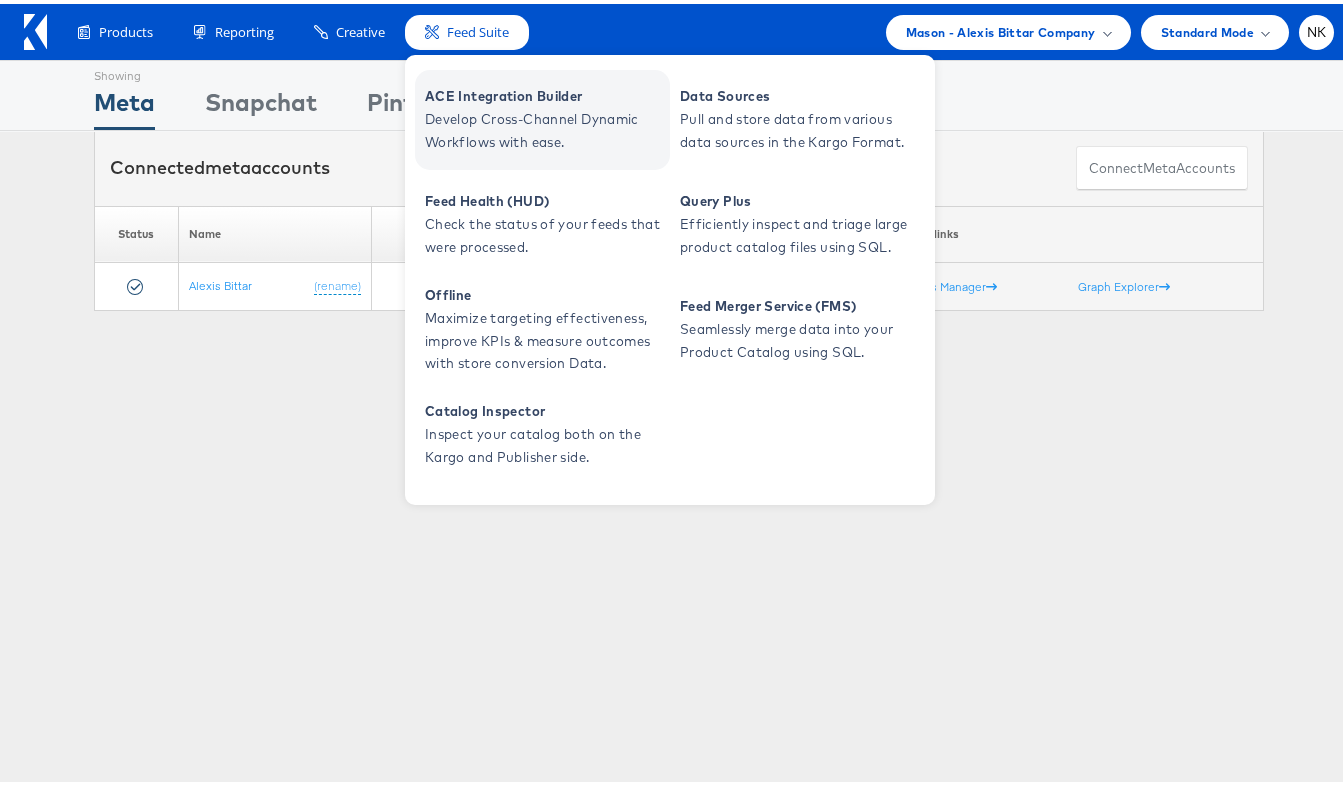 click on "Develop Cross-Channel Dynamic Workflows with ease." at bounding box center [545, 127] 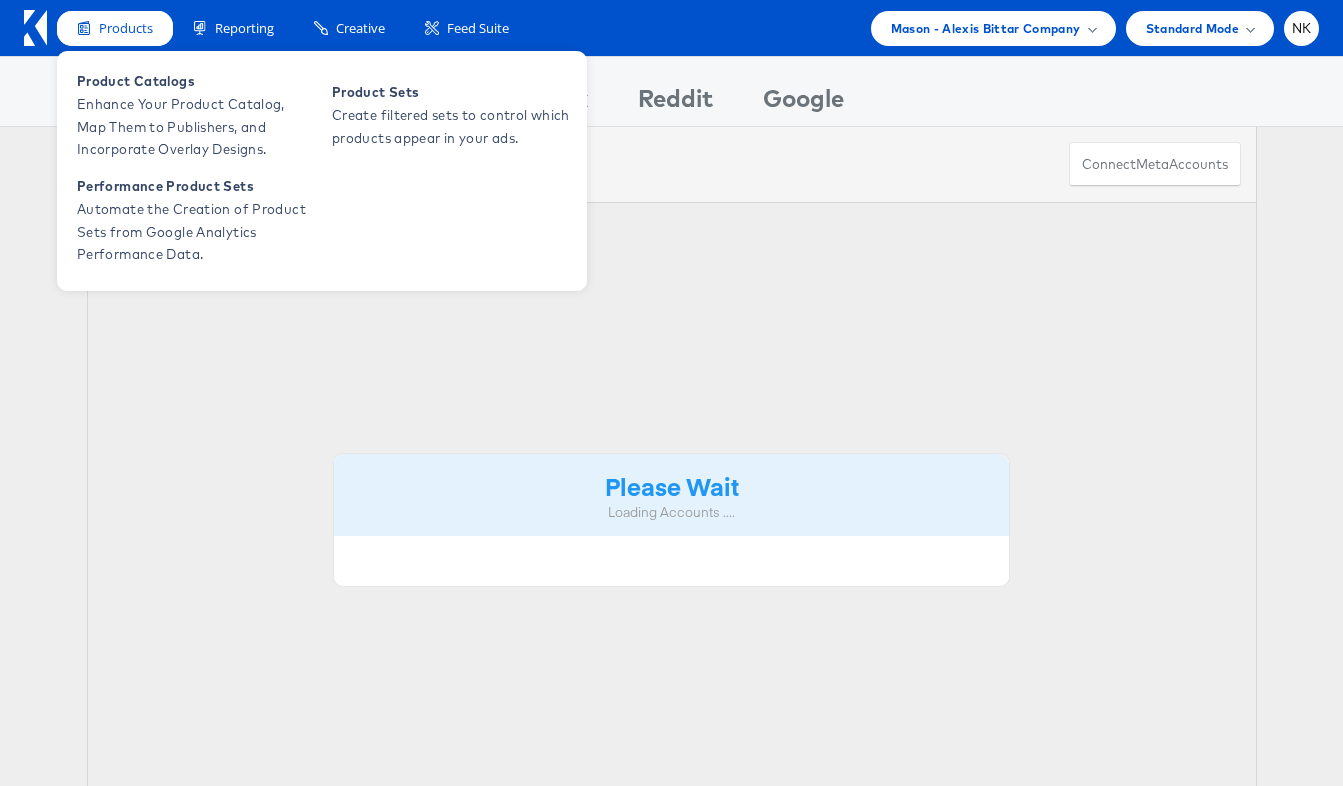 scroll, scrollTop: 0, scrollLeft: 0, axis: both 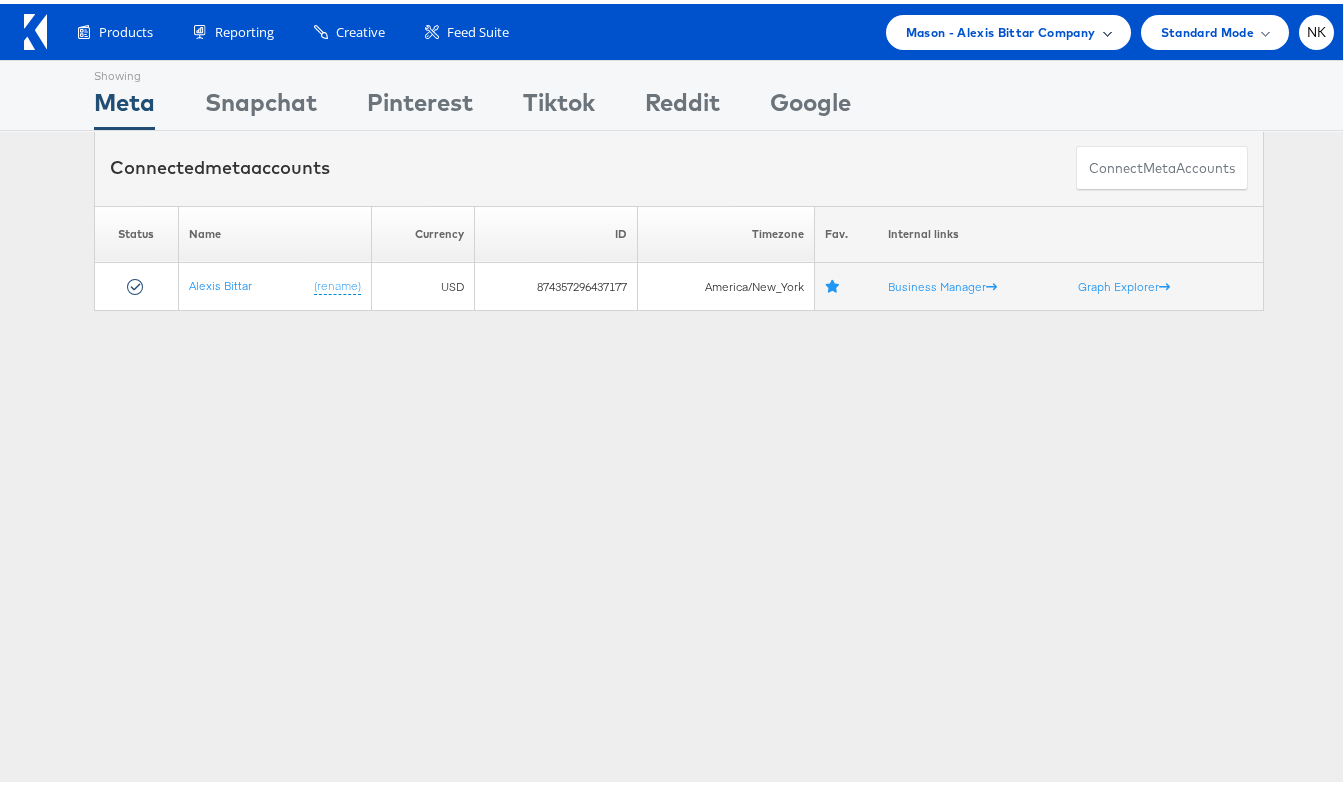 click on "Mason - Alexis Bittar Company" at bounding box center (1001, 28) 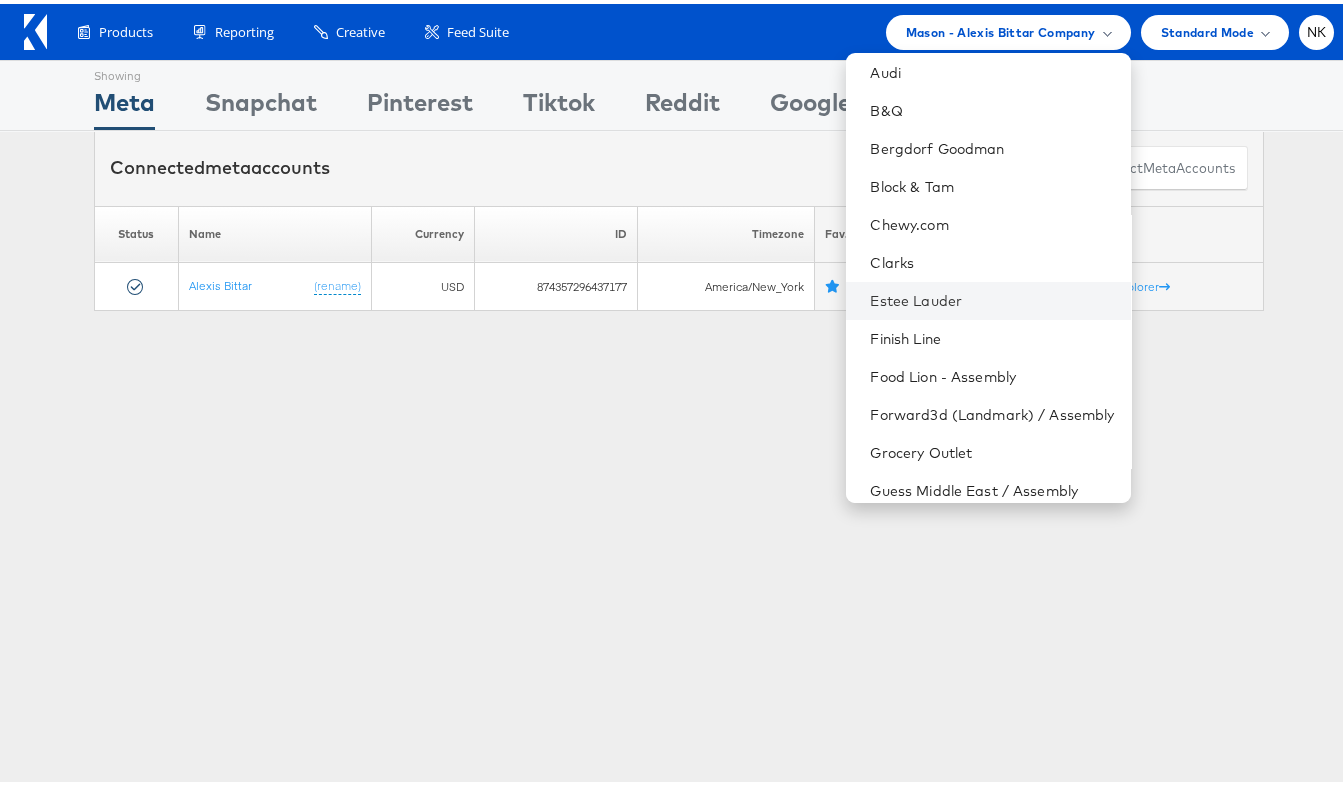 scroll, scrollTop: 0, scrollLeft: 0, axis: both 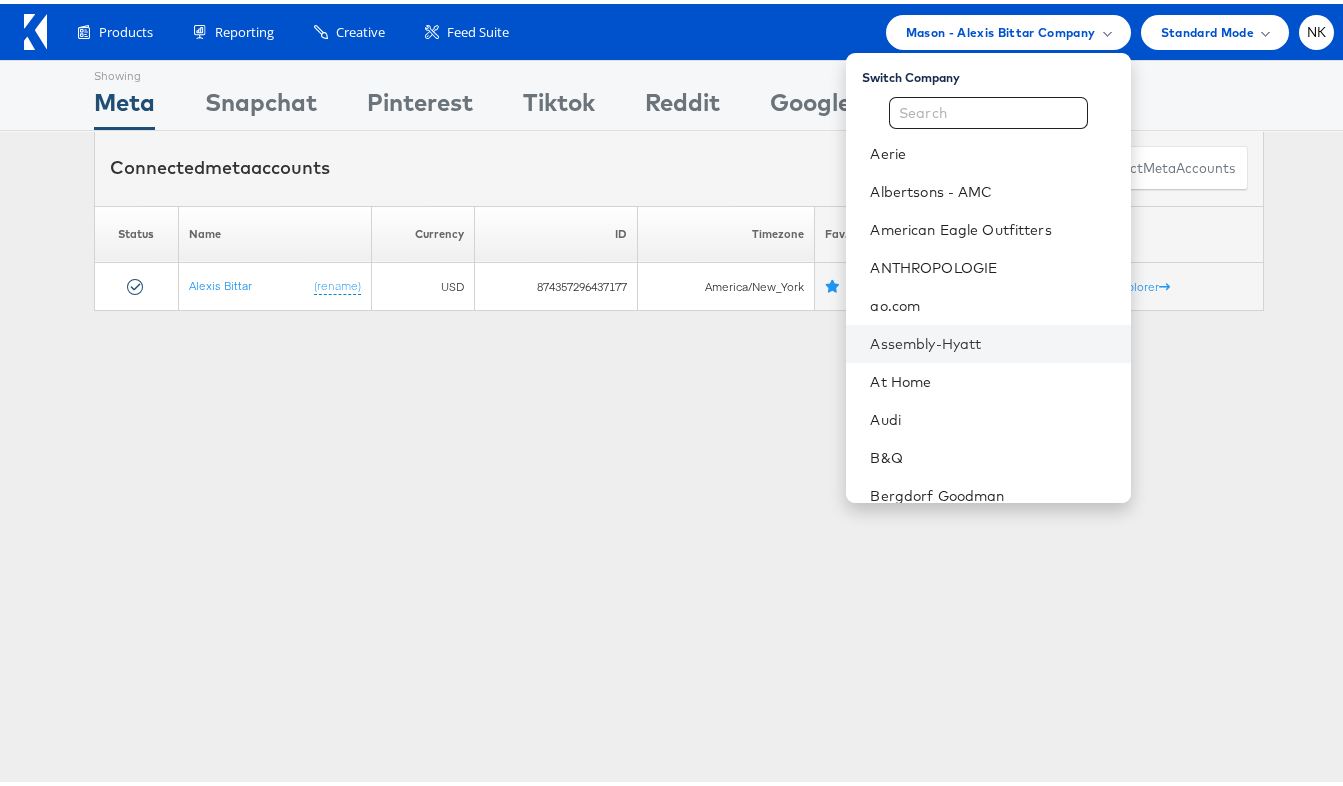 click on "Assembly-Hyatt" at bounding box center (988, 340) 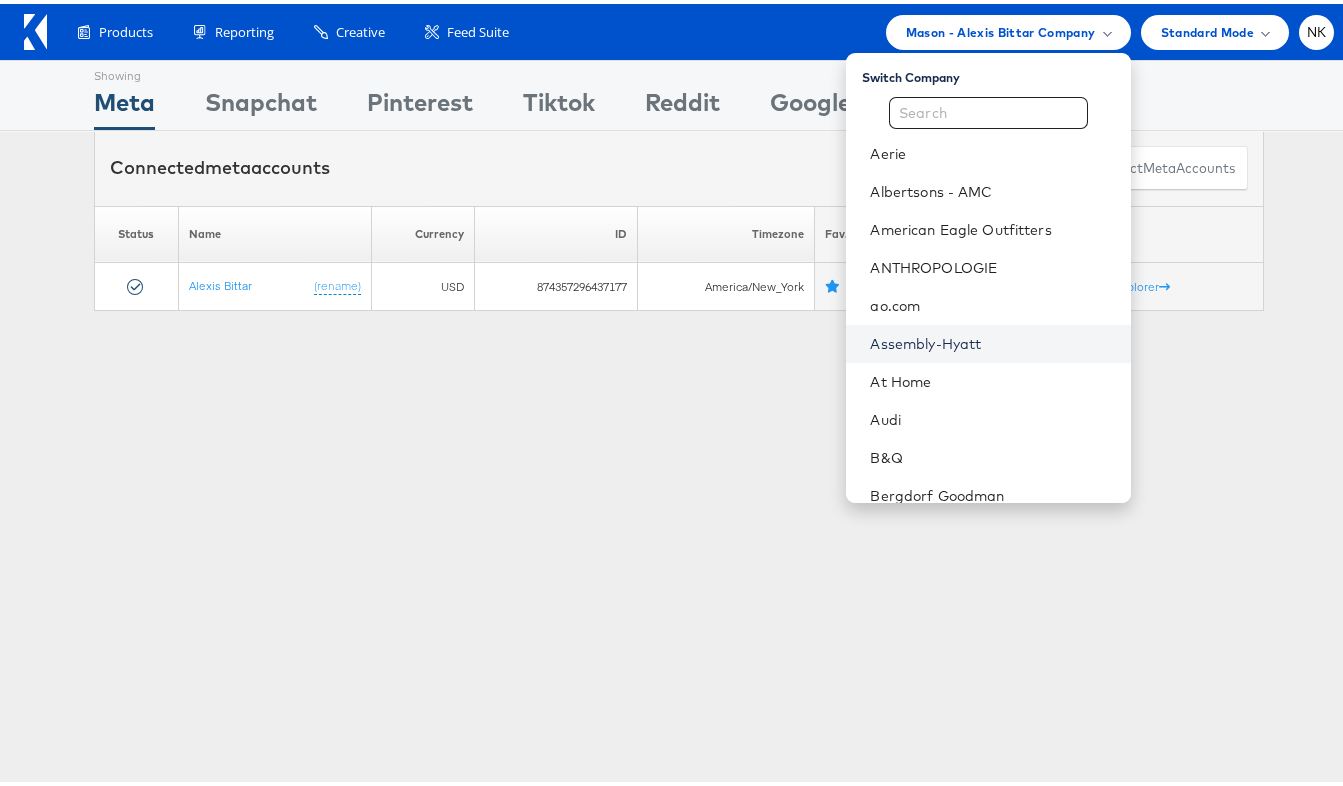 click on "Assembly-Hyatt" at bounding box center (992, 340) 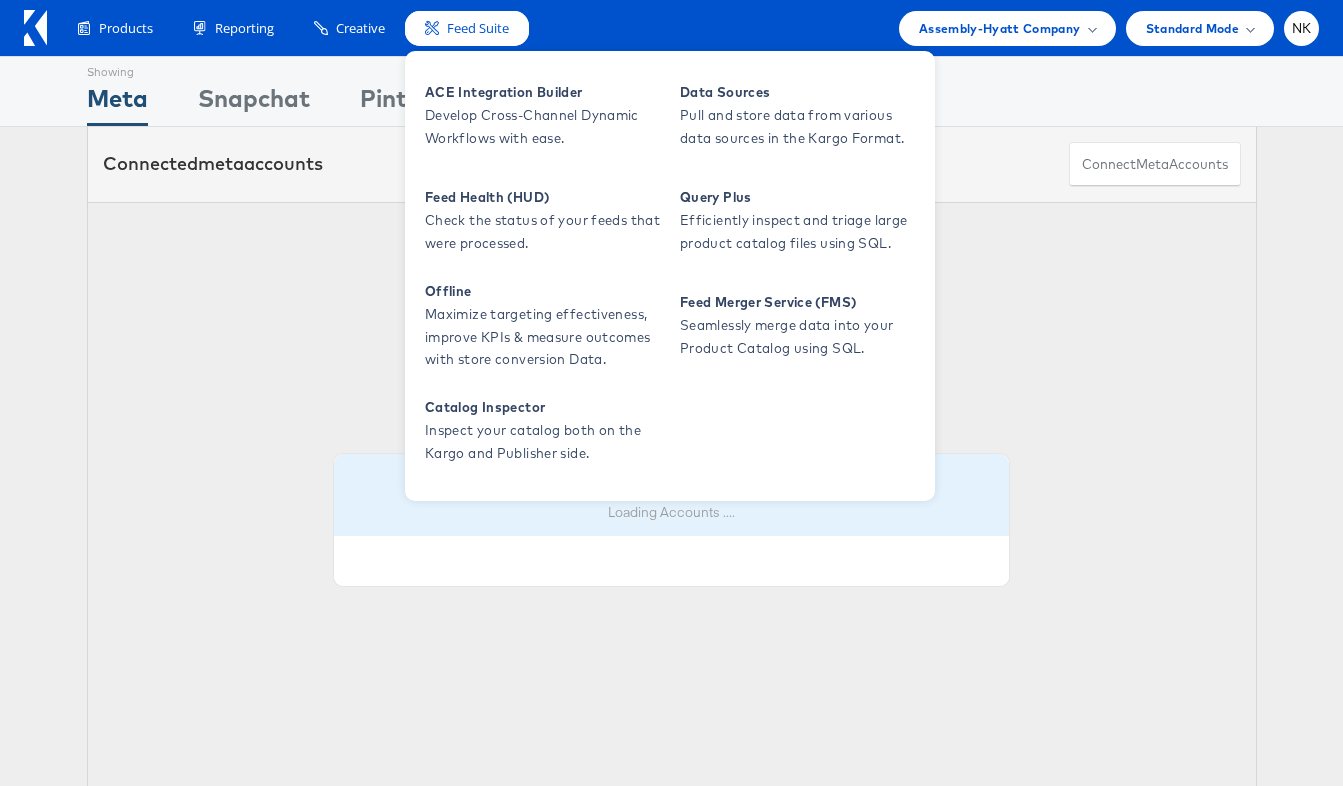 scroll, scrollTop: 0, scrollLeft: 0, axis: both 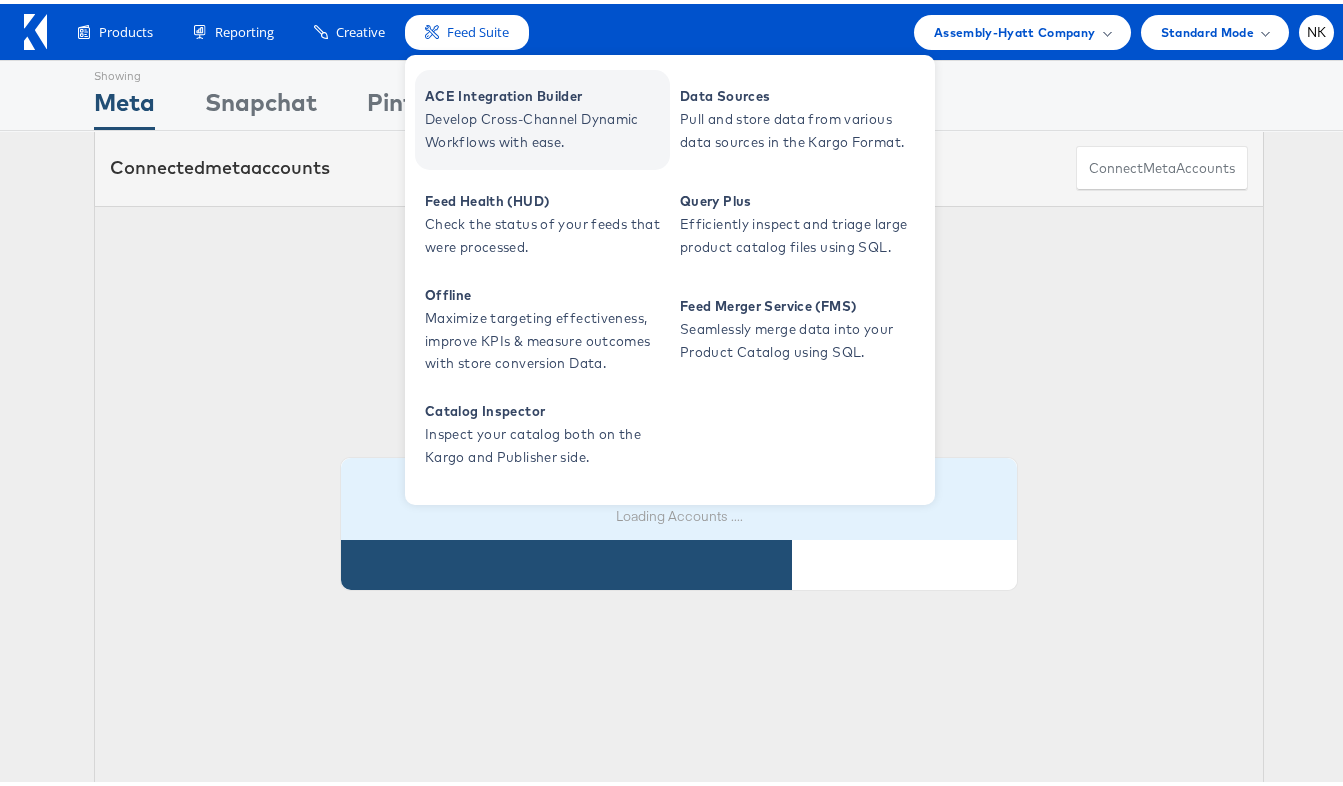 click on "ACE Integration Builder" at bounding box center (545, 92) 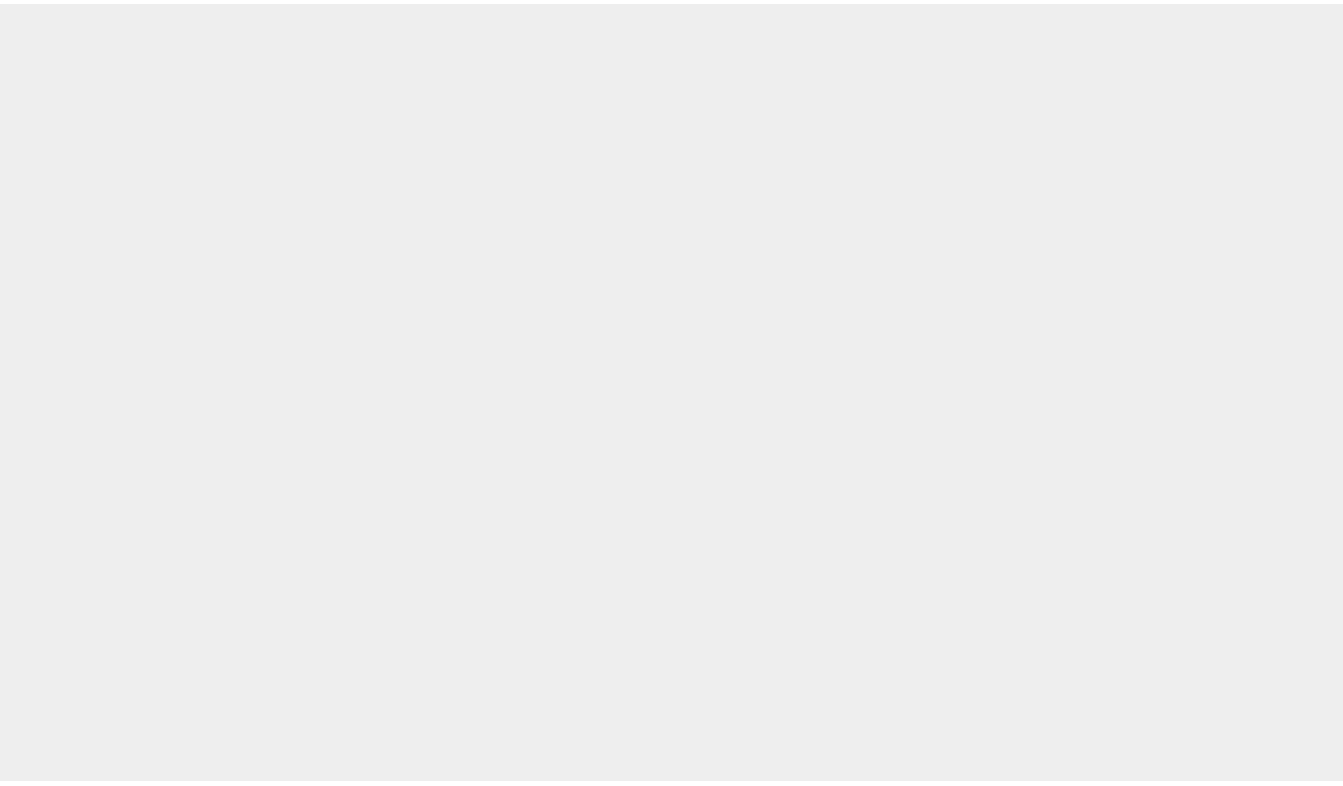 scroll, scrollTop: 0, scrollLeft: 0, axis: both 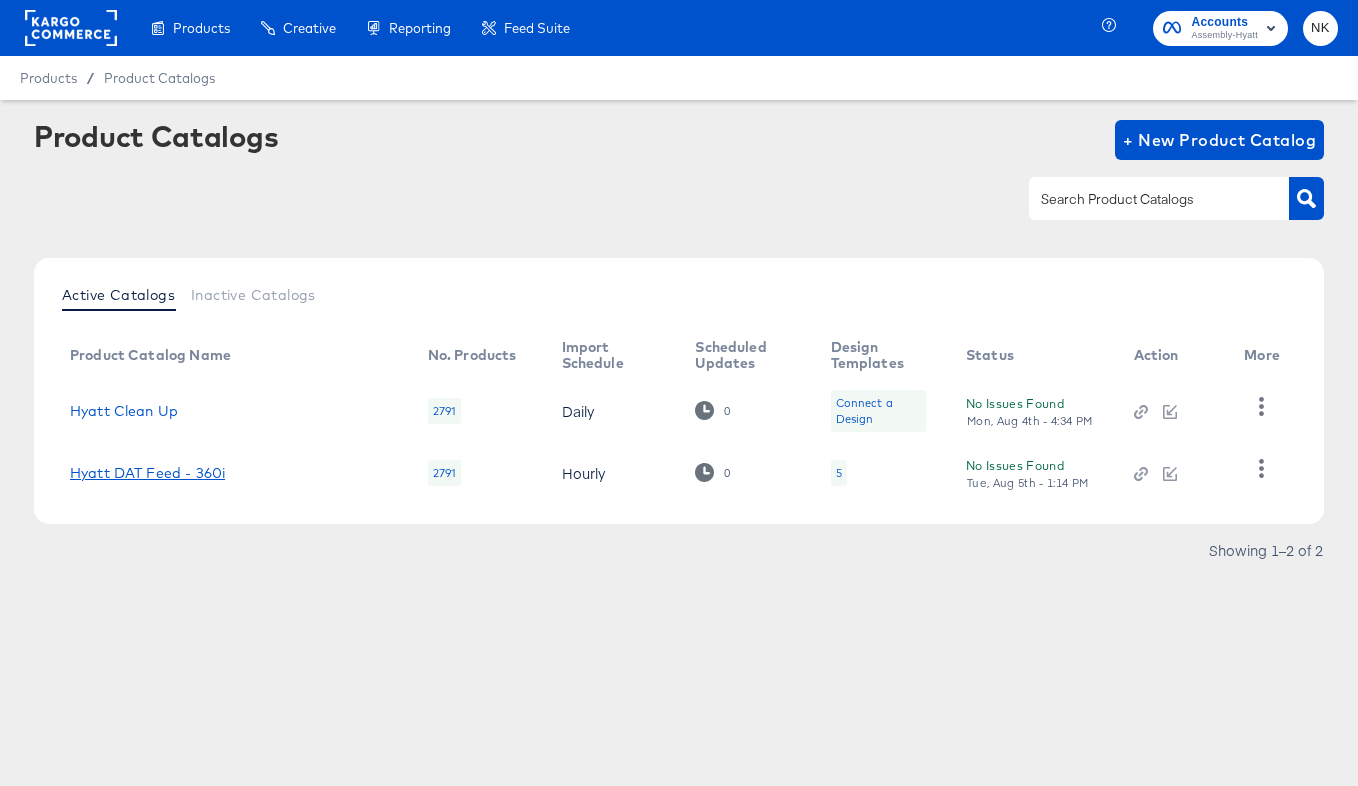click on "Hyatt DAT Feed - 360i" at bounding box center [147, 473] 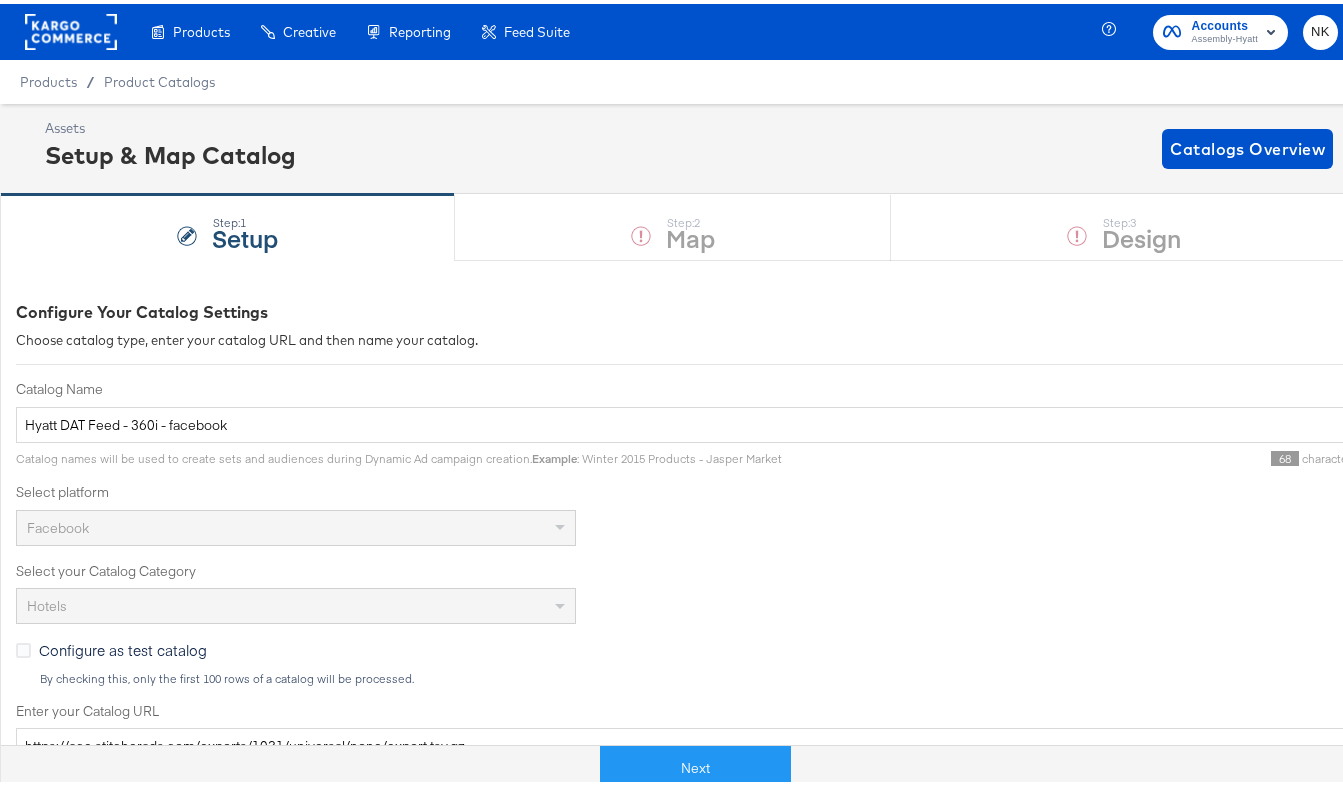 scroll, scrollTop: 70, scrollLeft: 0, axis: vertical 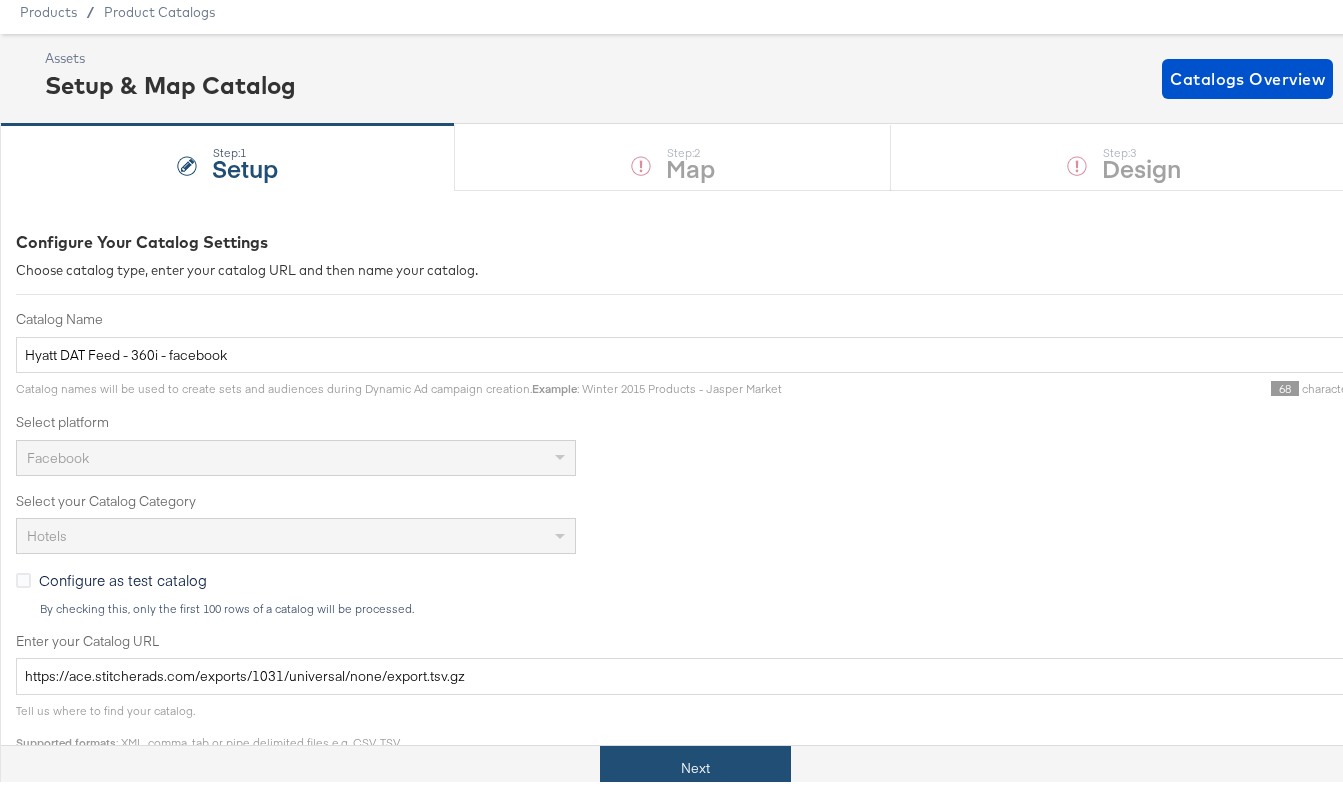 click on "Next" at bounding box center (695, 764) 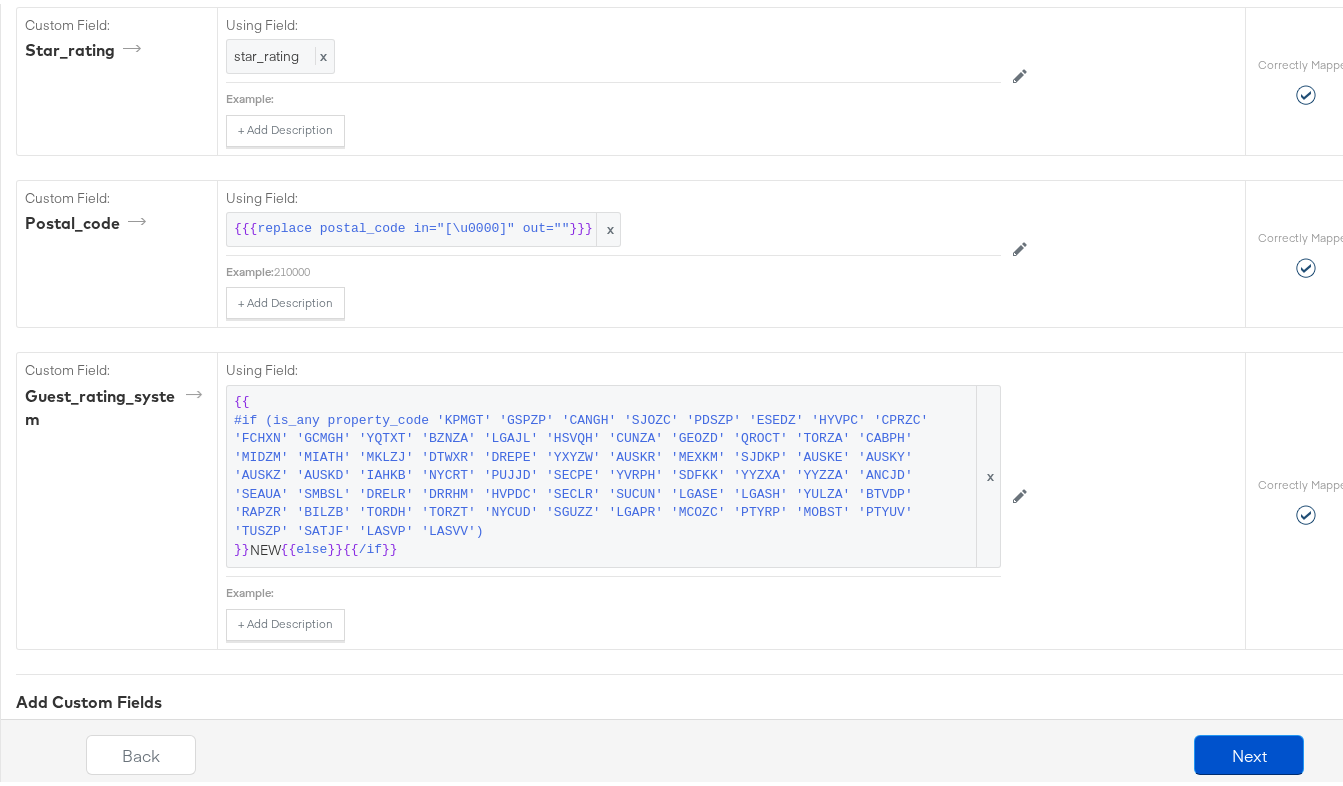 scroll, scrollTop: 6431, scrollLeft: 0, axis: vertical 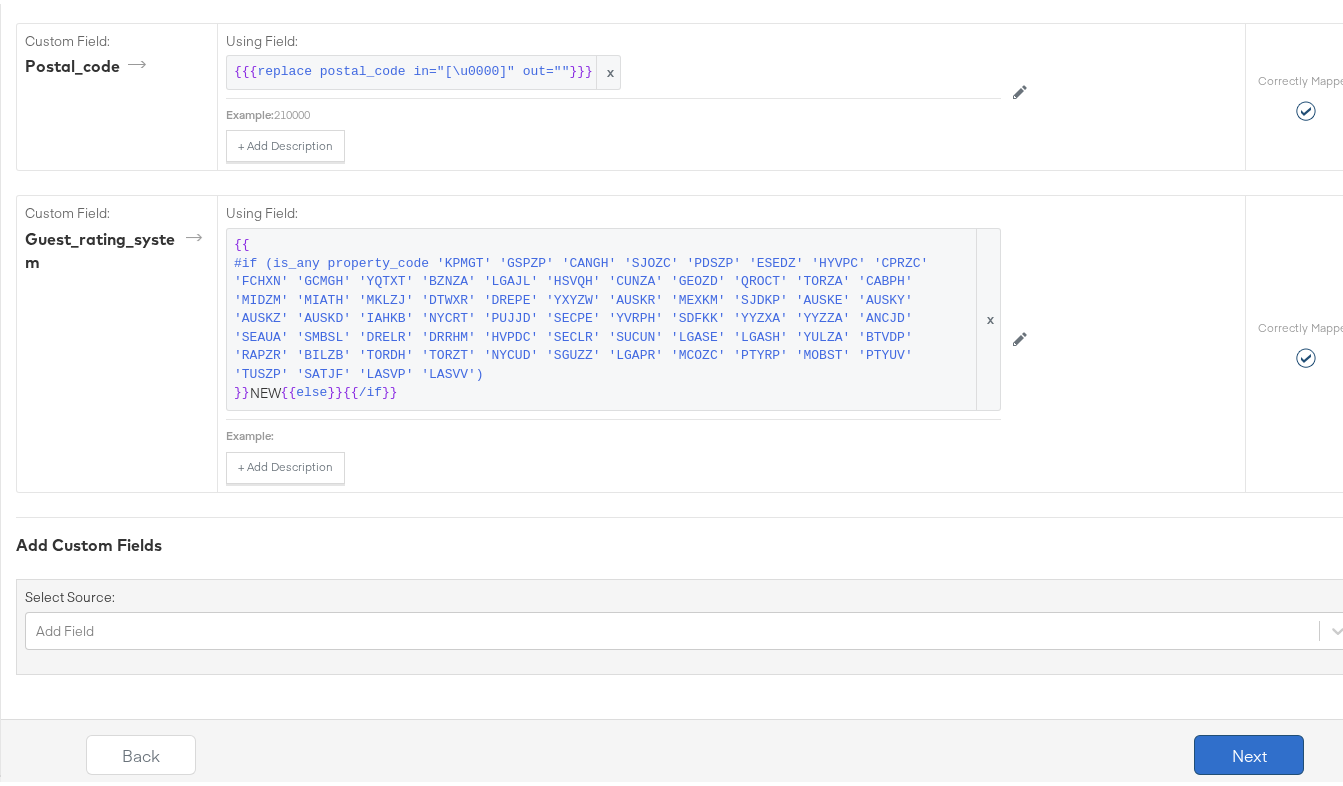 click on "Next" at bounding box center [1249, 751] 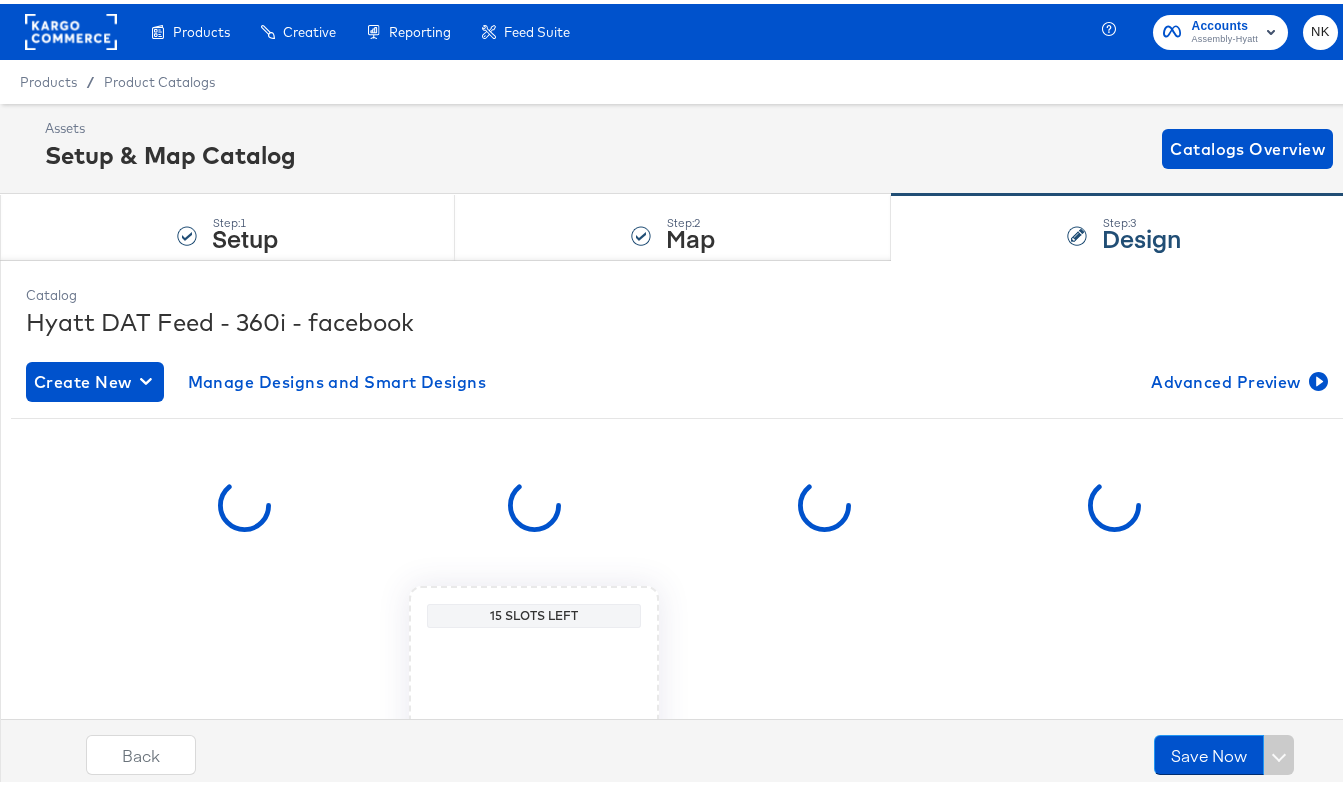 scroll, scrollTop: 275, scrollLeft: 0, axis: vertical 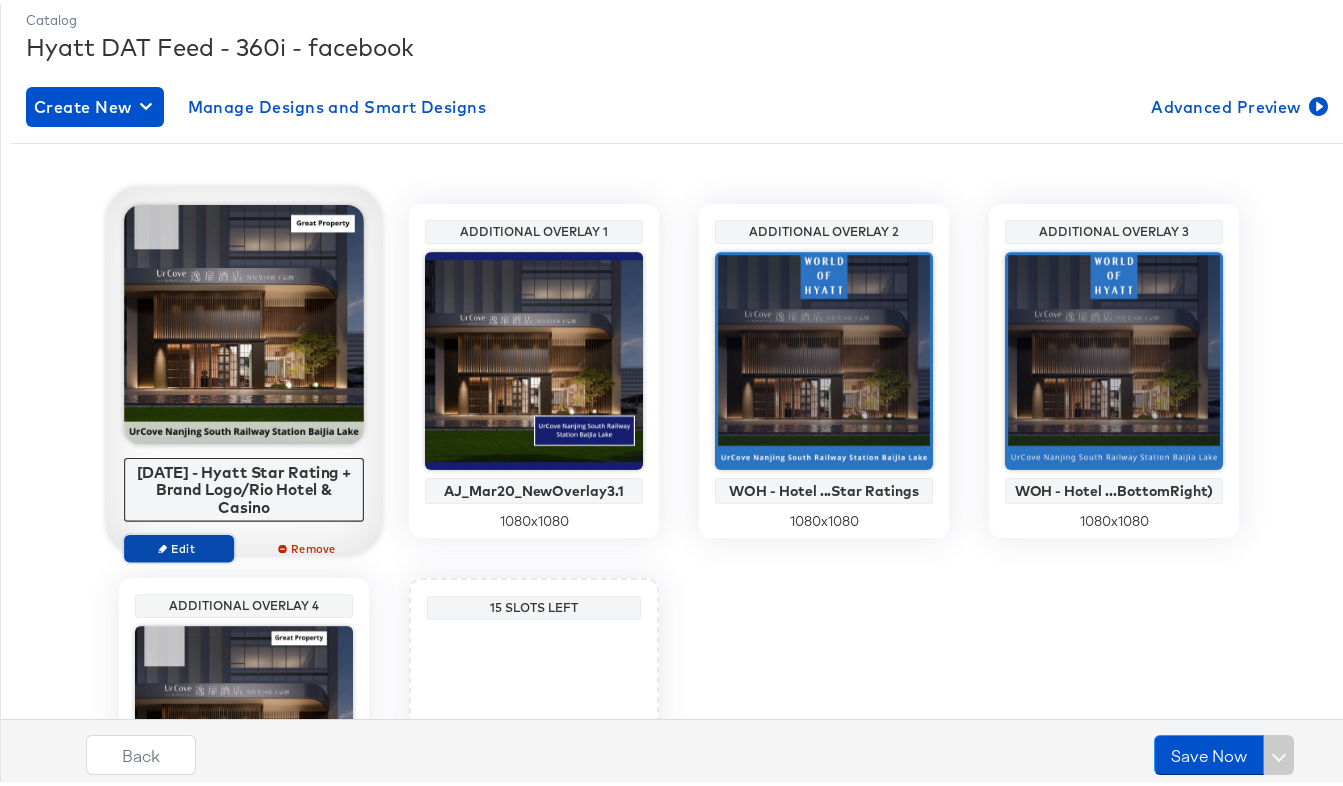 click on "Edit" at bounding box center (179, 544) 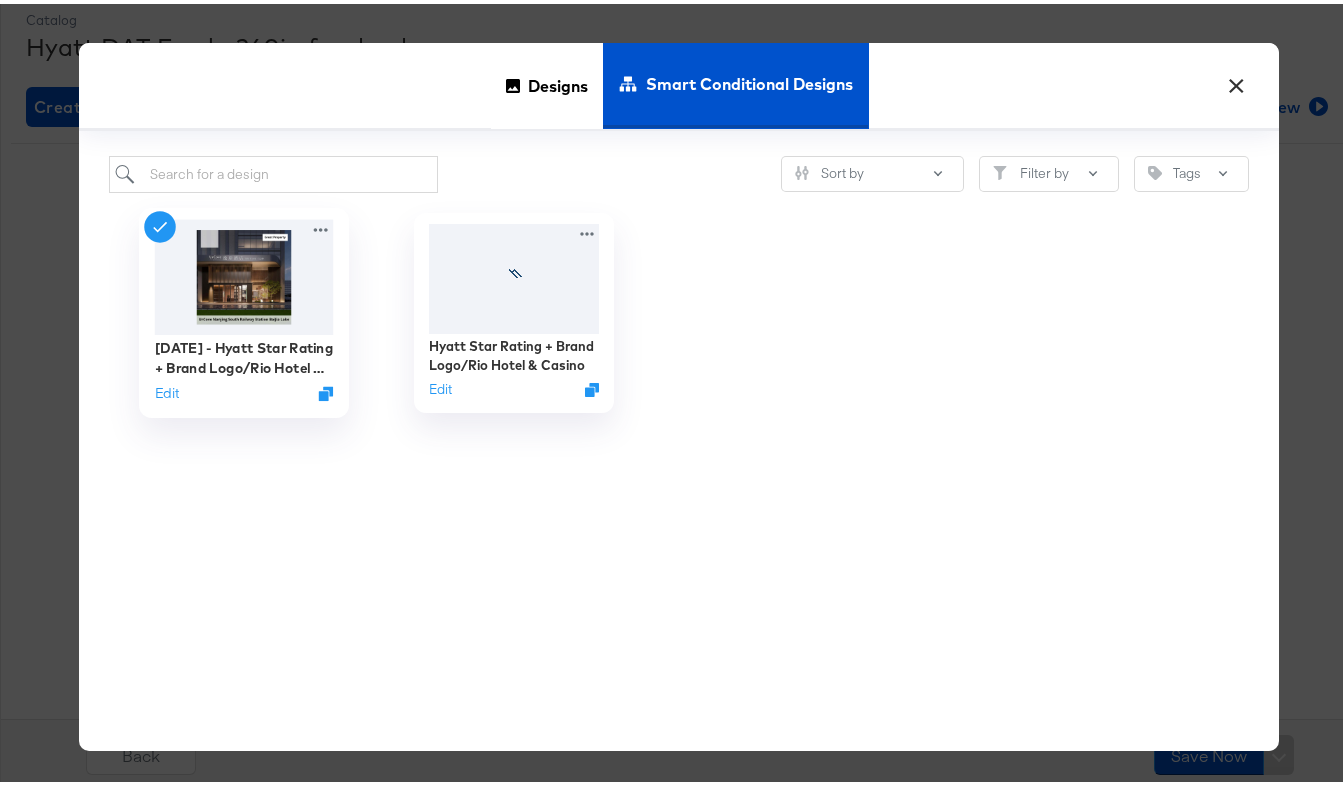 click on "Edit" at bounding box center (244, 389) 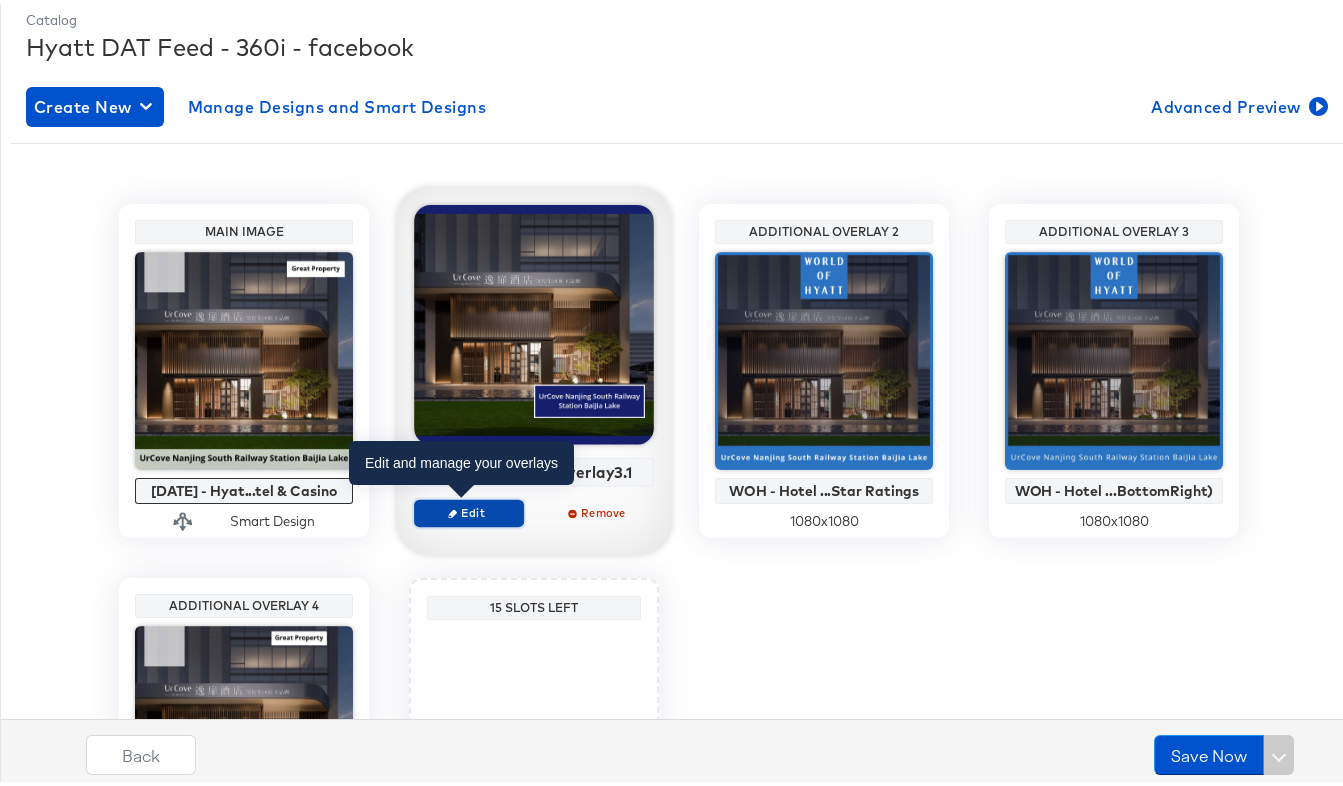 click on "Edit" at bounding box center [469, 508] 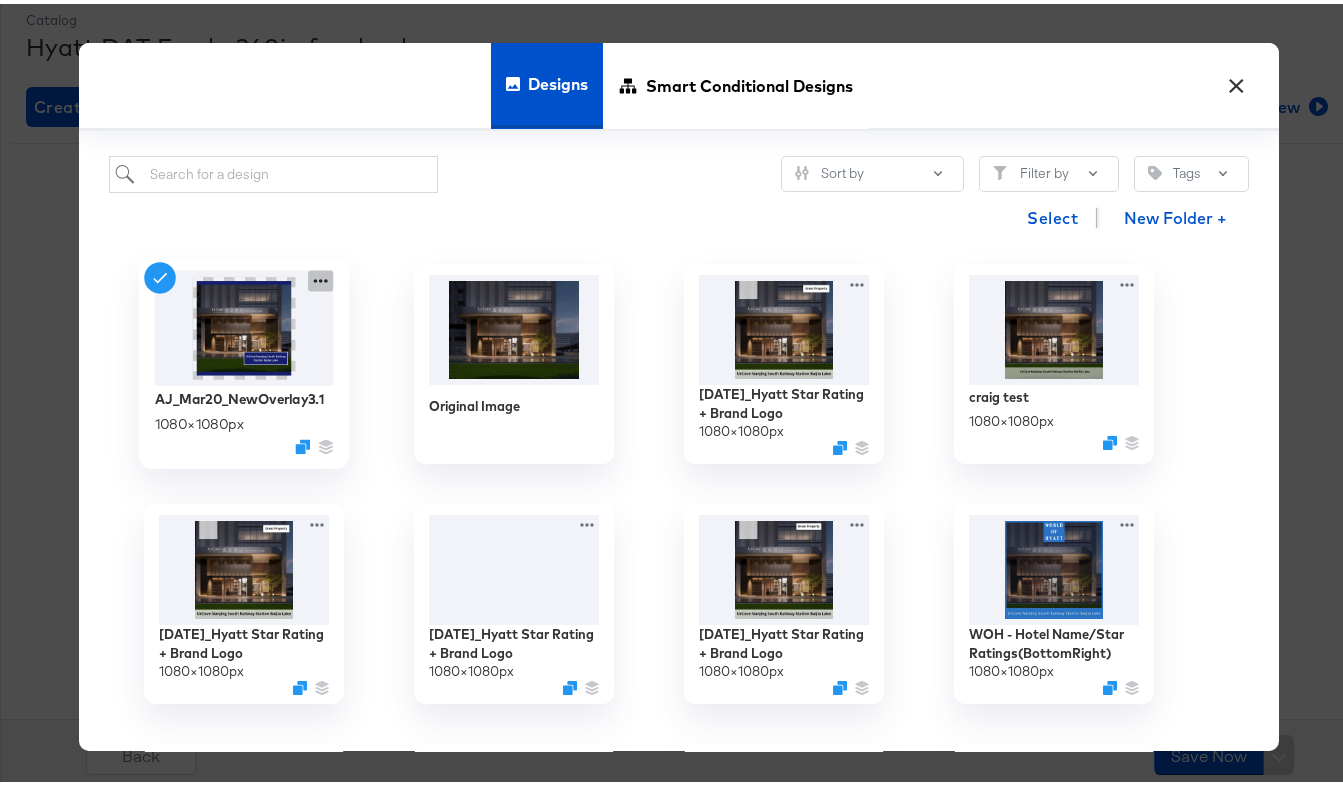 click 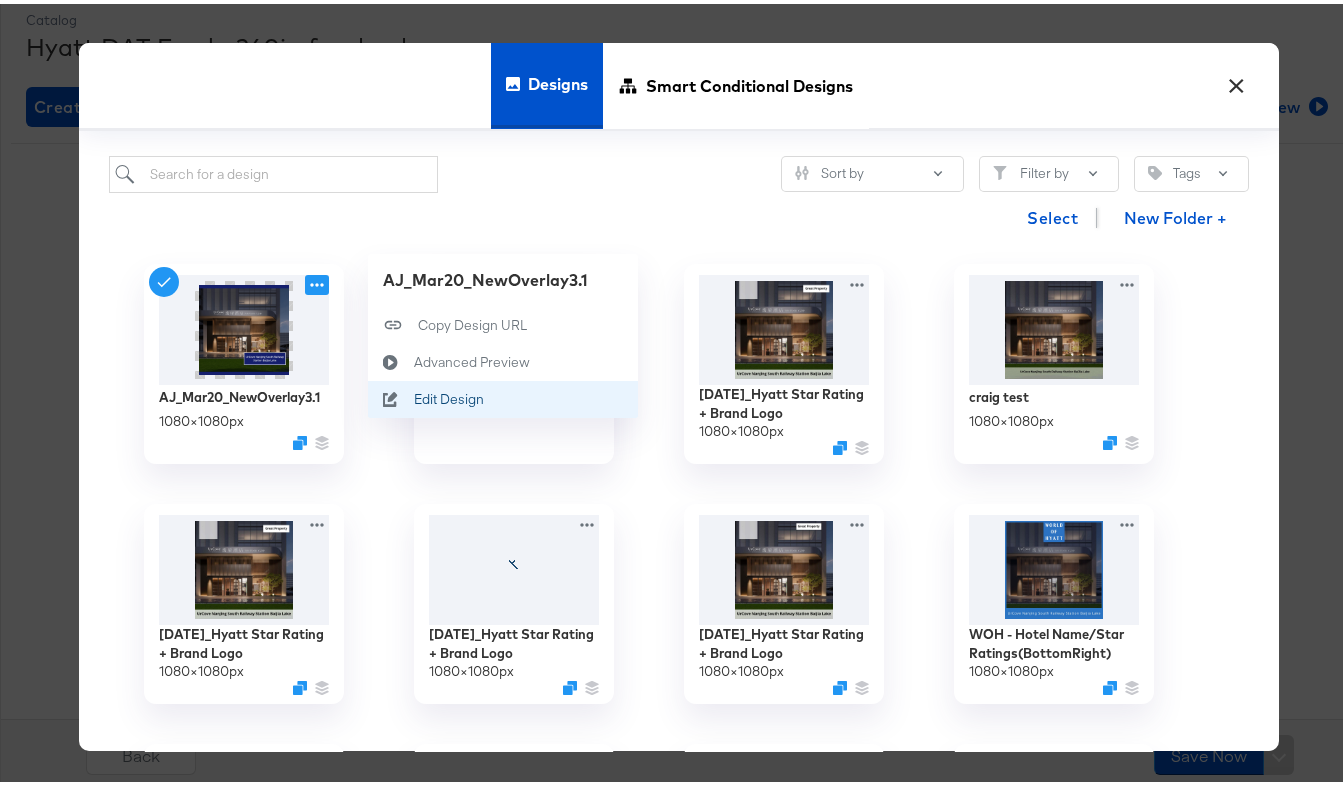 click on "Edit Design Edit Design" at bounding box center (414, 395) 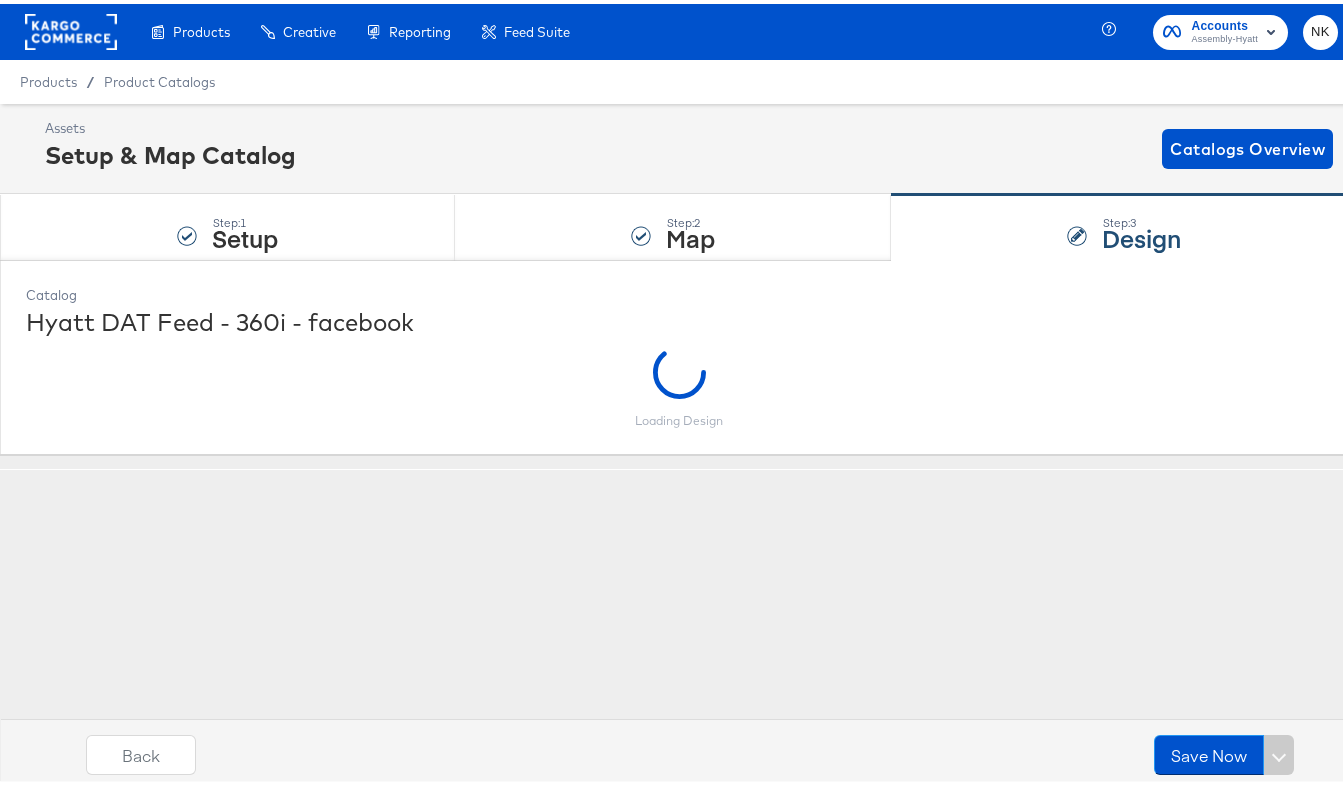 scroll, scrollTop: 0, scrollLeft: 0, axis: both 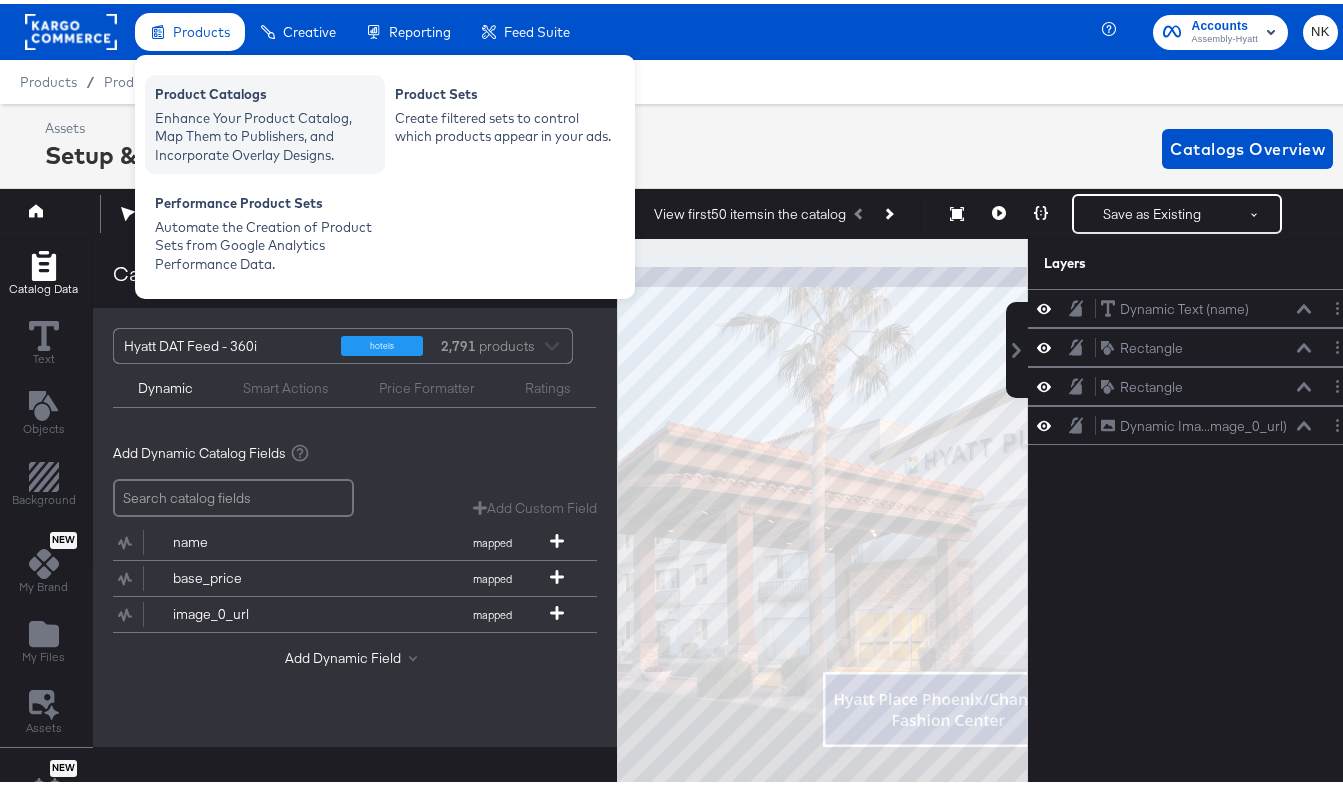 click on "Product Catalogs" at bounding box center (265, 93) 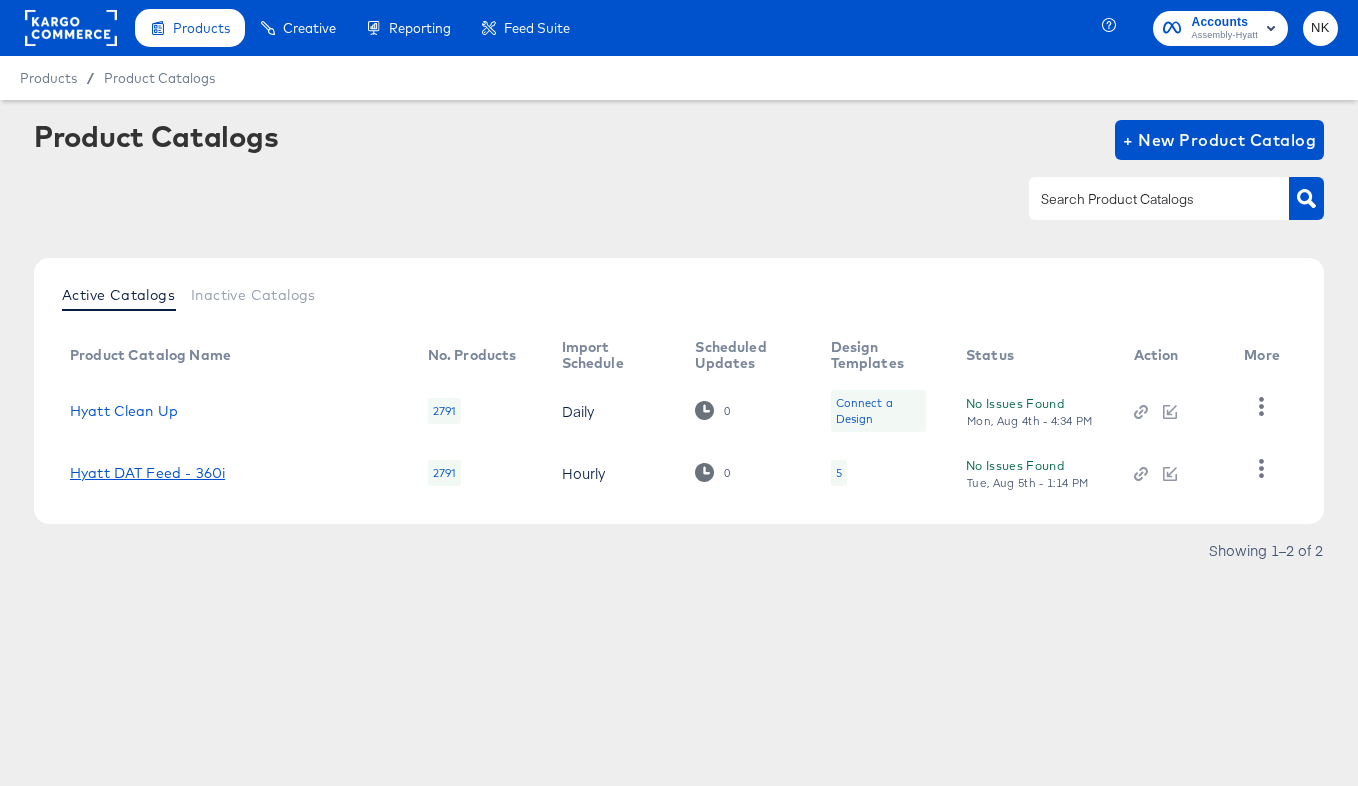 click on "Hyatt DAT Feed - 360i" at bounding box center (147, 473) 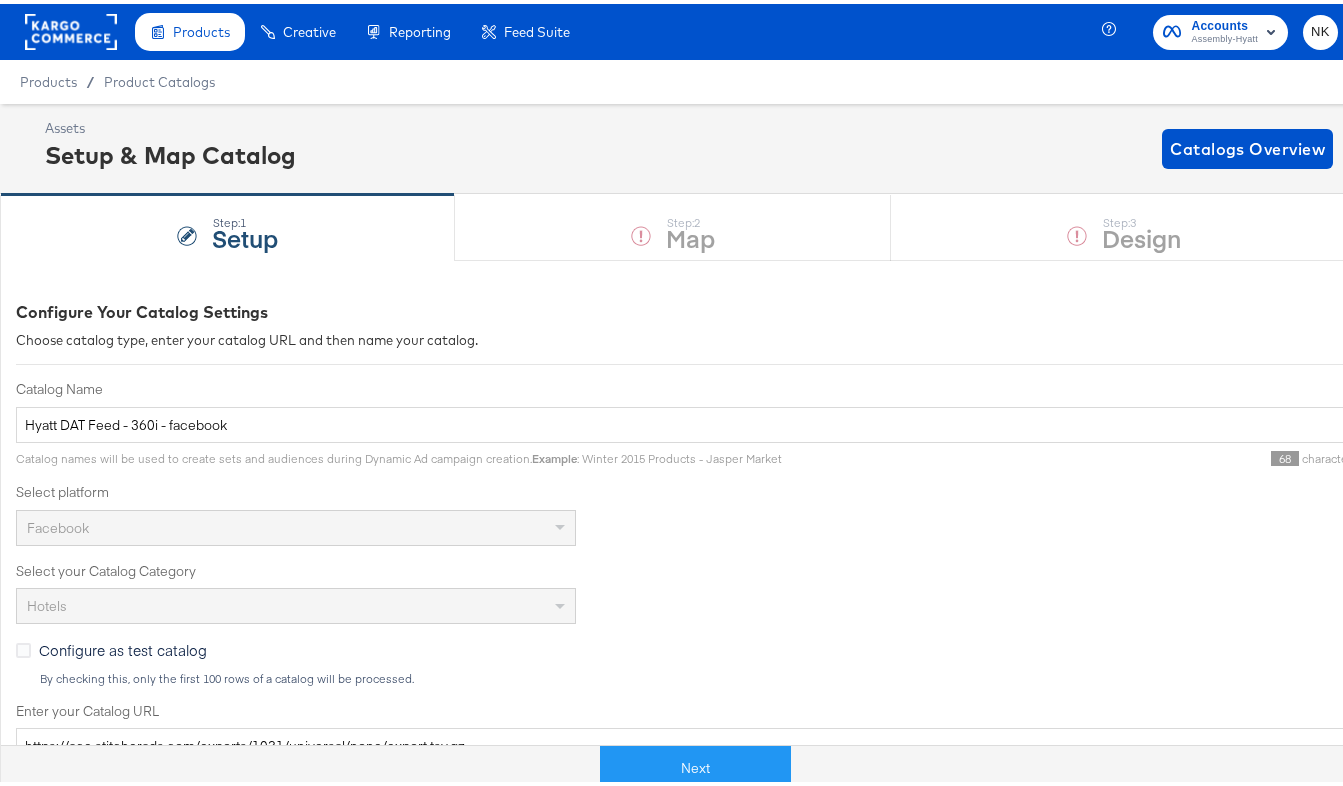 scroll, scrollTop: 348, scrollLeft: 0, axis: vertical 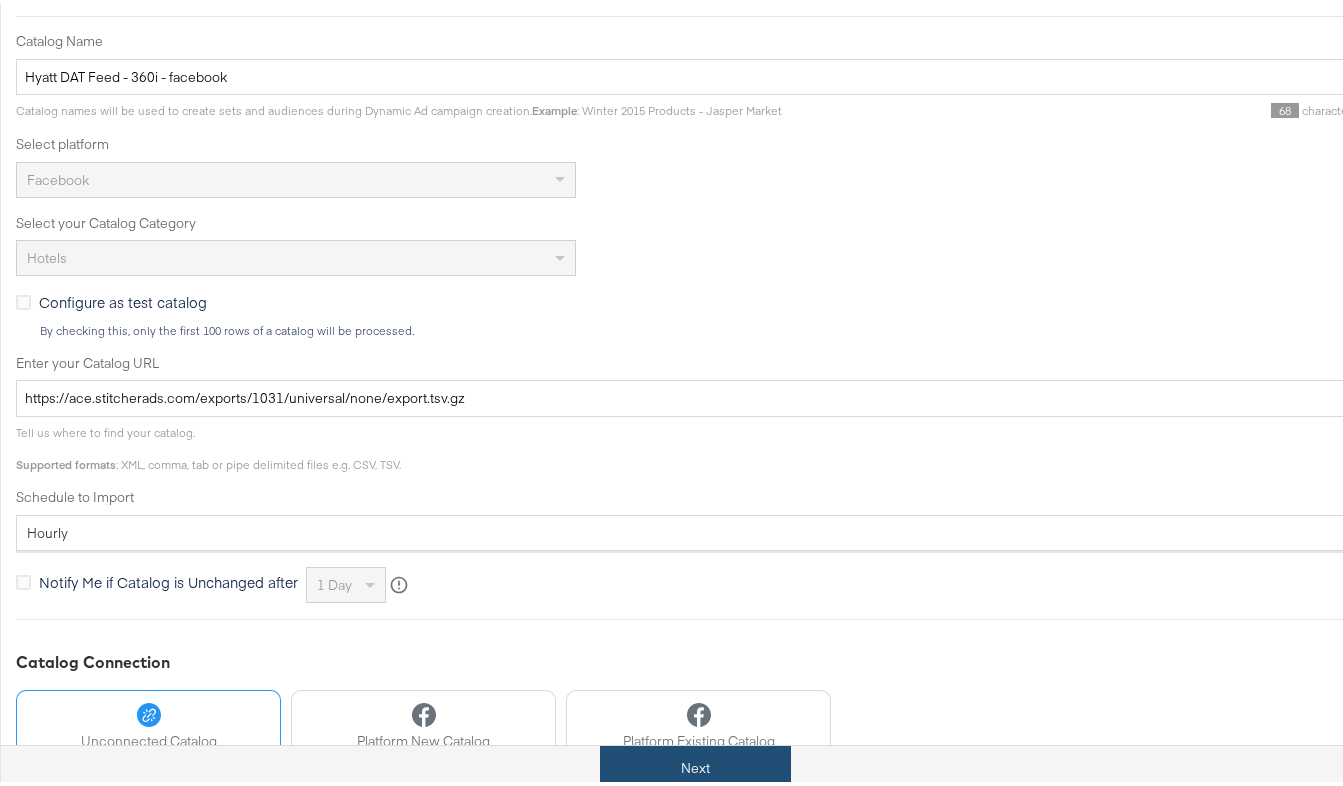 click on "Next" at bounding box center [695, 764] 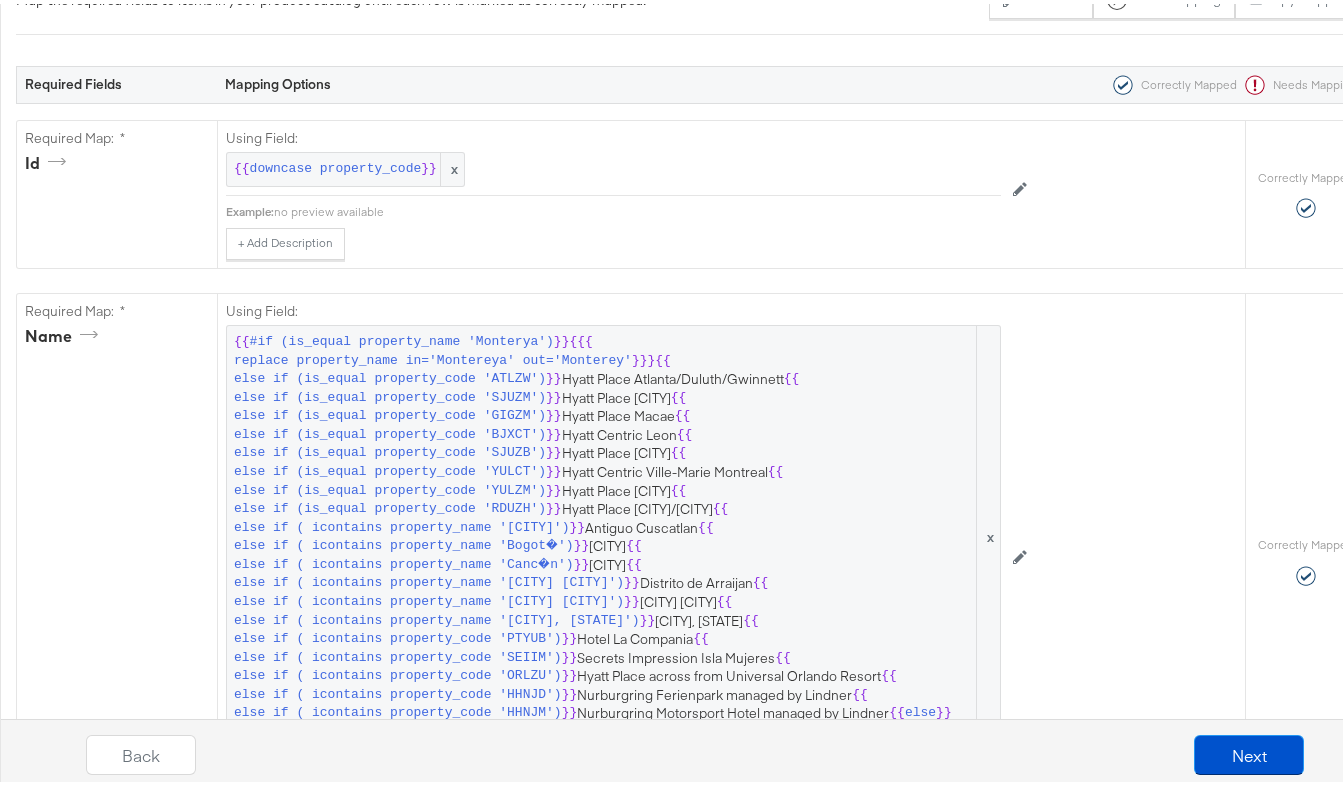 scroll, scrollTop: 0, scrollLeft: 0, axis: both 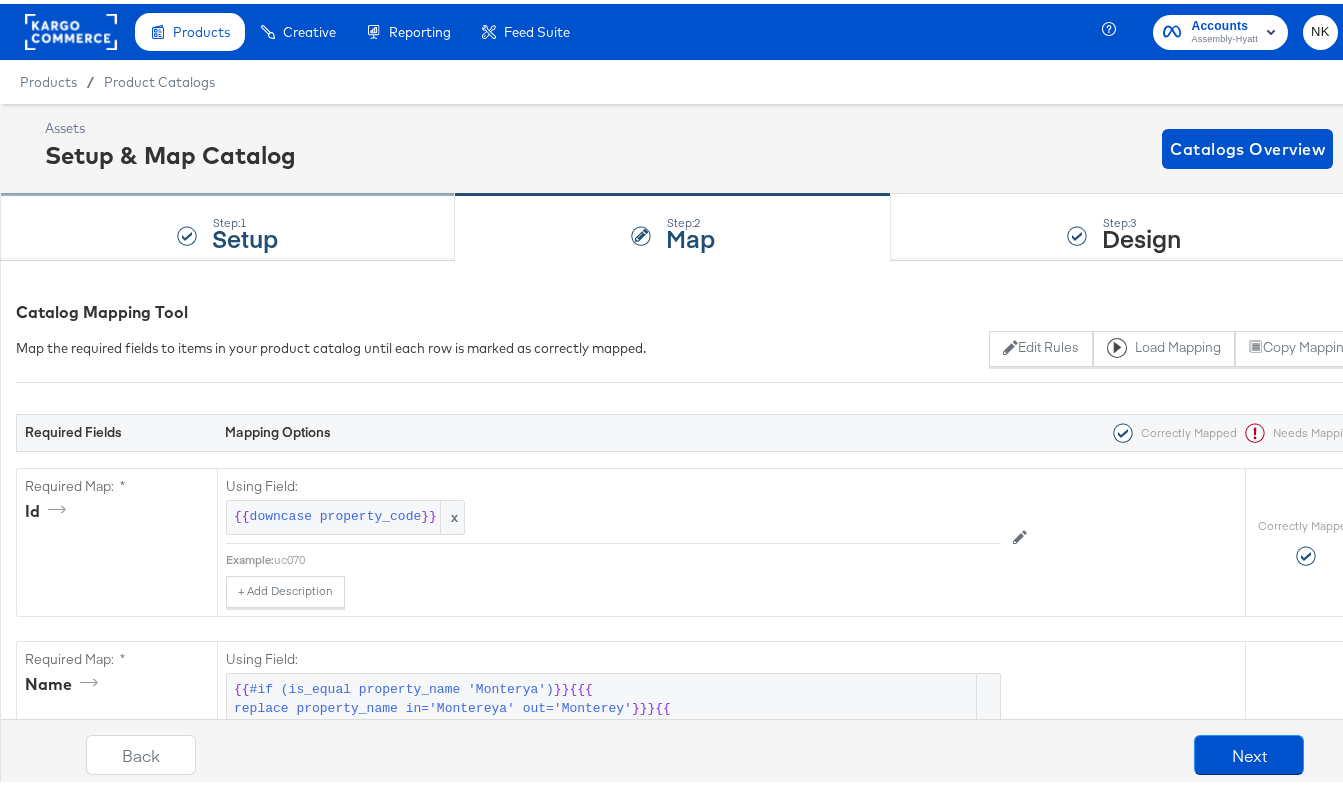 click on "Step:  1   Setup" at bounding box center (227, 224) 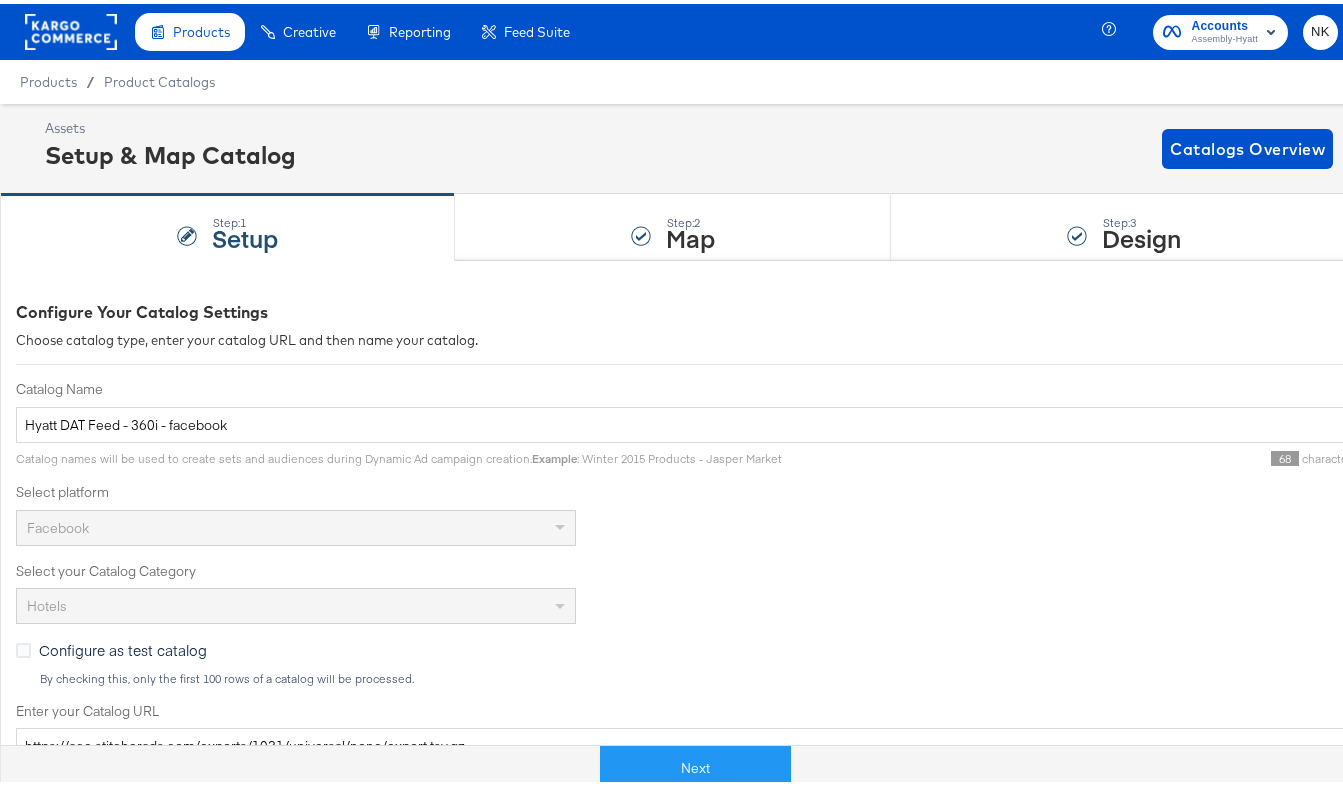 click 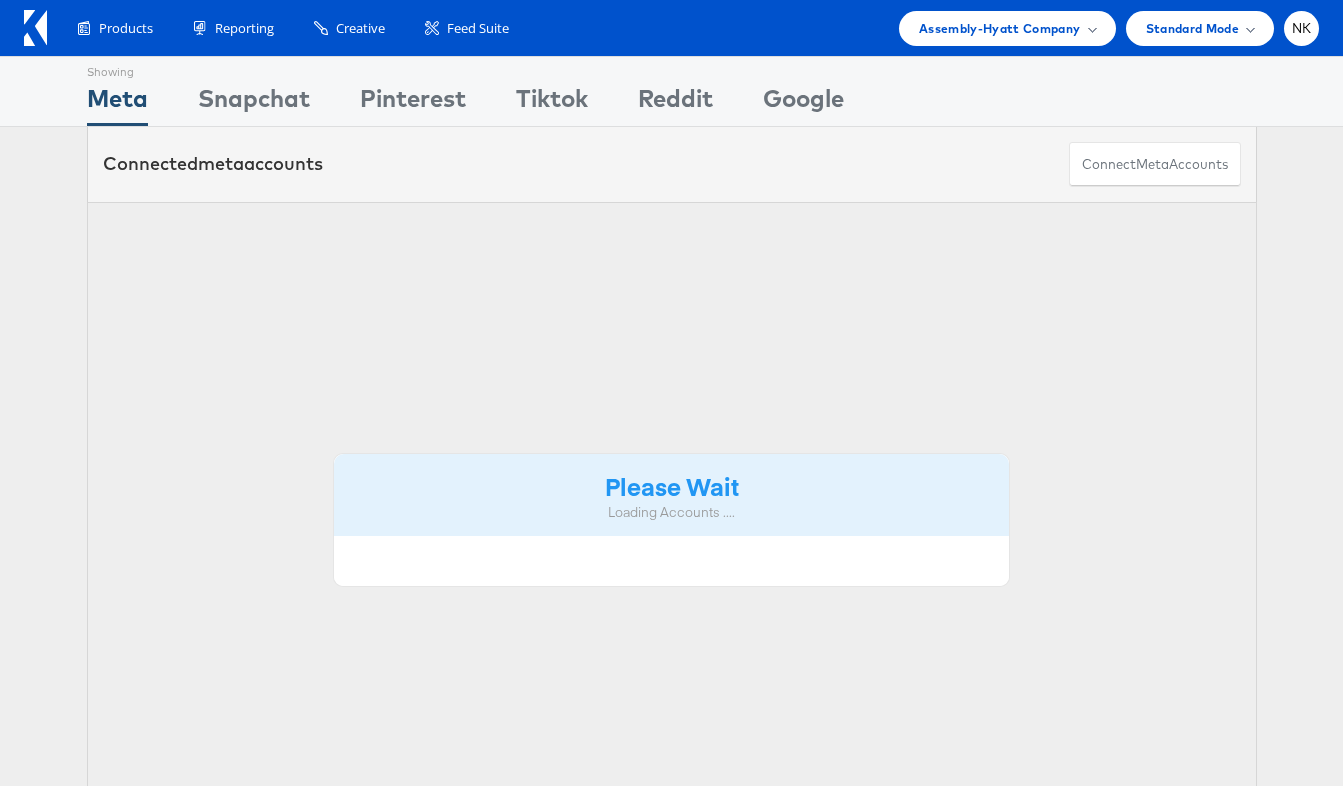 scroll, scrollTop: 0, scrollLeft: 0, axis: both 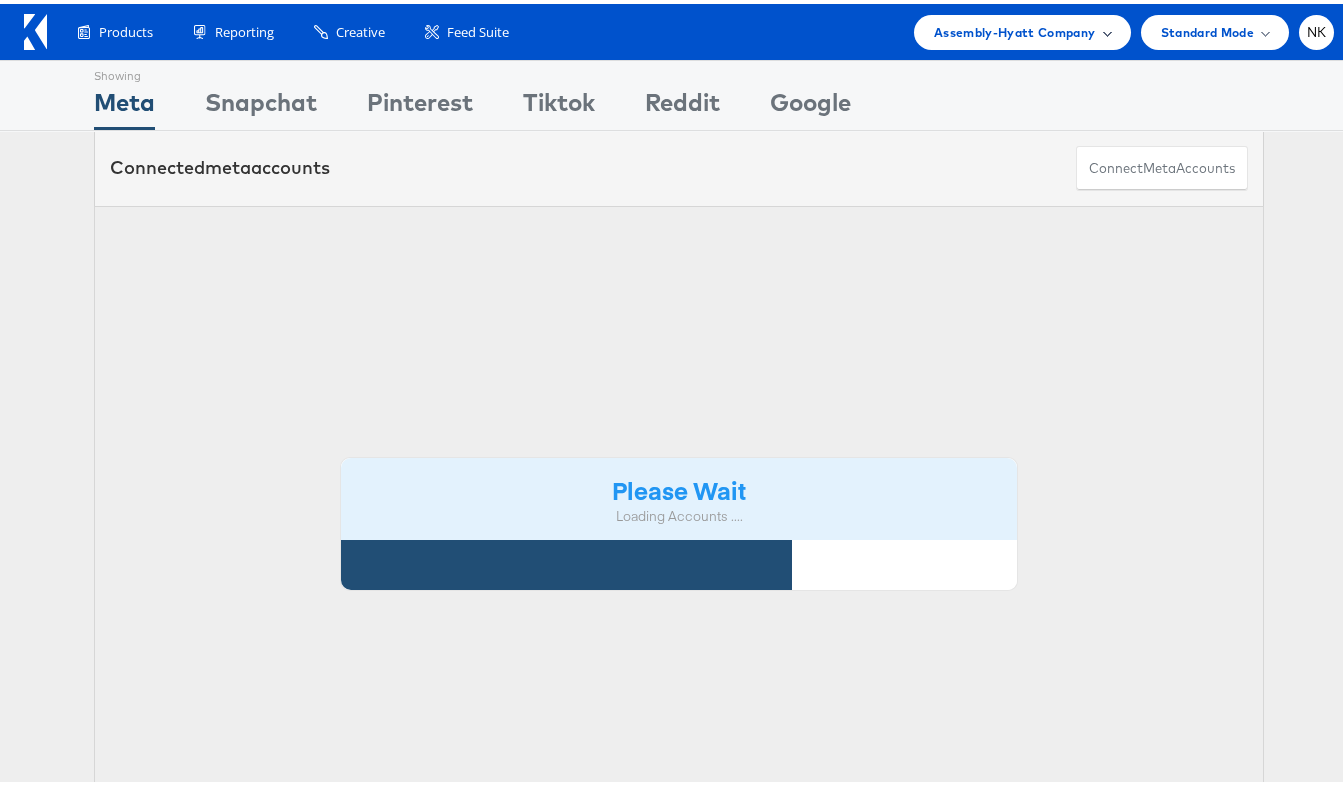 click on "Assembly-Hyatt Company" at bounding box center (1022, 28) 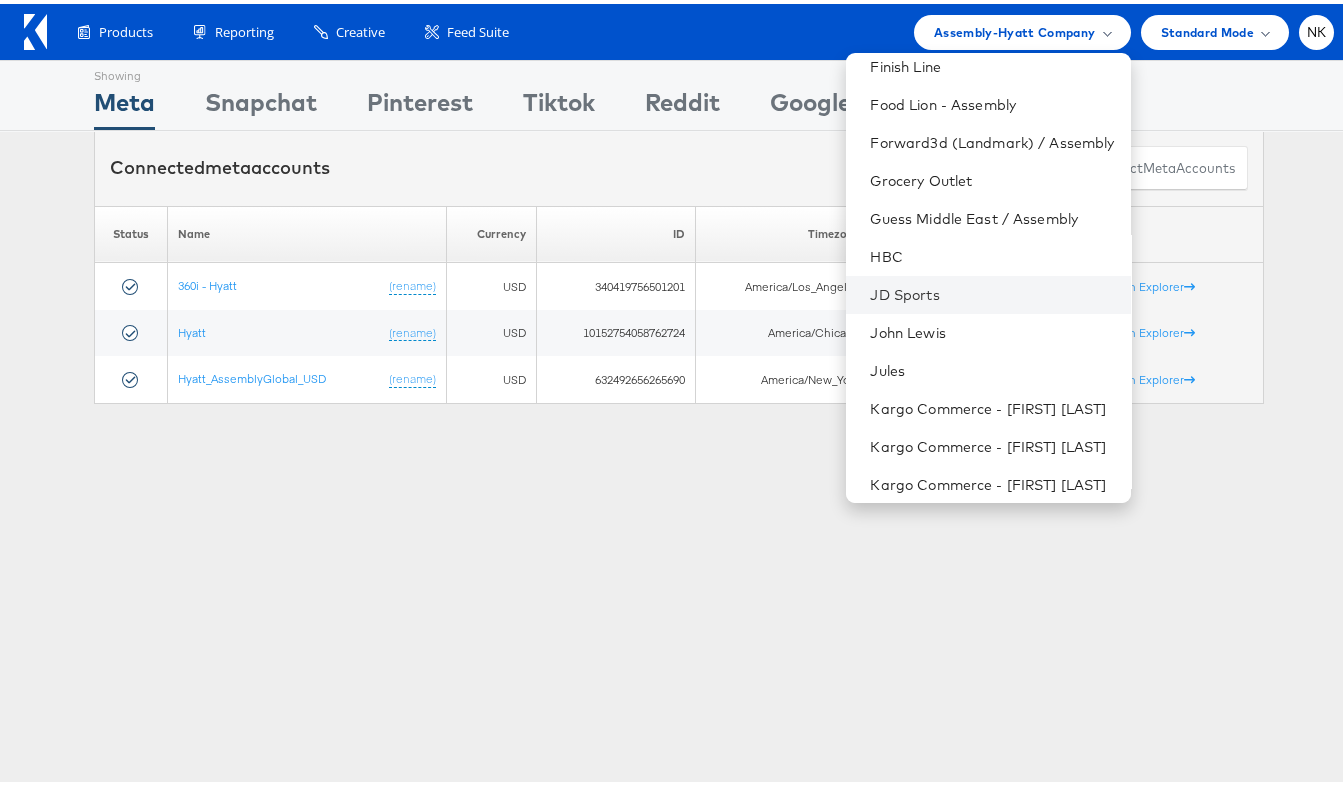 scroll, scrollTop: 594, scrollLeft: 0, axis: vertical 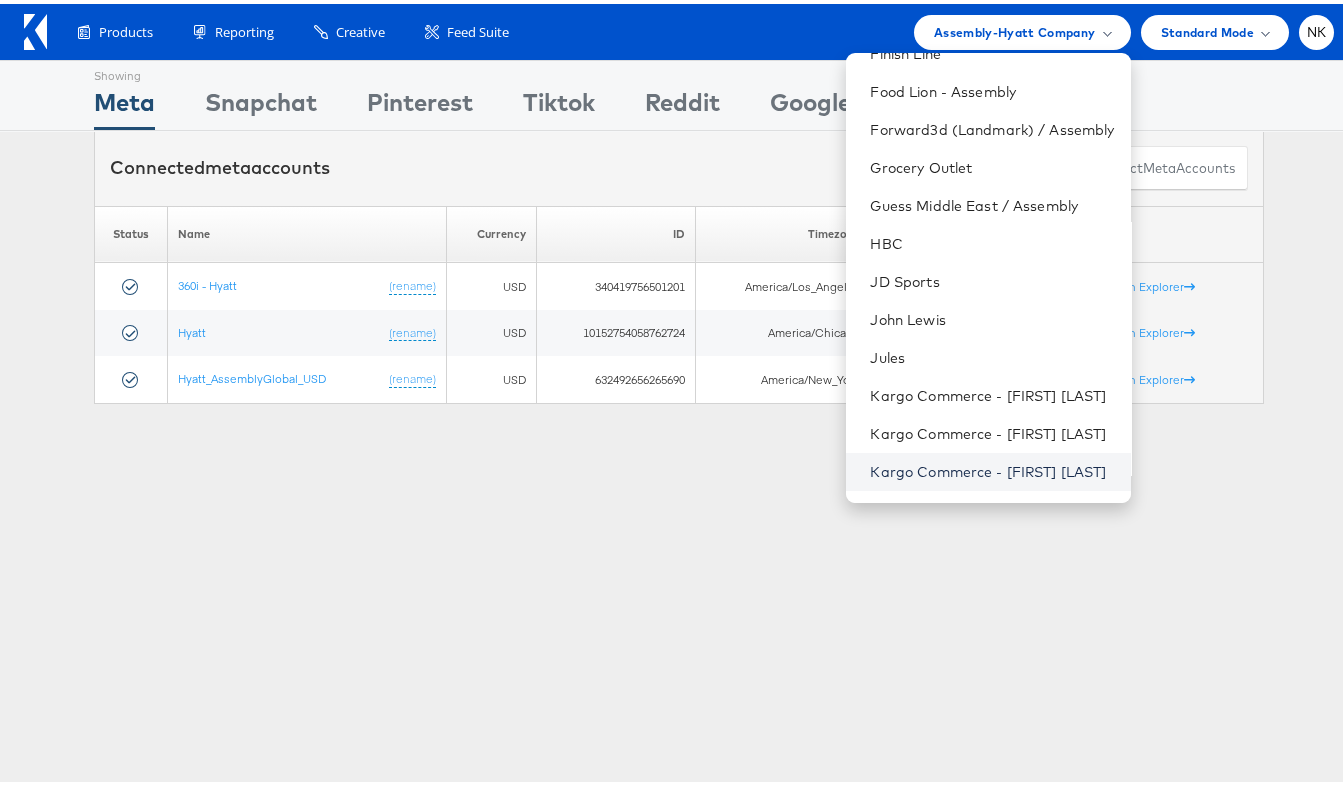 click on "Kargo Commerce - Namit Kumar" at bounding box center (992, 468) 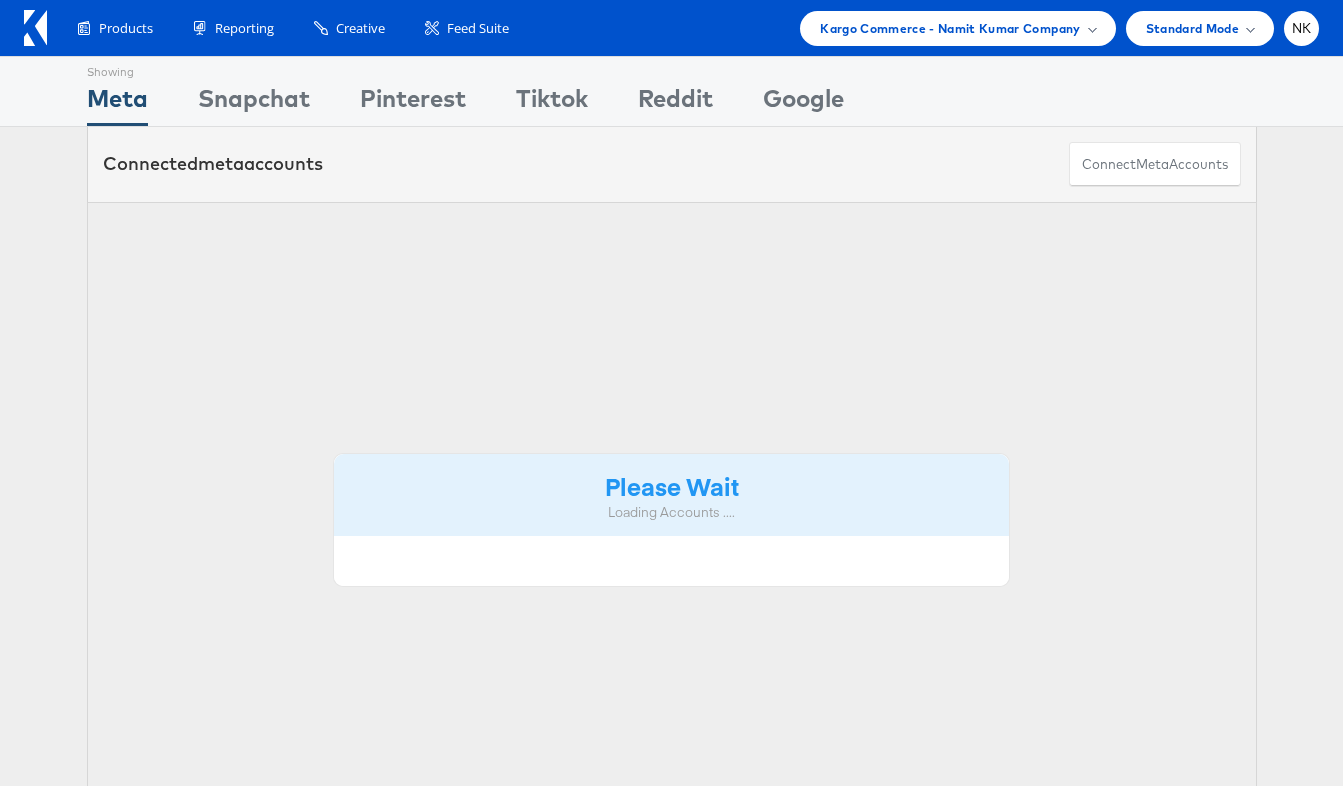 scroll, scrollTop: 0, scrollLeft: 0, axis: both 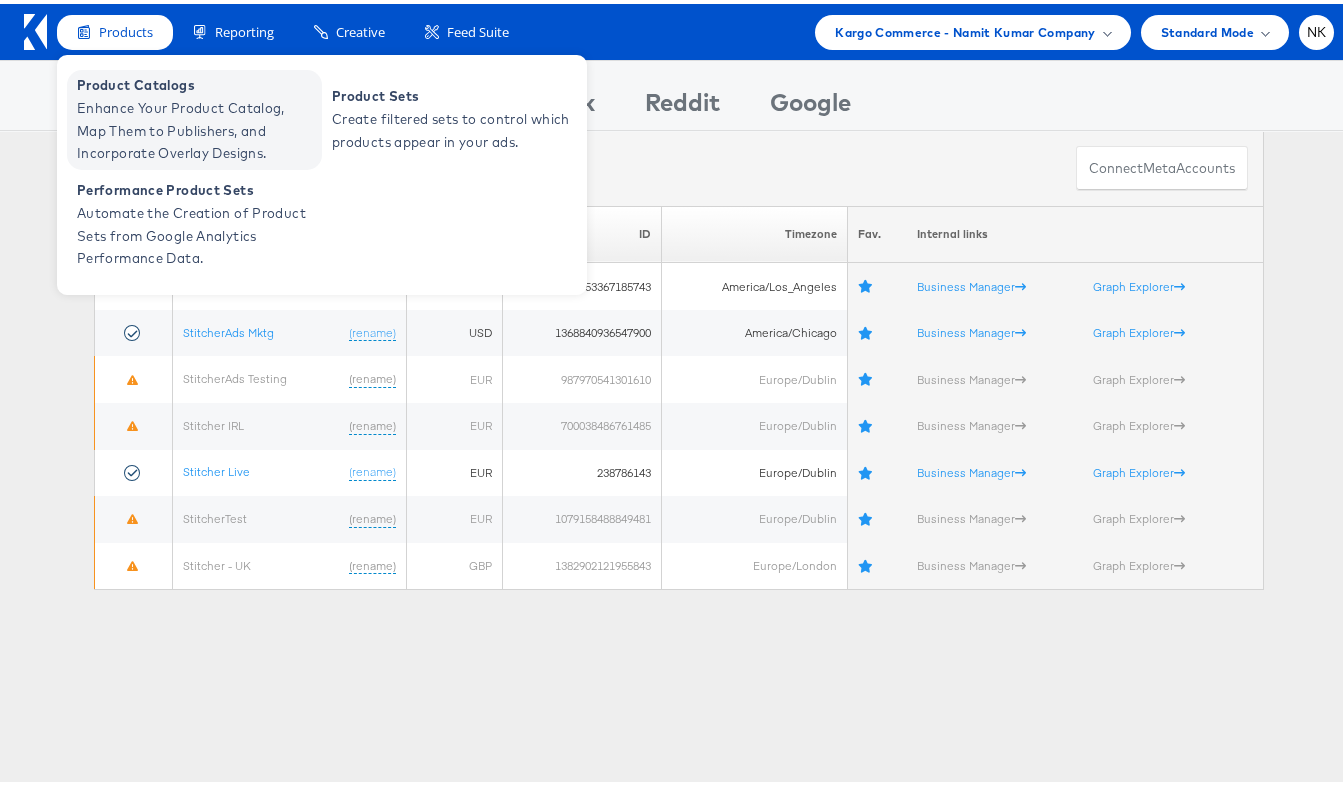 click on "Enhance Your Product Catalog, Map Them to Publishers, and Incorporate Overlay Designs." at bounding box center (197, 127) 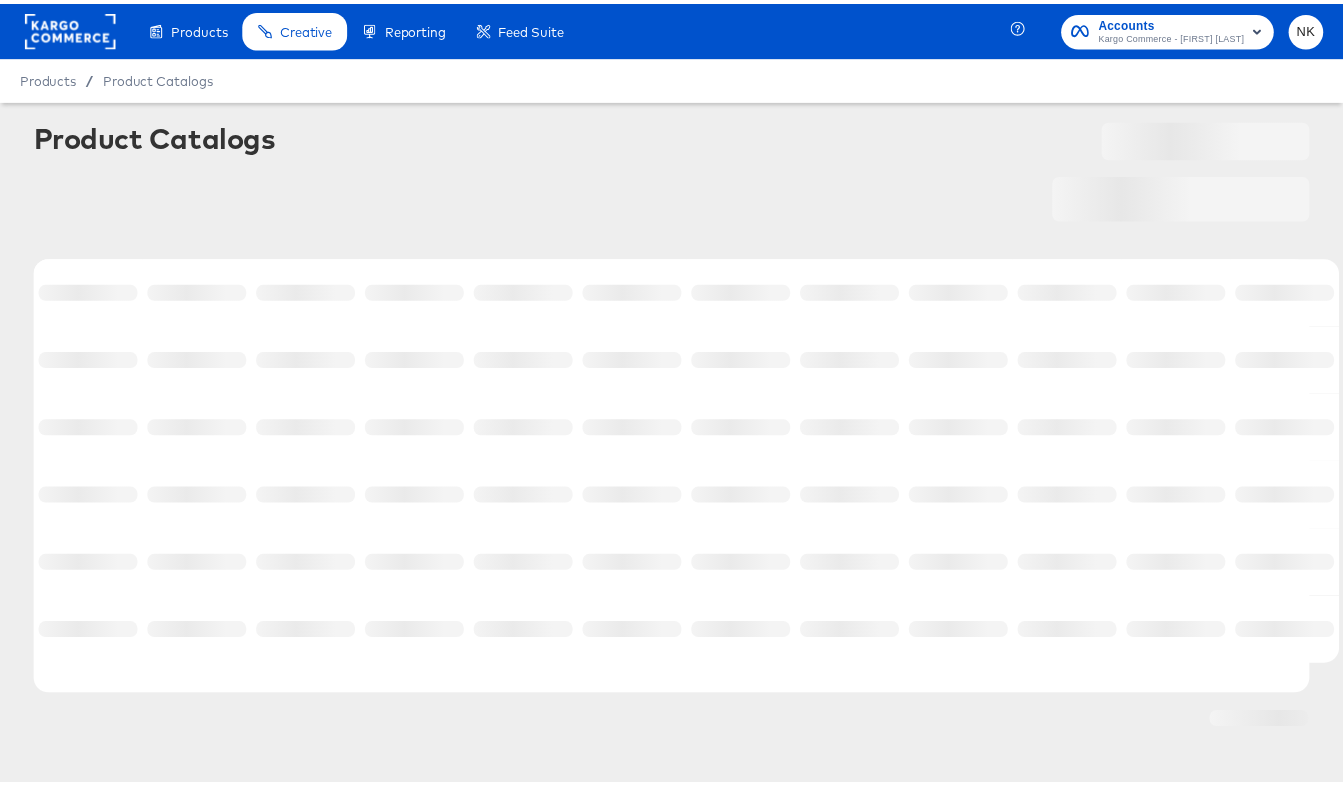 scroll, scrollTop: 0, scrollLeft: 0, axis: both 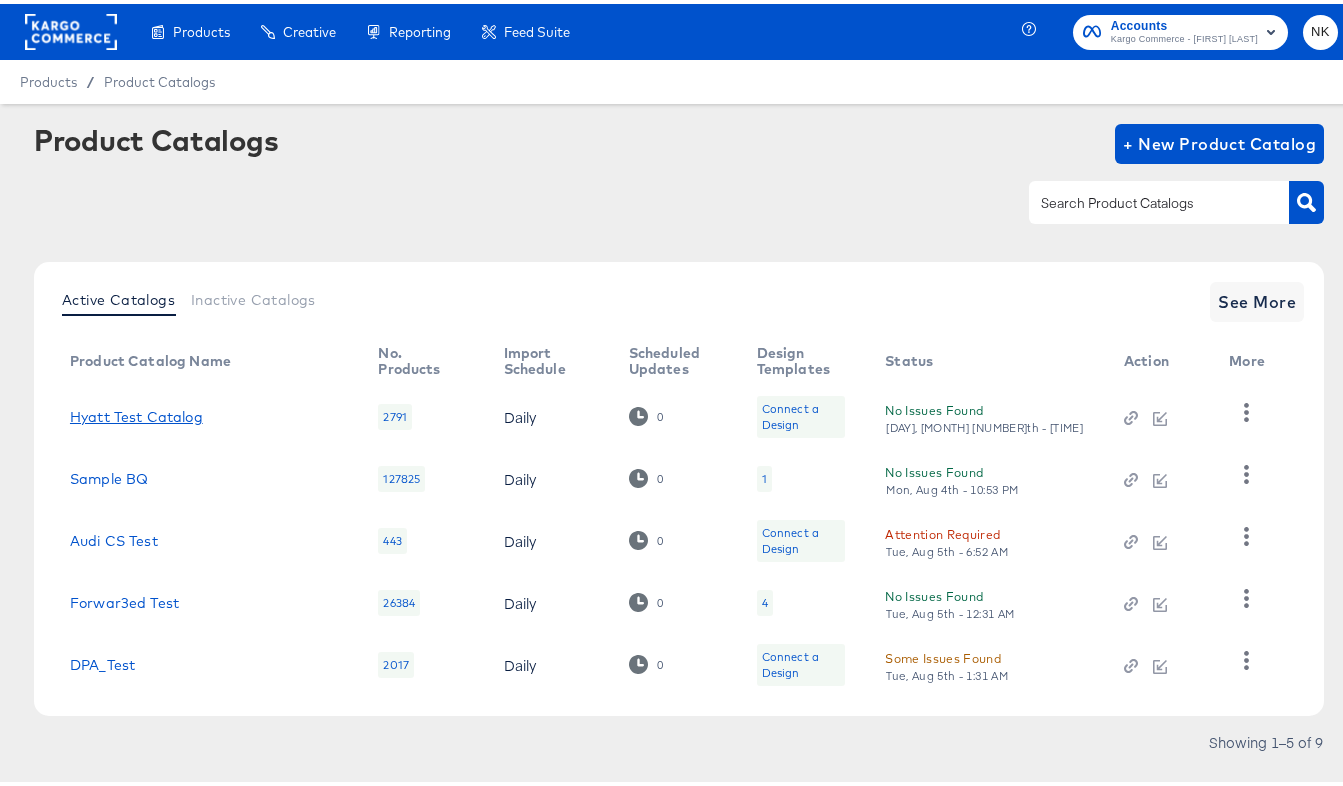 click on "Hyatt Test Catalog" at bounding box center [136, 413] 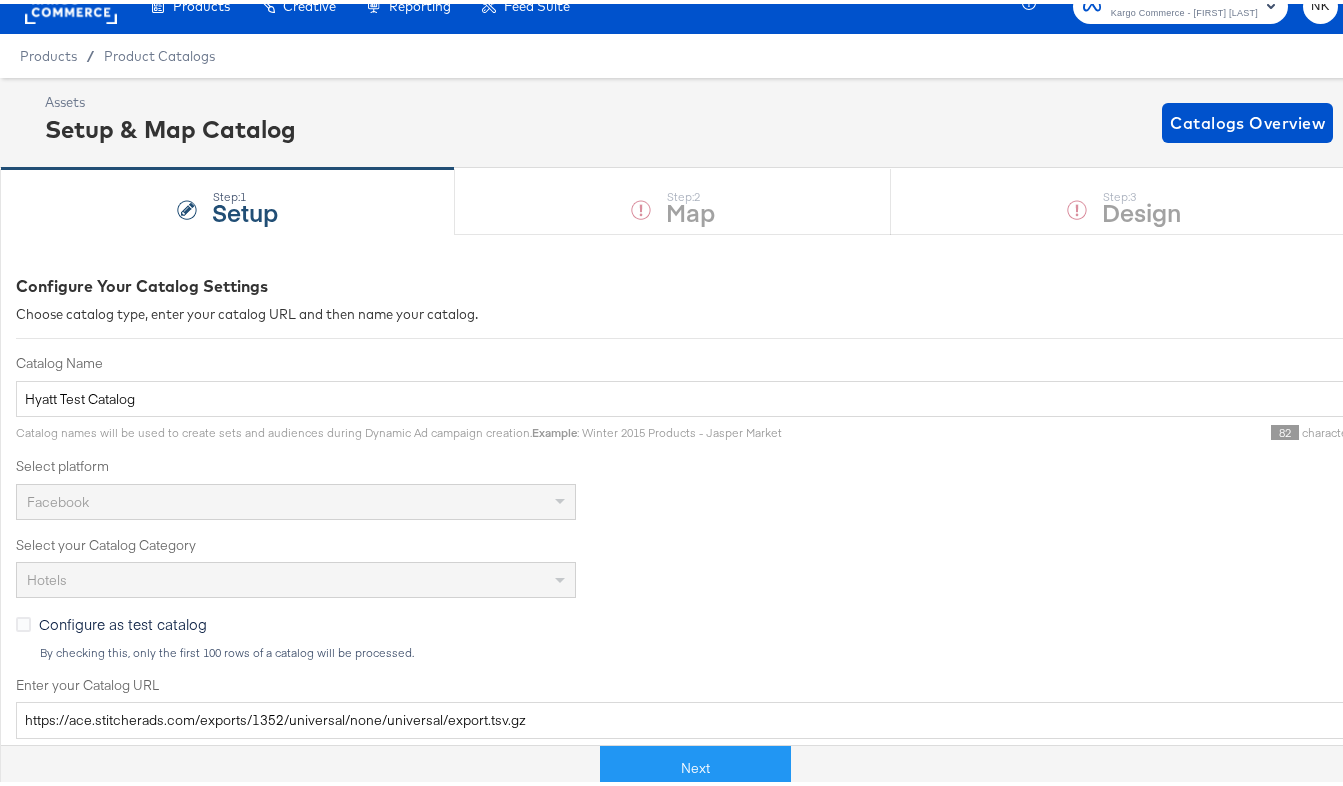 scroll, scrollTop: 39, scrollLeft: 0, axis: vertical 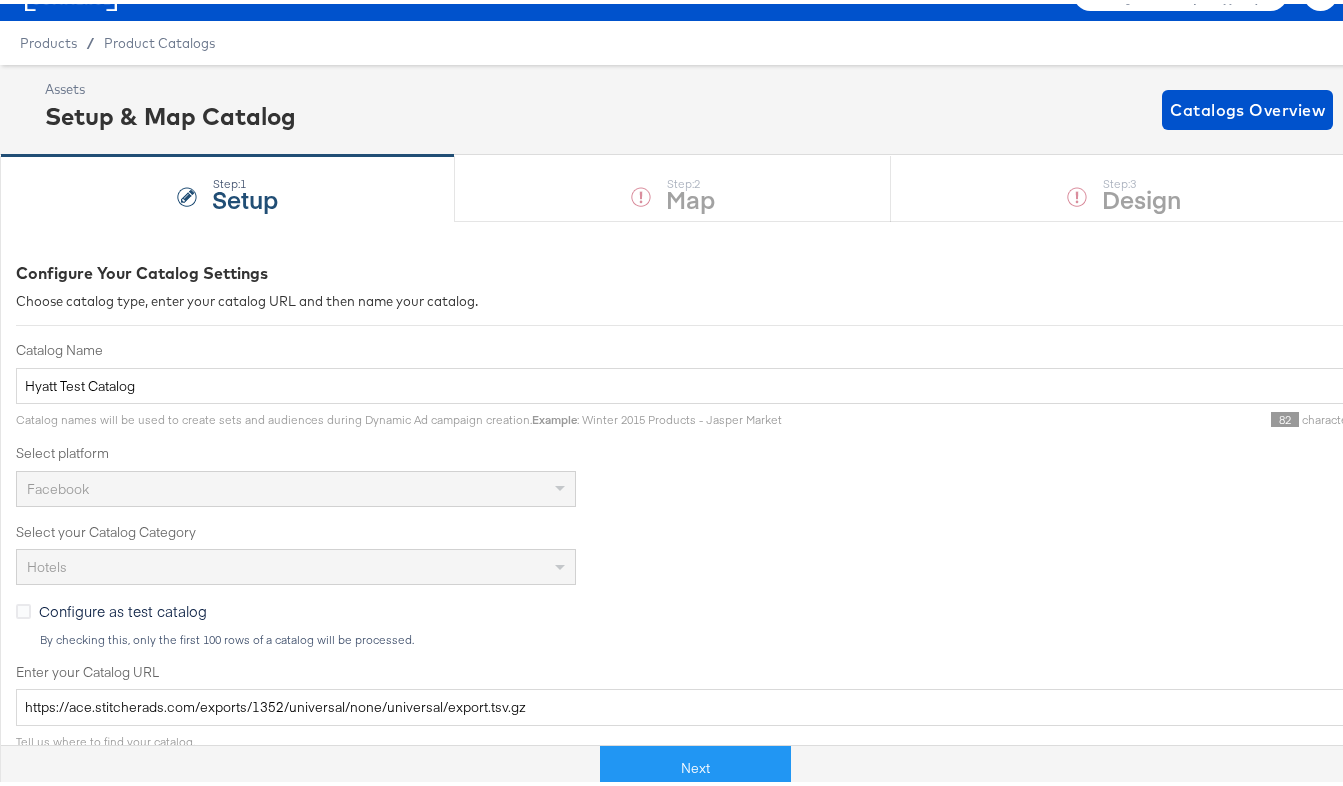 click on "Hotels" at bounding box center (296, 563) 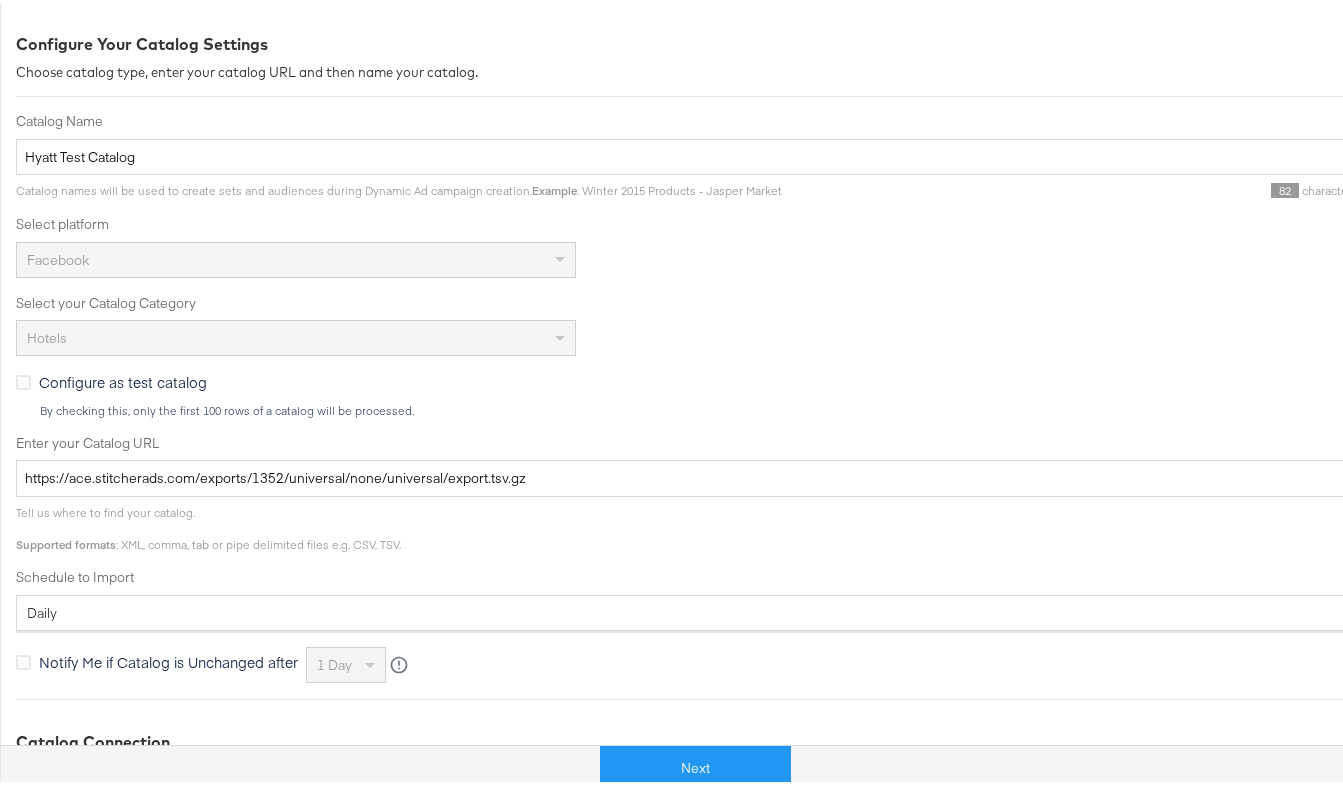 scroll, scrollTop: 0, scrollLeft: 0, axis: both 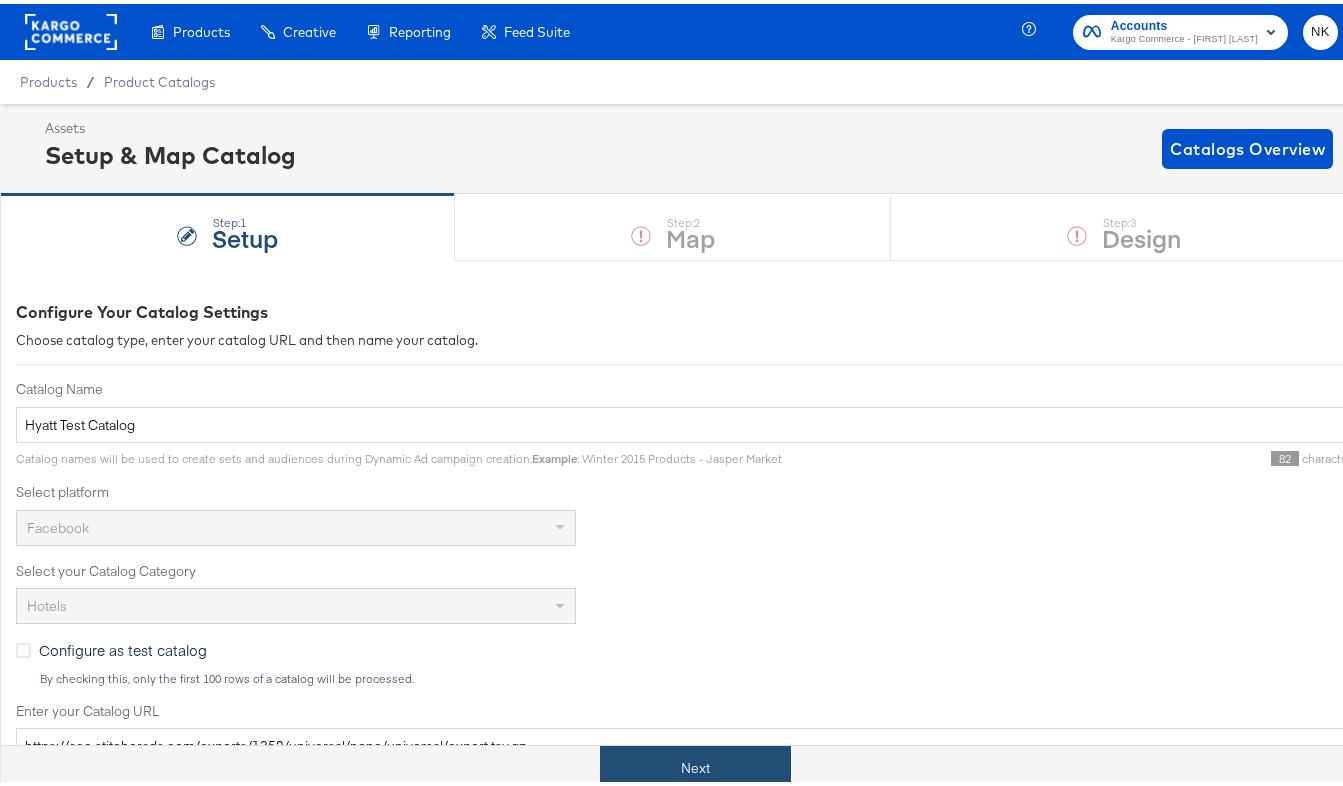 click on "Next" at bounding box center [695, 764] 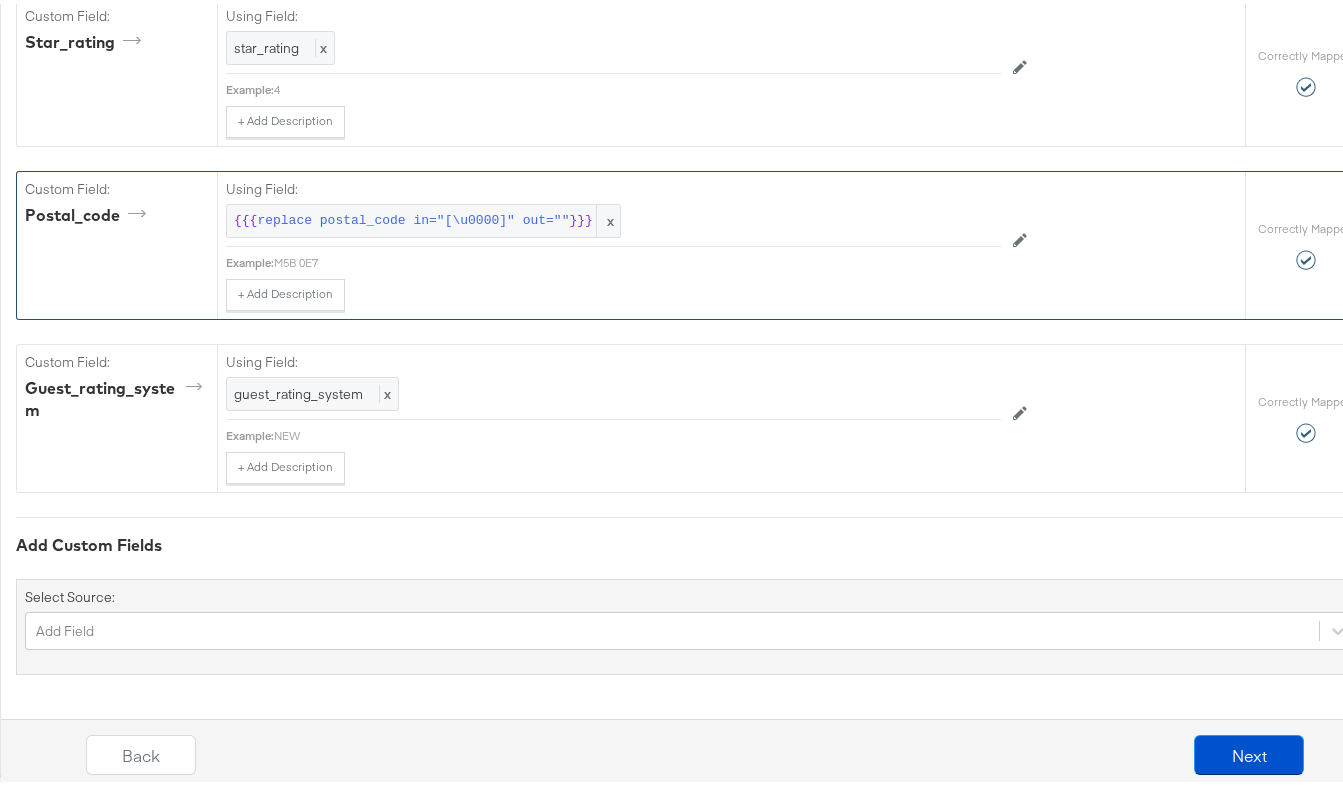 scroll, scrollTop: 6282, scrollLeft: 0, axis: vertical 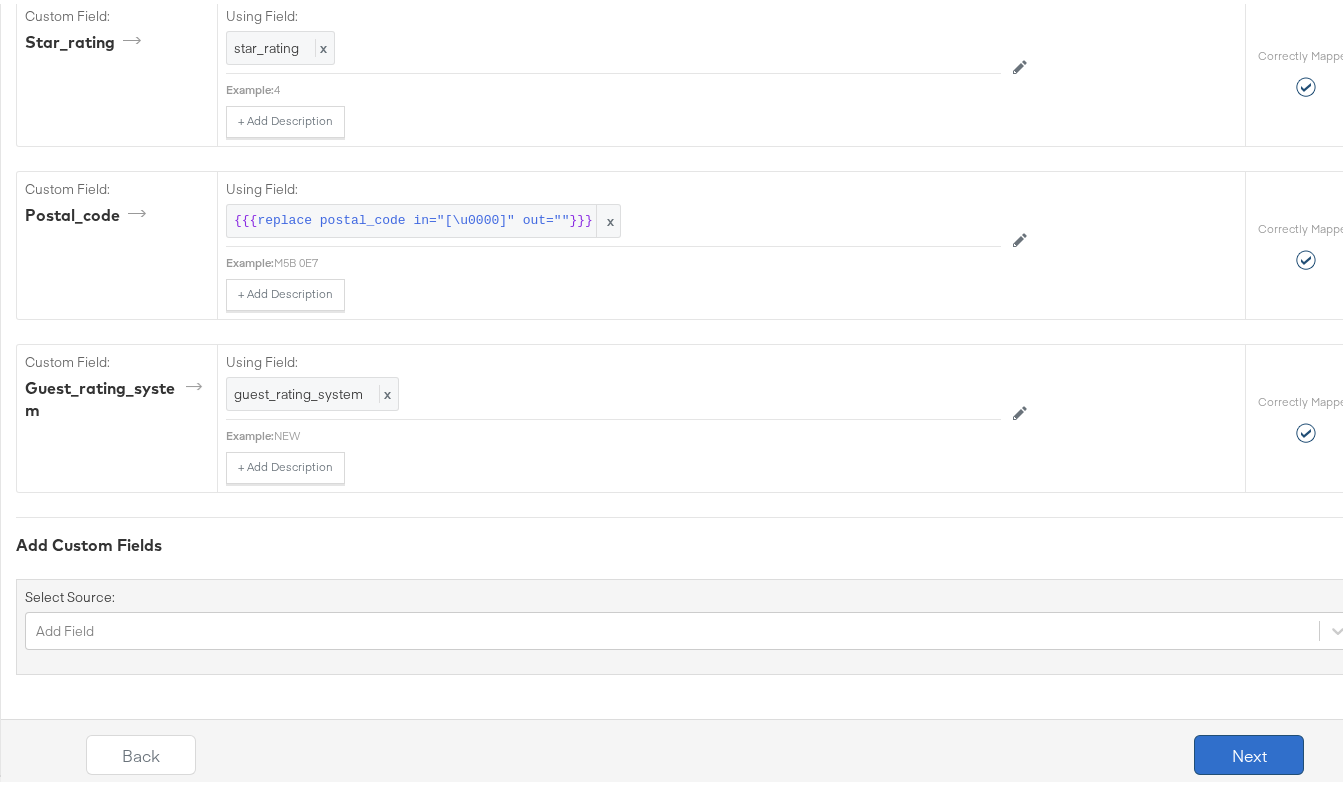 click on "Next" at bounding box center [1249, 751] 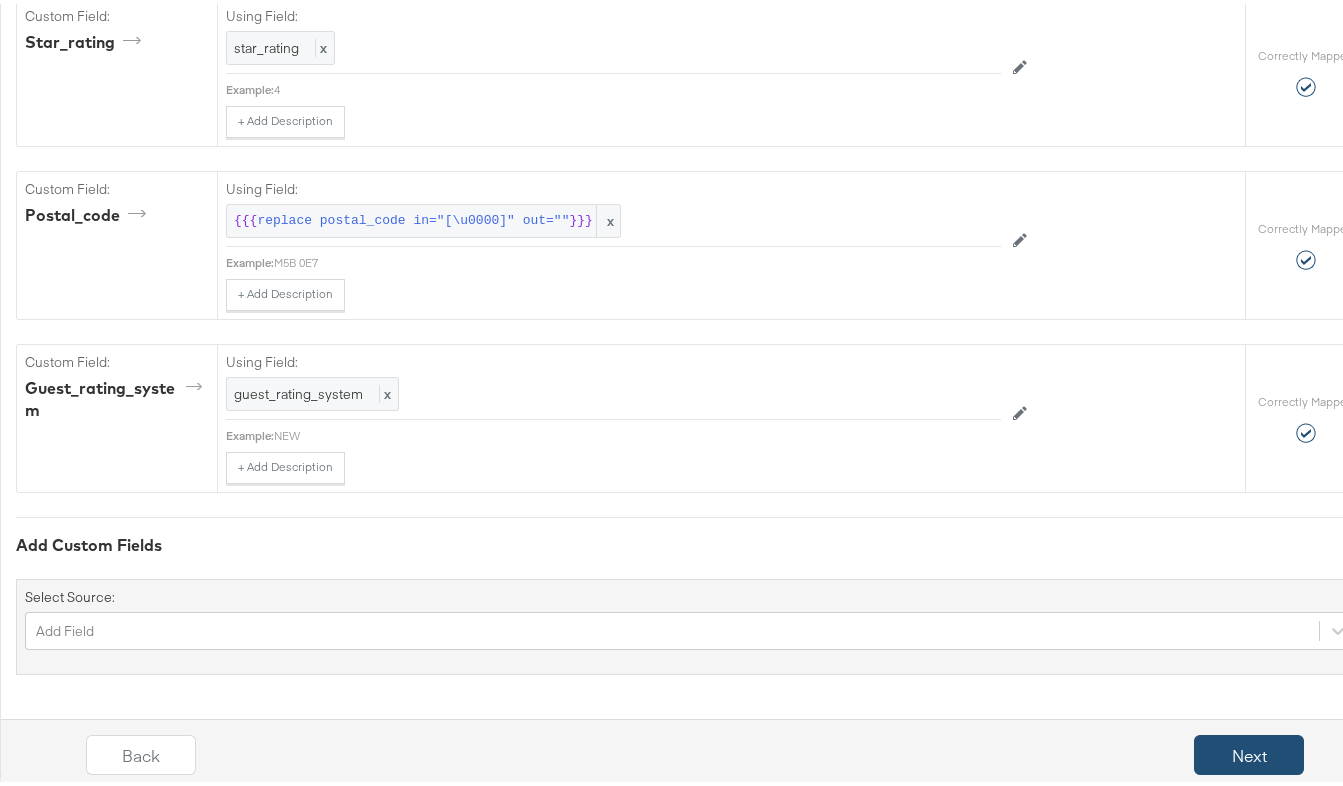 scroll, scrollTop: 0, scrollLeft: 0, axis: both 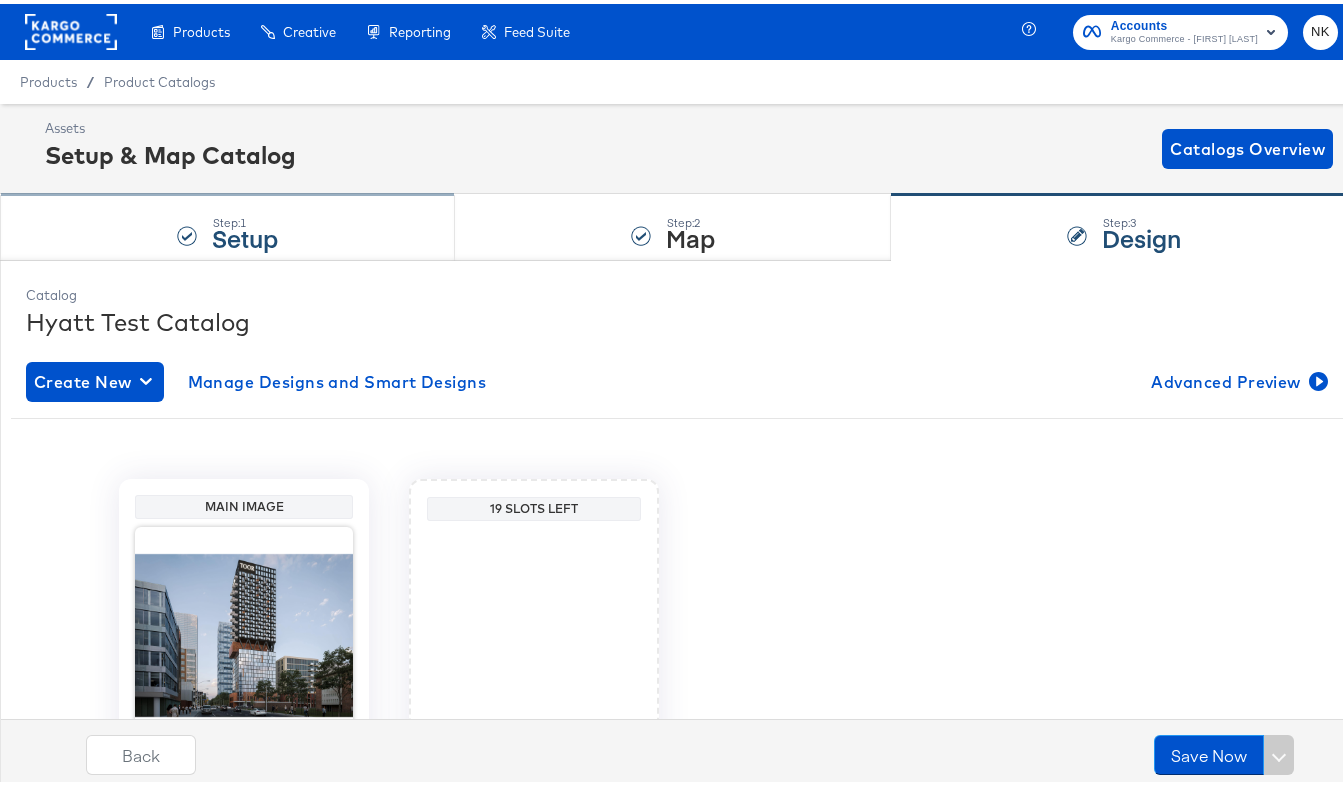 click on "Step:  1   Setup" at bounding box center (227, 224) 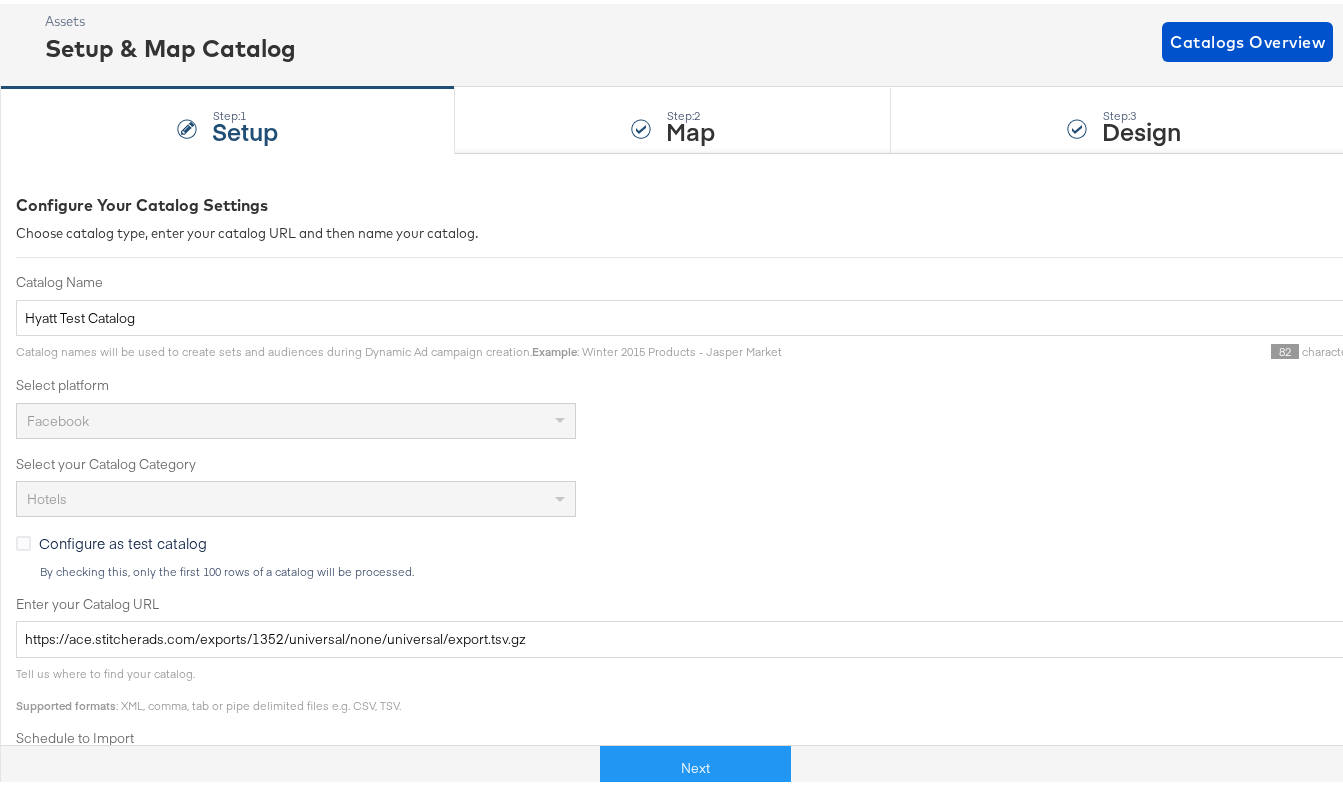 scroll, scrollTop: 0, scrollLeft: 0, axis: both 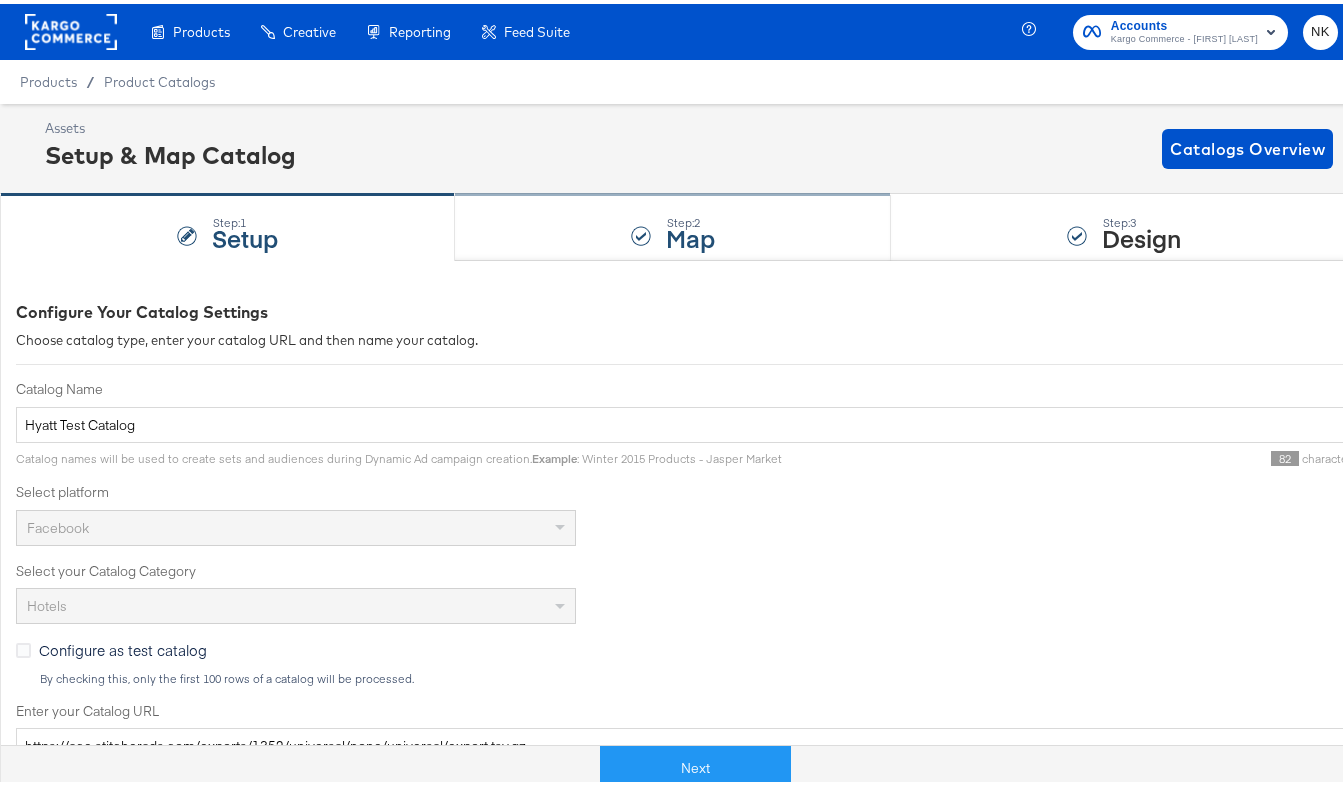 click on "Step:  2   Map" at bounding box center [673, 224] 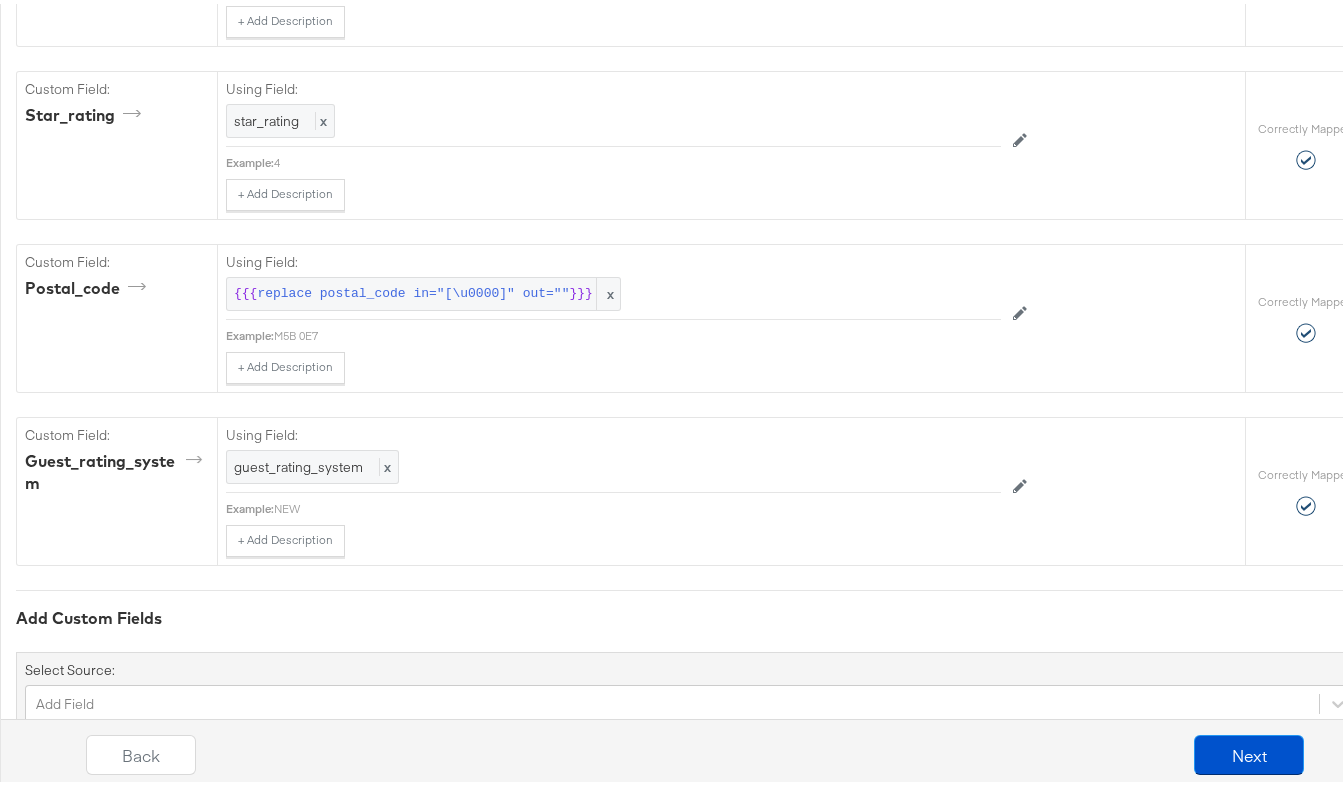 scroll, scrollTop: 6282, scrollLeft: 0, axis: vertical 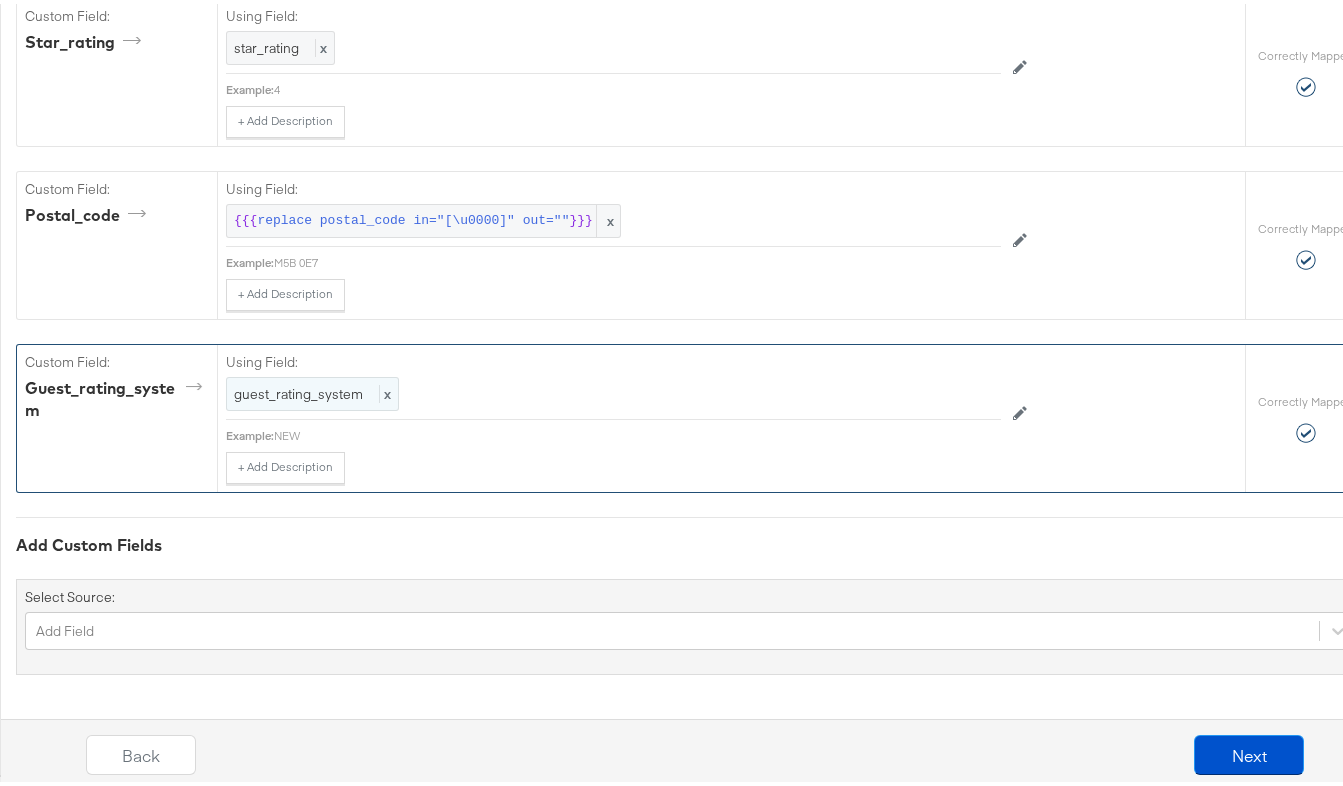 click on "guest_rating_system x" at bounding box center (312, 390) 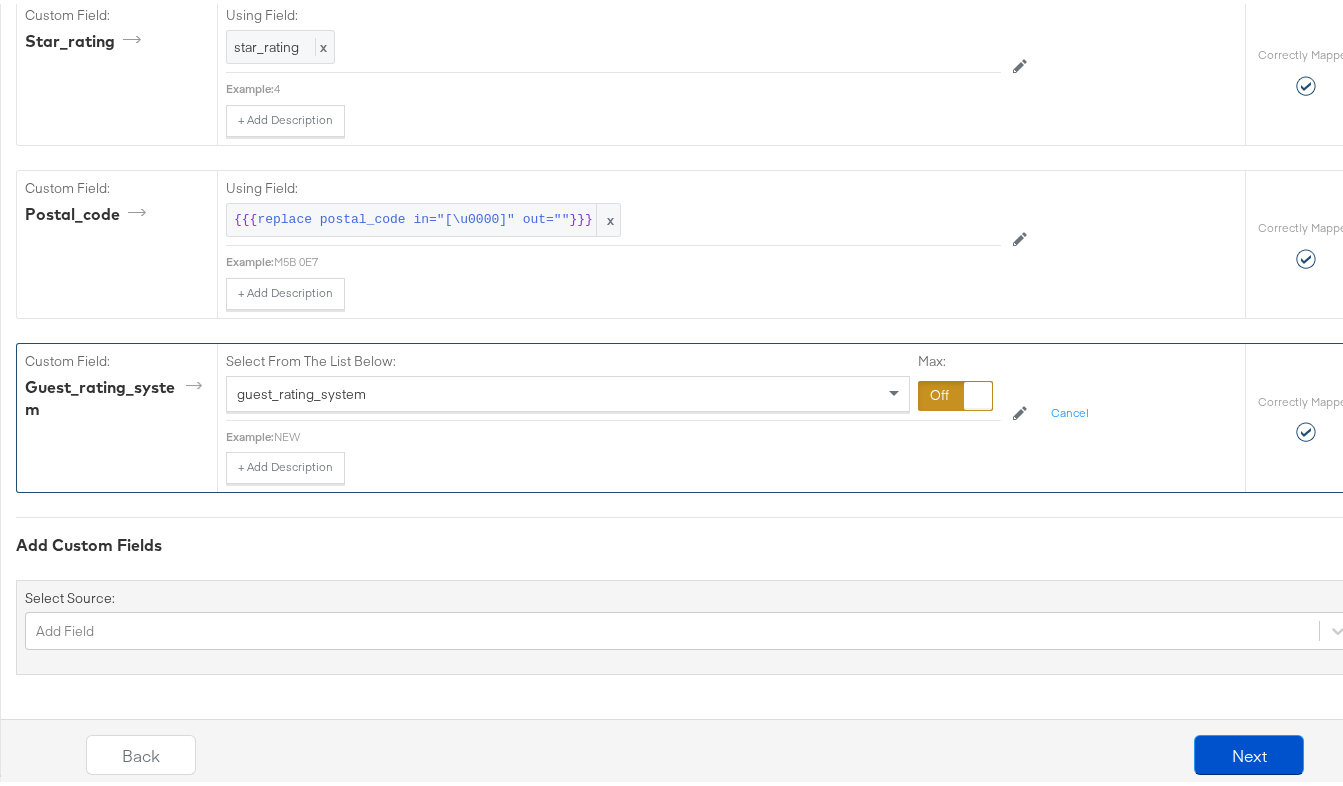 click on "guest_rating_system" at bounding box center (568, 390) 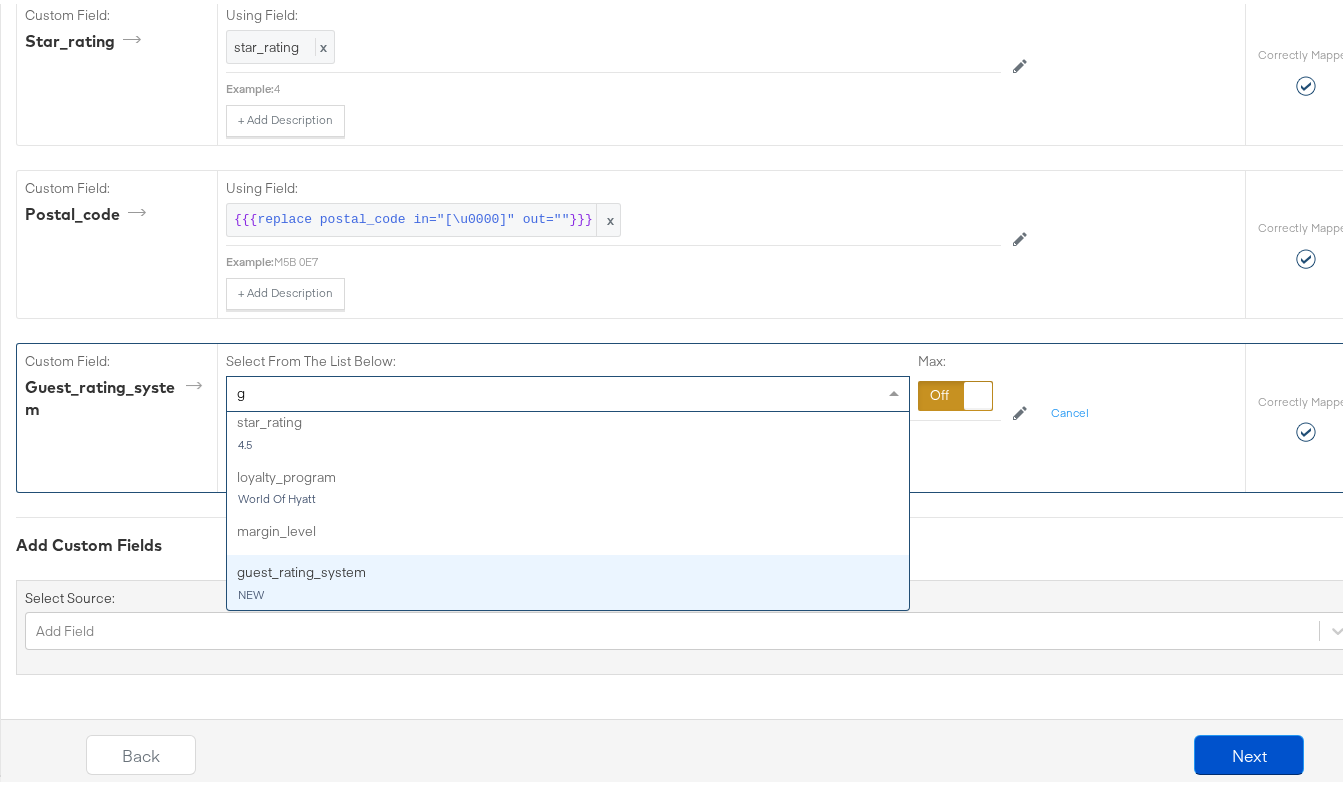 scroll, scrollTop: 0, scrollLeft: 0, axis: both 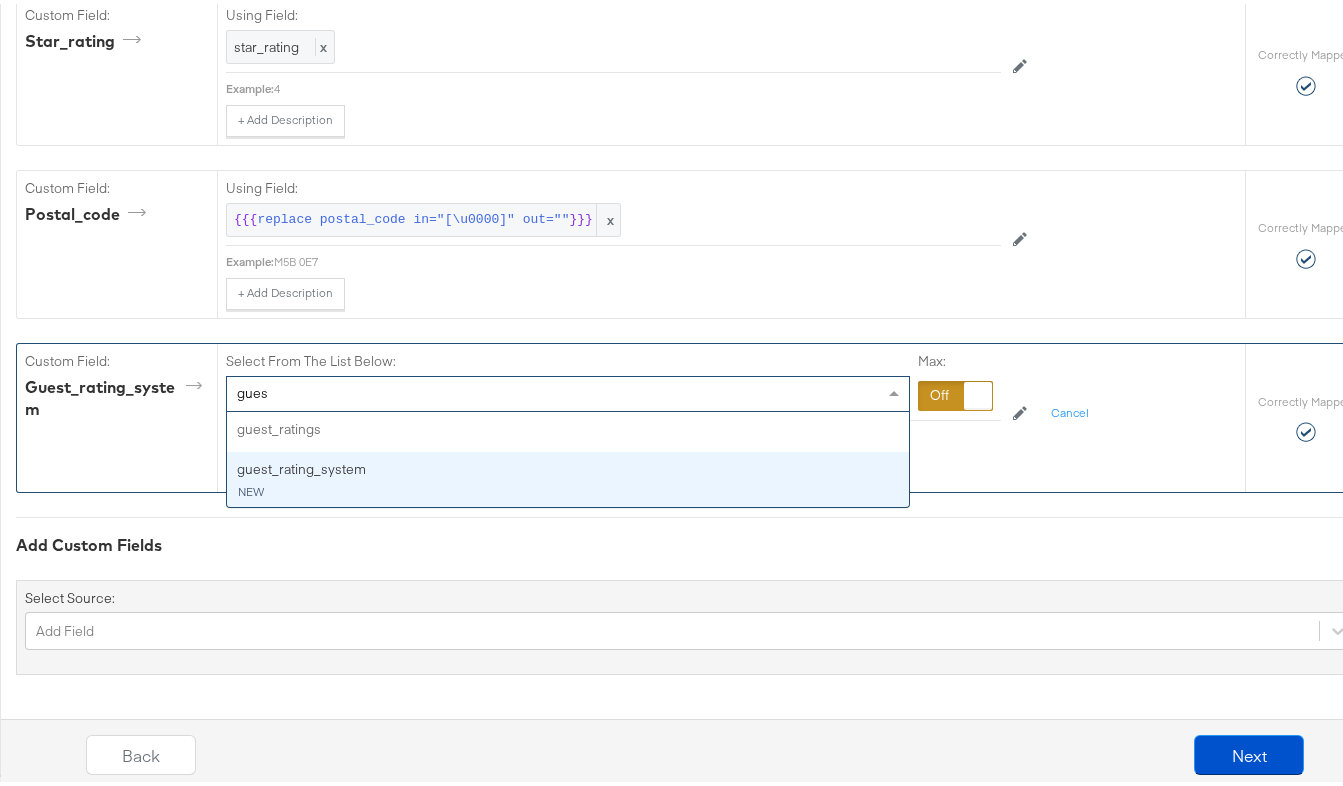 type on "guest" 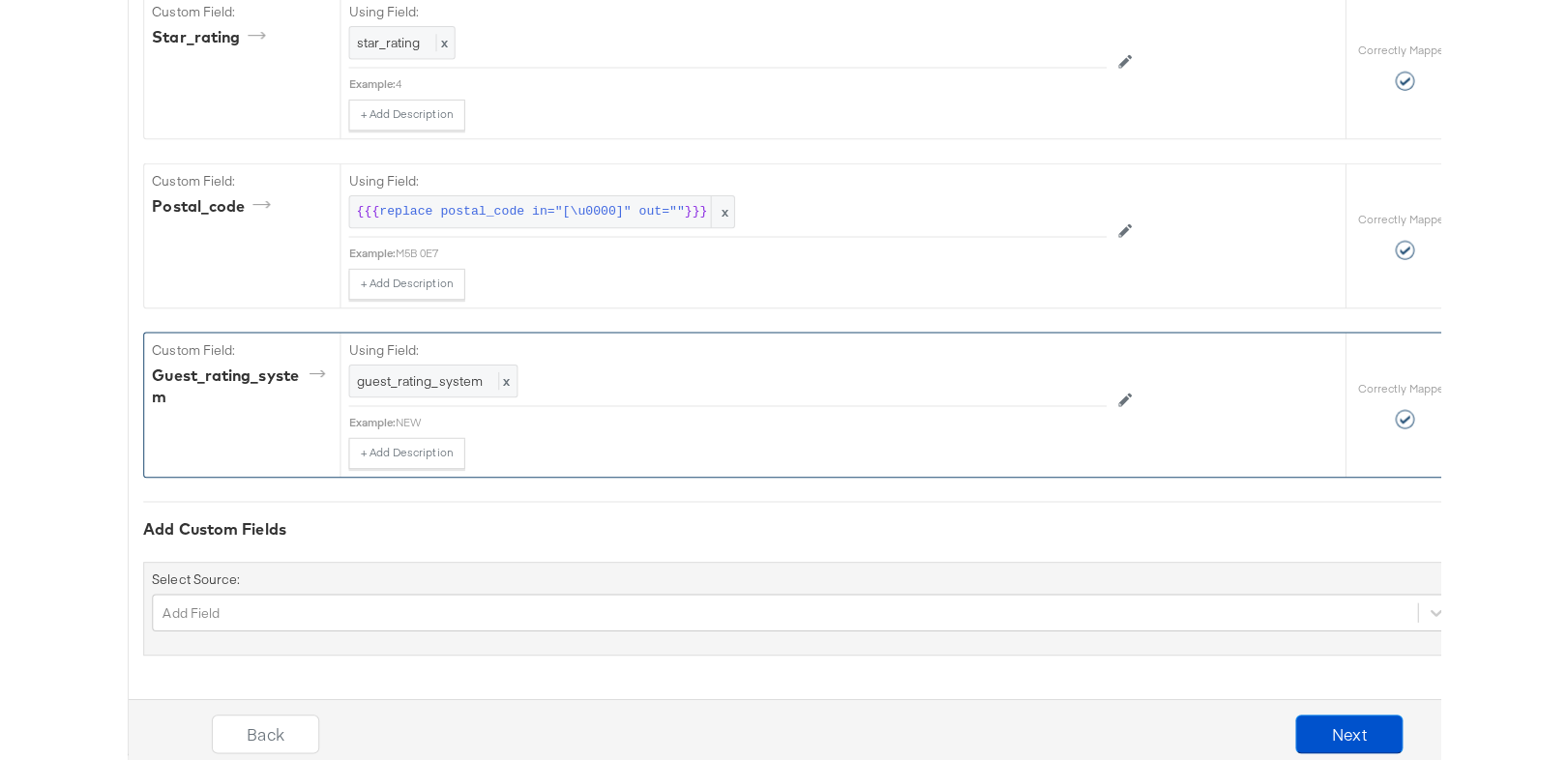 scroll, scrollTop: 5353, scrollLeft: 0, axis: vertical 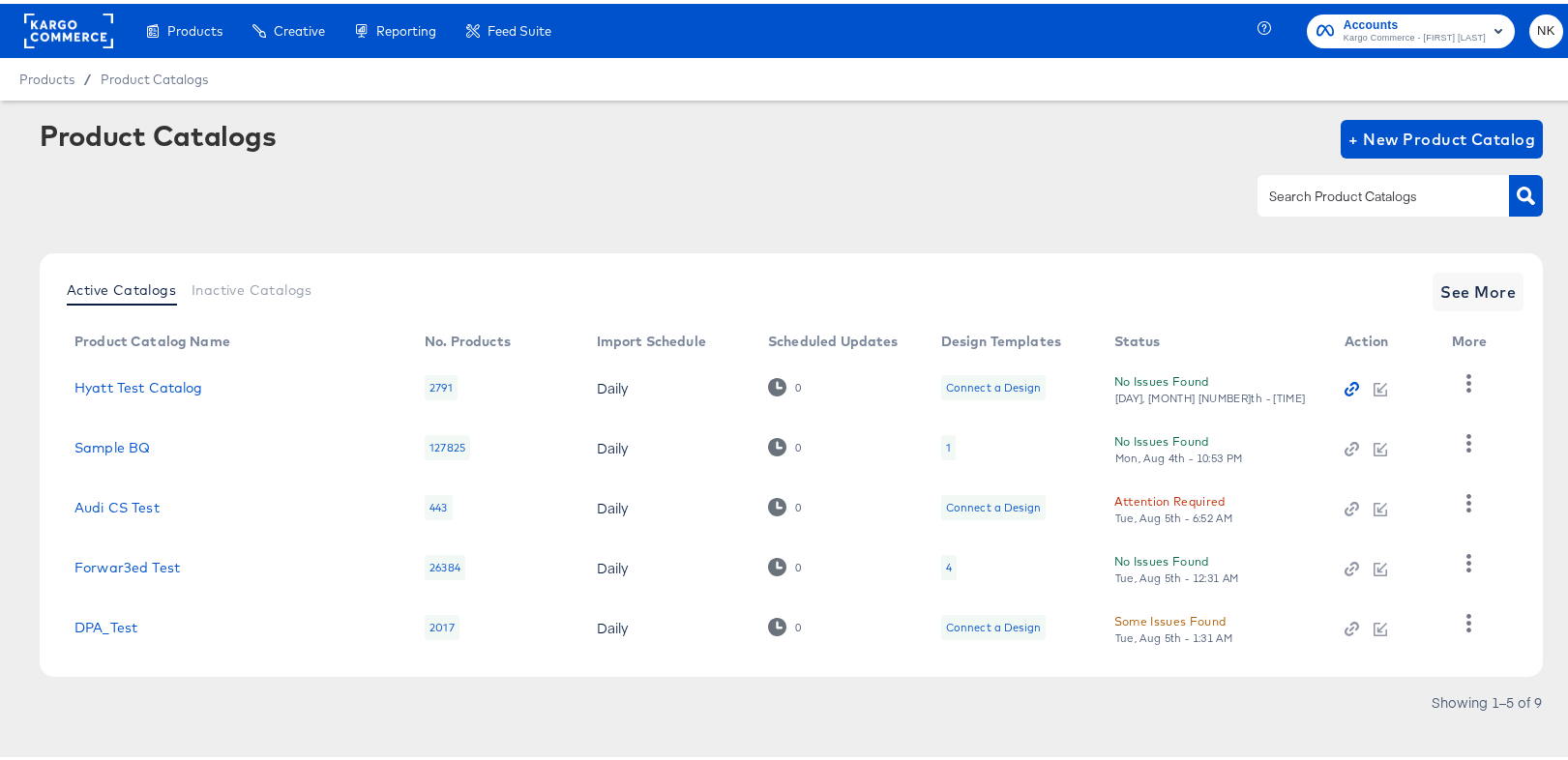 click 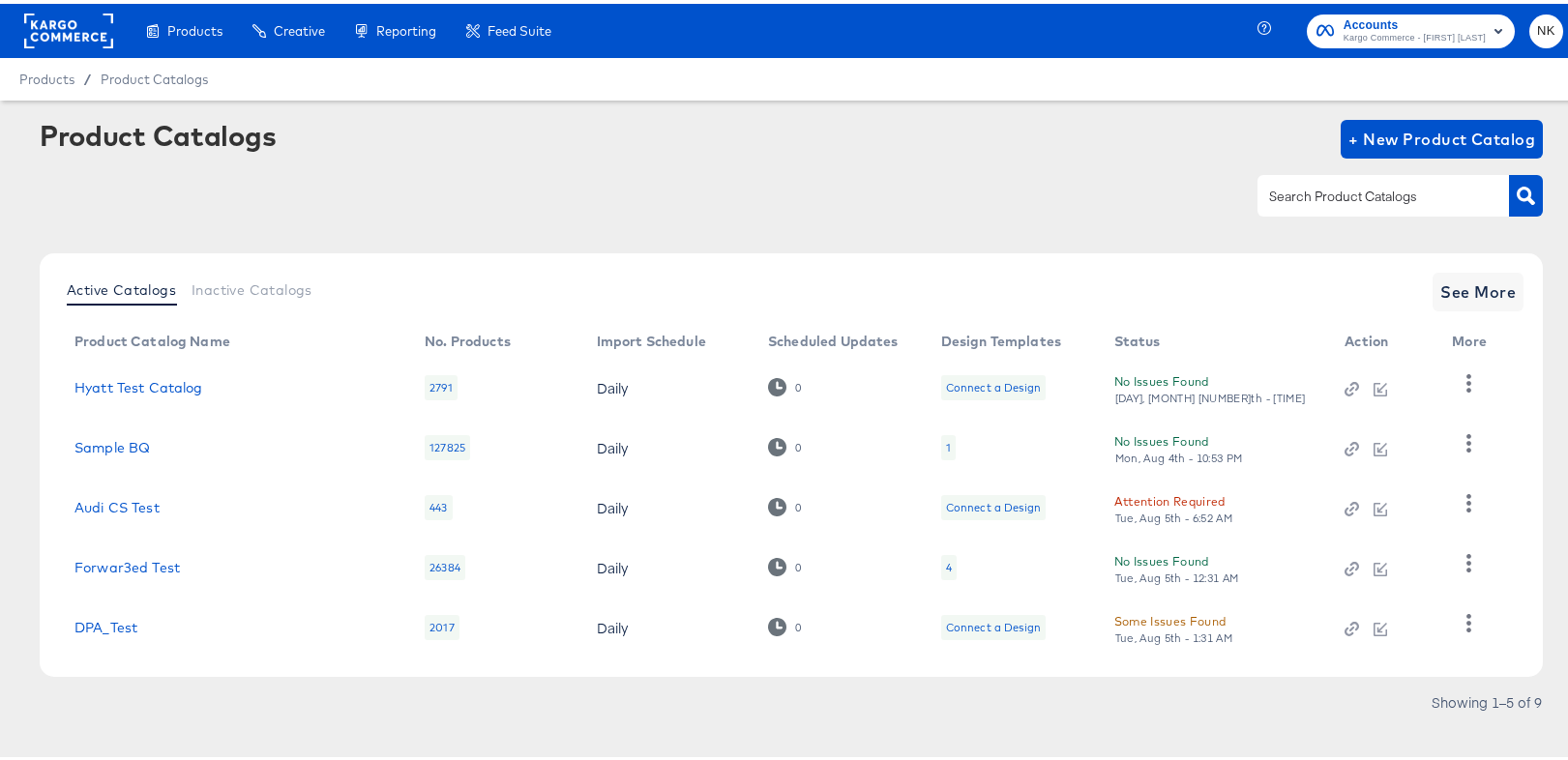 click 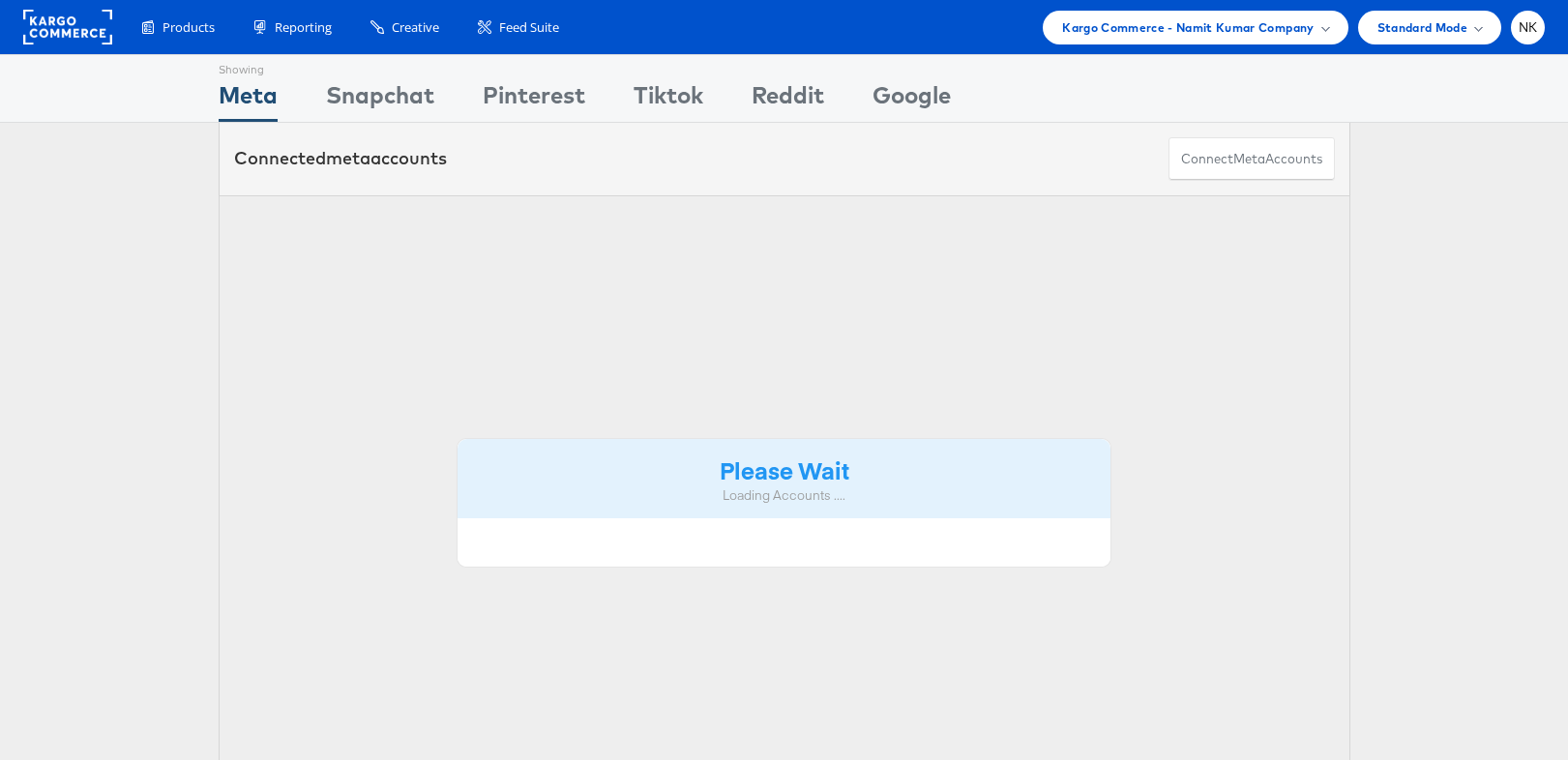 scroll, scrollTop: 0, scrollLeft: 0, axis: both 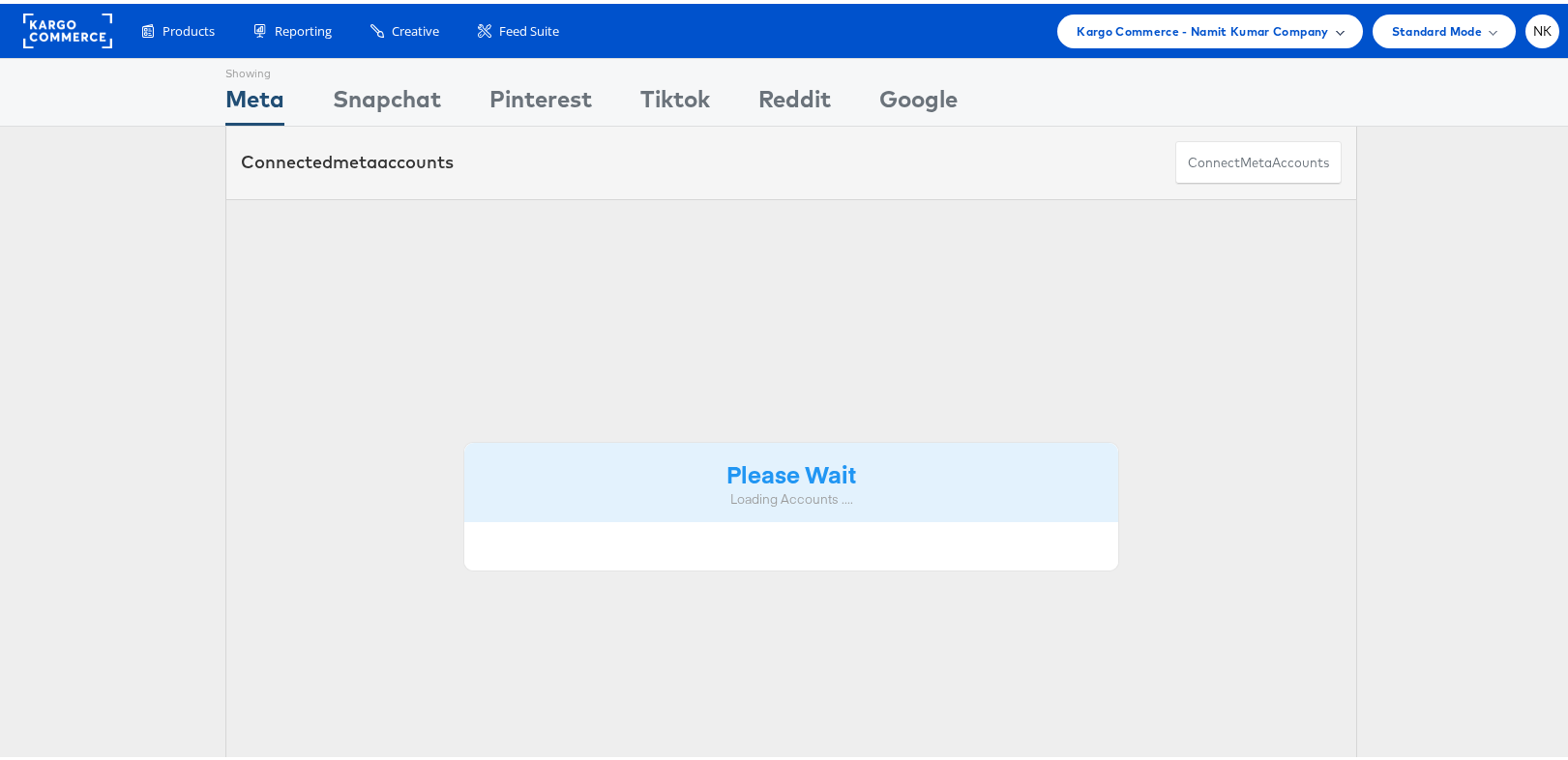 click on "Kargo Commerce - Namit Kumar Company" at bounding box center [1209, 27] 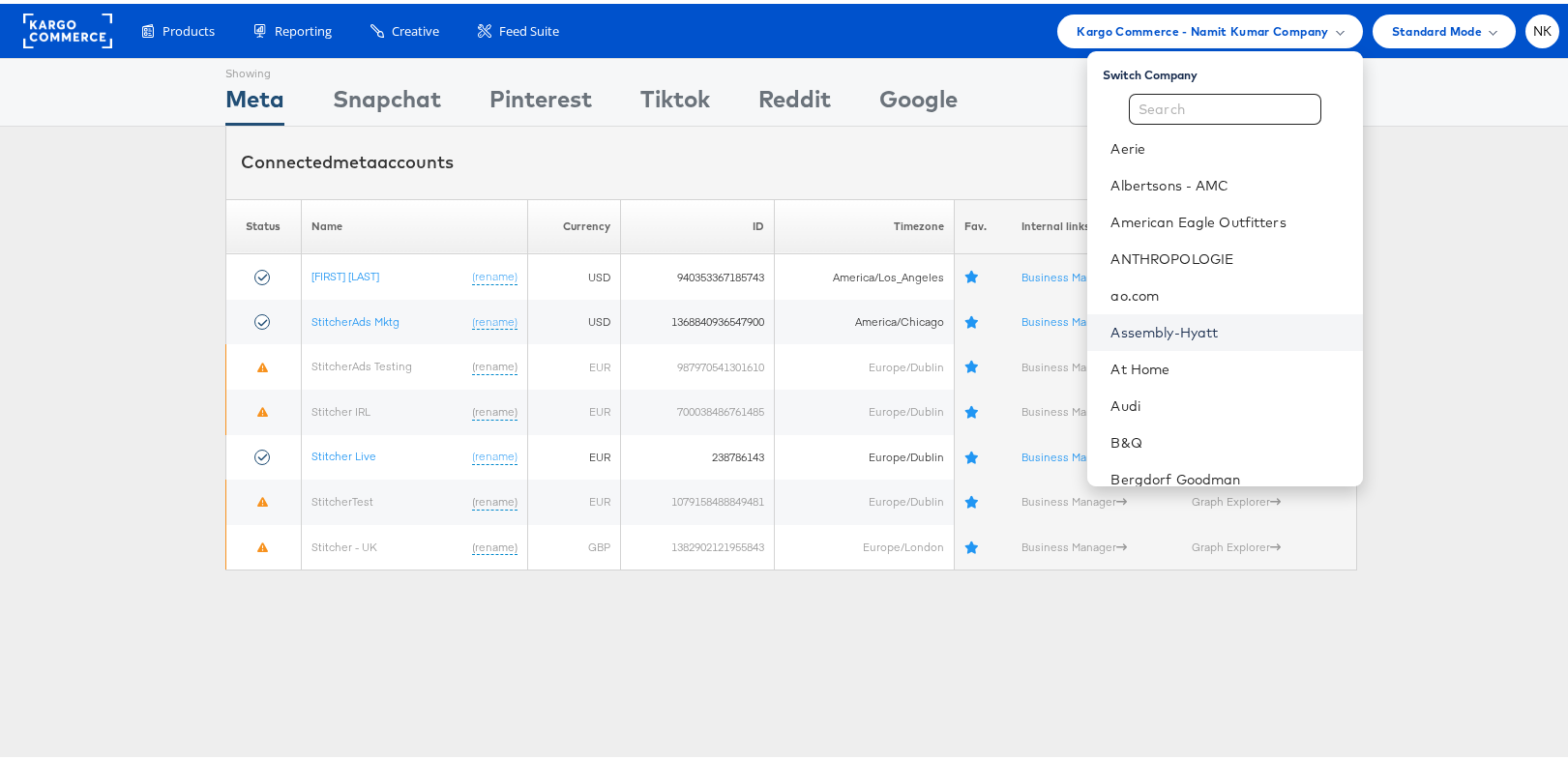 click on "Assembly-Hyatt" at bounding box center [1228, 329] 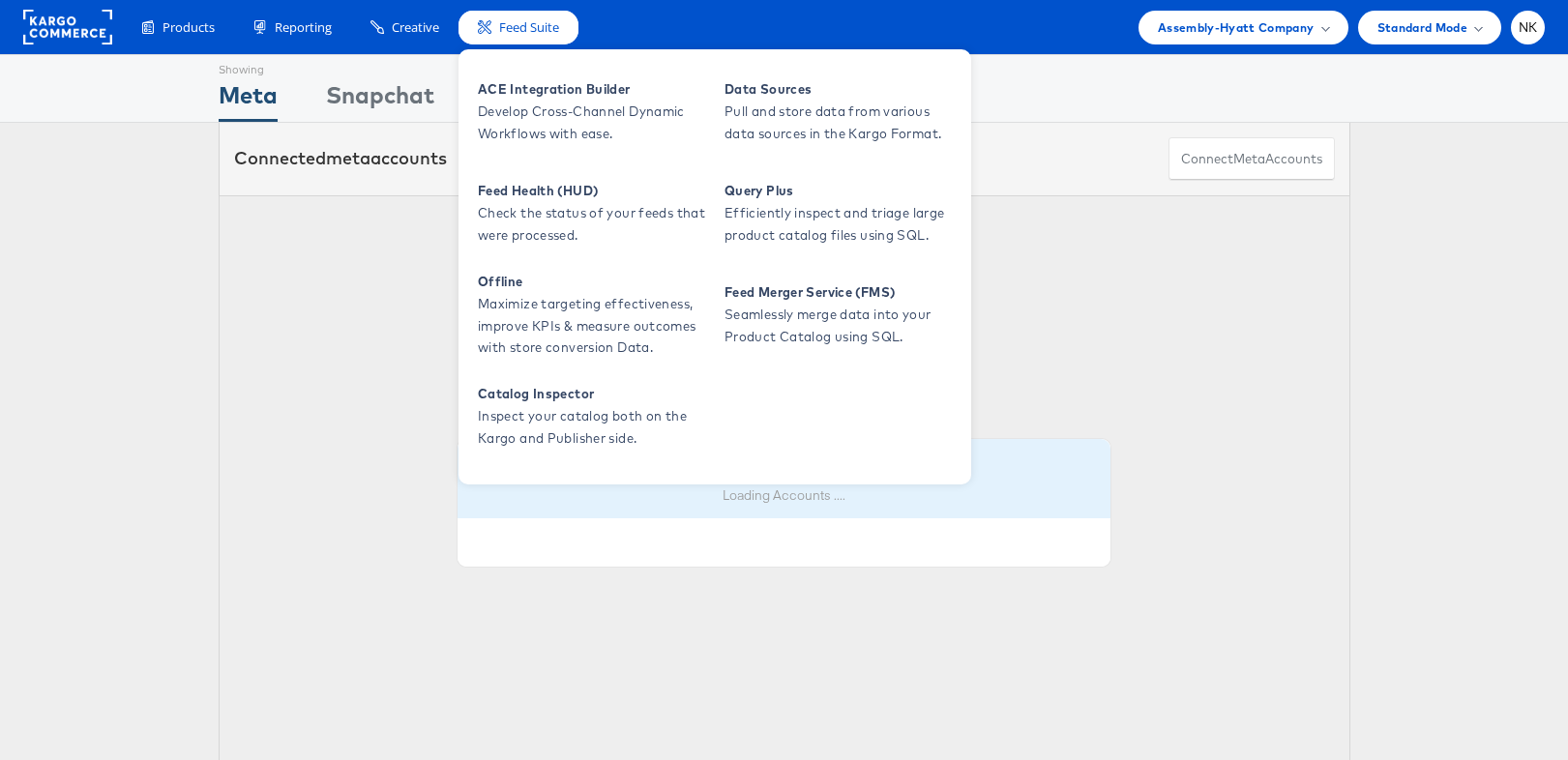 scroll, scrollTop: 0, scrollLeft: 0, axis: both 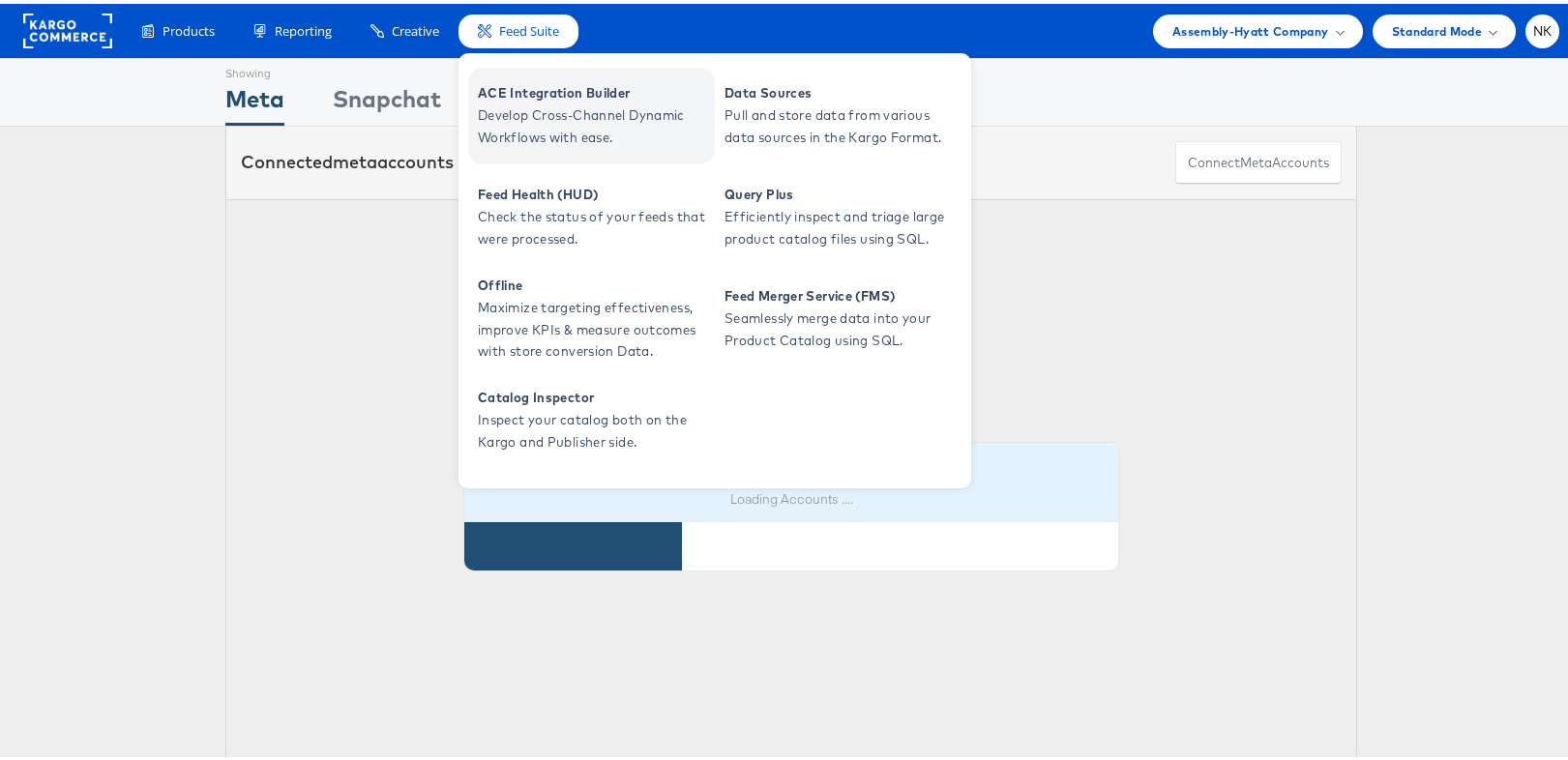 click on "Develop Cross-Channel Dynamic Workflows with ease." at bounding box center (594, 123) 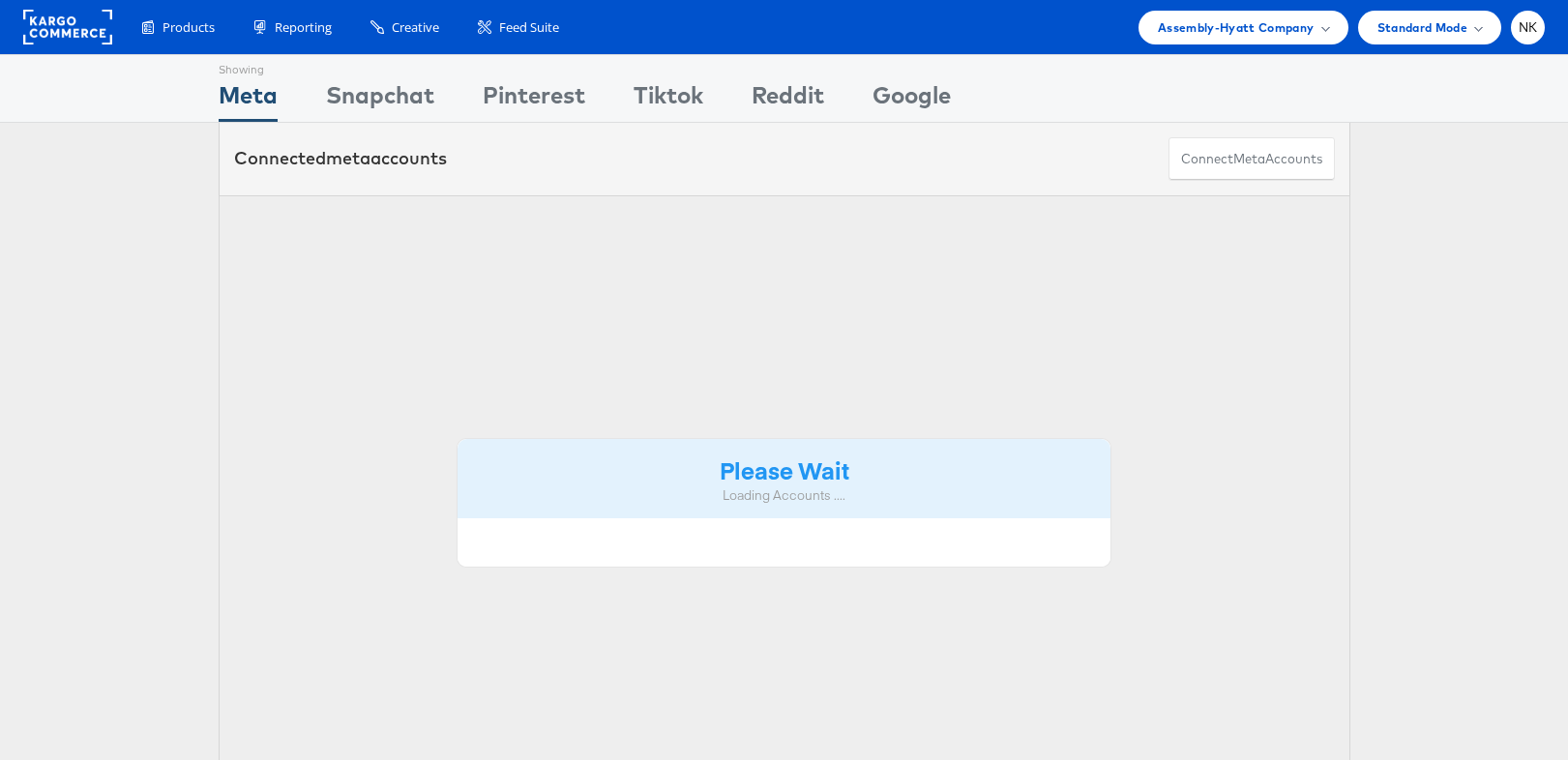 scroll, scrollTop: 0, scrollLeft: 0, axis: both 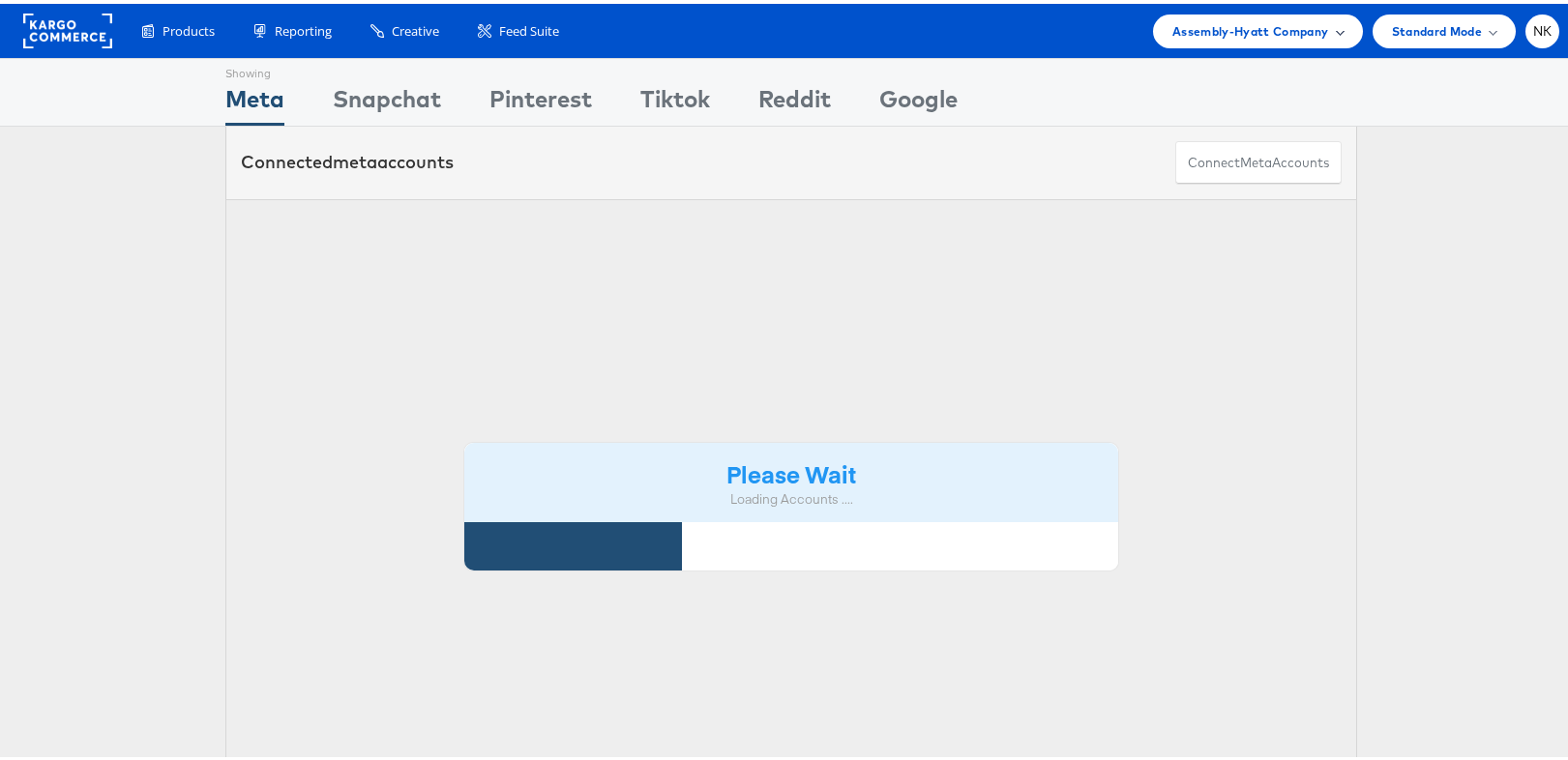 click on "Assembly-Hyatt Company" at bounding box center (1251, 27) 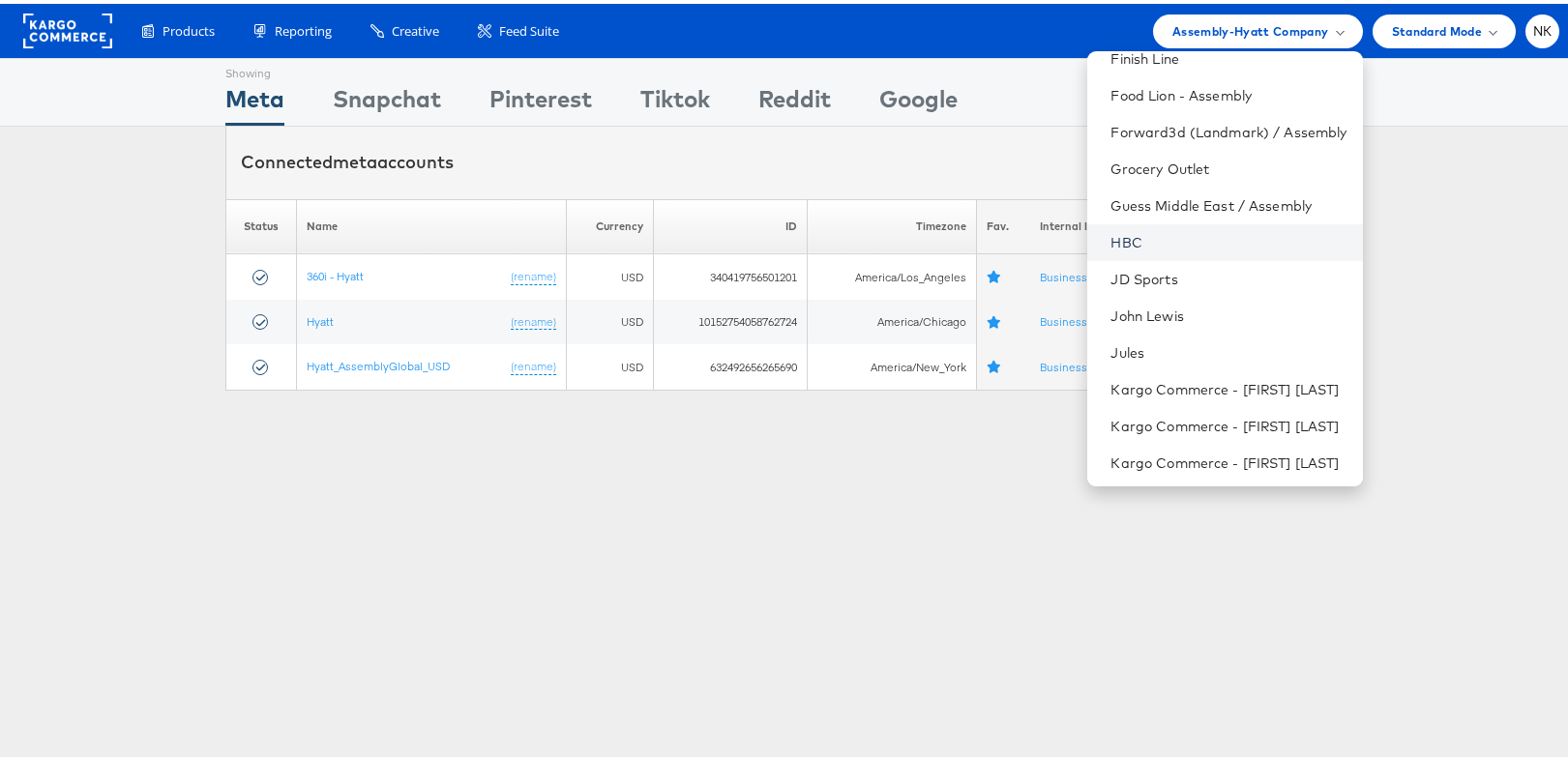 scroll, scrollTop: 733, scrollLeft: 0, axis: vertical 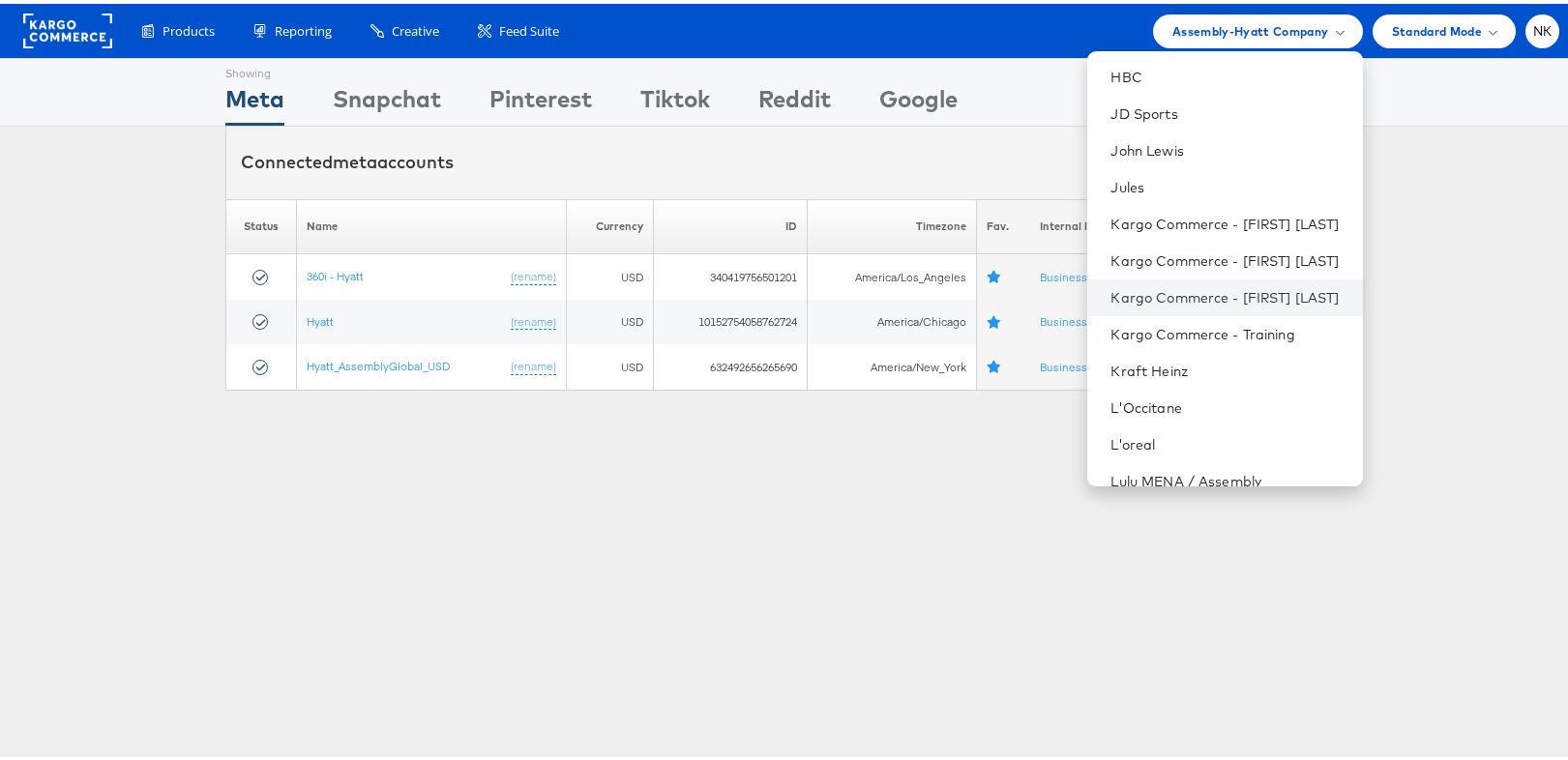 click on "Kargo Commerce - [FIRST] [LAST]" at bounding box center (1225, 294) 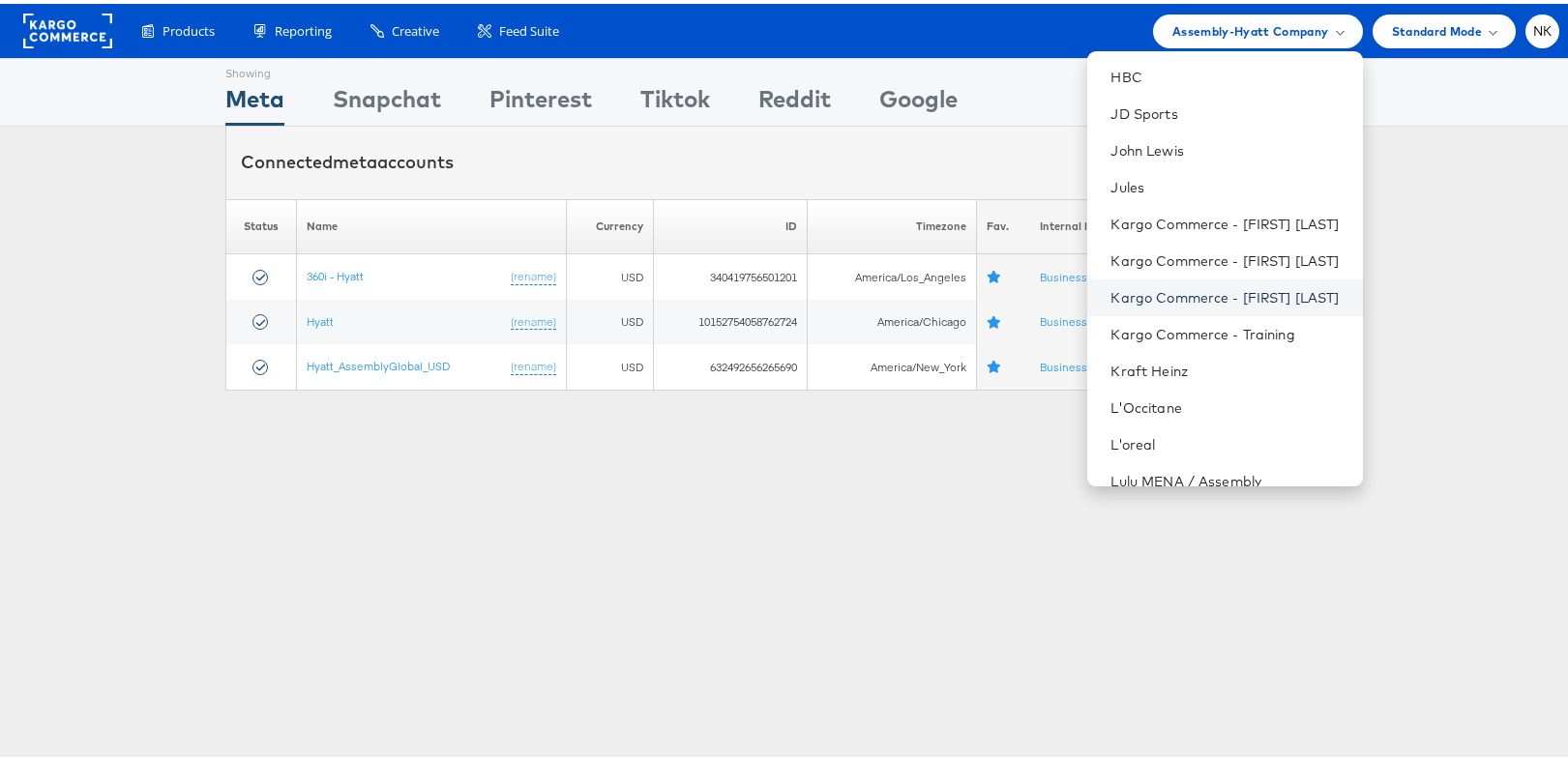 click on "Kargo Commerce - [FIRST] [LAST]" at bounding box center [1228, 294] 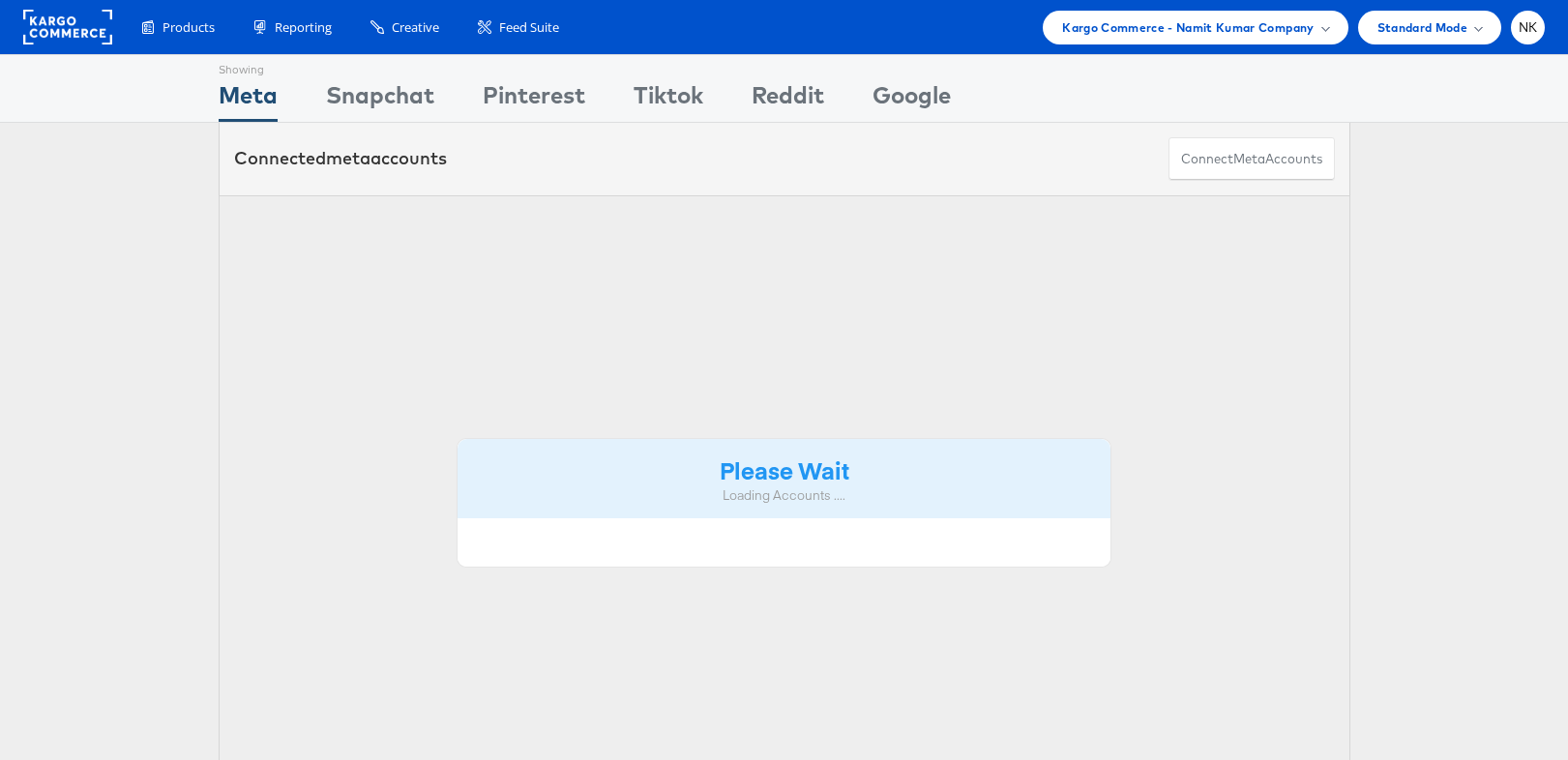 scroll, scrollTop: 0, scrollLeft: 0, axis: both 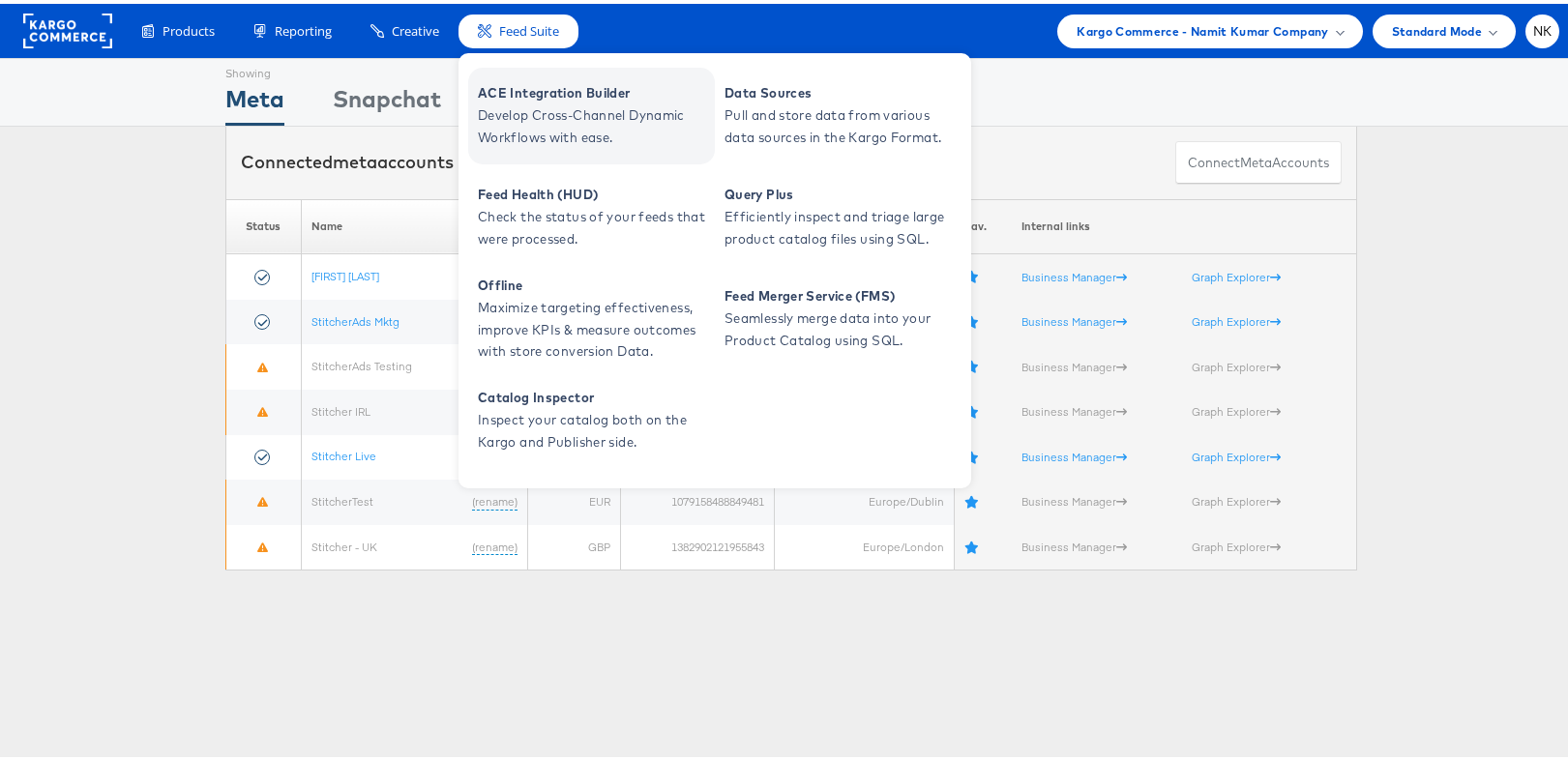 click on "ACE Integration Builder" at bounding box center (594, 89) 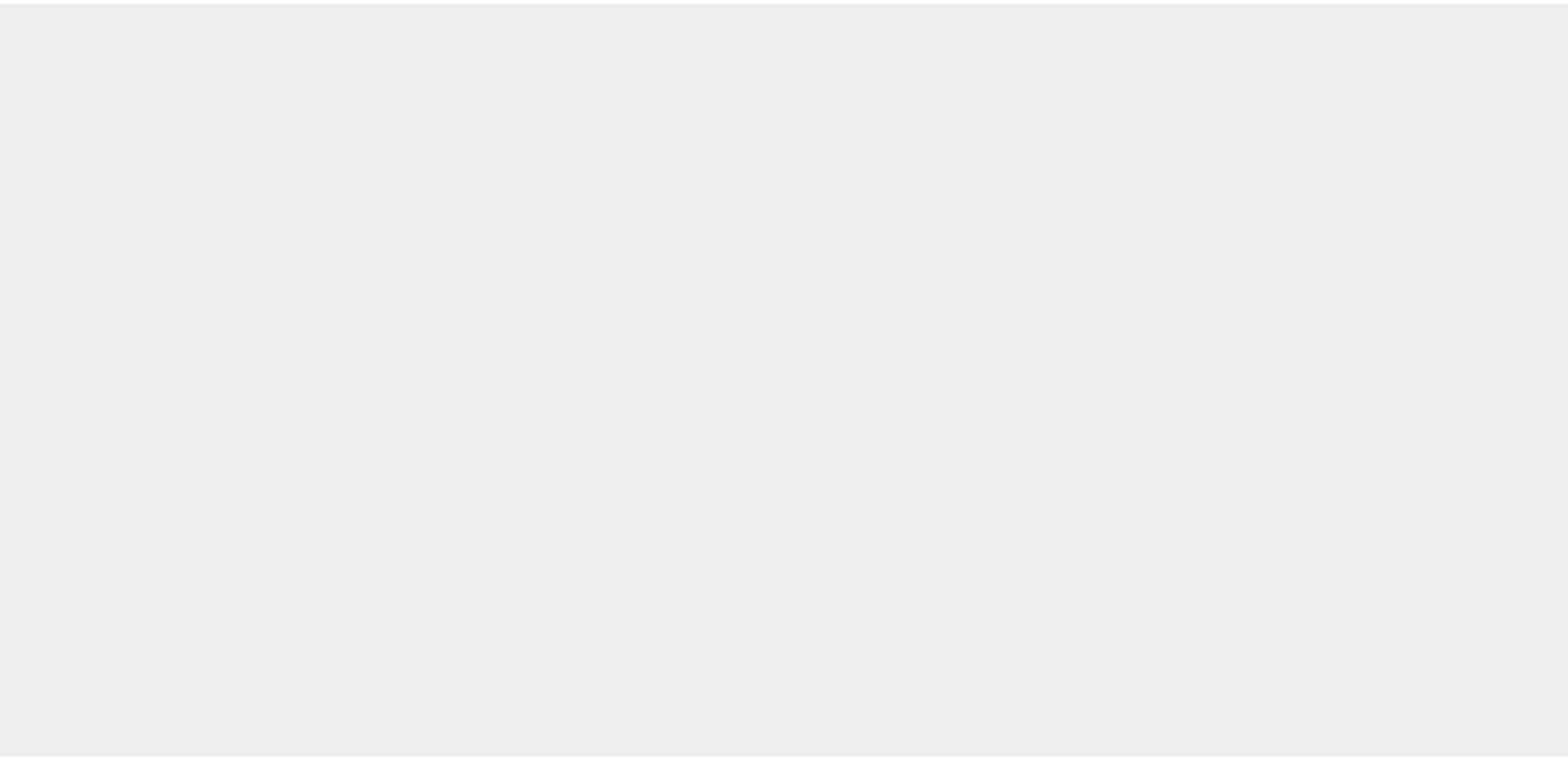 scroll, scrollTop: 0, scrollLeft: 0, axis: both 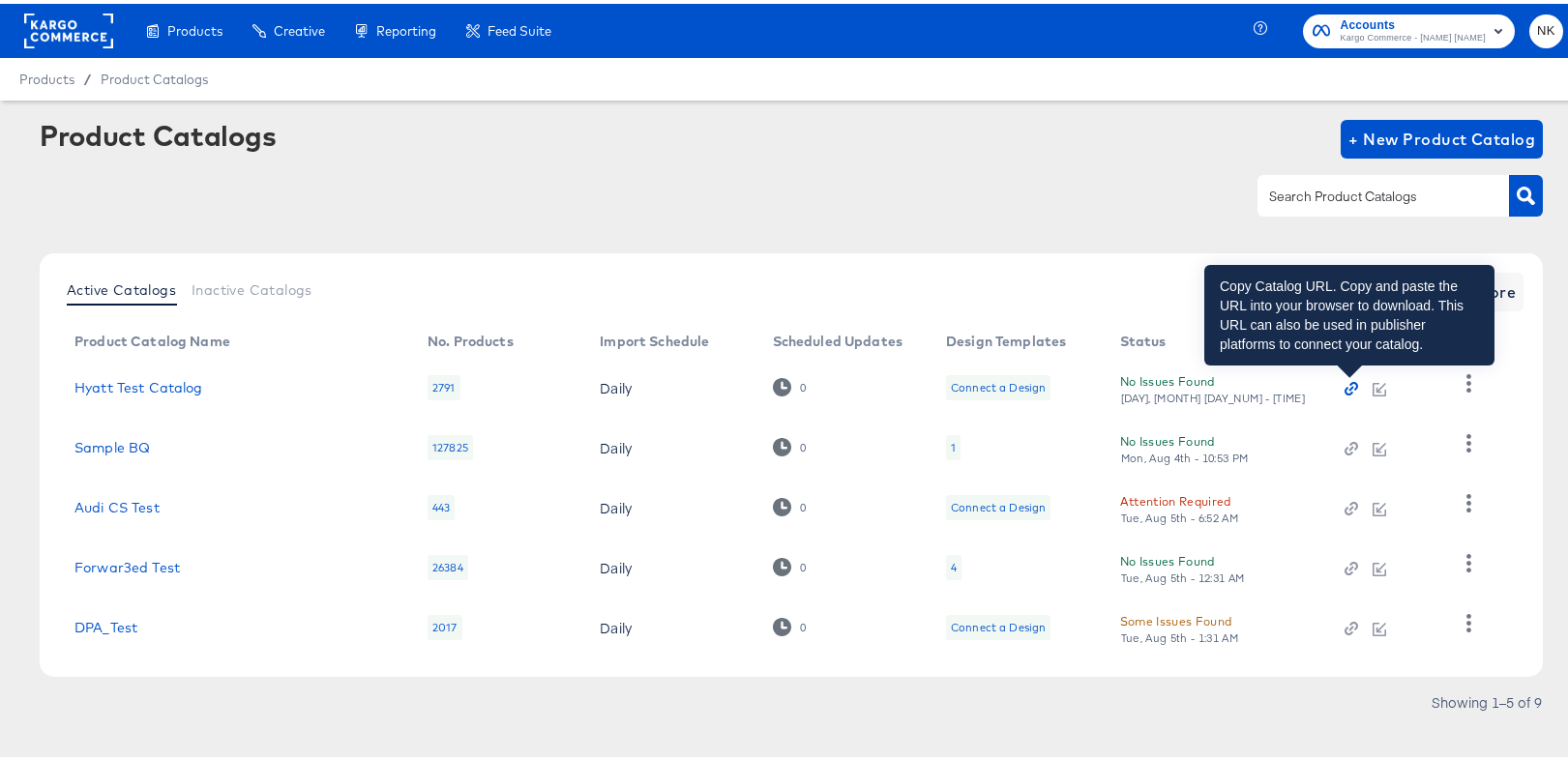 click 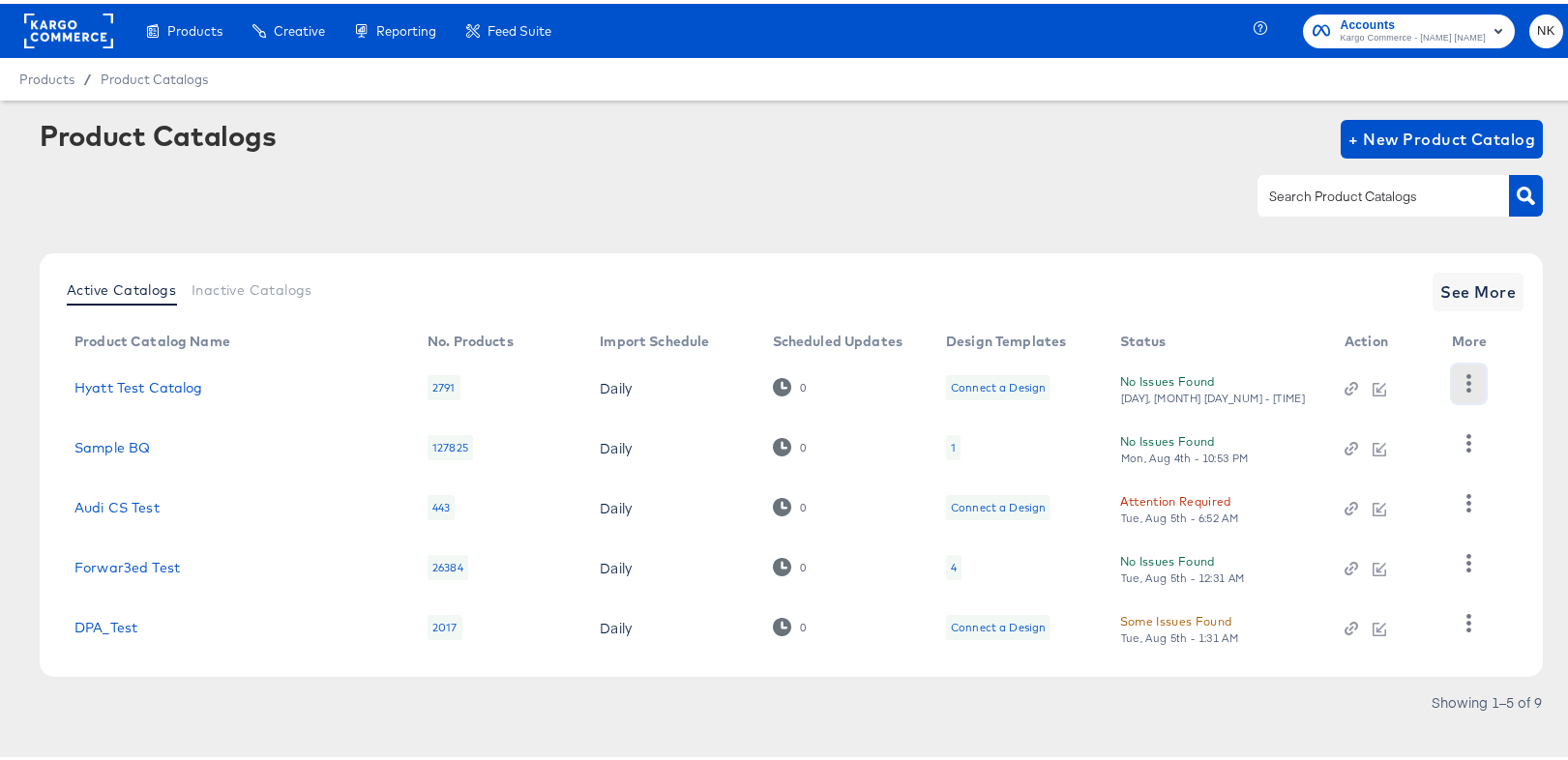 click 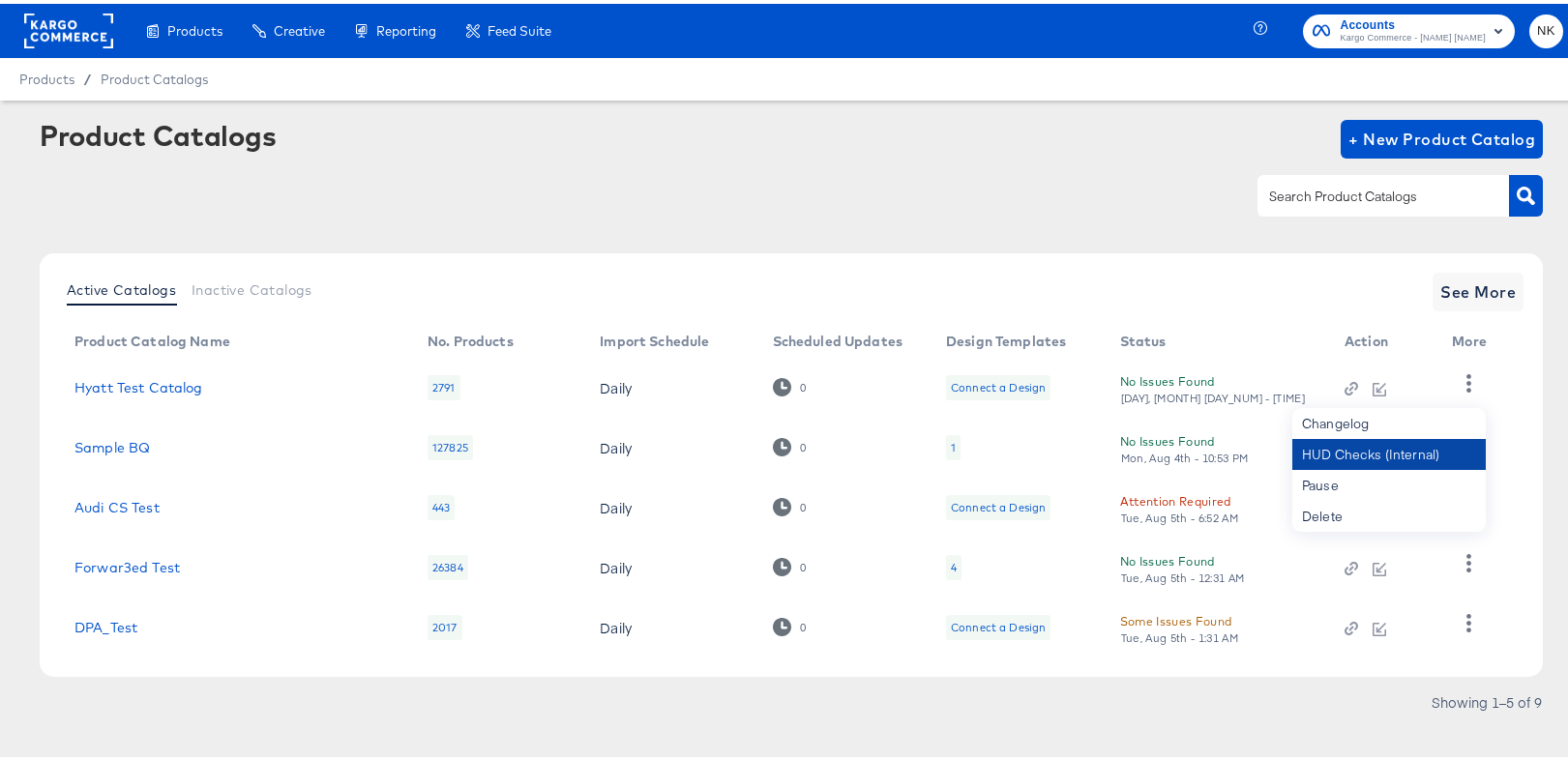 click on "HUD Checks (Internal)" at bounding box center (1389, 451) 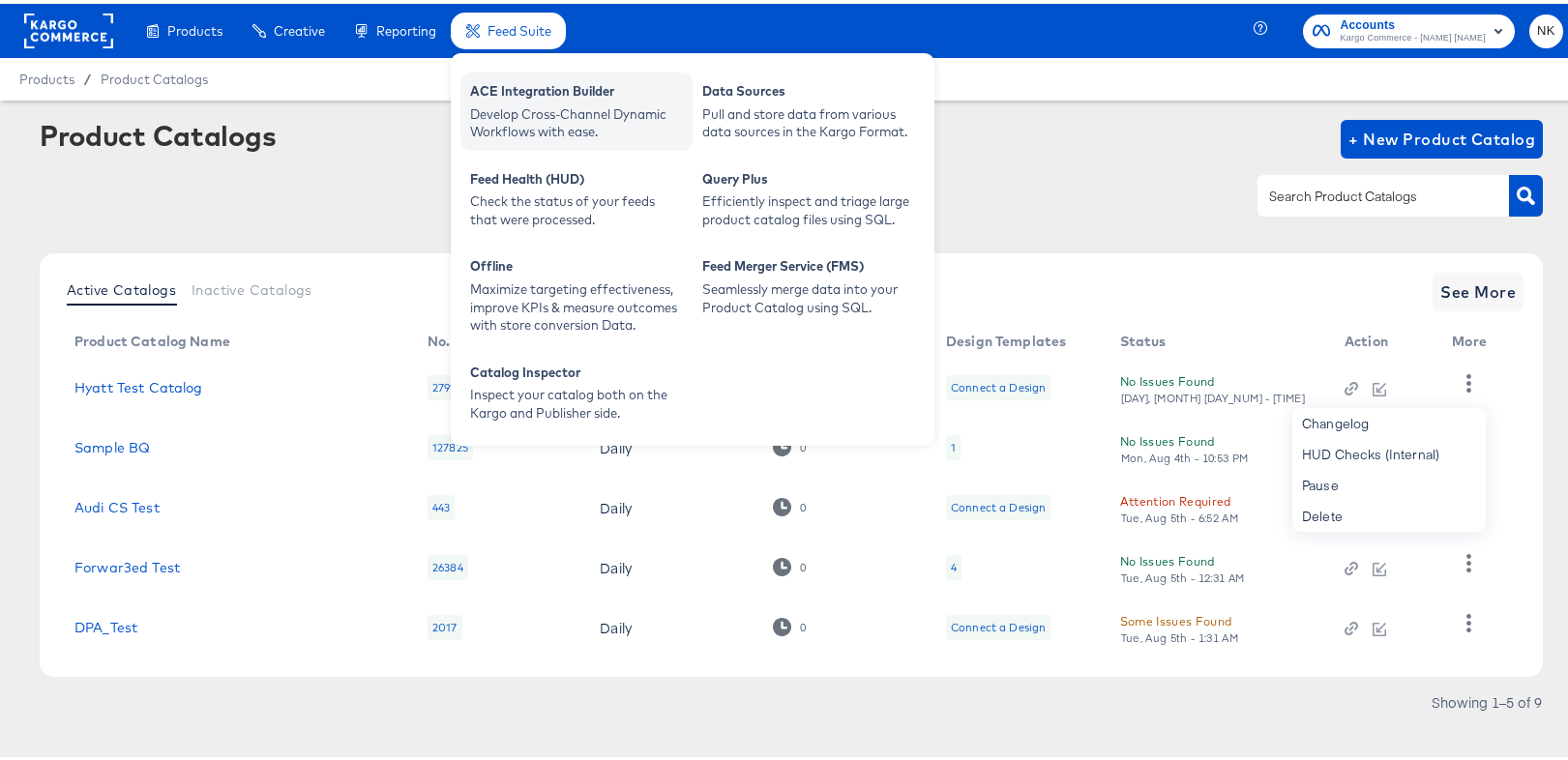 click on "Develop Cross-Channel Dynamic Workflows with ease." at bounding box center [577, 119] 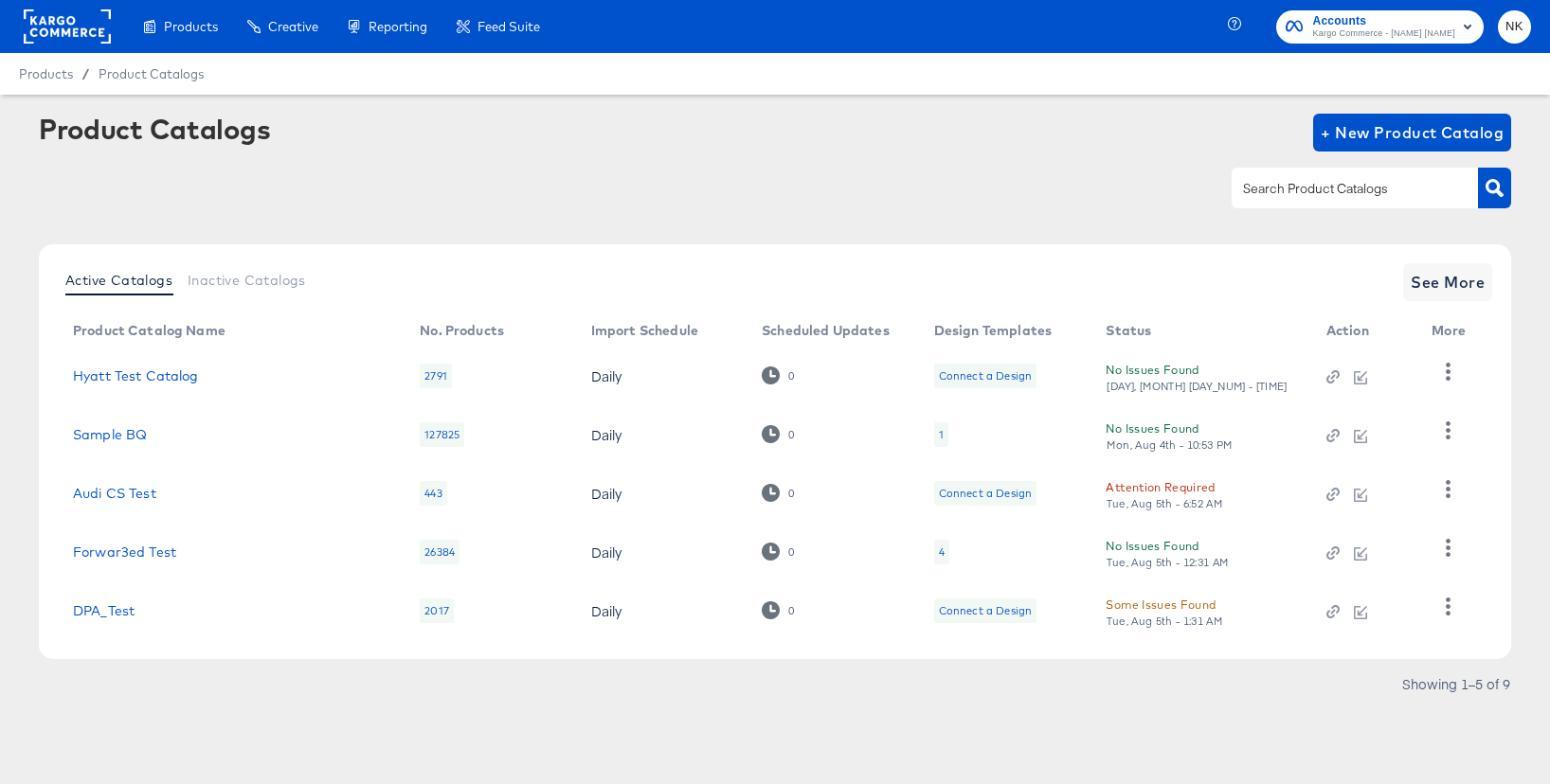 click on "Hyatt Test Catalog" at bounding box center (231, 376) 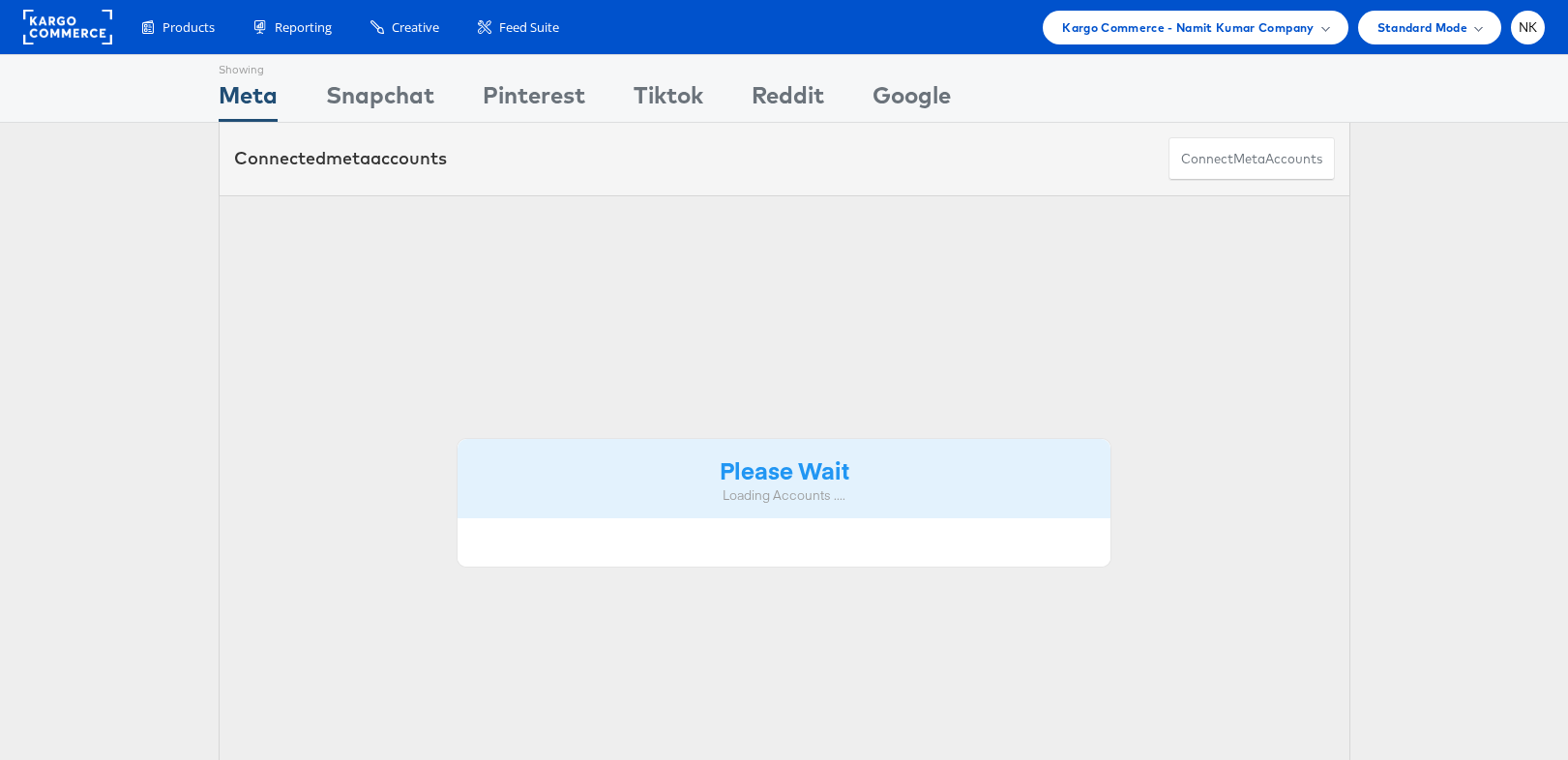 scroll, scrollTop: 0, scrollLeft: 0, axis: both 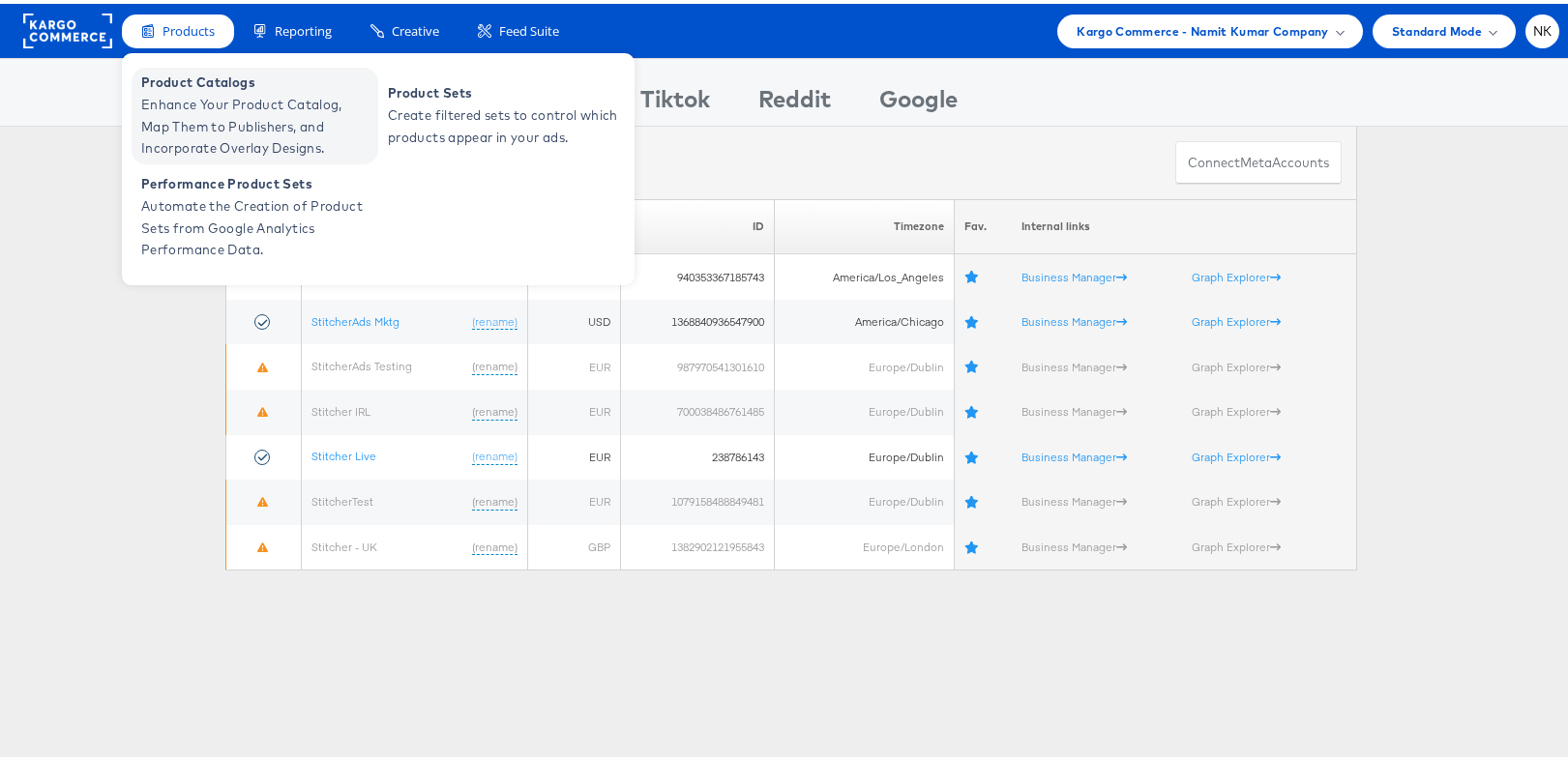 click on "Product Catalogs" at bounding box center [257, 78] 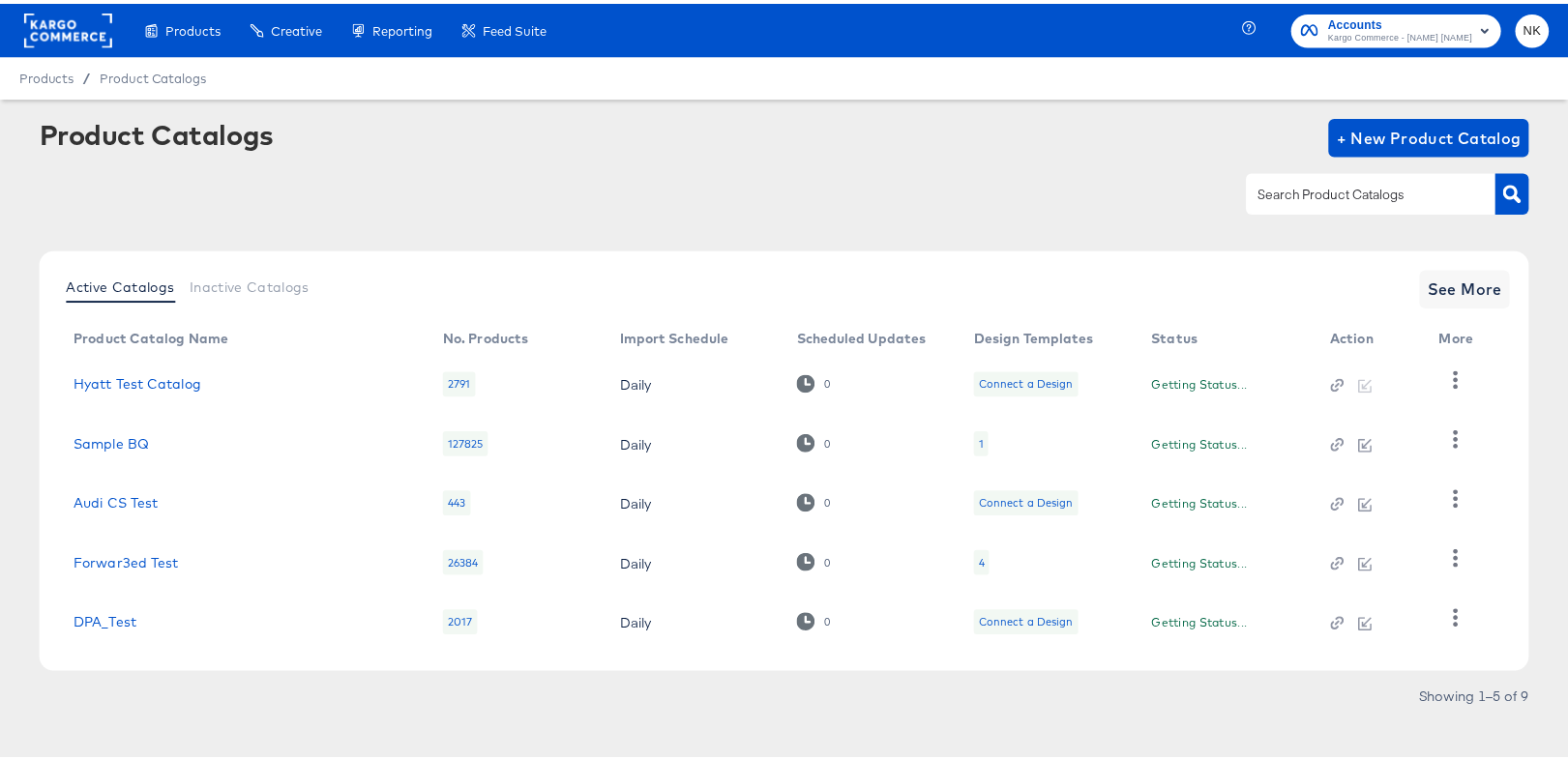 scroll, scrollTop: 0, scrollLeft: 0, axis: both 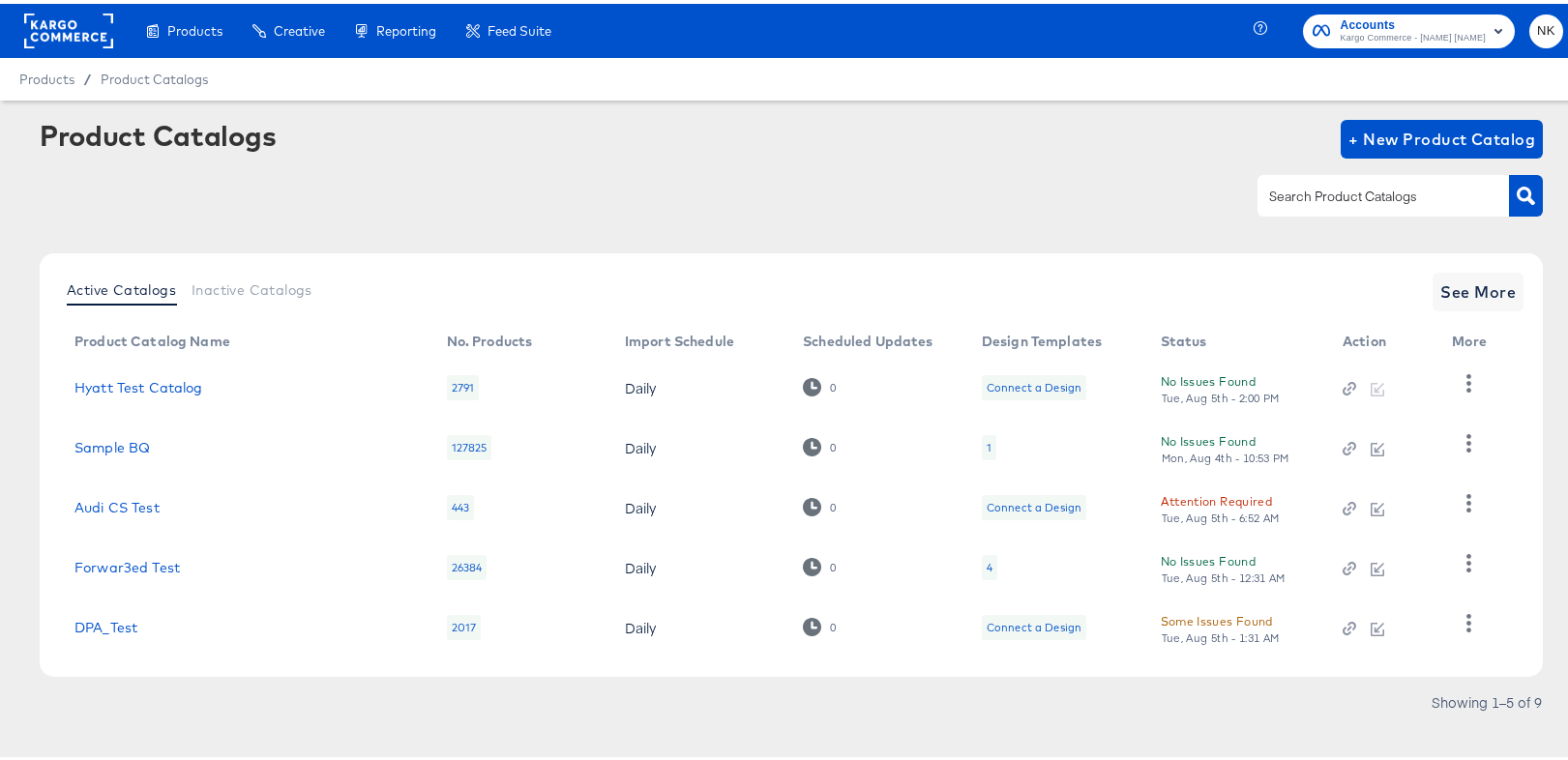 click on "Active Catalogs Inactive Catalogs See More Product Catalog Name No. Products Import Schedule Scheduled Updates Design Templates Status Action More Hyatt Test Catalog 2791 Daily 0 Connect a Design No Issues Found Tue, Aug 5th - 2:00 PM Sample BQ 127825 Daily 0 1 No Issues Found Mon, Aug 4th - 10:53 PM Audi CS Test 443 Daily 0 Connect a Design Attention Required Tue, Aug 5th - 6:52 AM Forwar3ed Test  26384 Daily 0 4 No Issues Found Tue, Aug 5th - 12:31 AM DPA_Test 2017 Daily 0 Connect a Design Some Issues Found Tue, Aug 5th - 1:31 AM" at bounding box center [791, 461] 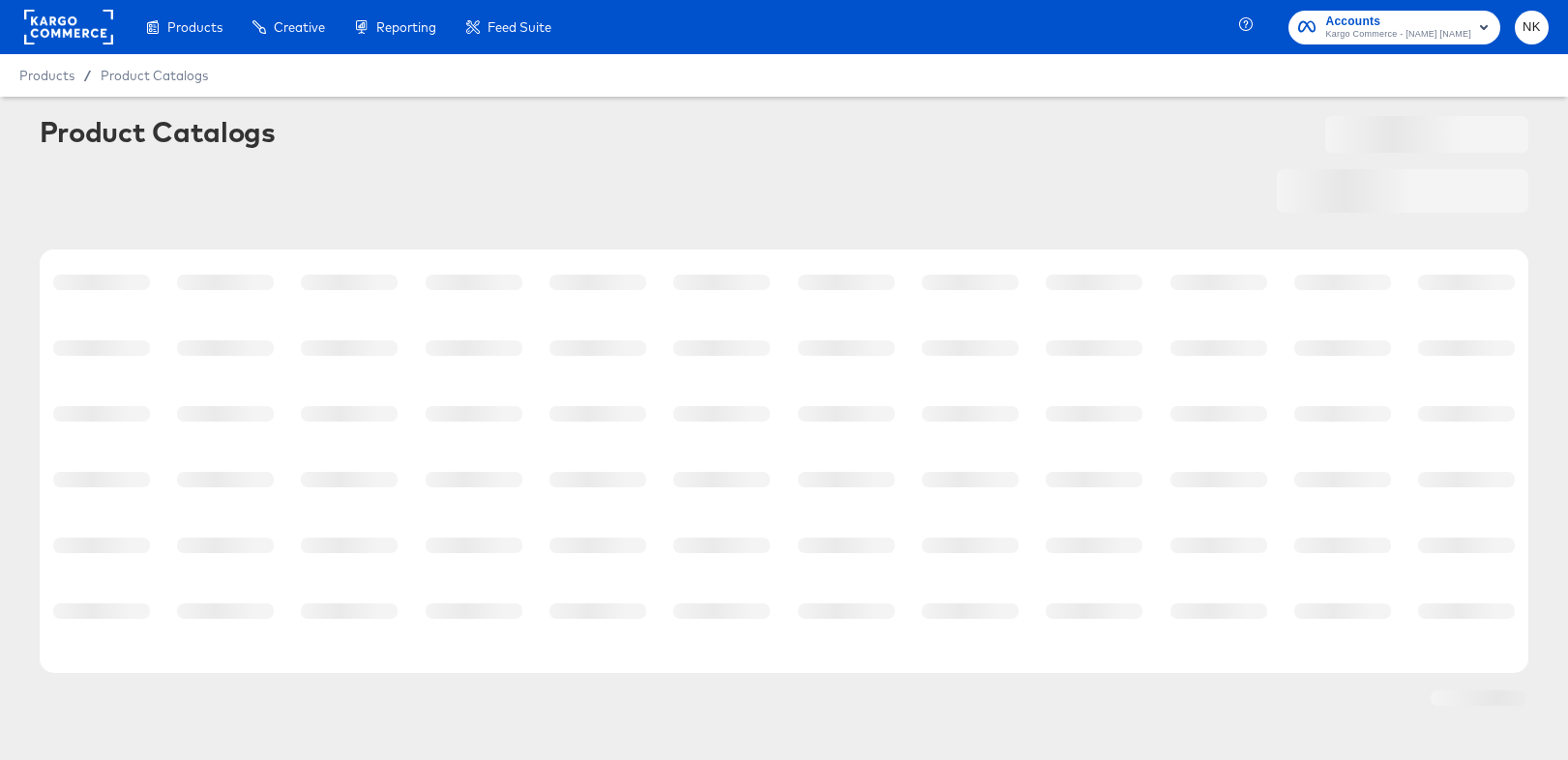 scroll, scrollTop: 0, scrollLeft: 0, axis: both 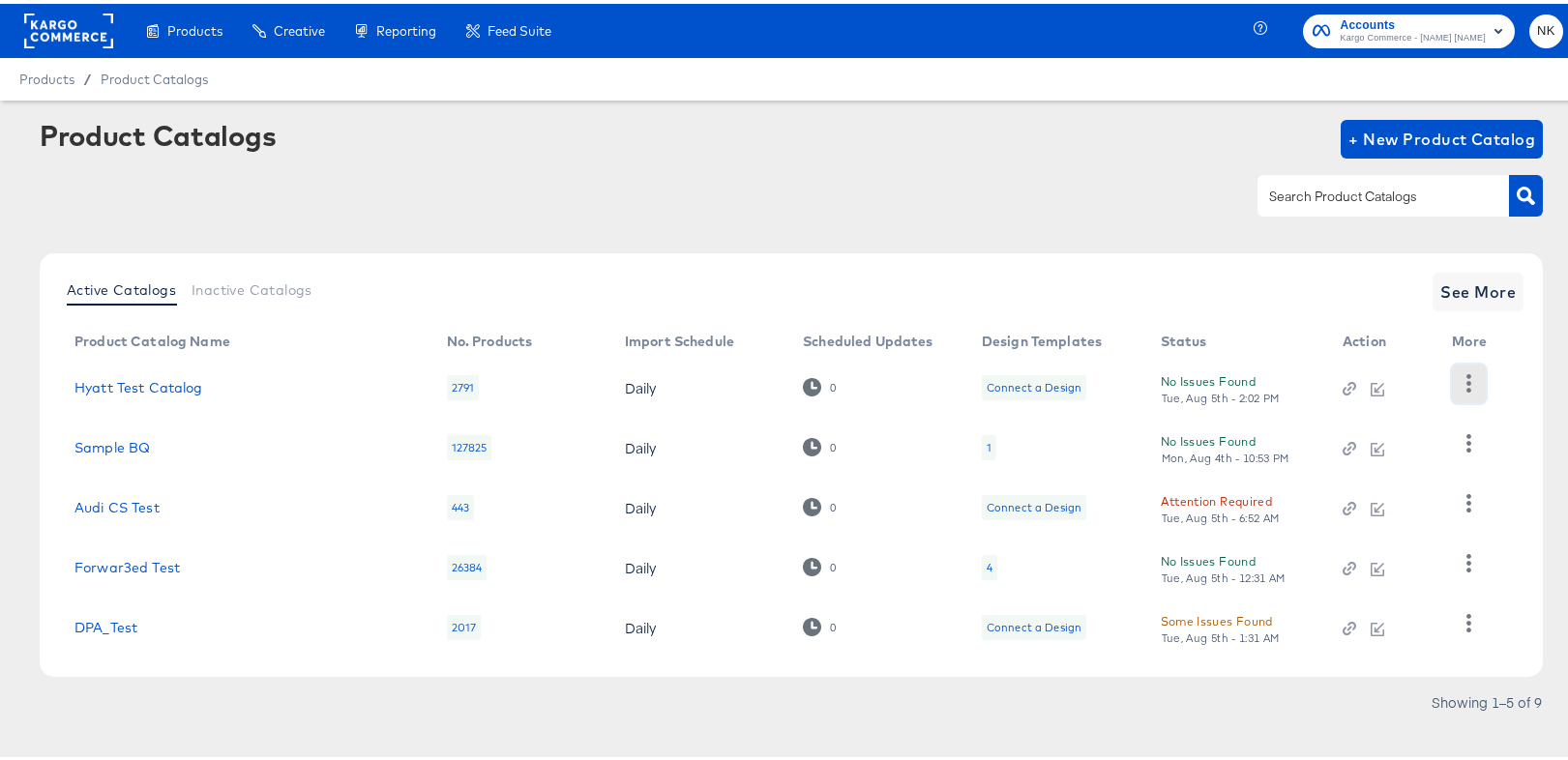click 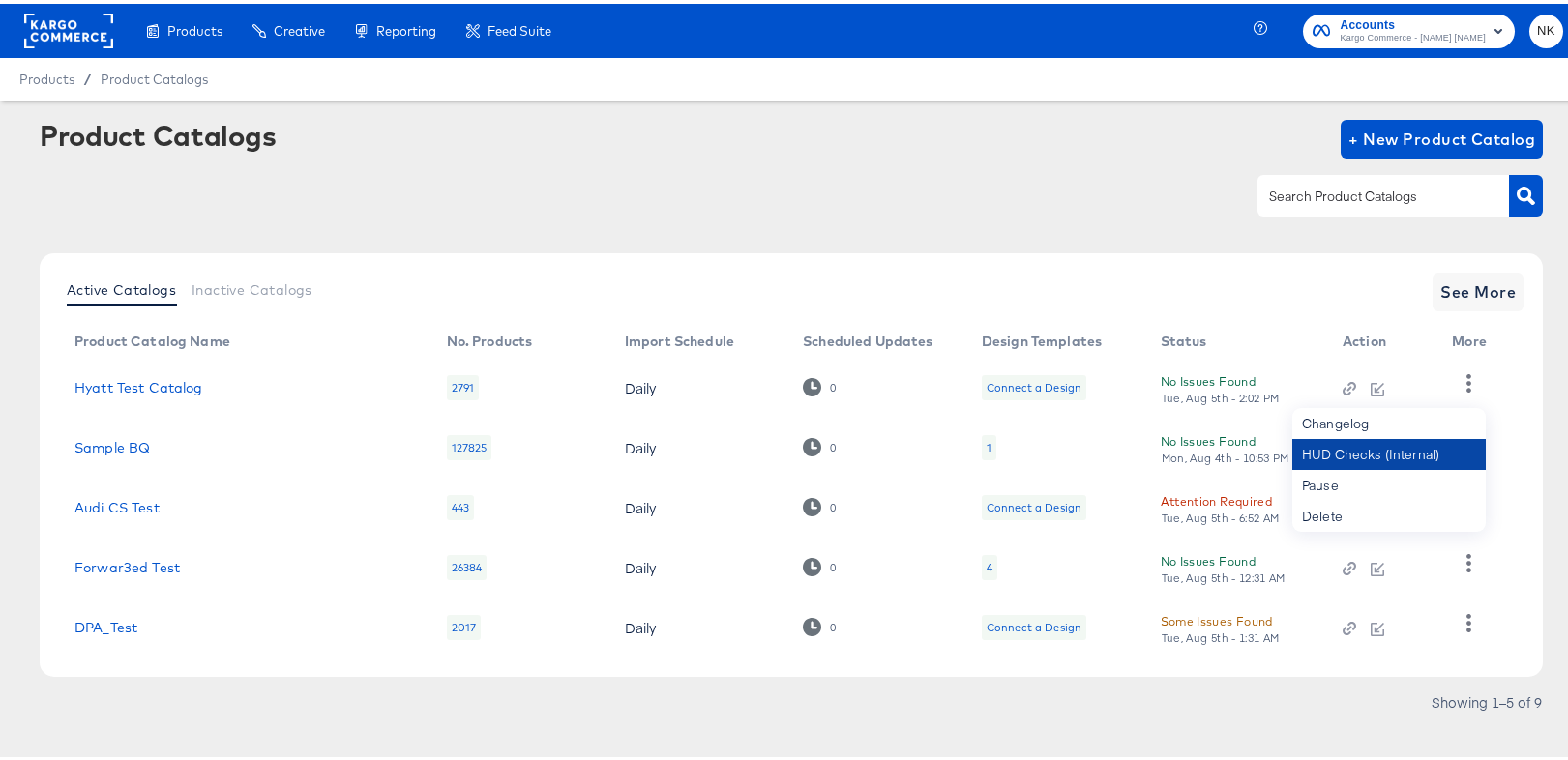 click on "HUD Checks (Internal)" at bounding box center (1389, 451) 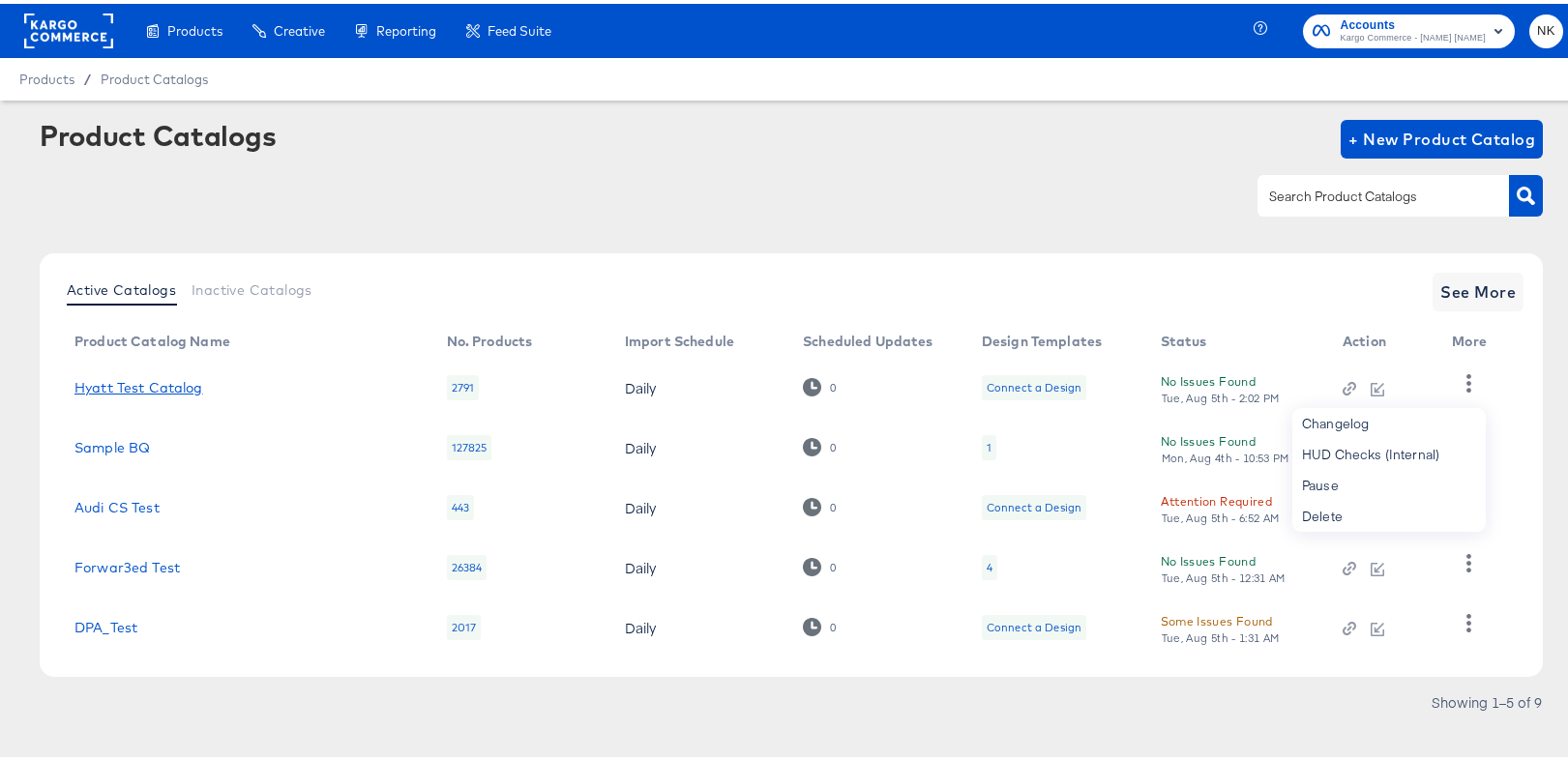click on "Hyatt Test Catalog" at bounding box center [138, 384] 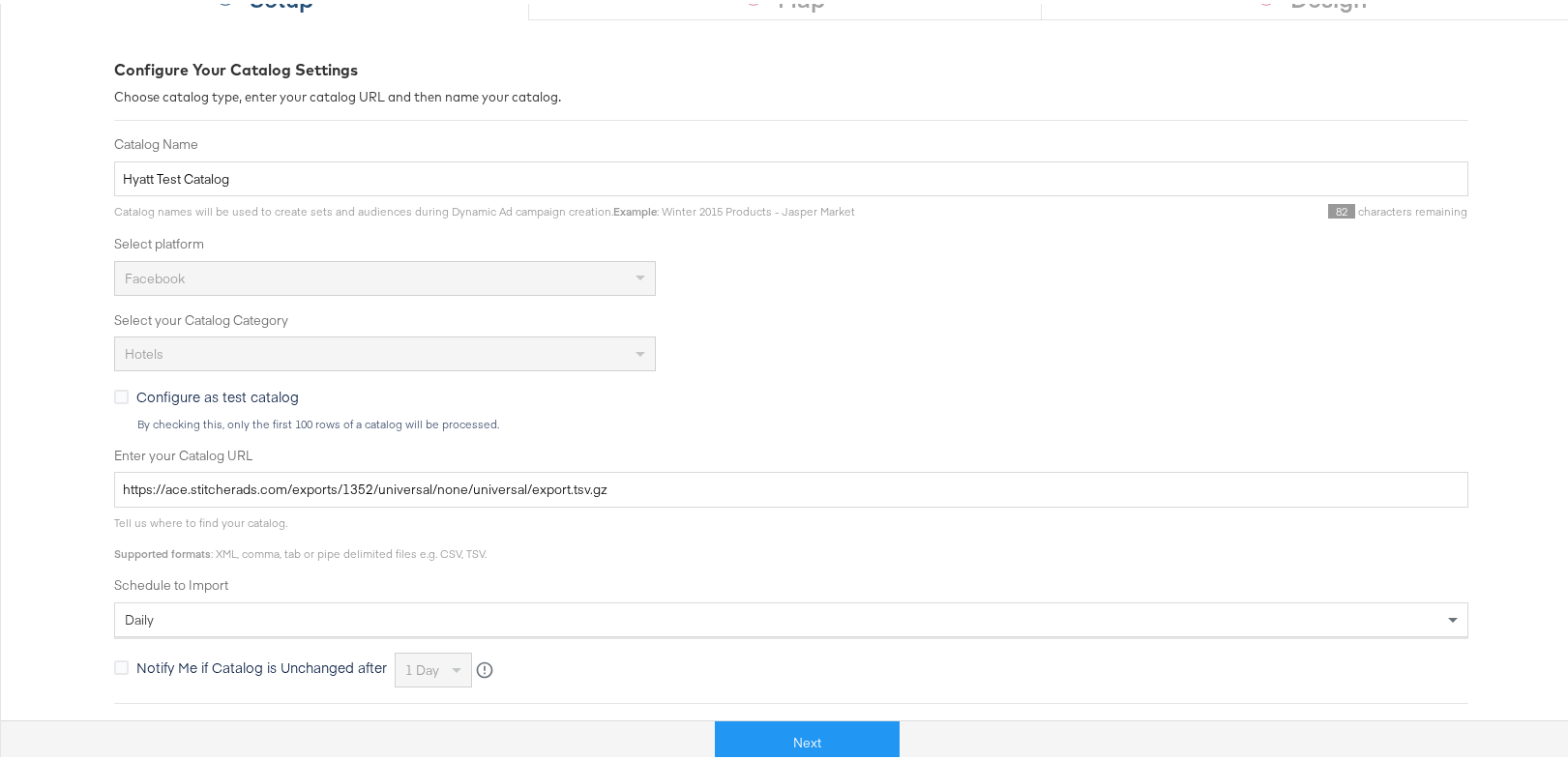 scroll, scrollTop: 0, scrollLeft: 0, axis: both 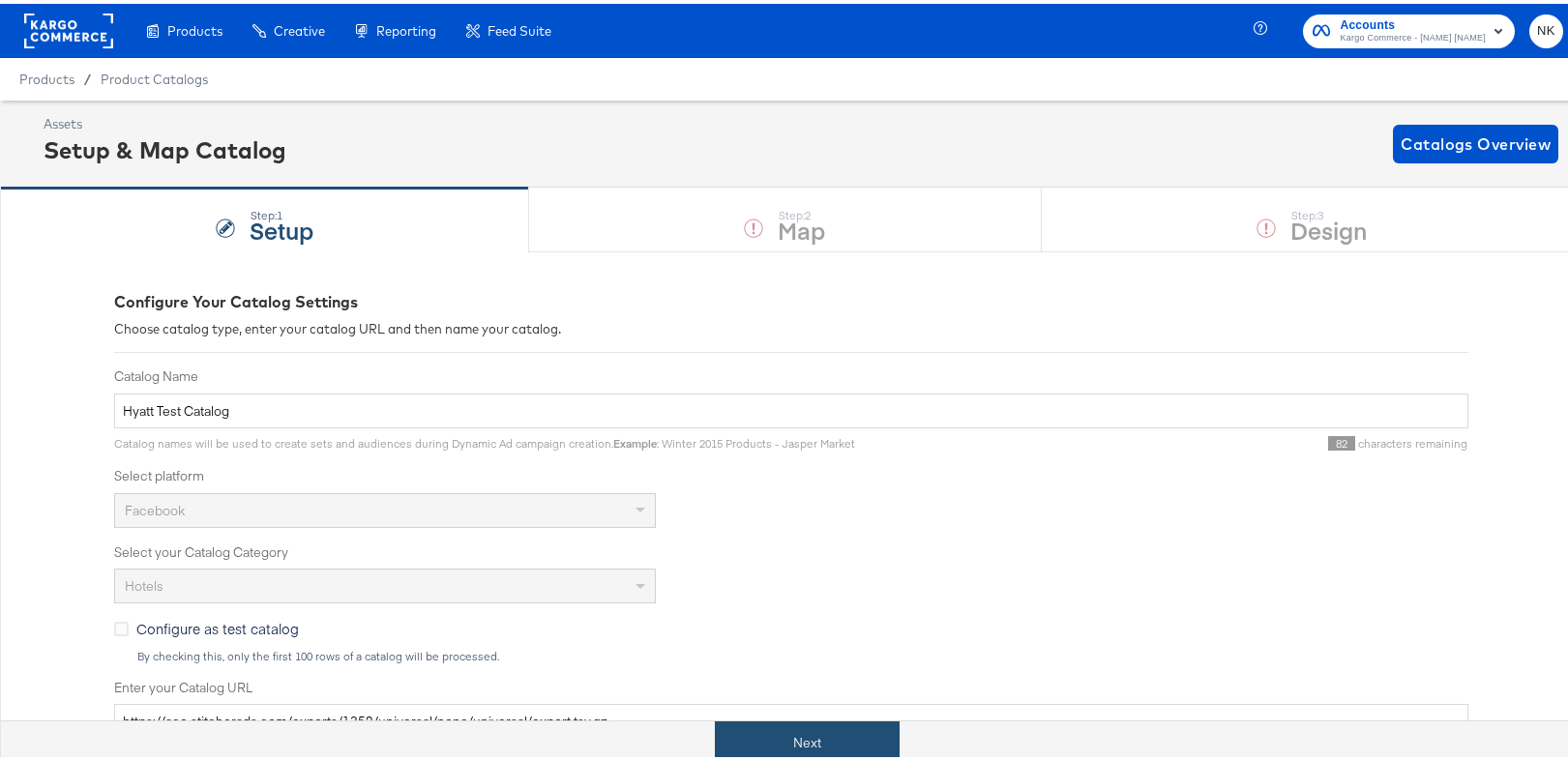 click on "Next" at bounding box center [807, 739] 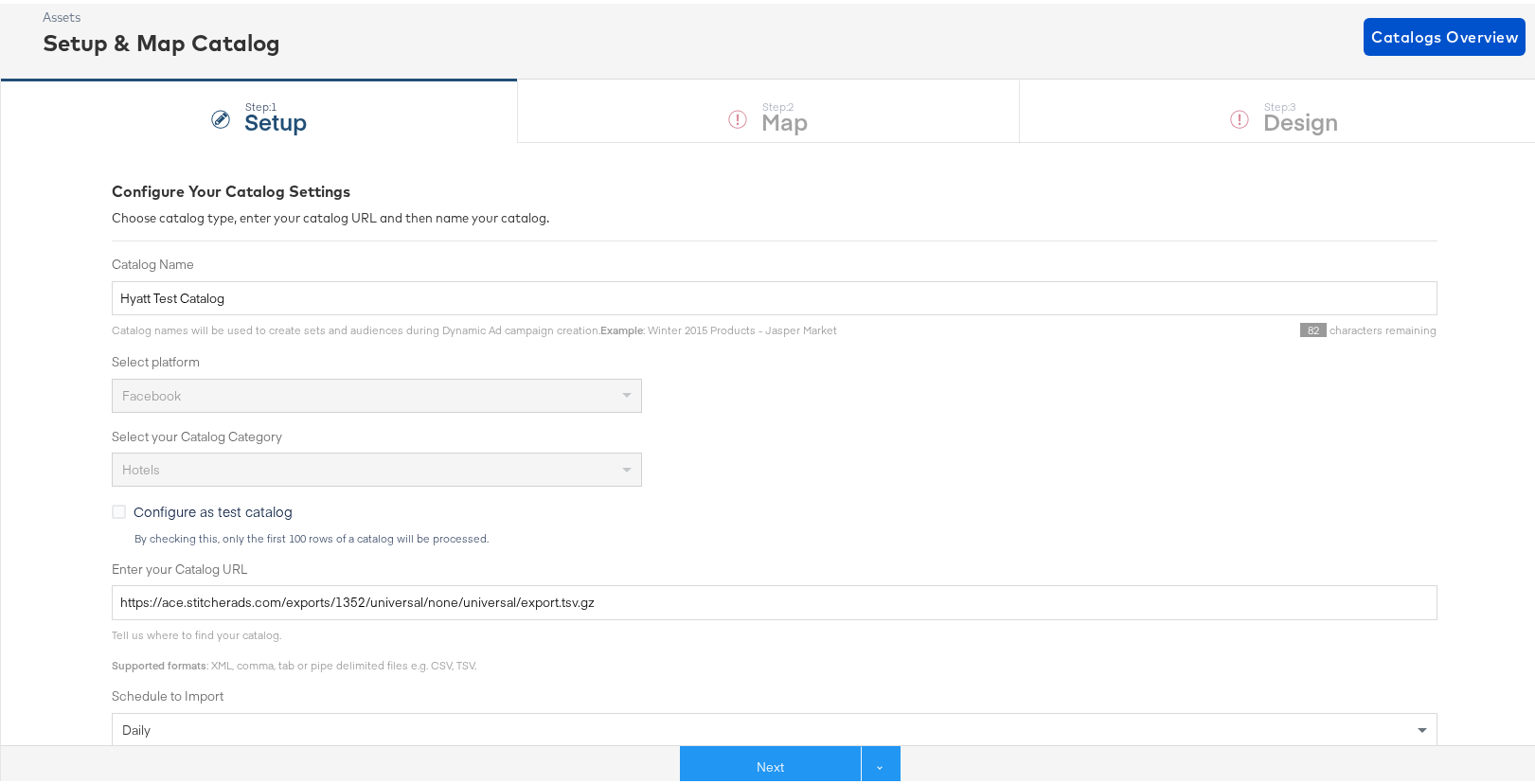 scroll, scrollTop: 131, scrollLeft: 0, axis: vertical 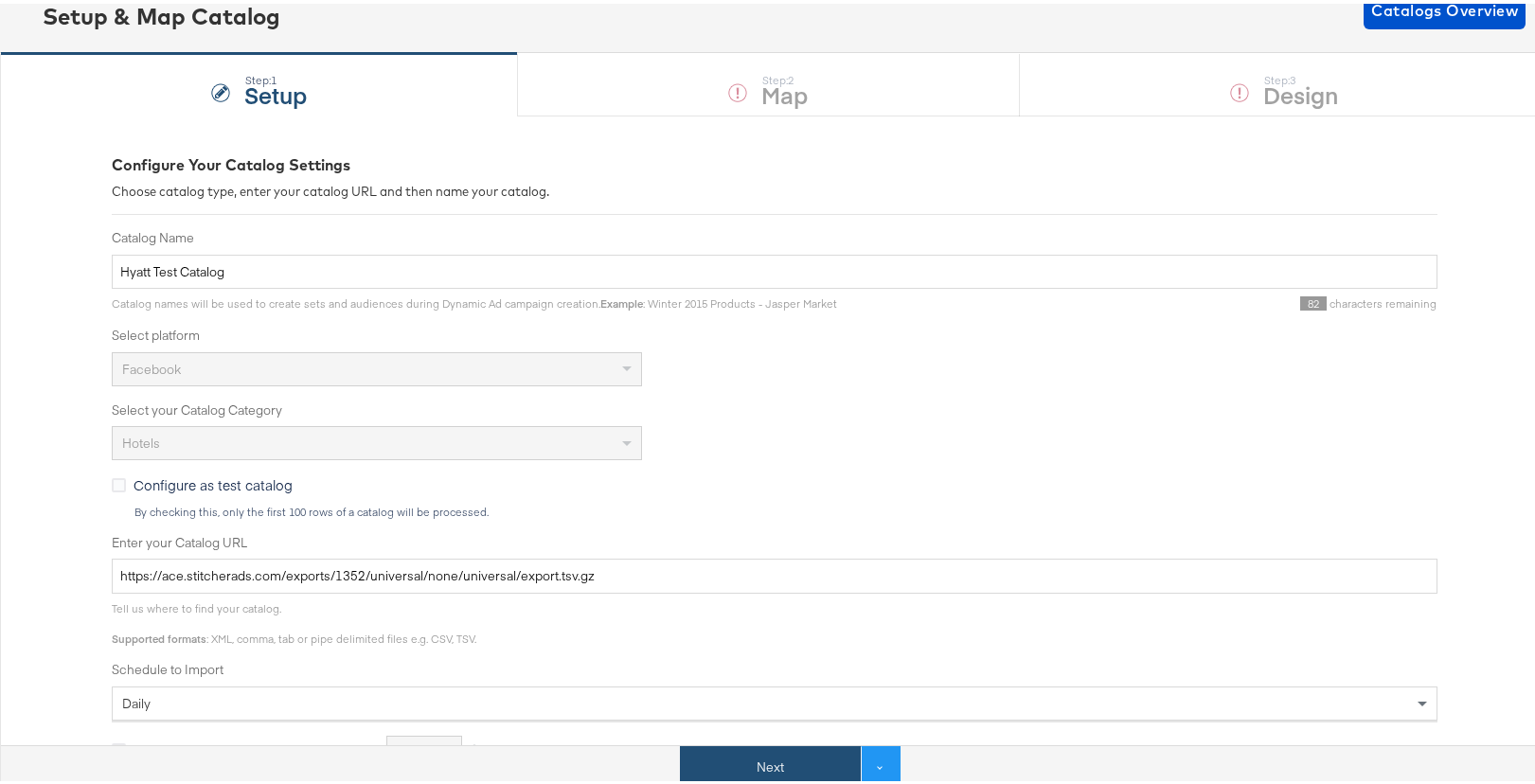 click on "Next" at bounding box center [770, 763] 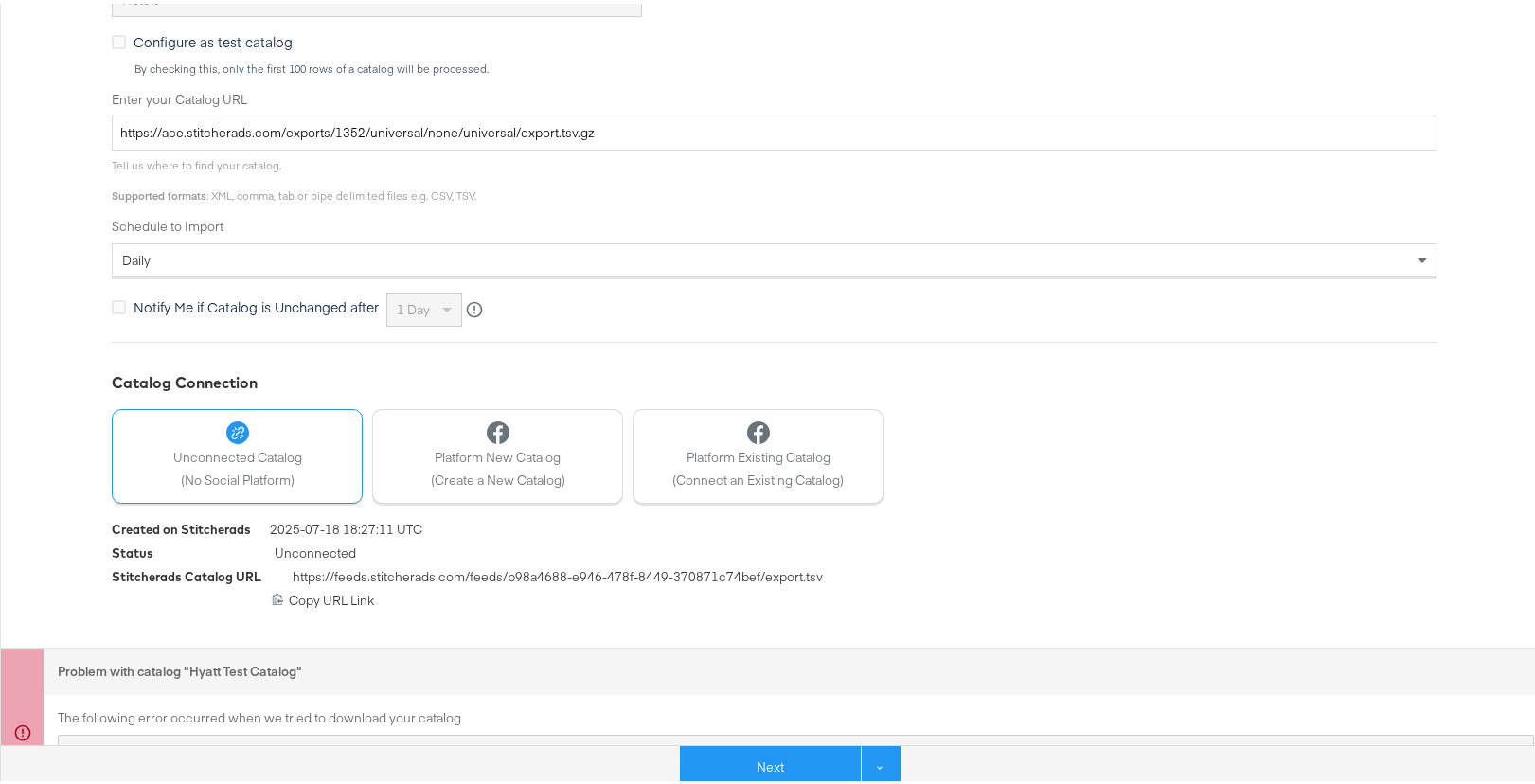 scroll, scrollTop: 618, scrollLeft: 0, axis: vertical 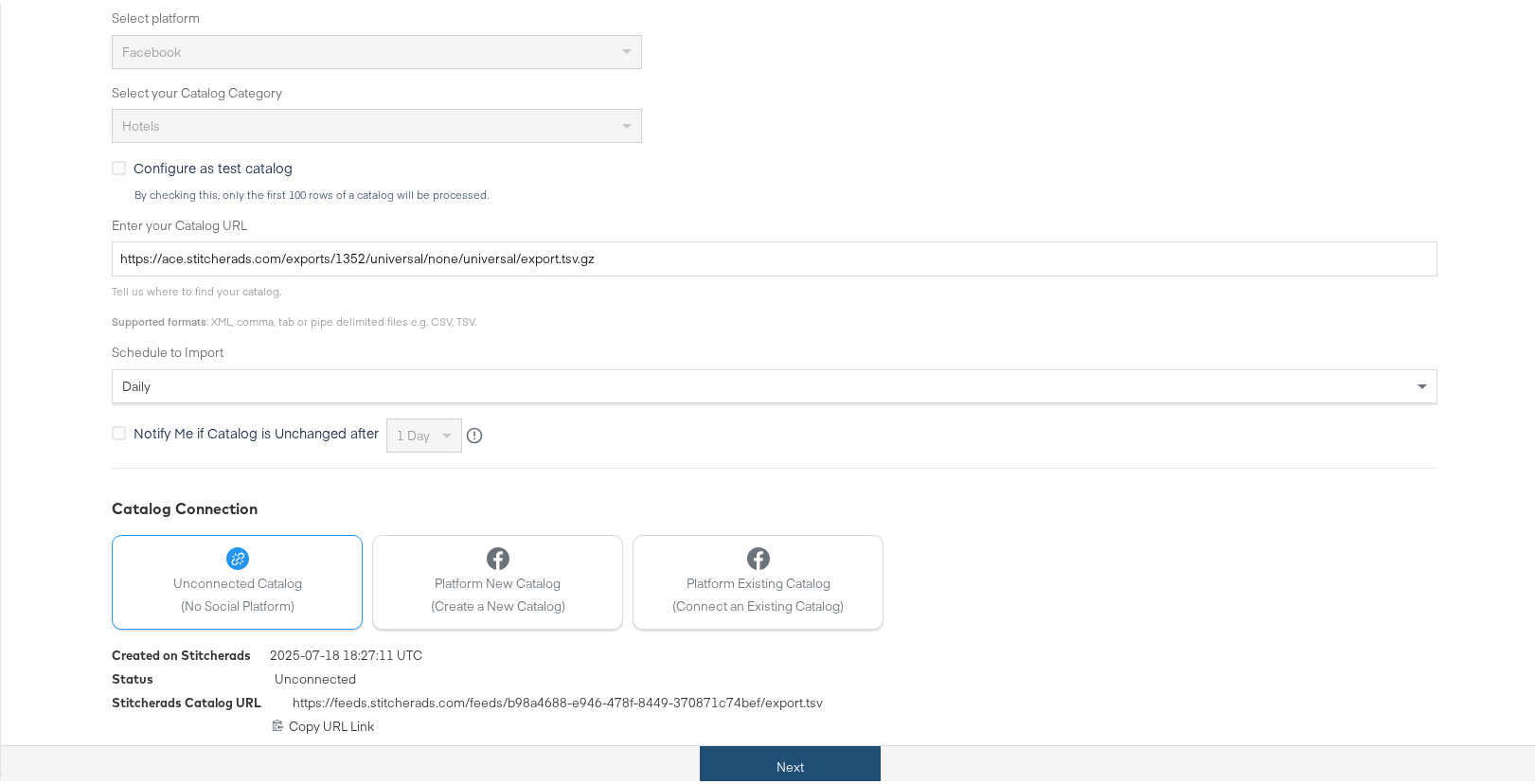 click on "Next" at bounding box center [790, 763] 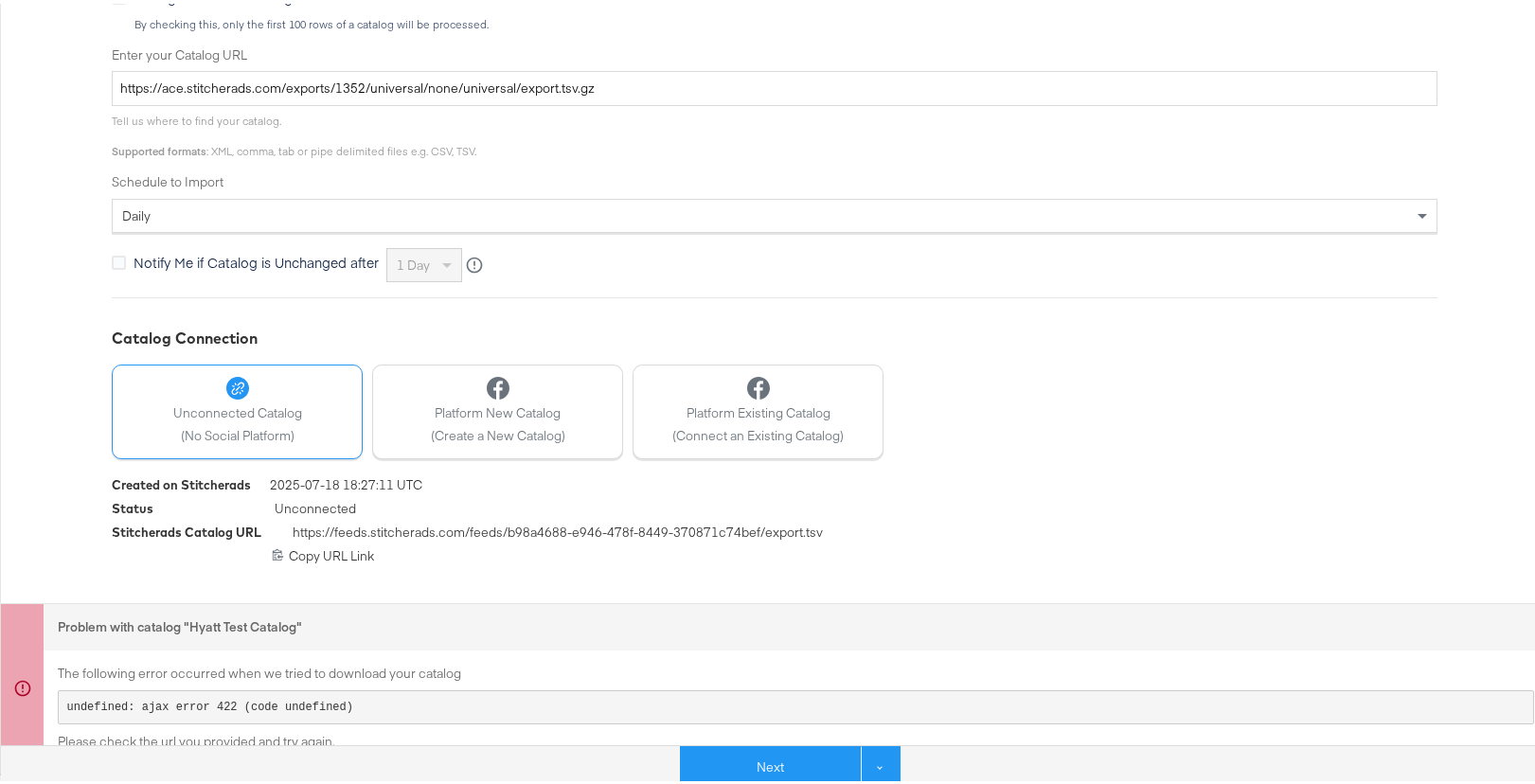 scroll, scrollTop: 0, scrollLeft: 0, axis: both 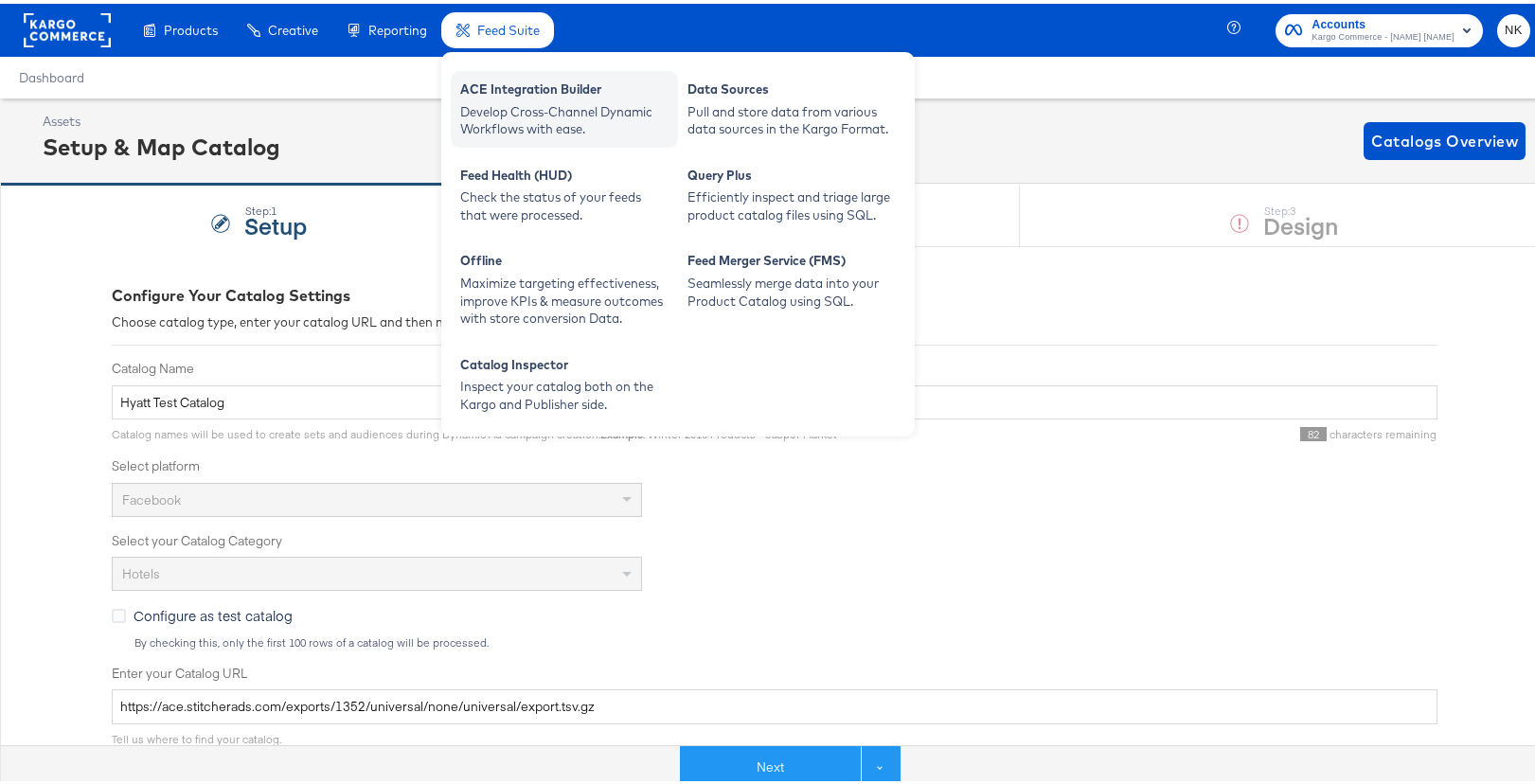 click on "ACE Integration Builder" at bounding box center [564, 88] 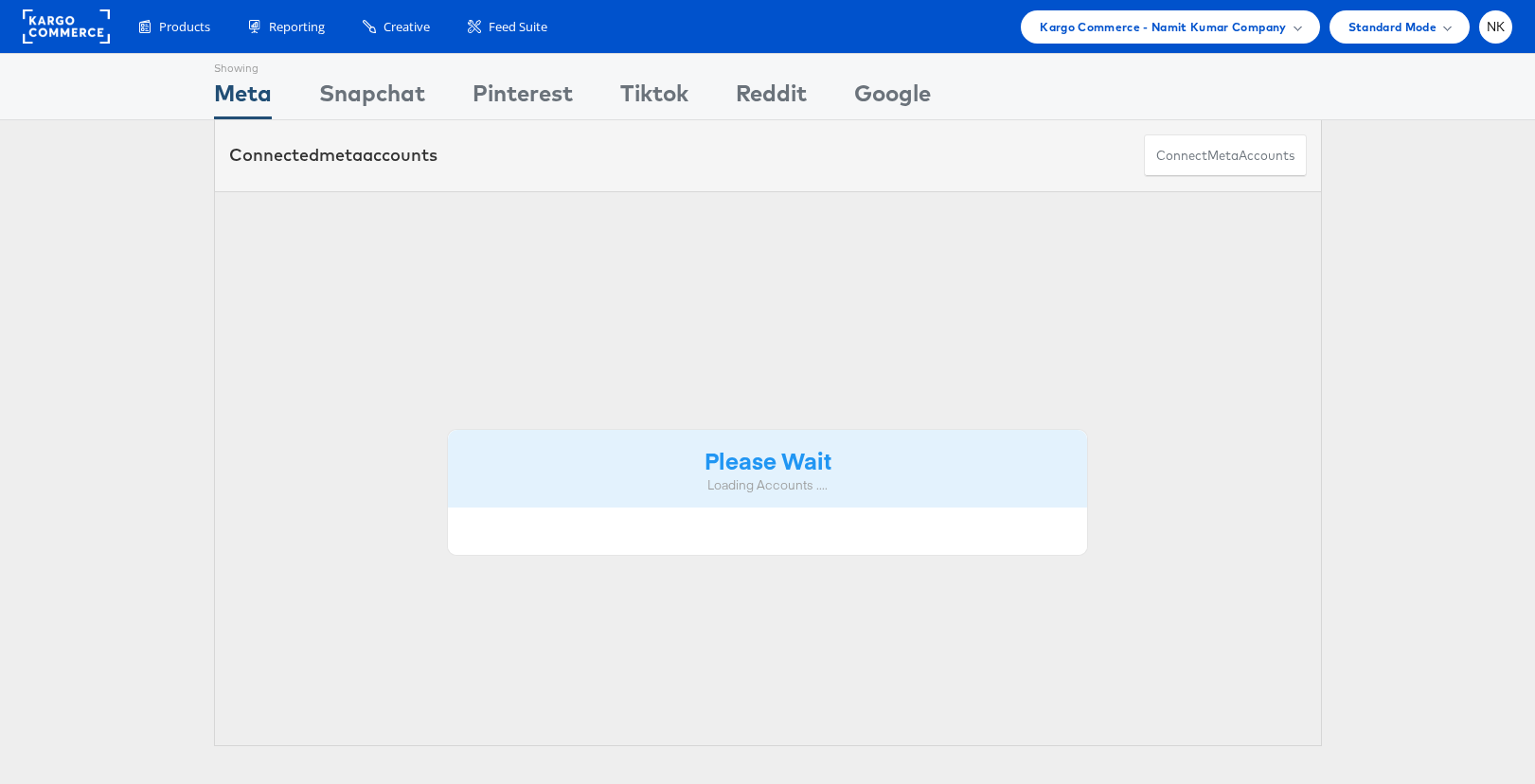 scroll, scrollTop: 0, scrollLeft: 0, axis: both 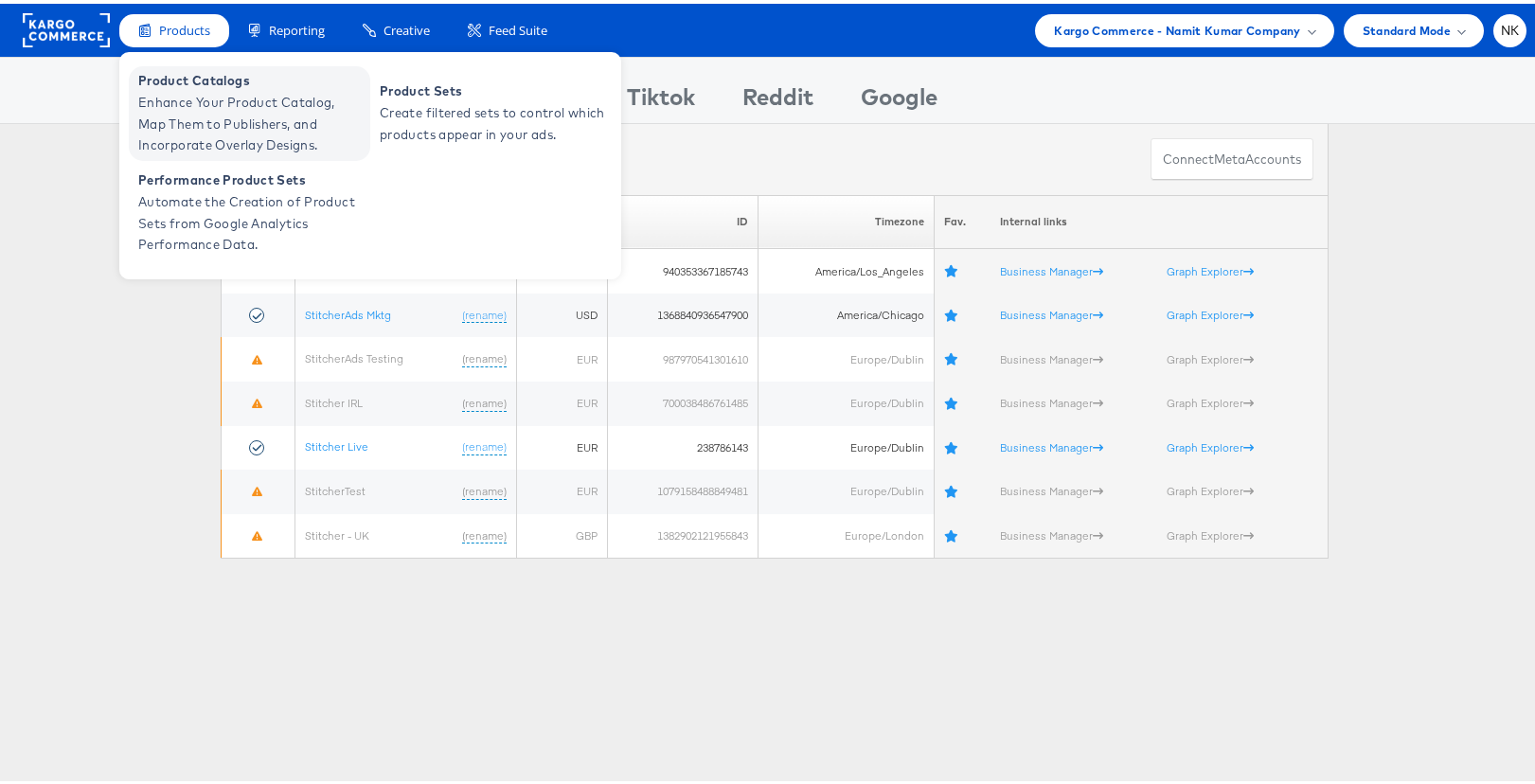 click on "Product Catalogs" at bounding box center (252, 77) 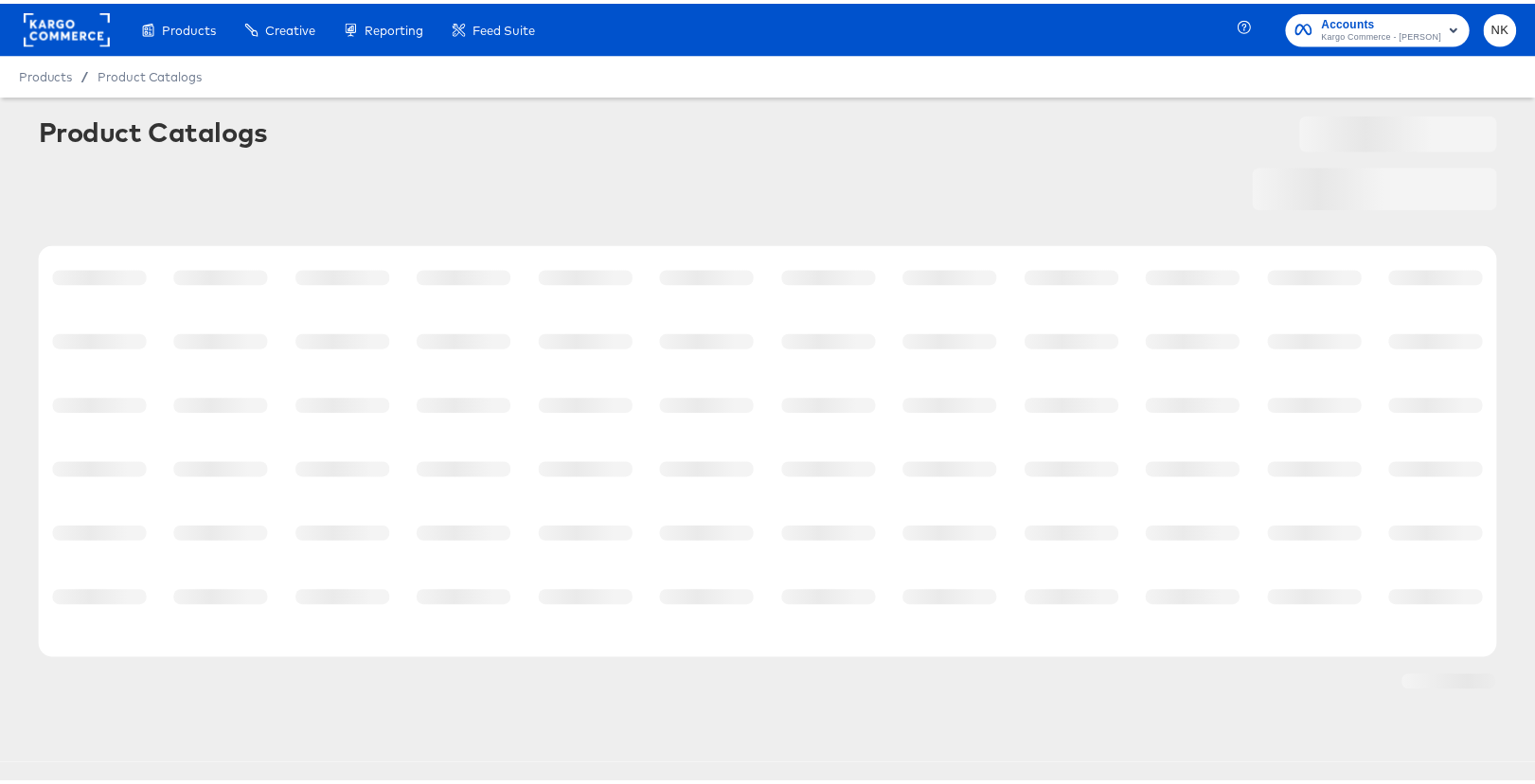 scroll, scrollTop: 0, scrollLeft: 0, axis: both 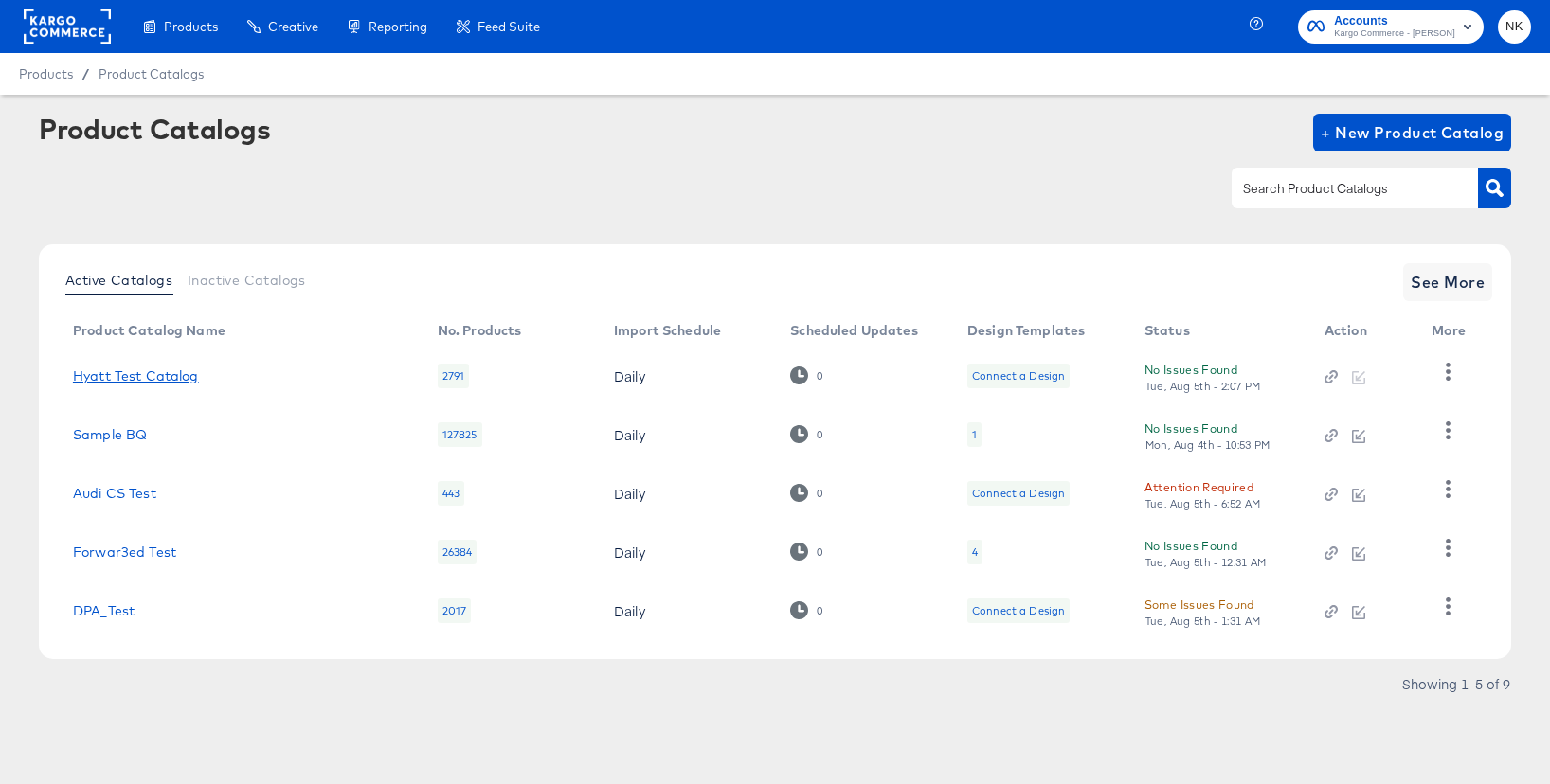 click on "Hyatt Test Catalog" at bounding box center (135, 376) 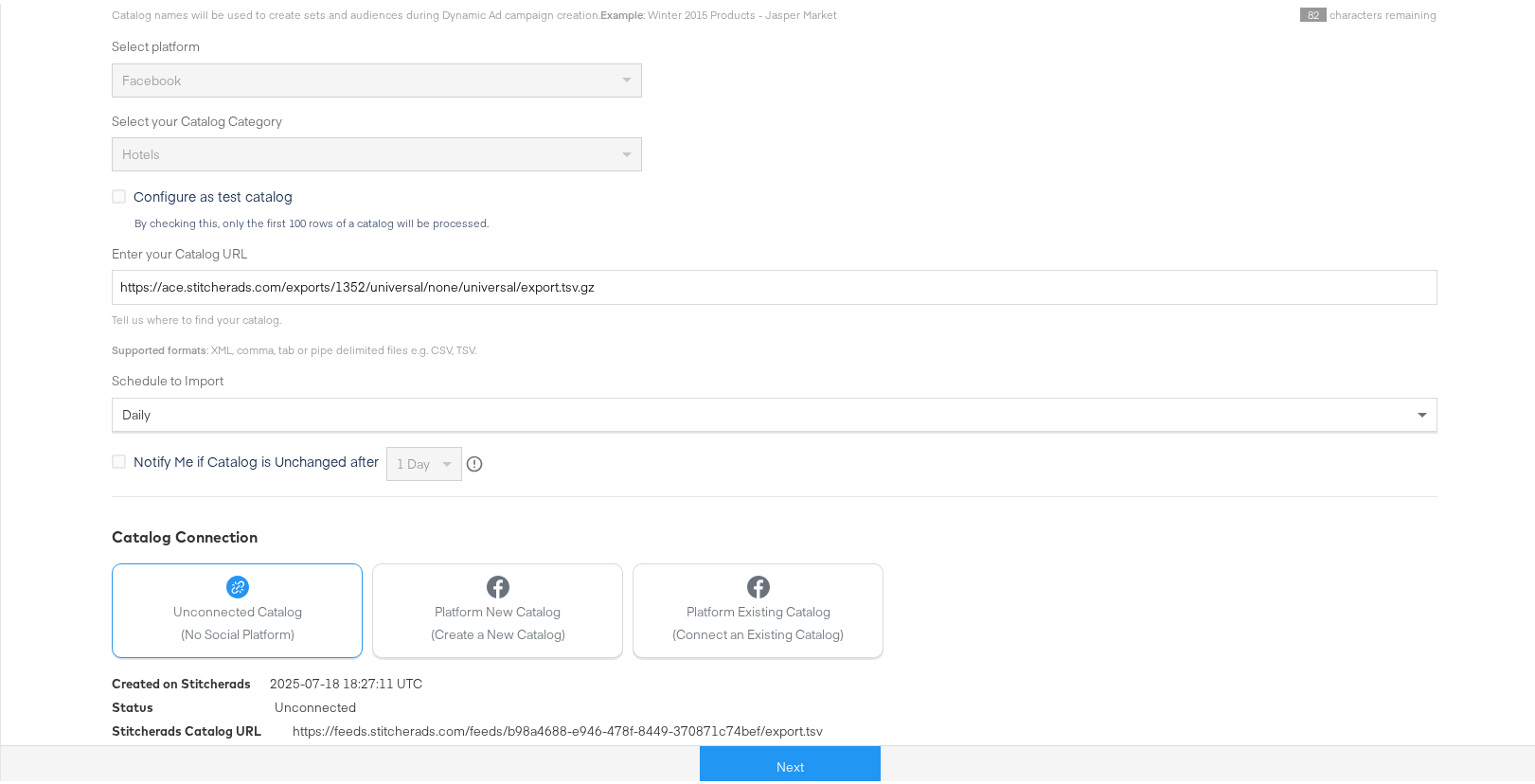 scroll, scrollTop: 448, scrollLeft: 0, axis: vertical 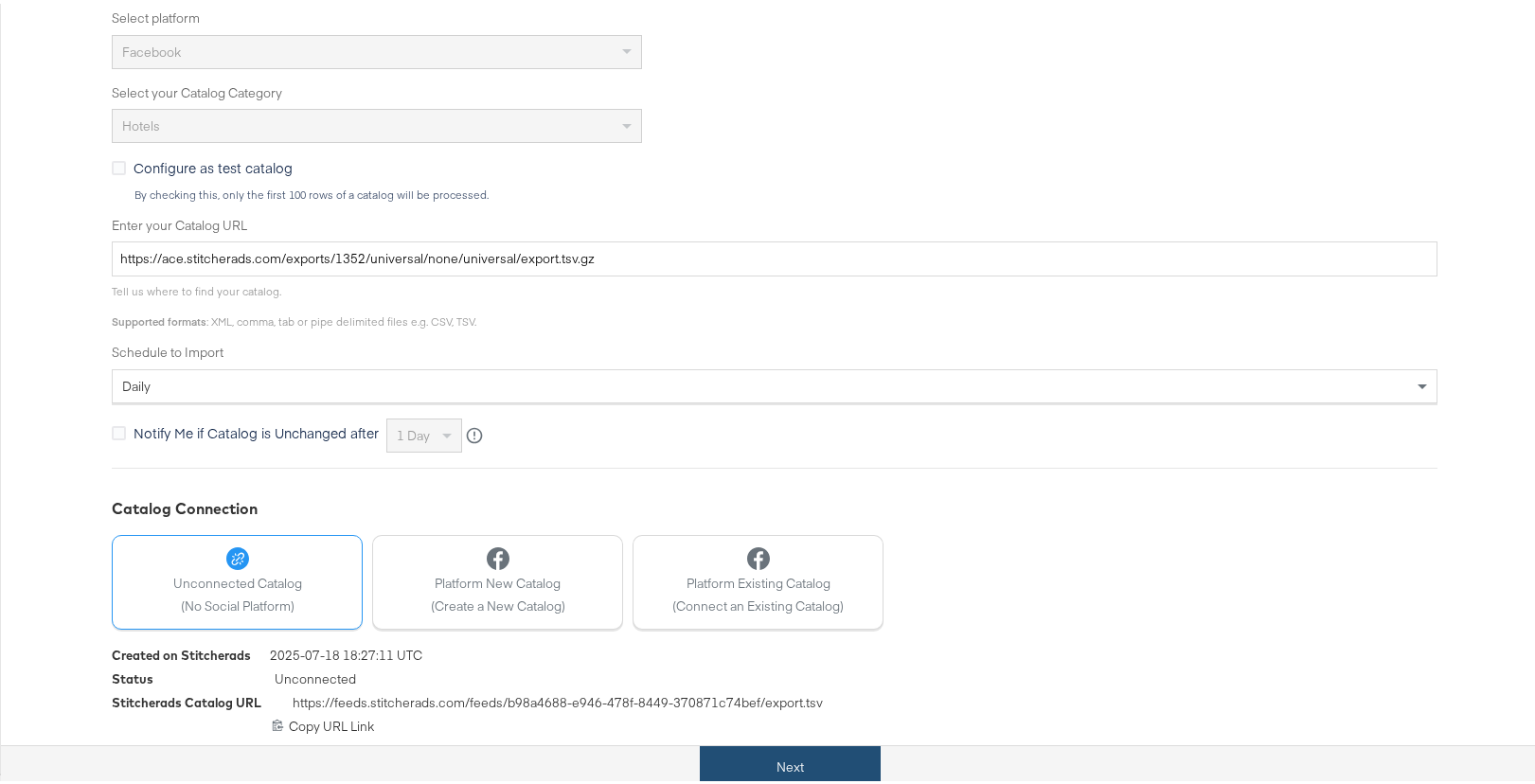click on "Next" at bounding box center (790, 763) 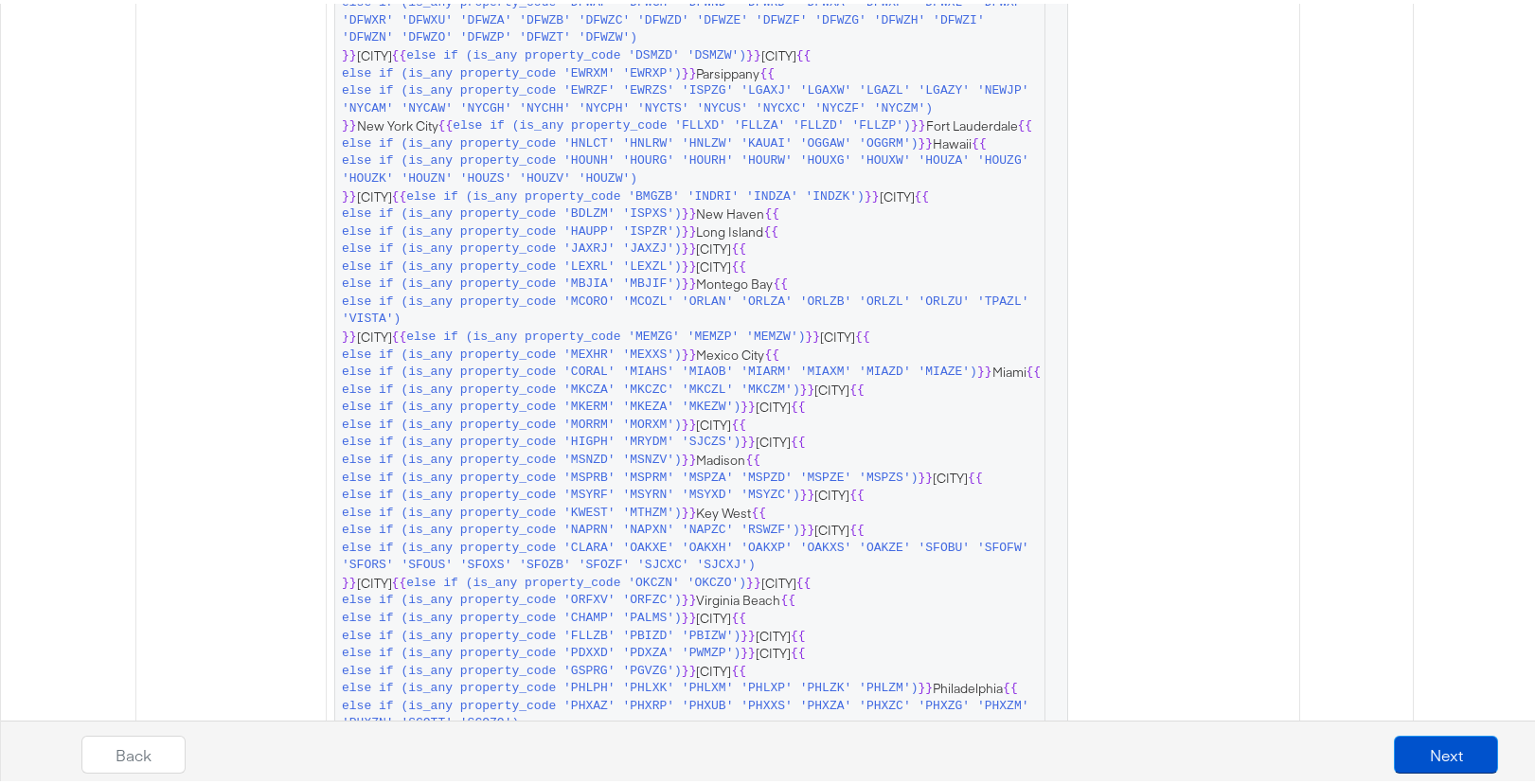 scroll, scrollTop: 1308, scrollLeft: 0, axis: vertical 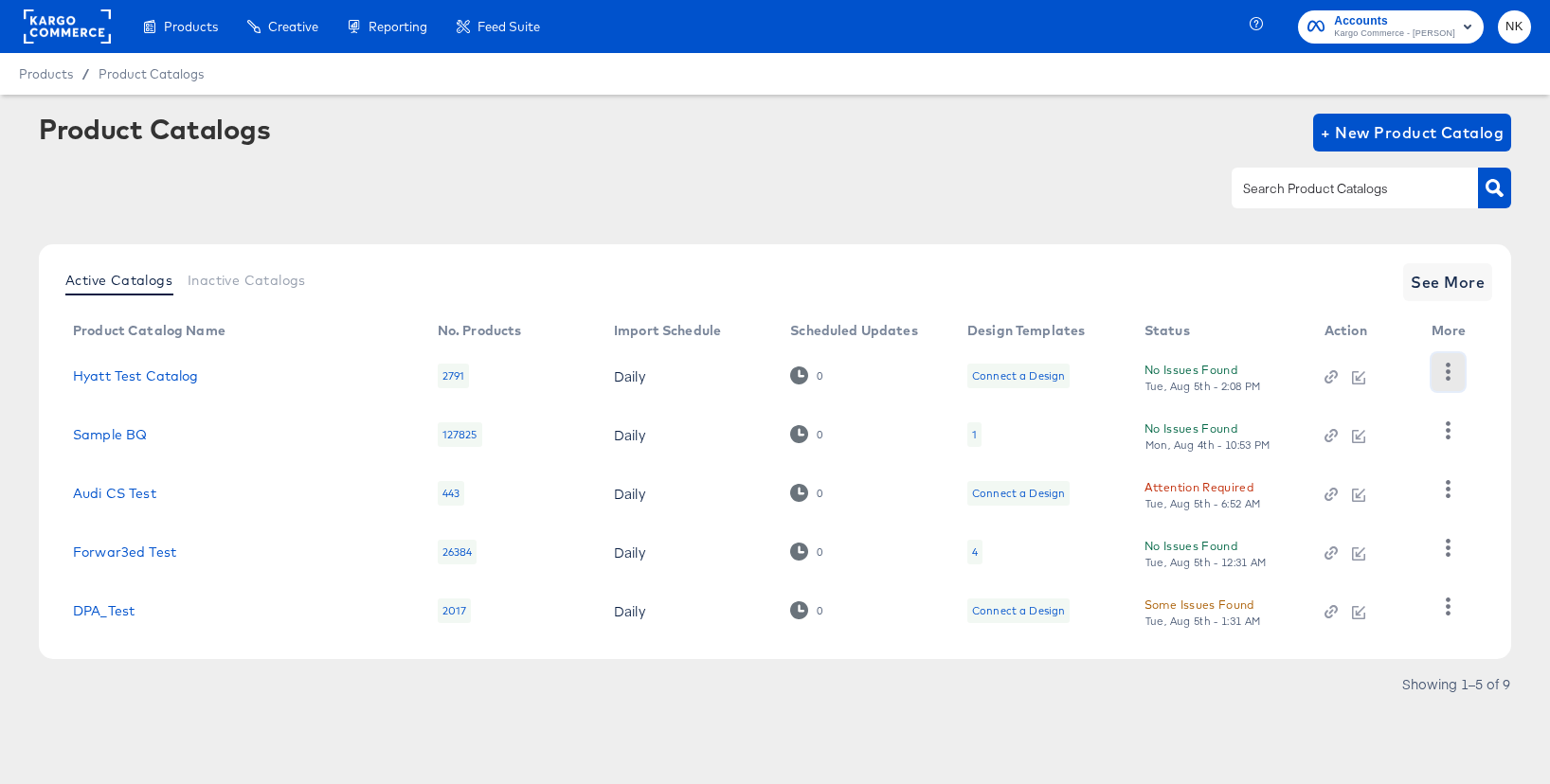 click 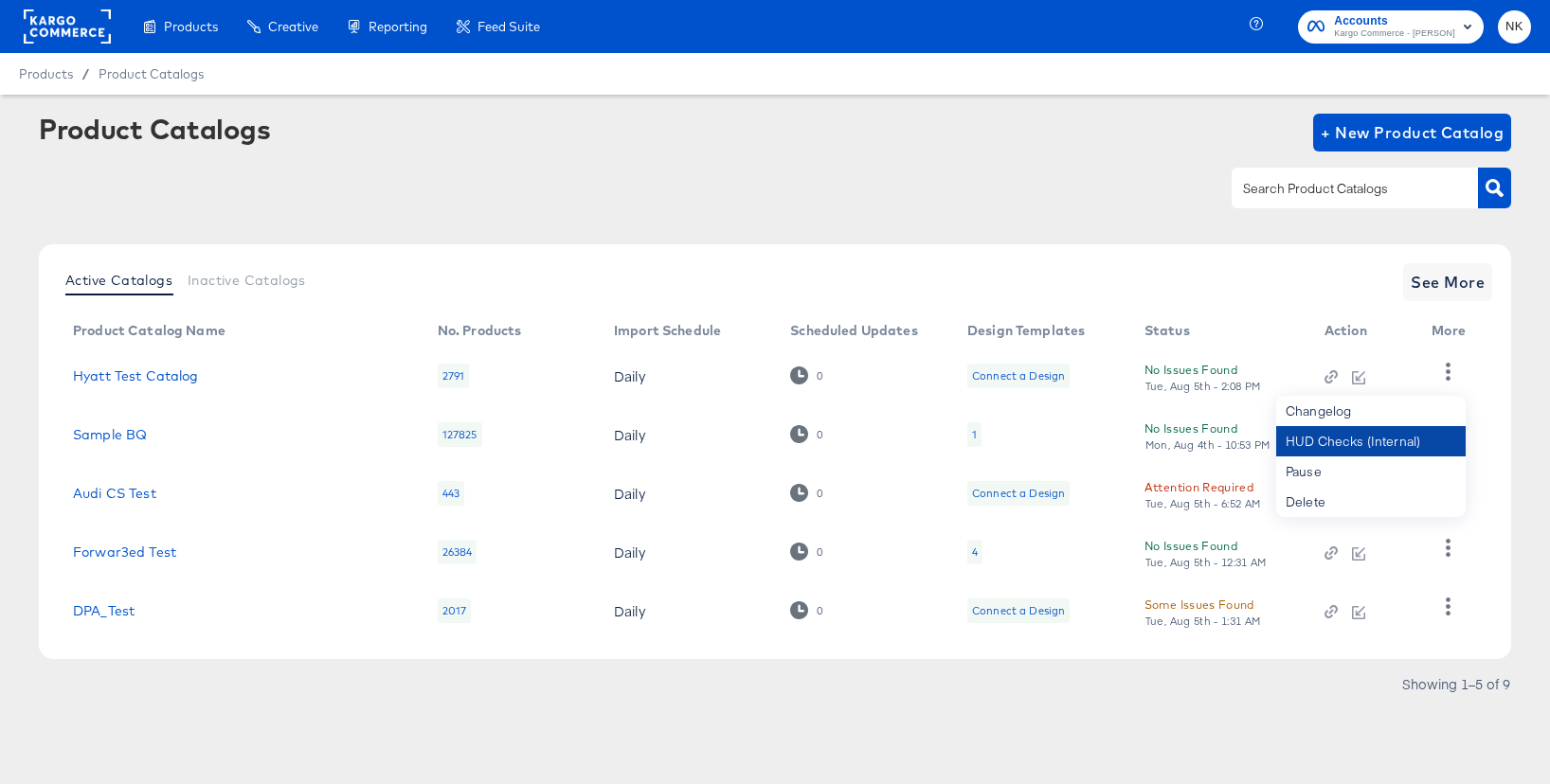 click on "HUD Checks (Internal)" at bounding box center [1371, 441] 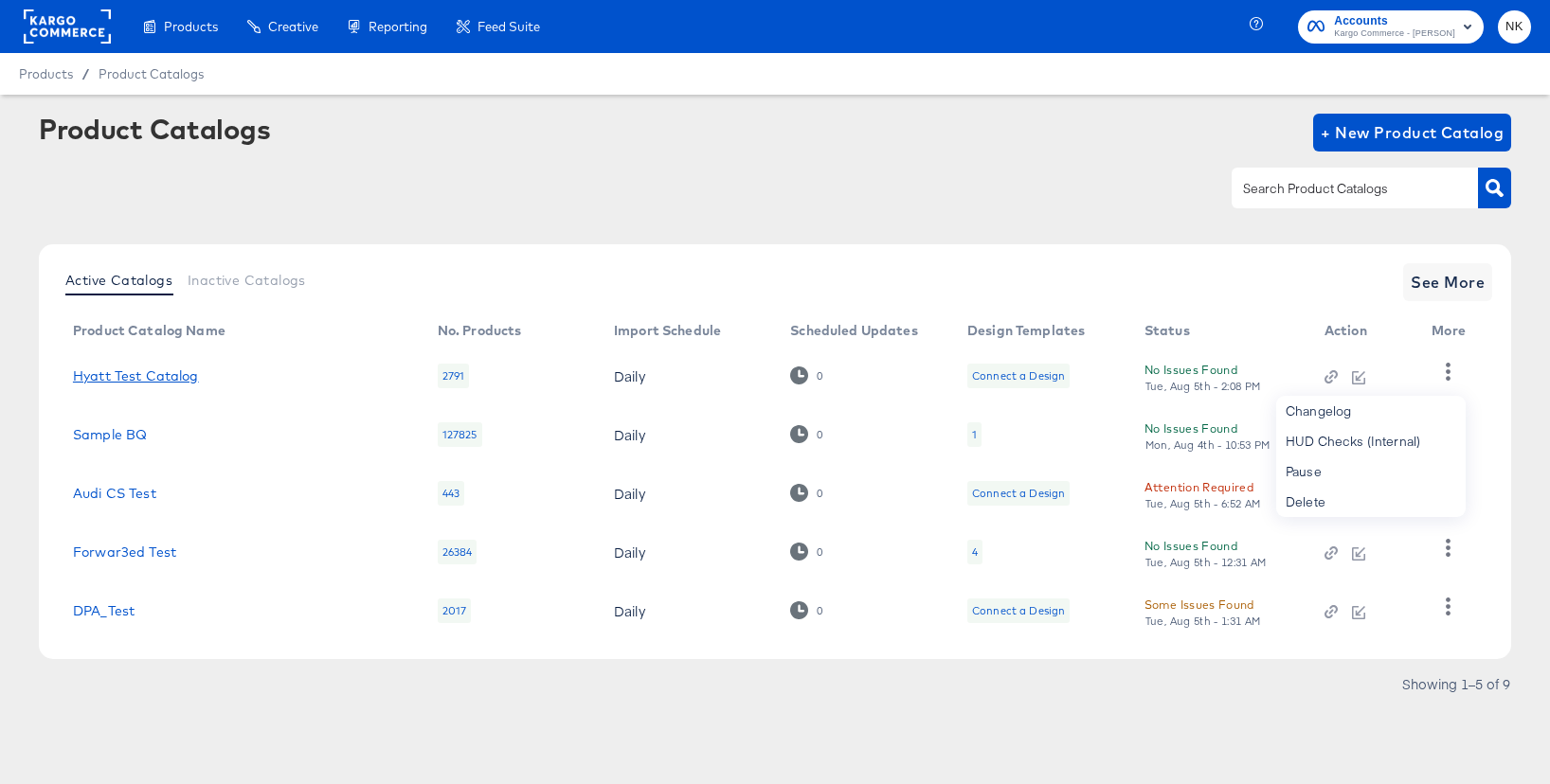 click on "Hyatt Test Catalog" at bounding box center (135, 376) 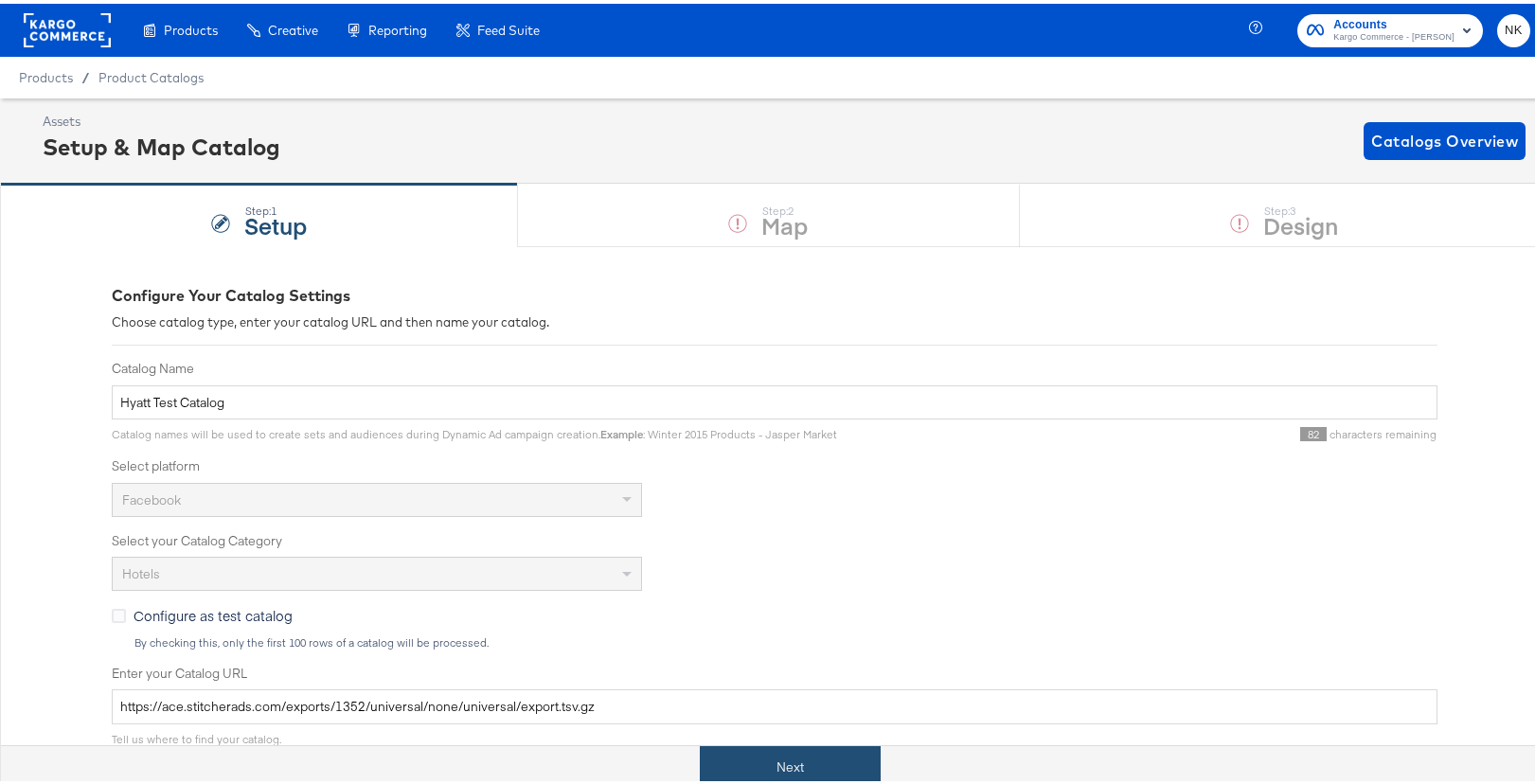 click on "Next" at bounding box center (790, 763) 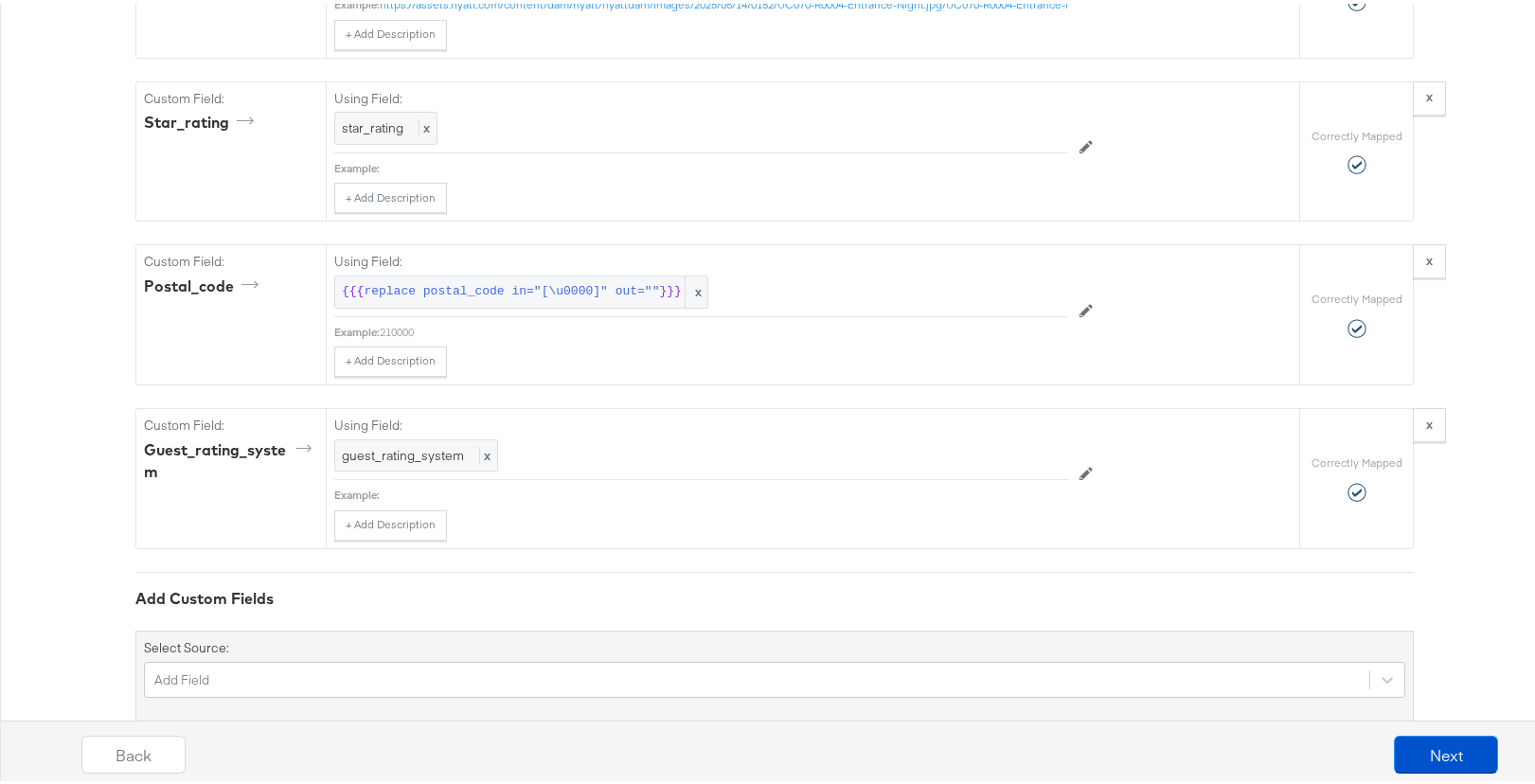 scroll, scrollTop: 5908, scrollLeft: 0, axis: vertical 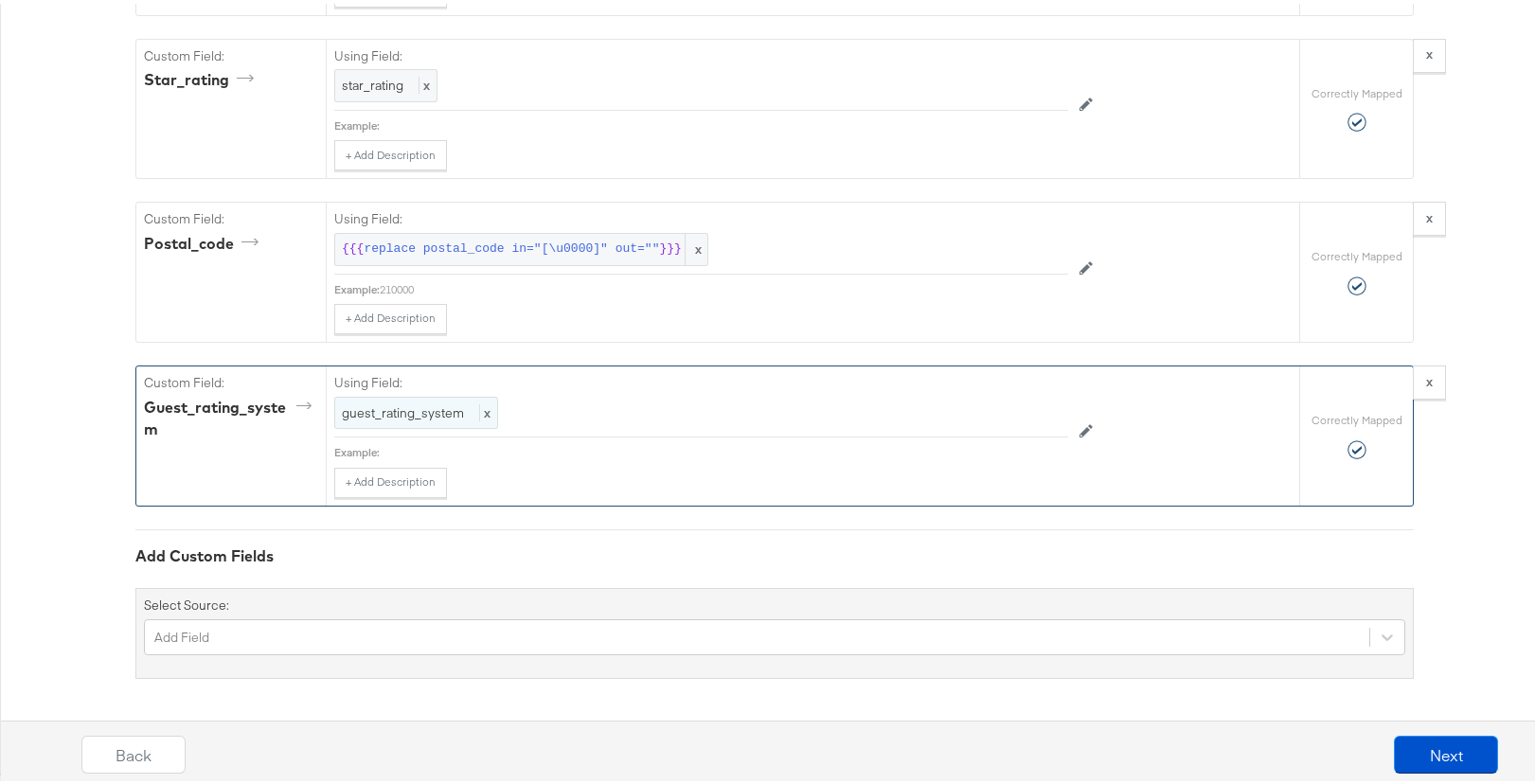 click on "guest_rating_system" at bounding box center (402, 409) 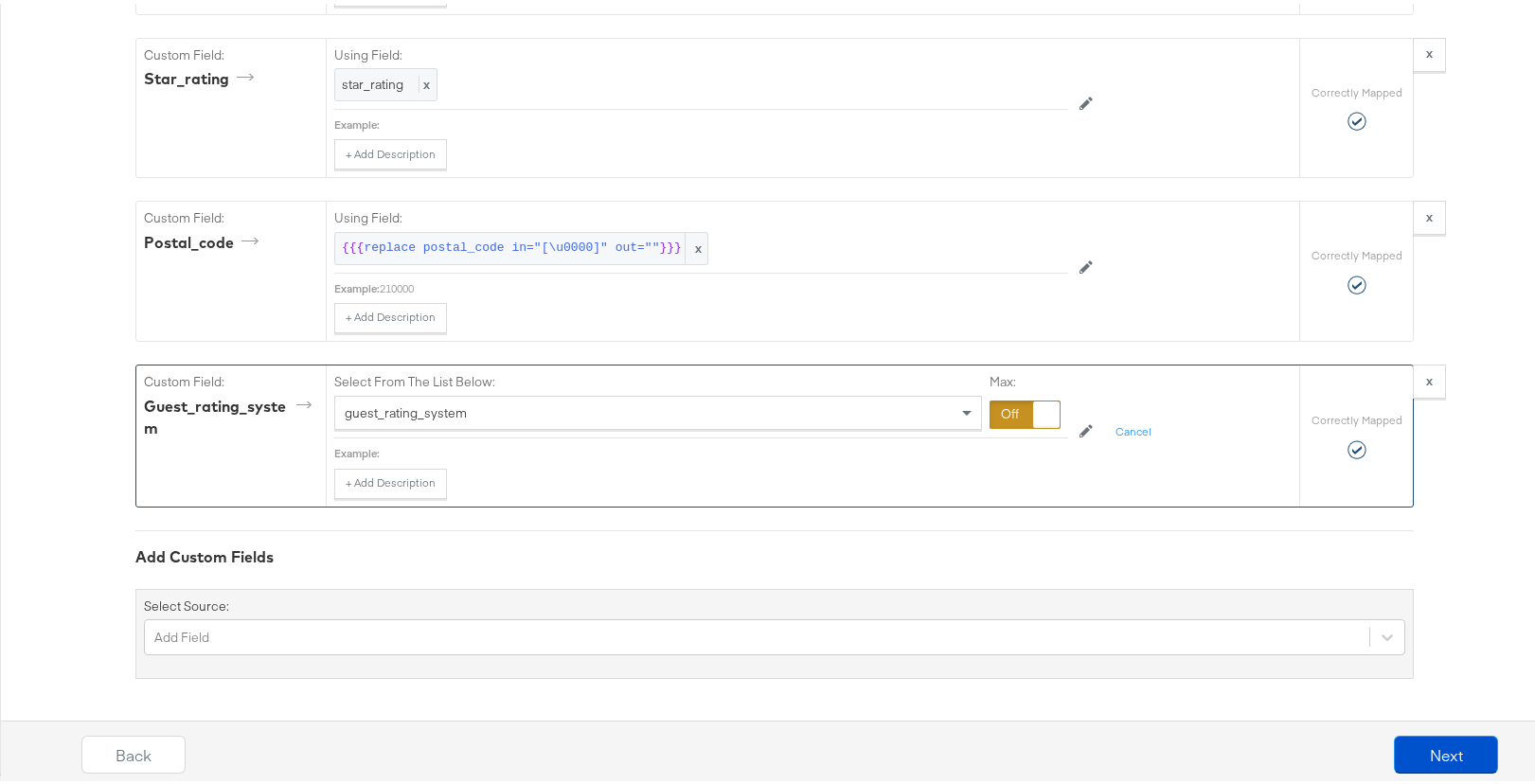 click on "guest_rating_system" at bounding box center (405, 409) 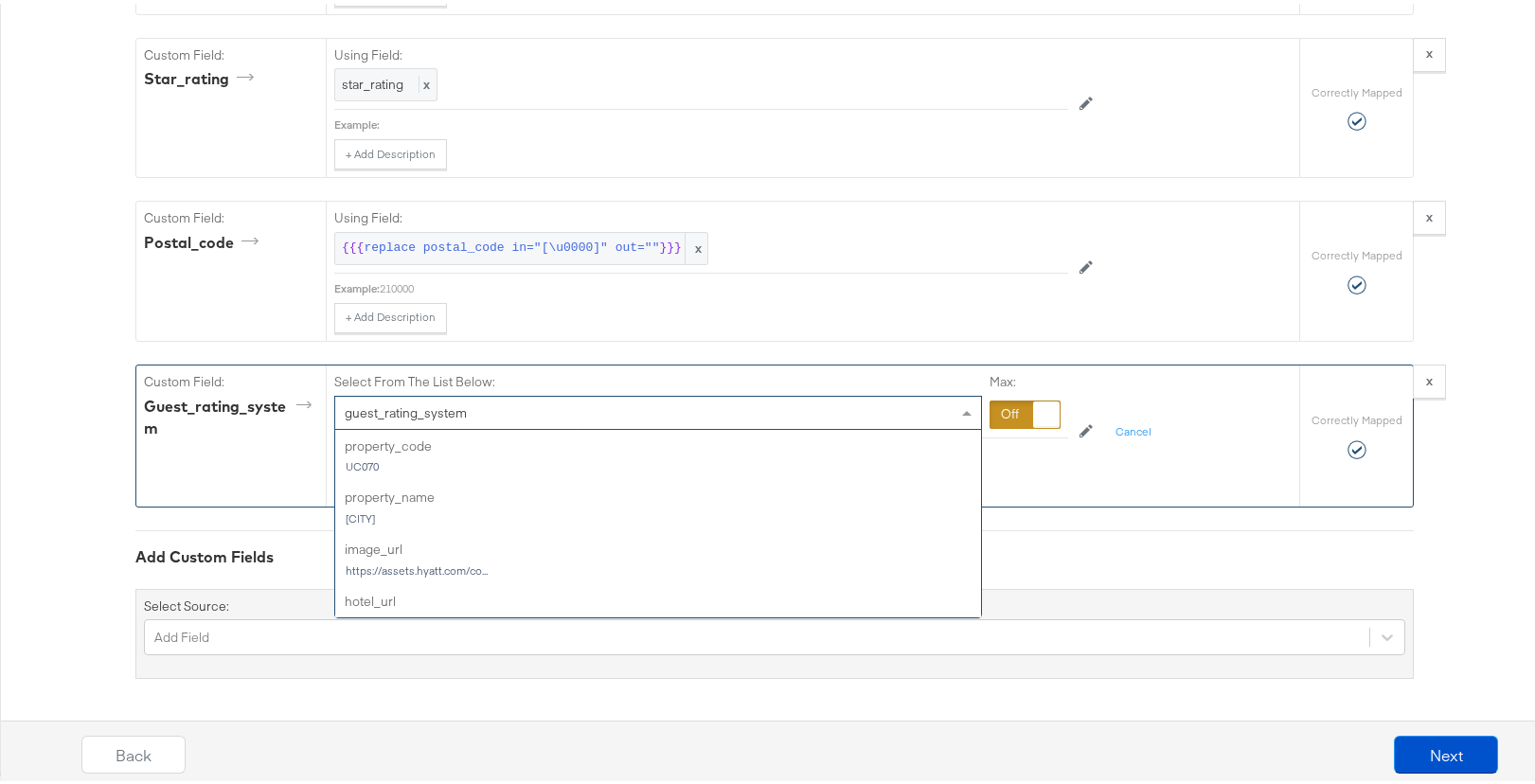 scroll, scrollTop: 960, scrollLeft: 0, axis: vertical 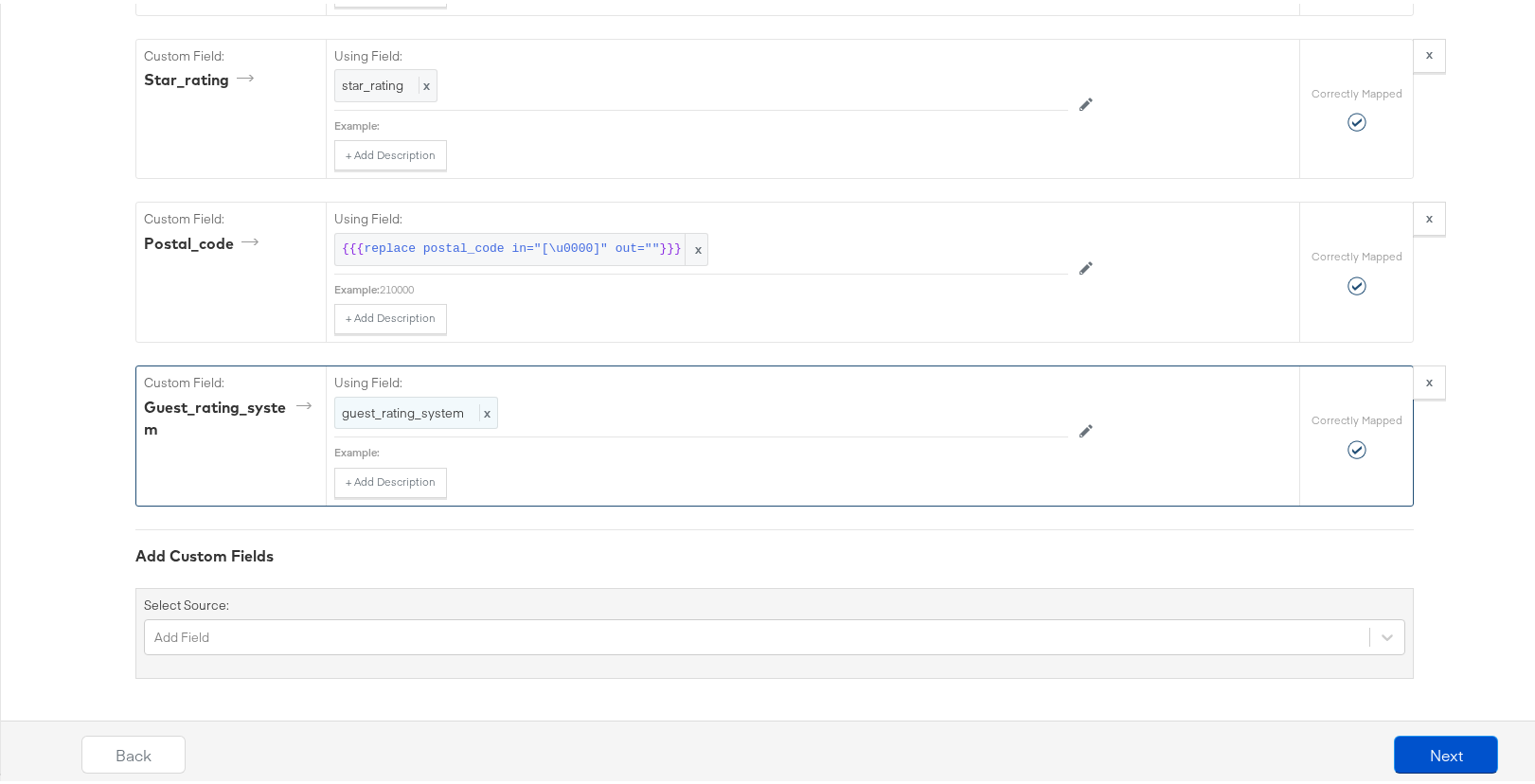click on "guest_rating_system" at bounding box center [402, 409] 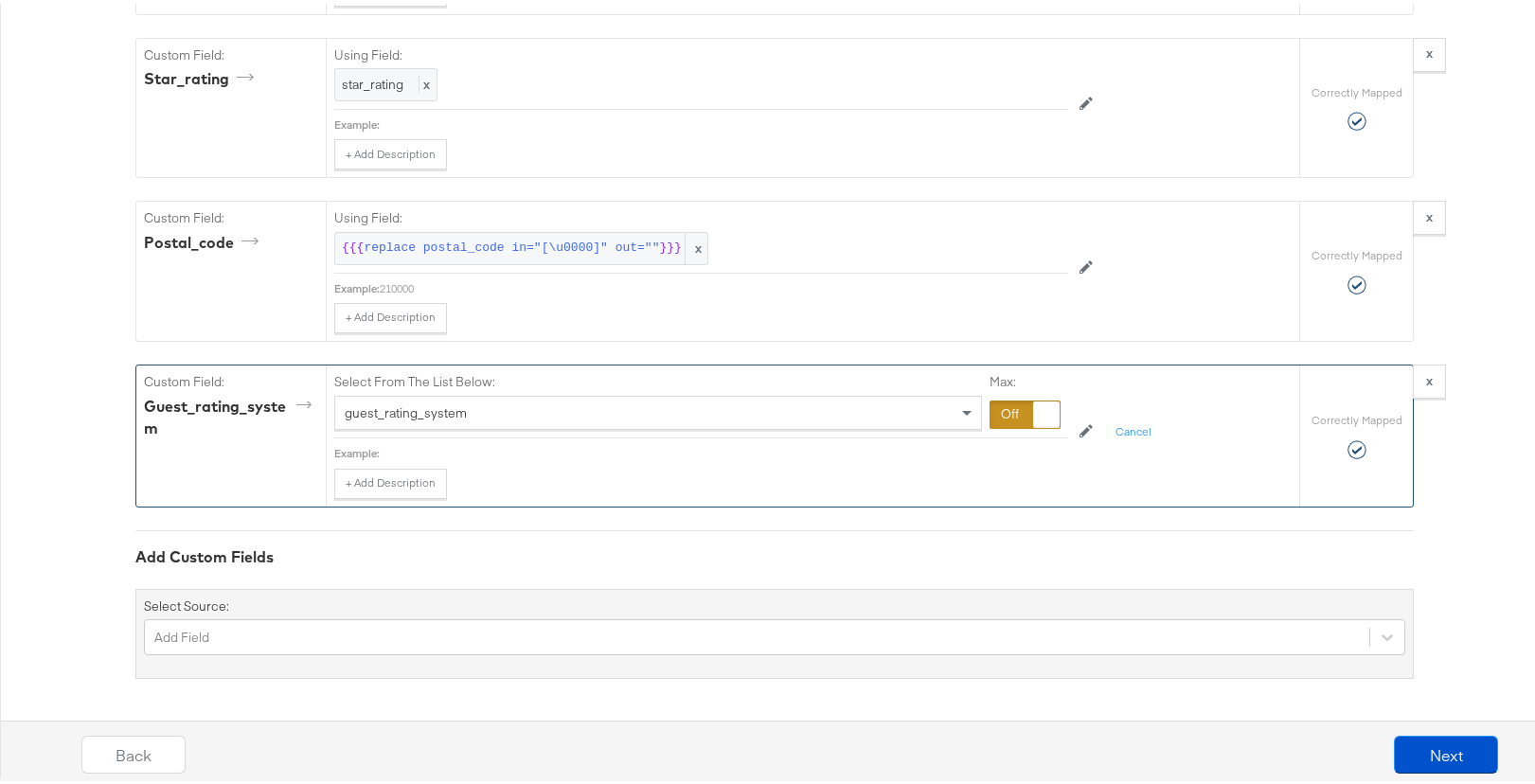 click on "guest_rating_system" at bounding box center (405, 409) 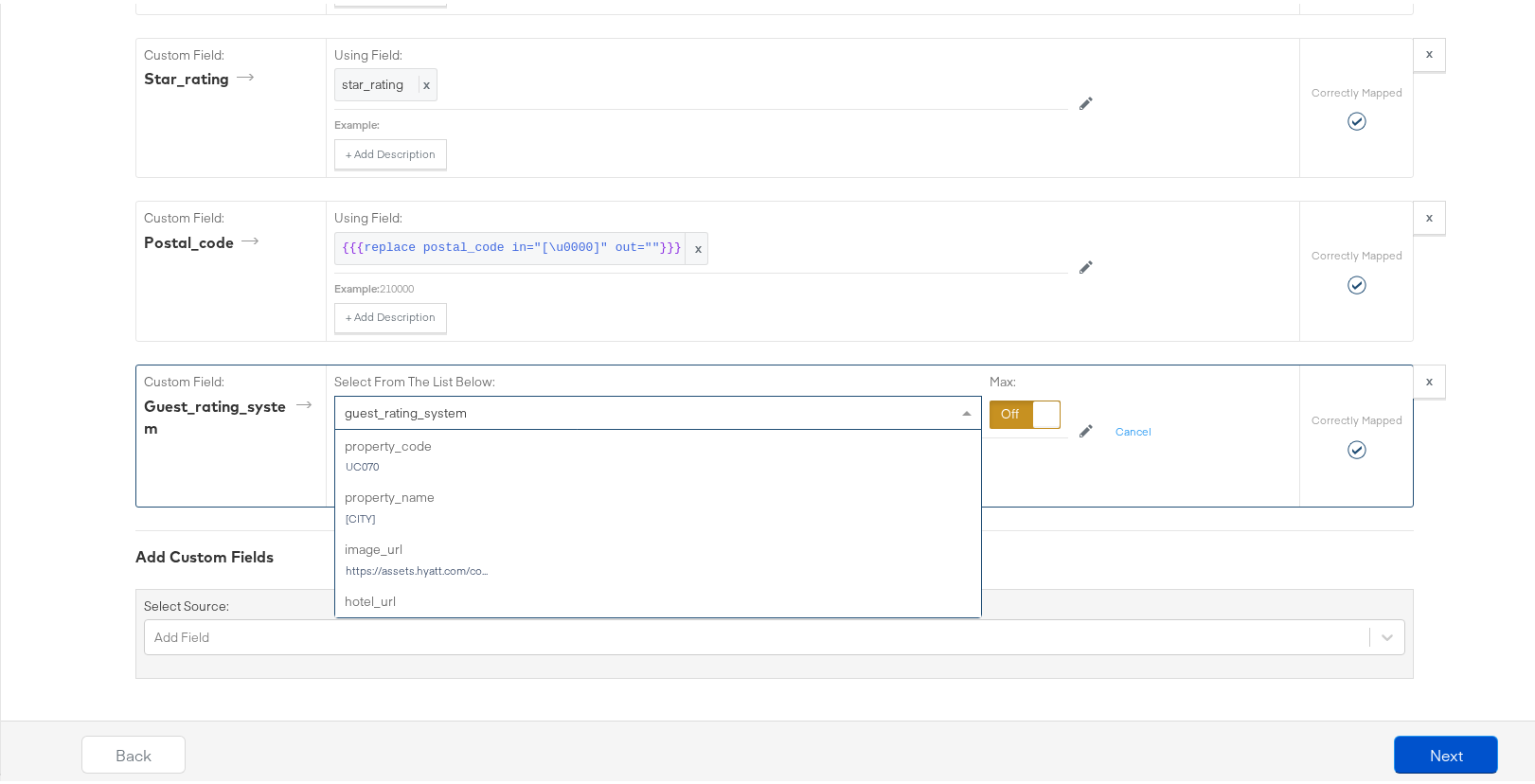 scroll, scrollTop: 960, scrollLeft: 0, axis: vertical 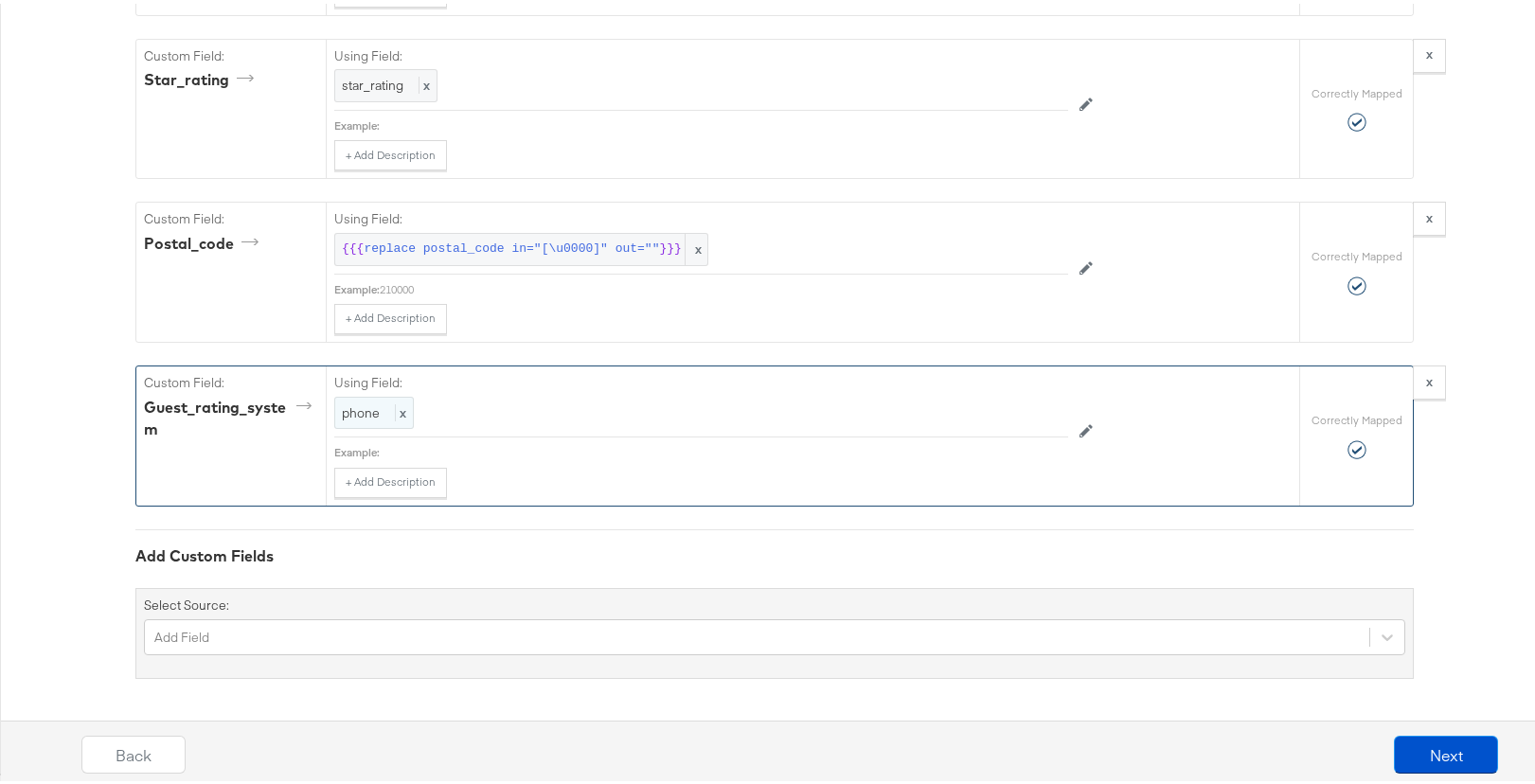 click on "phone" at bounding box center (361, 409) 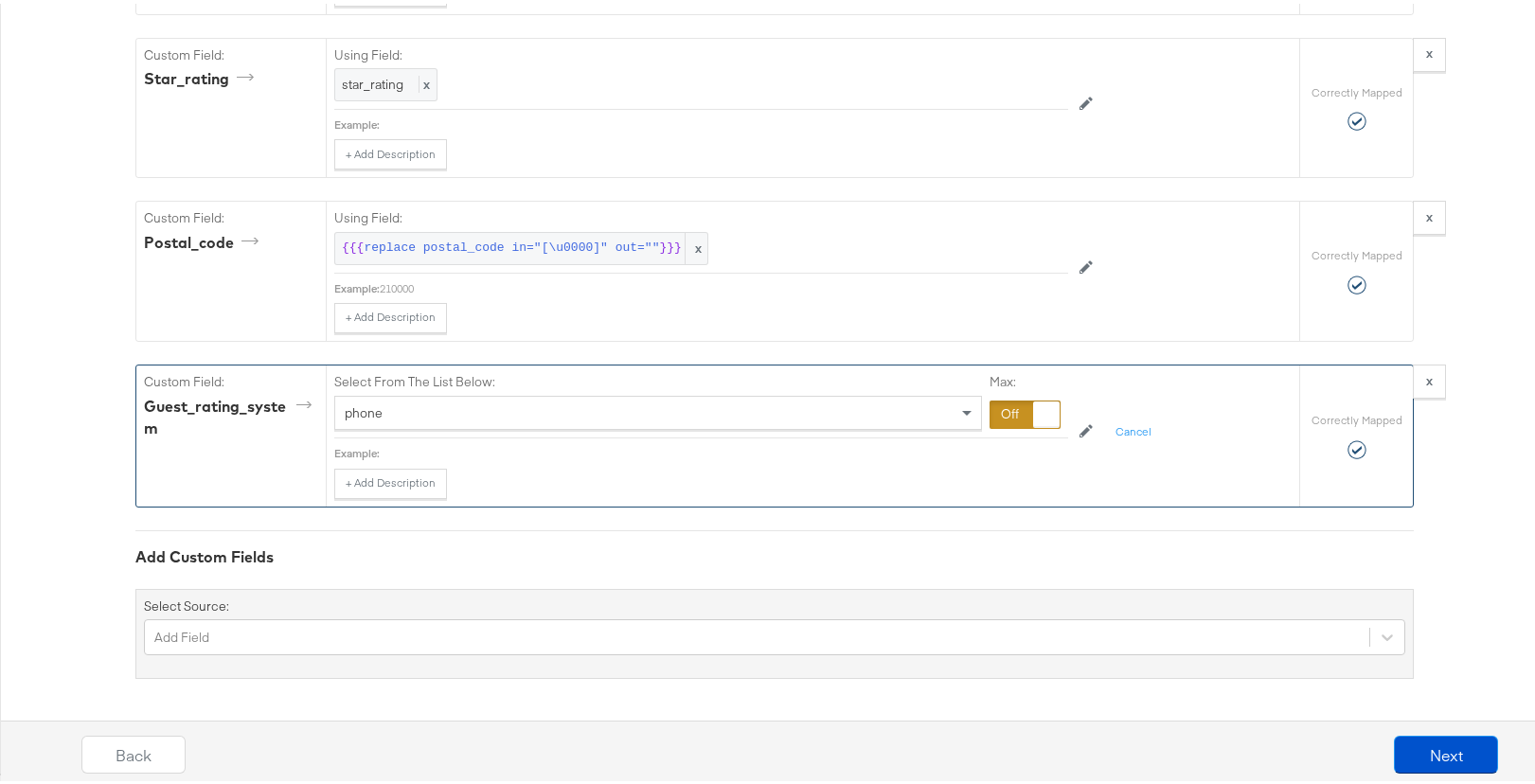 click on "phone" at bounding box center [658, 409] 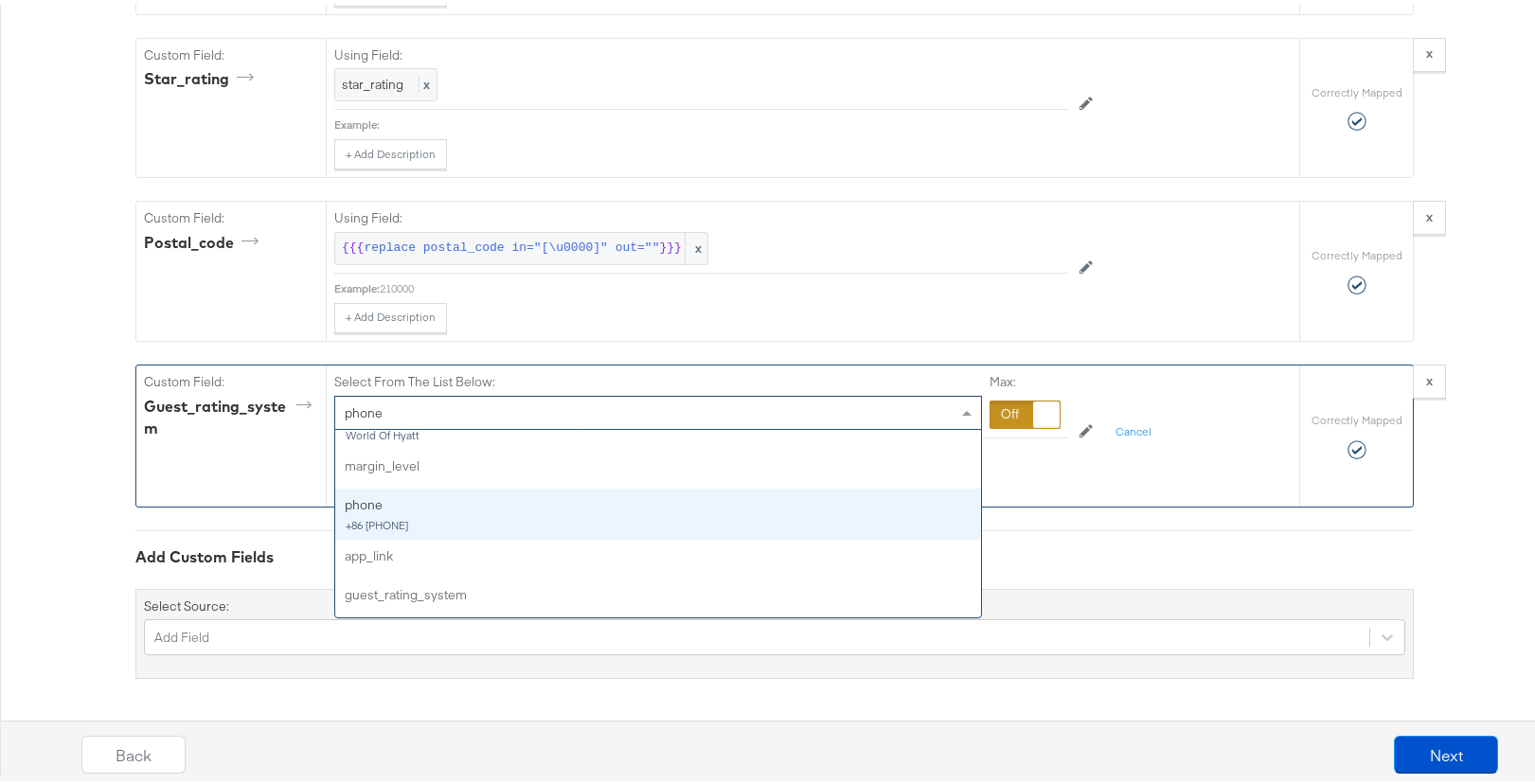 scroll, scrollTop: 959, scrollLeft: 0, axis: vertical 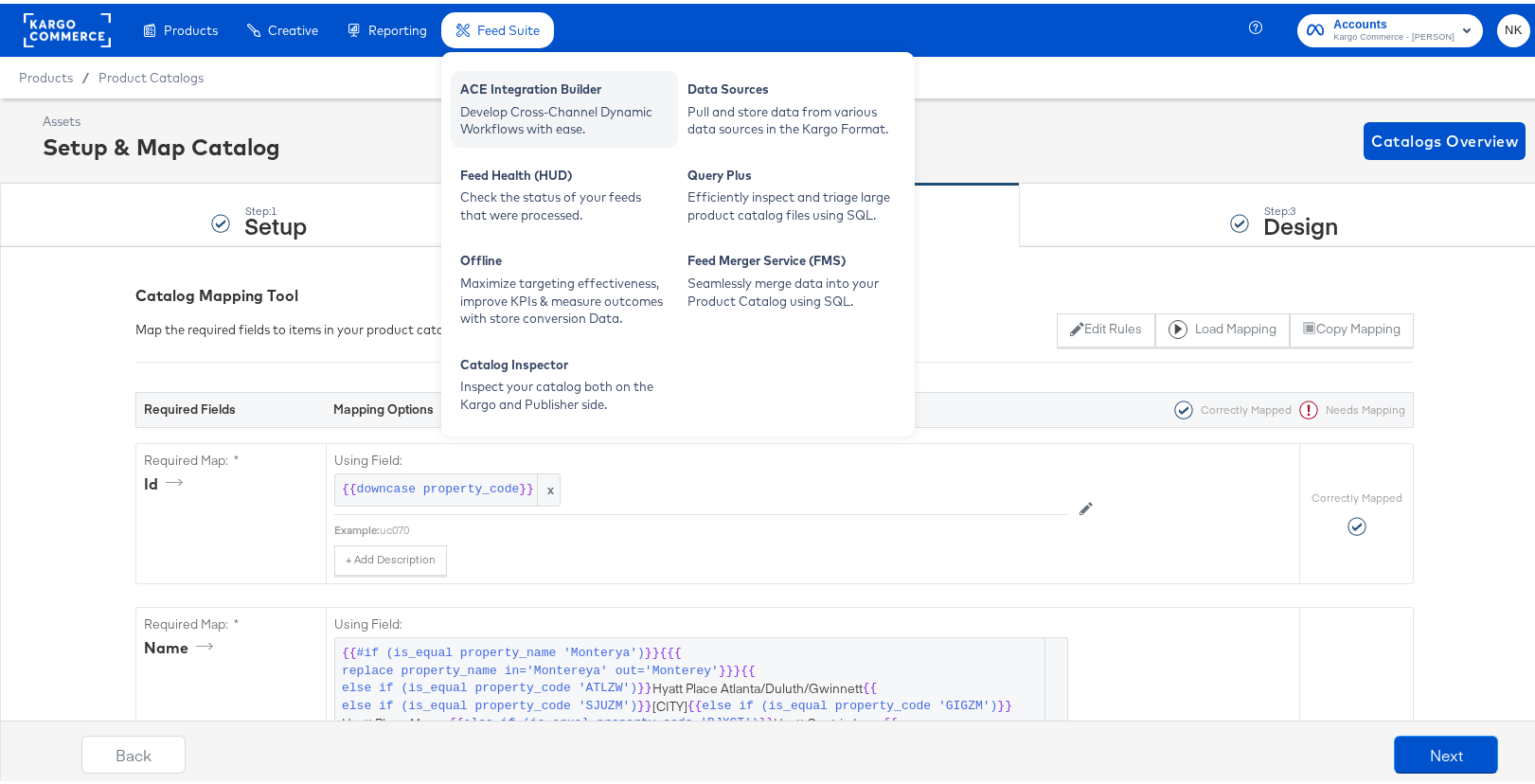 click on "Develop Cross-Channel Dynamic Workflows with ease." at bounding box center [564, 116] 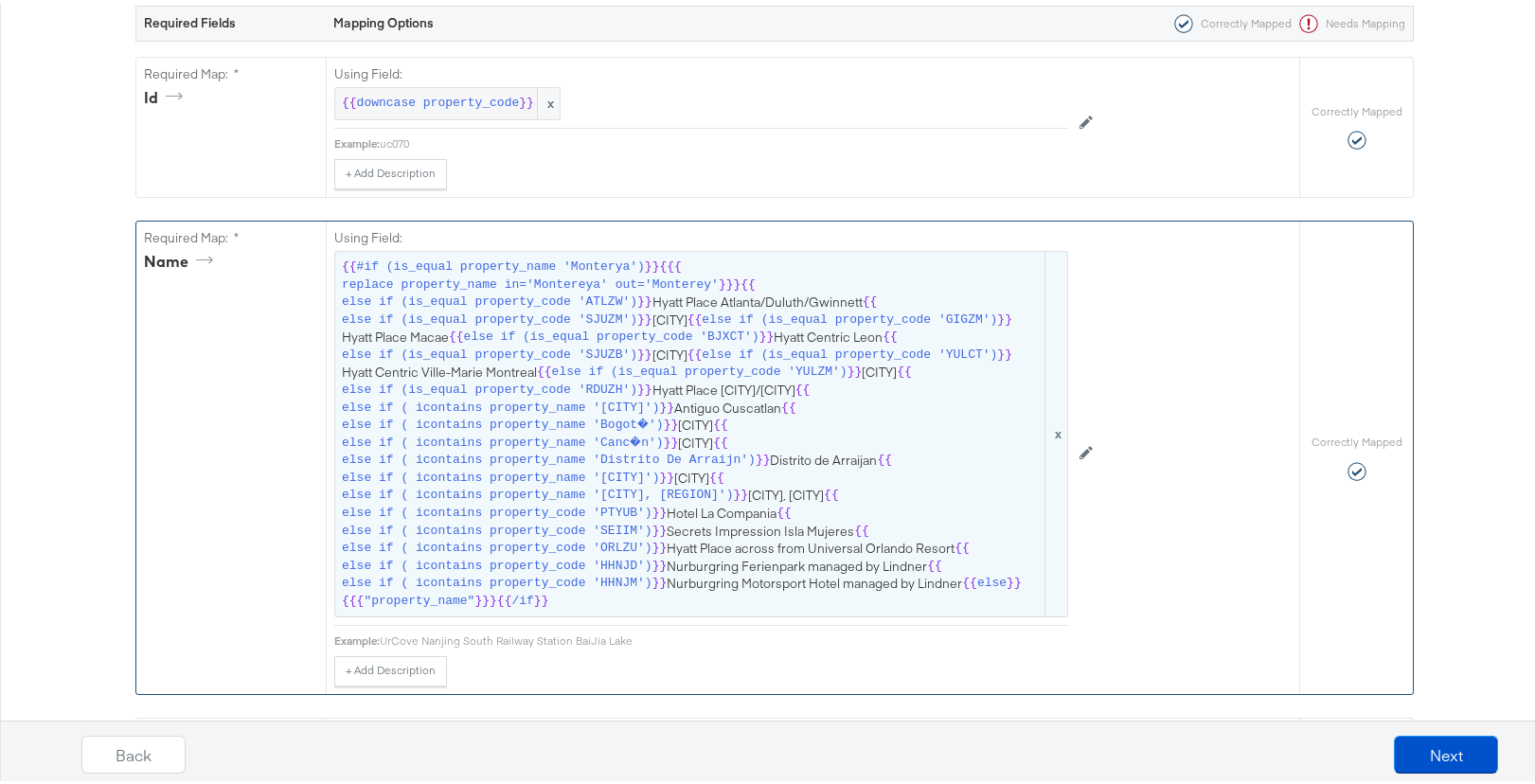 scroll, scrollTop: 399, scrollLeft: 0, axis: vertical 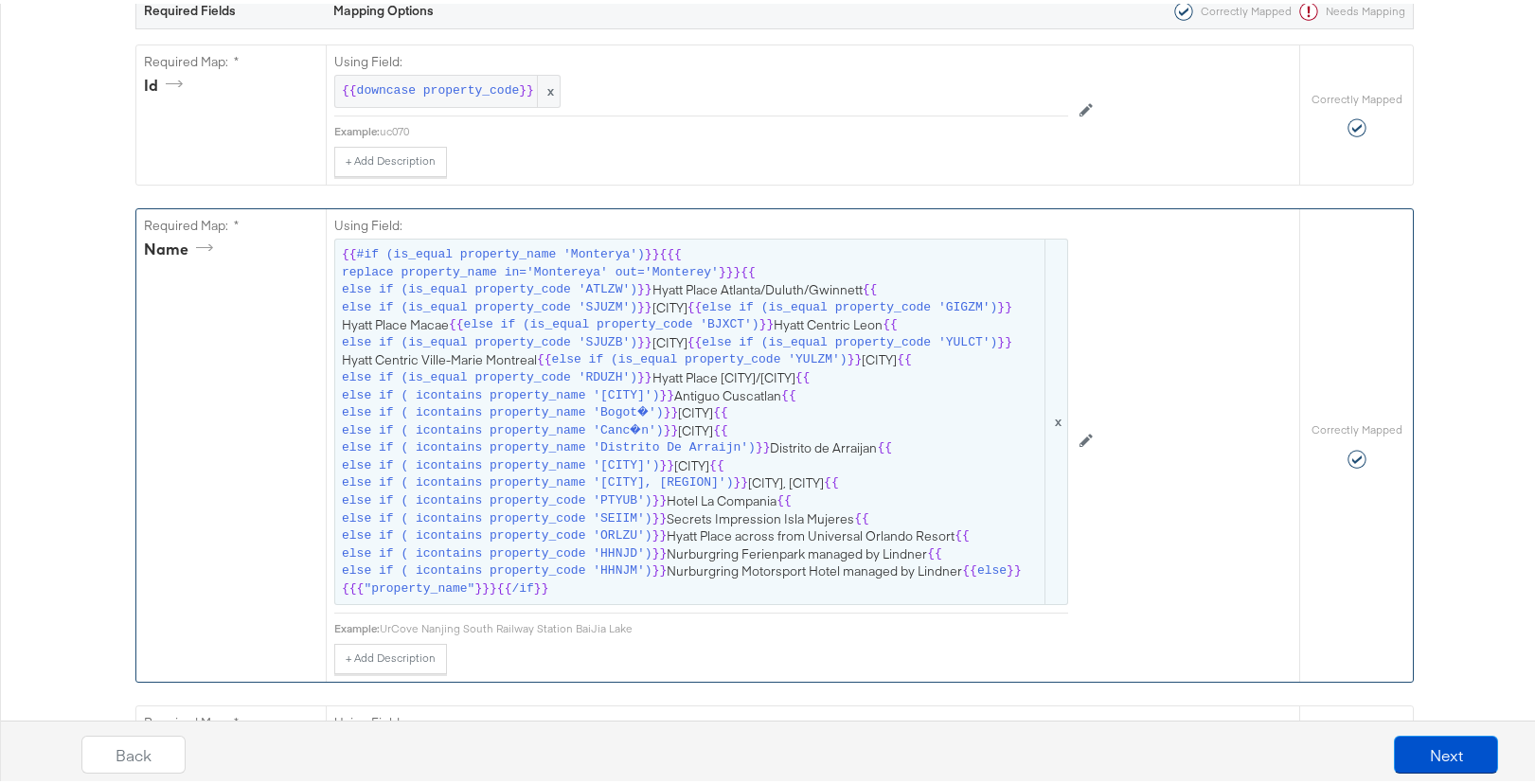 click on "else if ( icontains property_name 'San Pedro Garza Garc�a')" at bounding box center [500, 462] 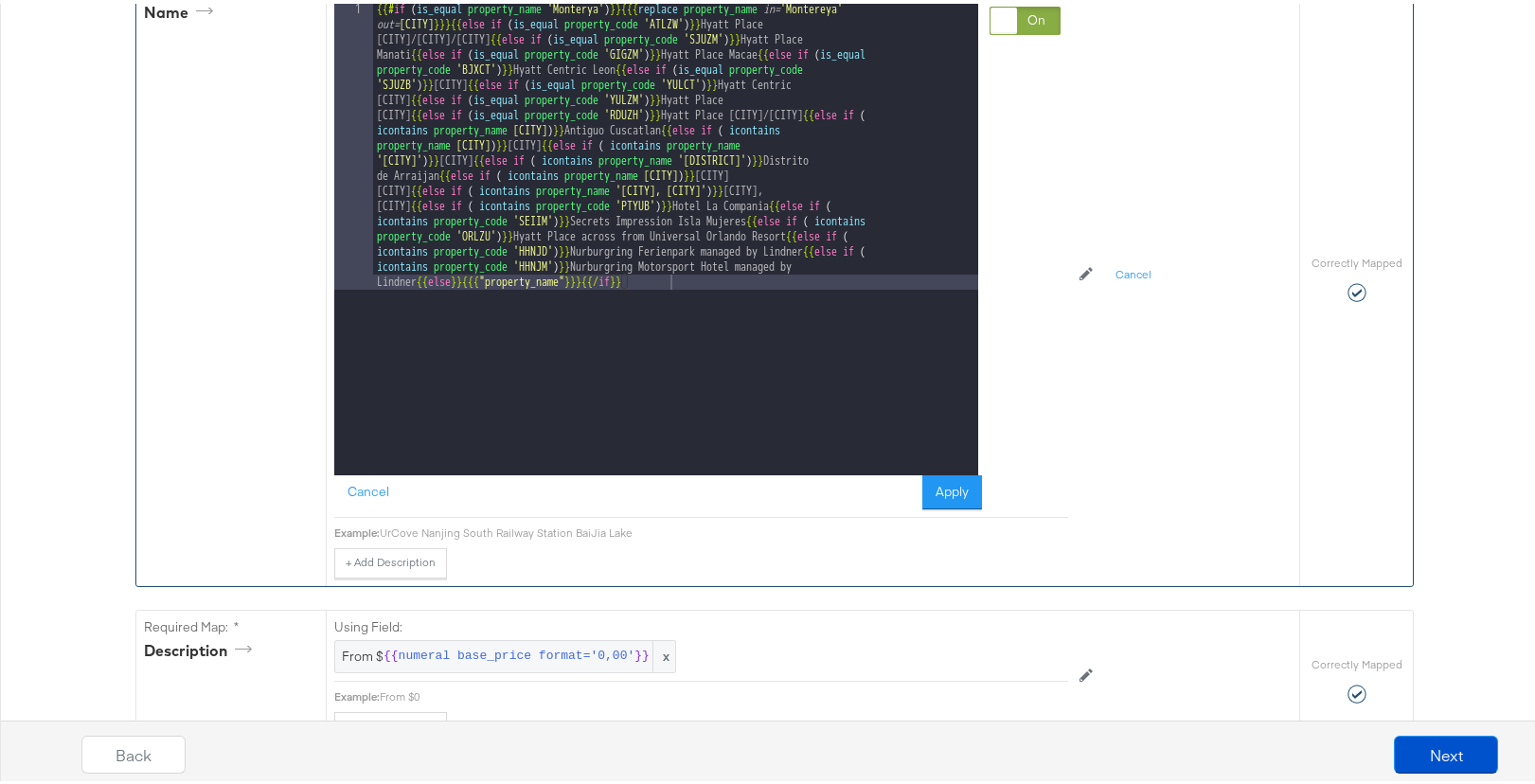 scroll, scrollTop: 441, scrollLeft: 0, axis: vertical 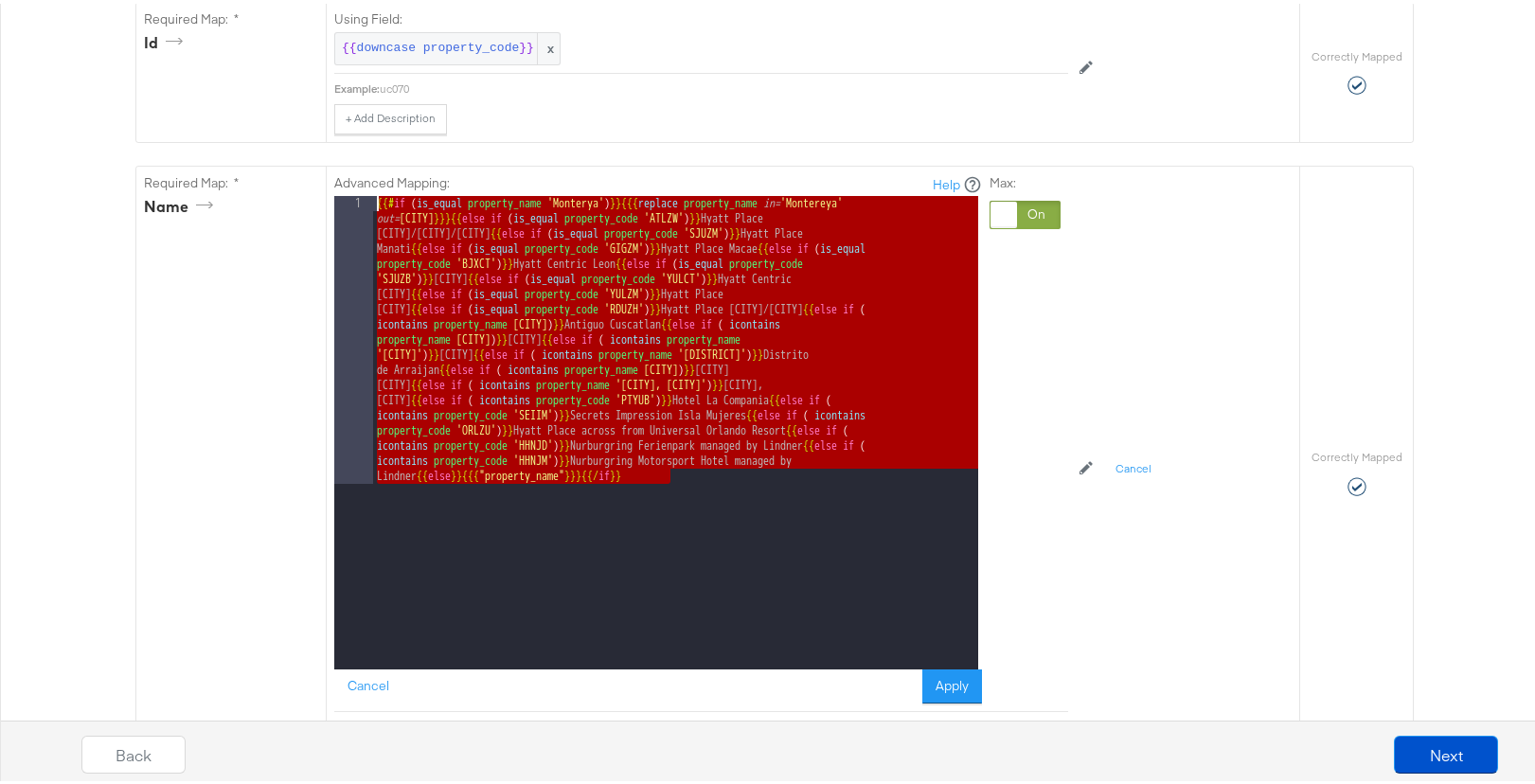 drag, startPoint x: 513, startPoint y: 510, endPoint x: 359, endPoint y: 189, distance: 356.02949 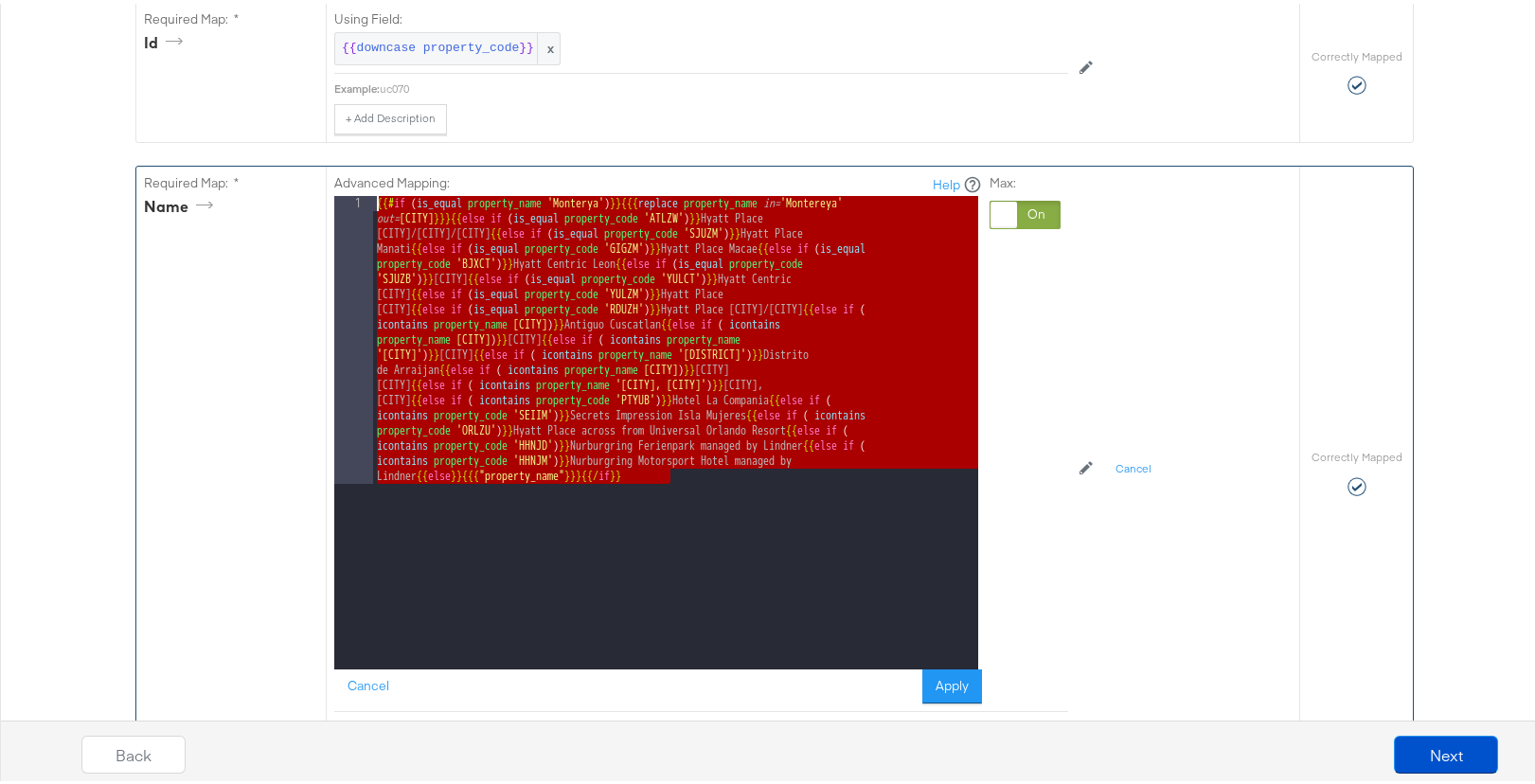 click on "{{# if   ( is_equal   property_name   'Monterya' ) }} {{{ replace   property_name   in= 'Montereya'   out= 'Monterey' }}} {{ else   if   ( is_equal   property_code   'ATLZW' ) }} Hyatt Place  Atlanta/Duluth/Gwinnett {{ else   if   ( is_equal   property_code   'SJUZM' ) }} Hyatt Place  Manati {{ else   if   ( is_equal   property_code   'GIGZM' ) }} Hyatt Place Macae {{ else   if   ( is_equal   property_code   'BJXCT' ) }} Hyatt Centric Leon {{ else   if   ( is_equal   property_code   'SJUZB' ) }} Hyatt Place Bayamon {{ else   if   ( is_equal   property_code   'YULCT' ) }} Hyatt Centric  Ville-Marie Montreal {{ else   if   ( is_equal   property_code   'YULZM' ) }} Hyatt Place  Montreal {{ else   if   ( is_equal   property_code   'RDUZH' ) }} Hyatt Place Raleigh/Cary {{ else   if   (   icontains   property_name   'Antiguo Cuscatl�n' ) }} Antiguo Cuscatlan {{ else   if   (   icontains   property_name   'Bogot�' ) }} Bogota {{ else   if   (   icontains   property_name   'Canc�n' ) }} Cancun {{ else   if   (" at bounding box center (675, 717) 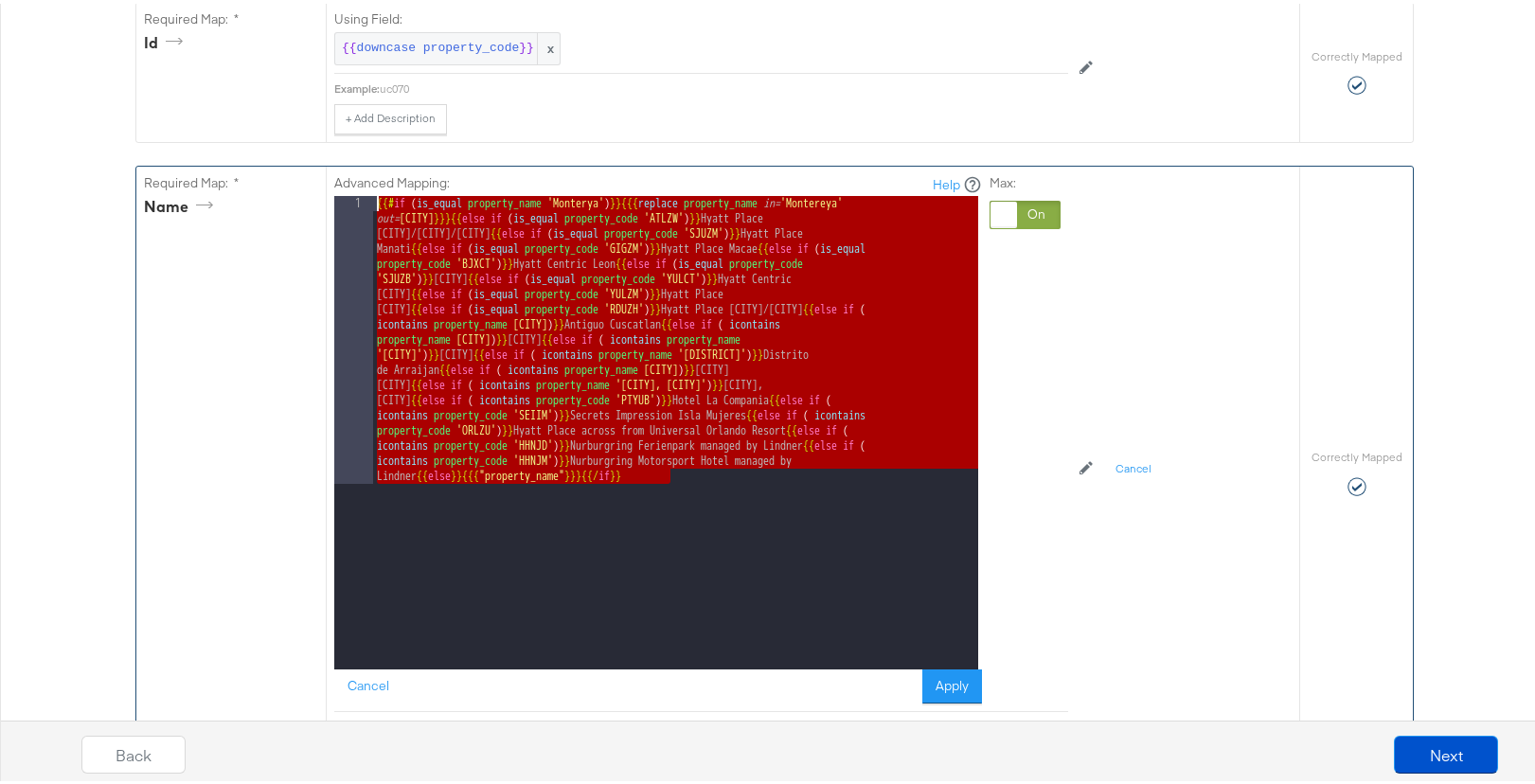 drag, startPoint x: 648, startPoint y: 487, endPoint x: 354, endPoint y: 197, distance: 412.96005 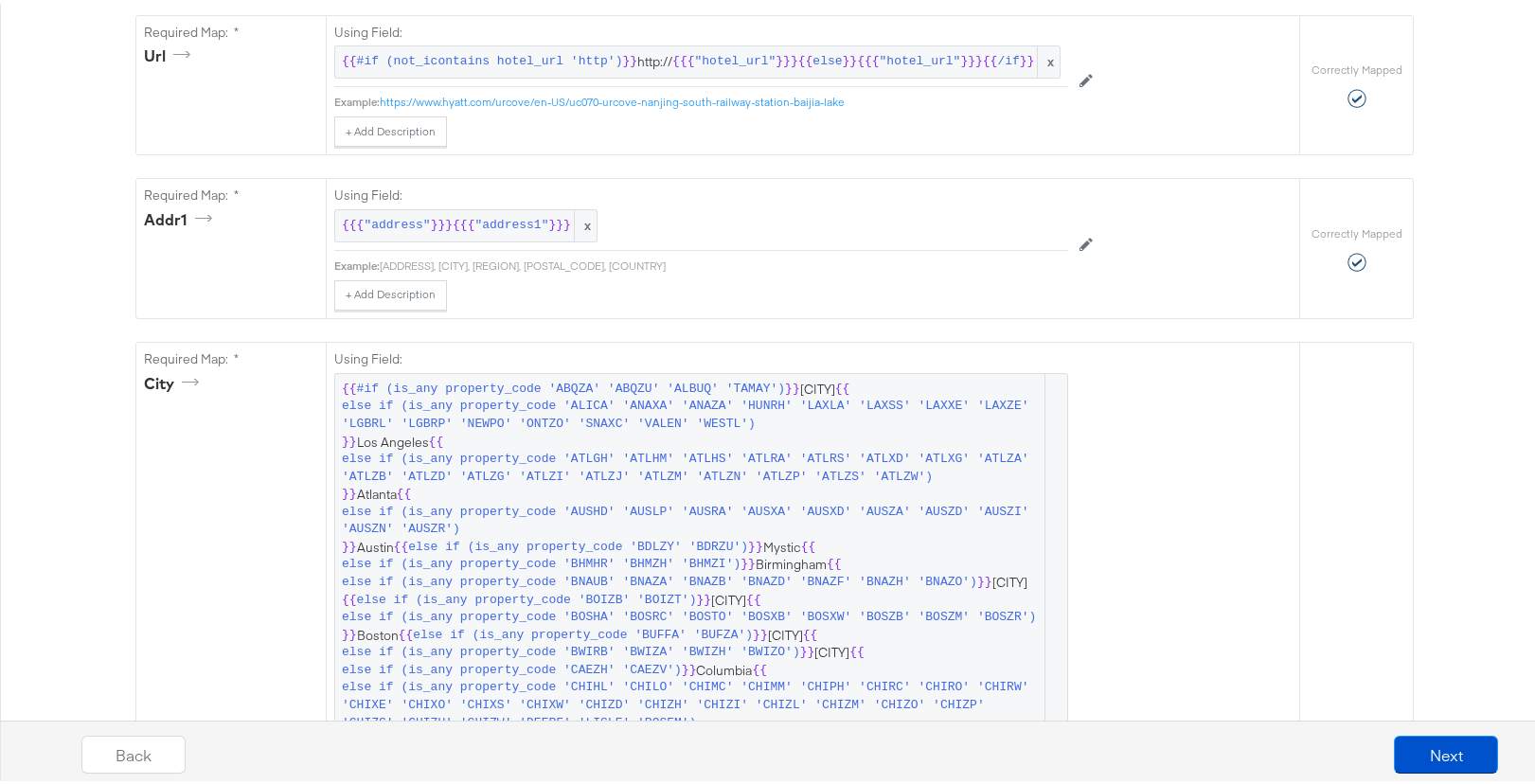 scroll, scrollTop: 1544, scrollLeft: 0, axis: vertical 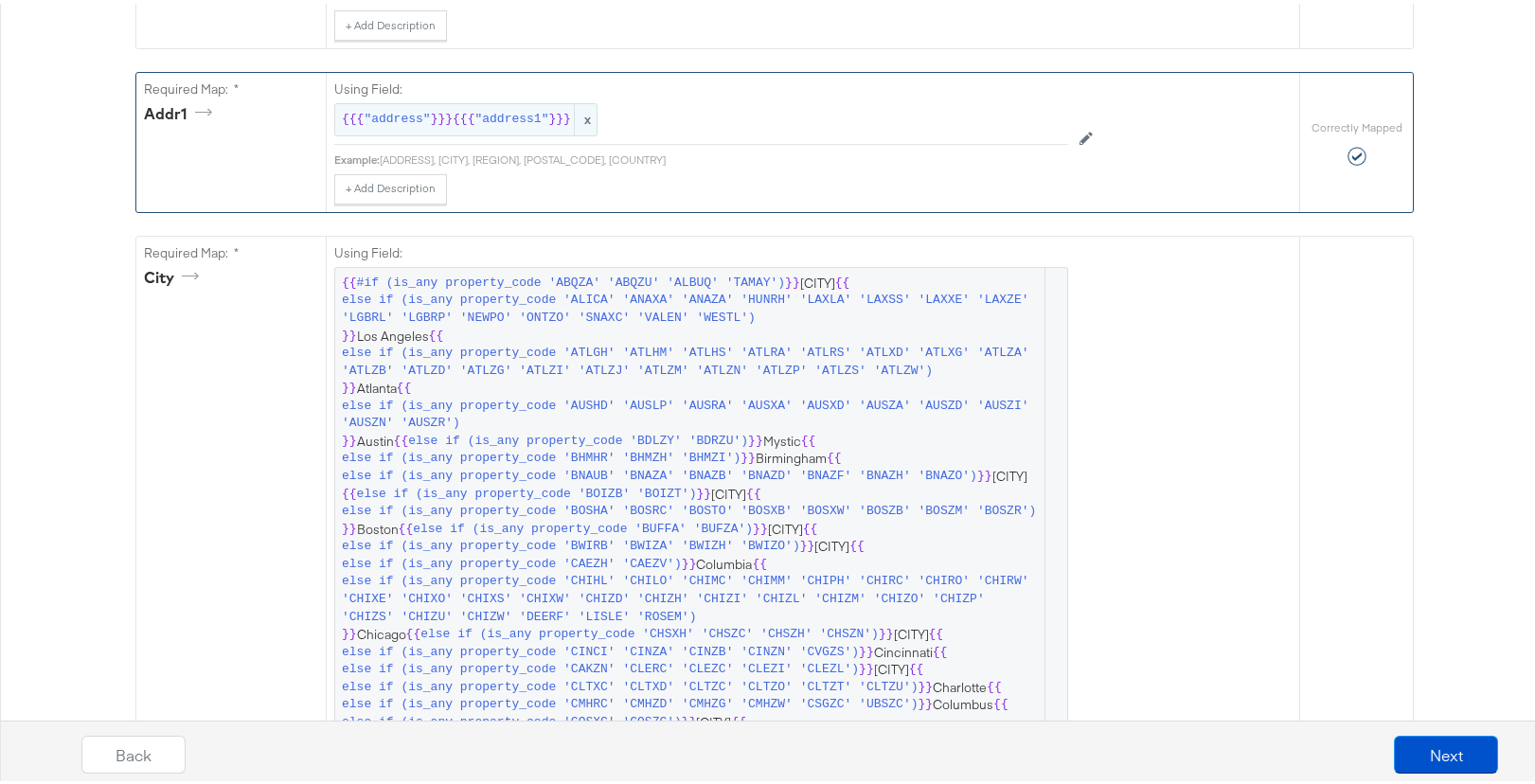 click on ""address1"" at bounding box center (511, 116) 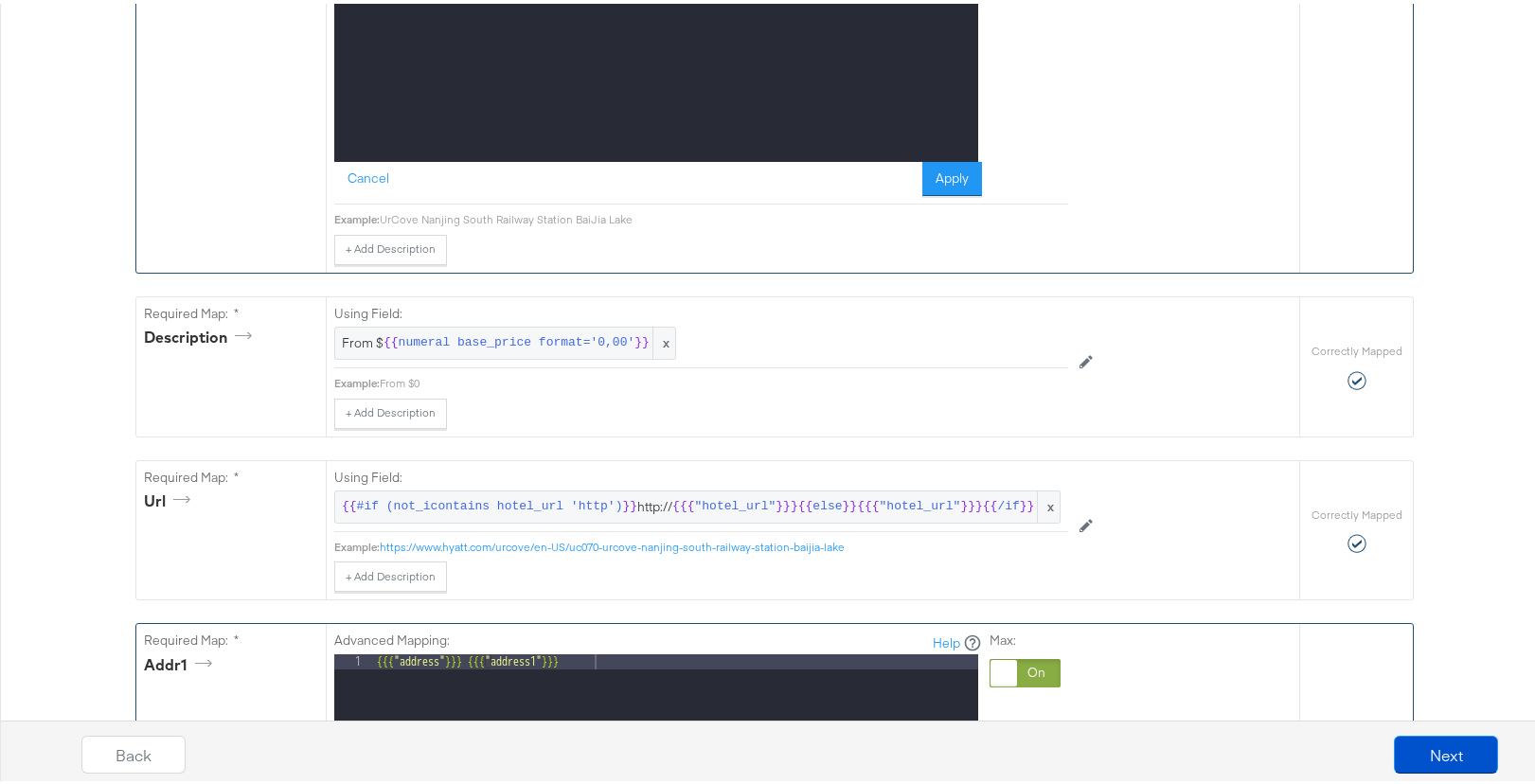 scroll, scrollTop: 946, scrollLeft: 0, axis: vertical 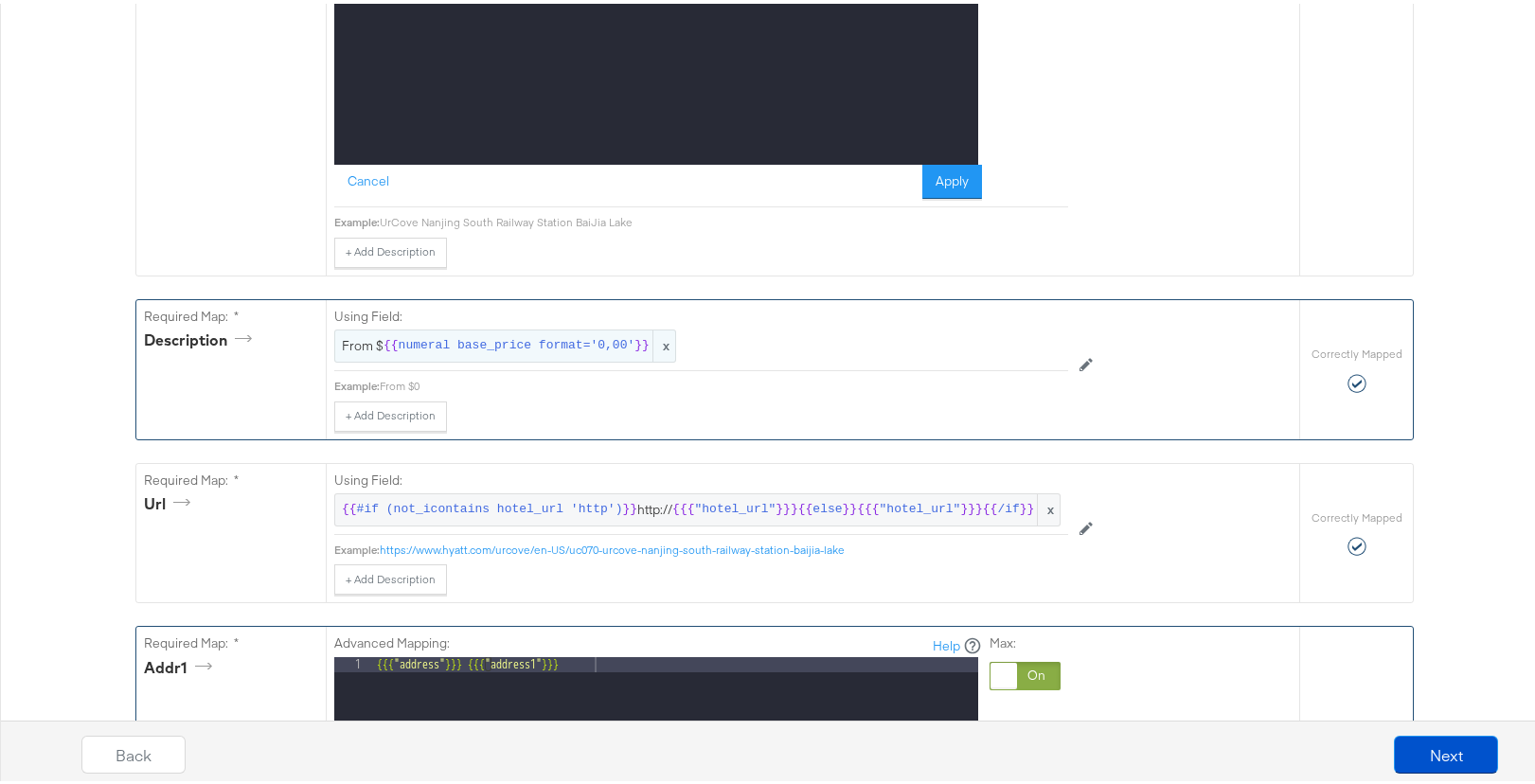click on "numeral base_price format='0,00'" at bounding box center (517, 342) 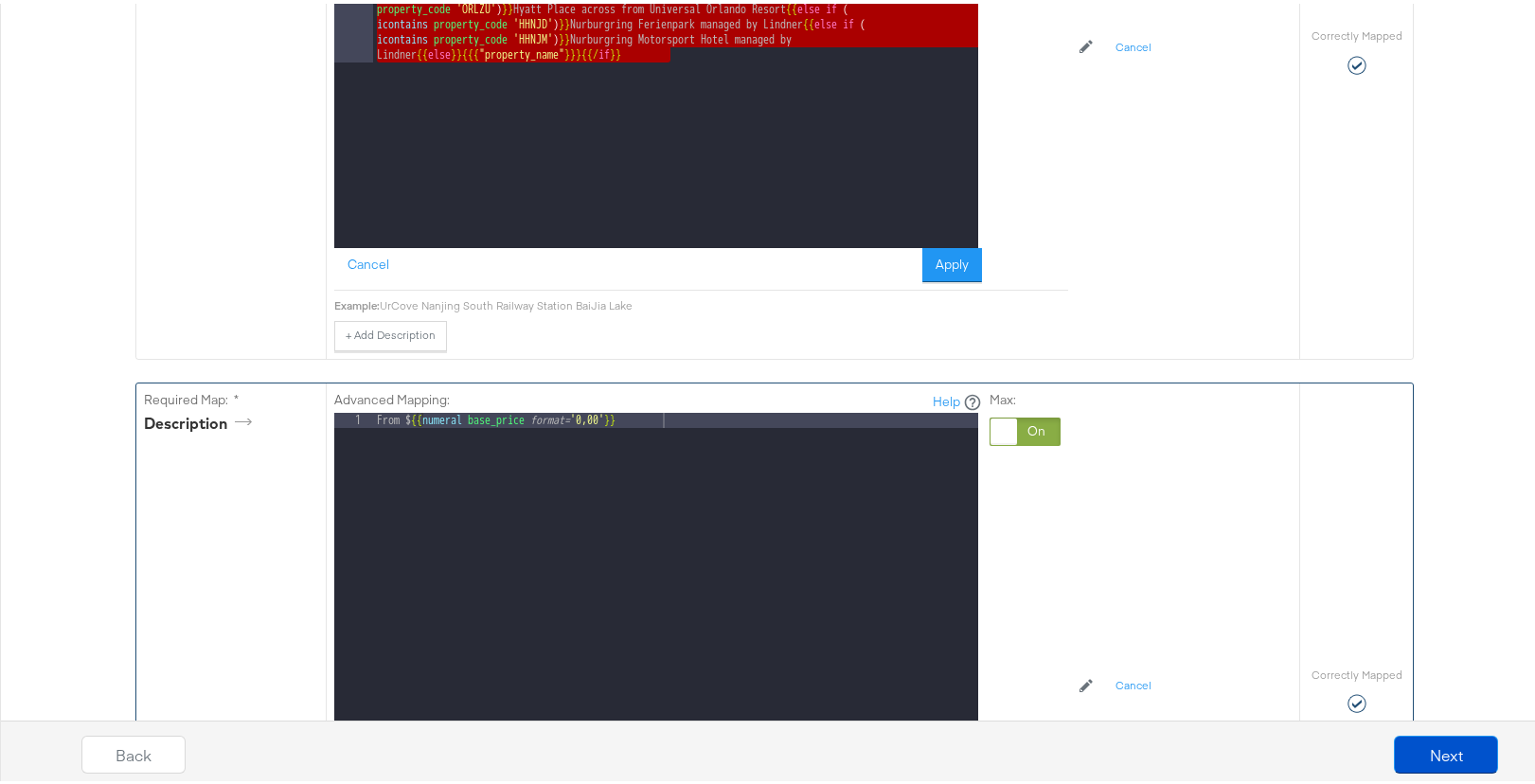 scroll, scrollTop: 975, scrollLeft: 0, axis: vertical 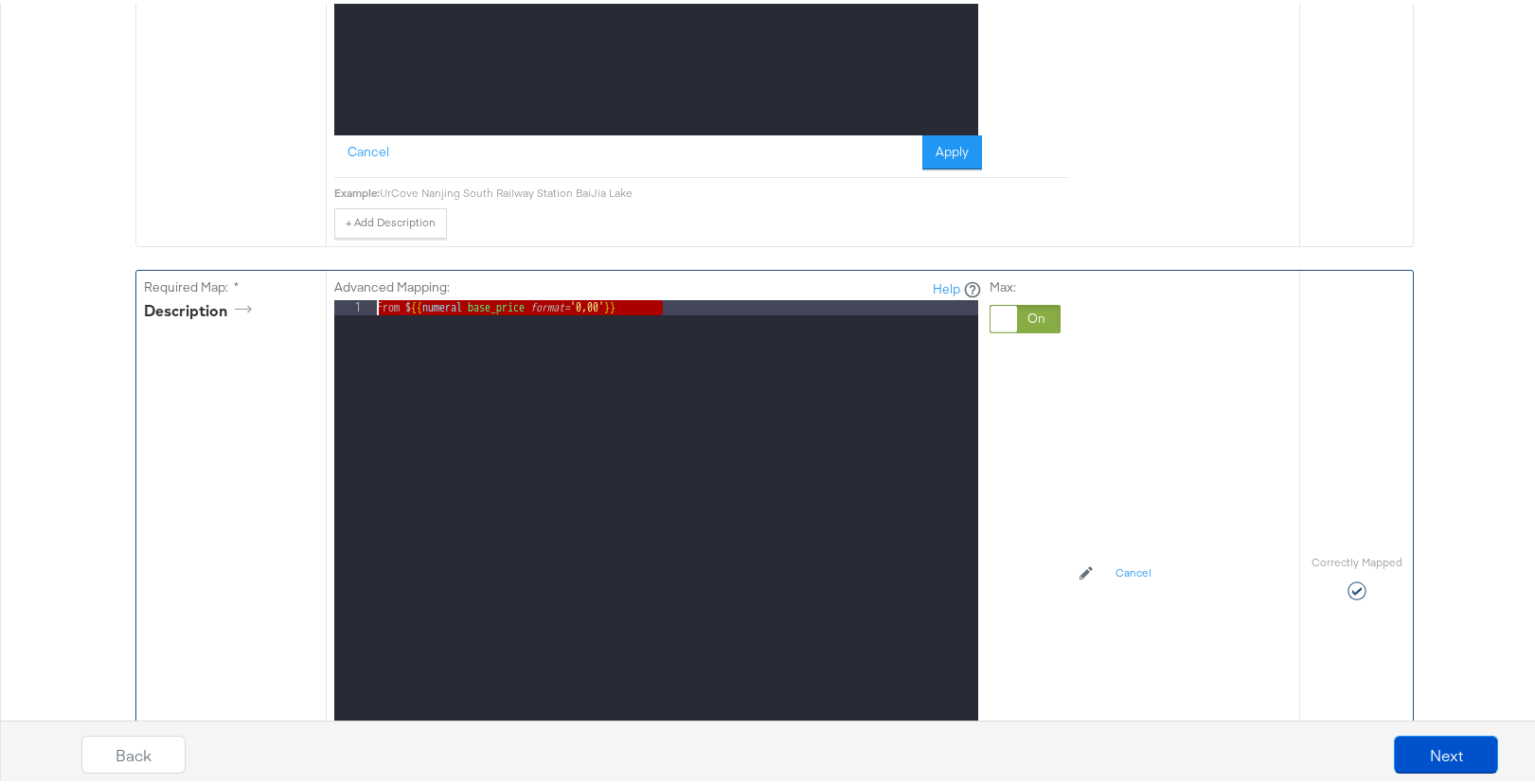drag, startPoint x: 679, startPoint y: 307, endPoint x: 386, endPoint y: 291, distance: 293.4365 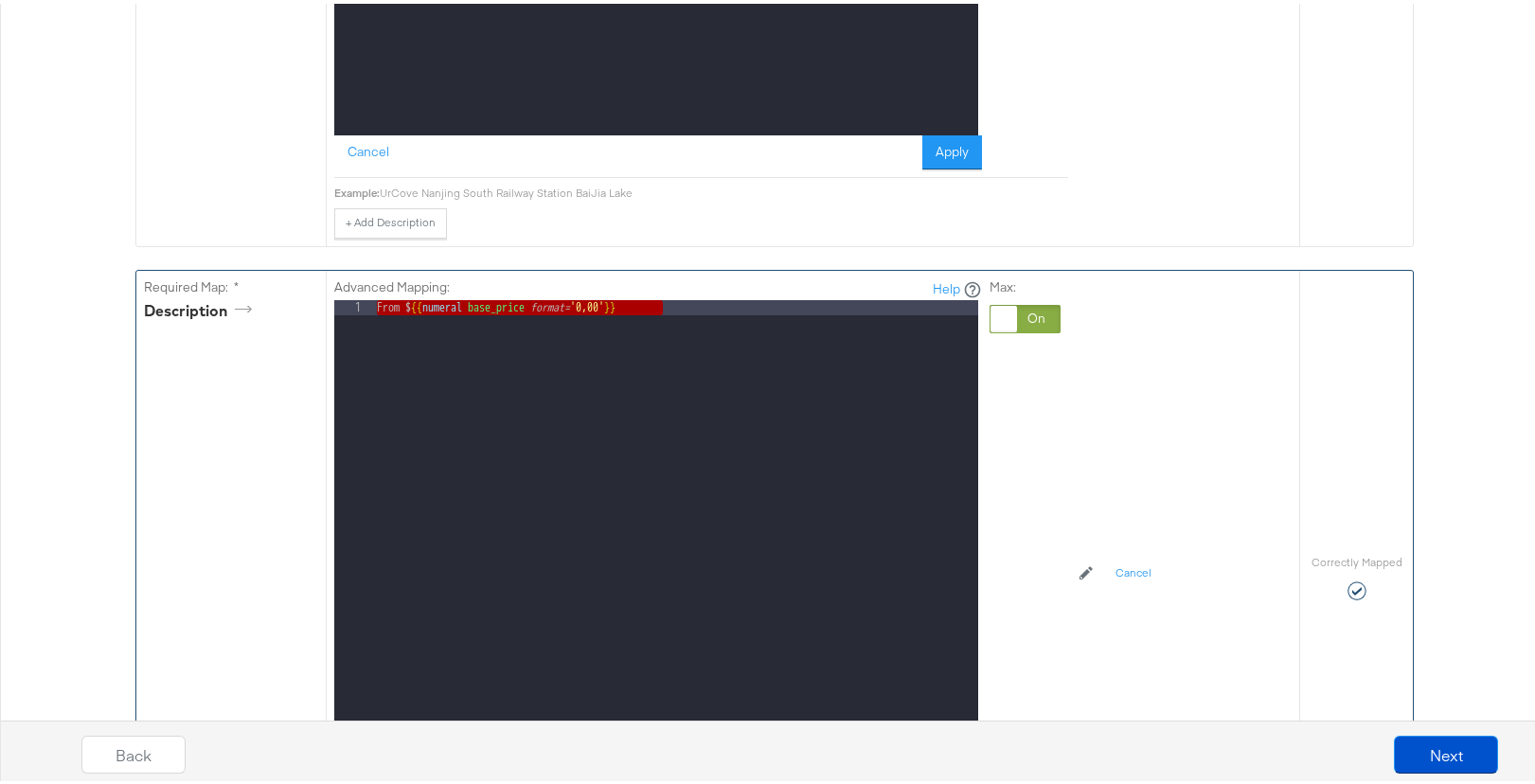 click on "From $ {{ numeral   base_price   format= '0,00' }}" at bounding box center [675, 548] 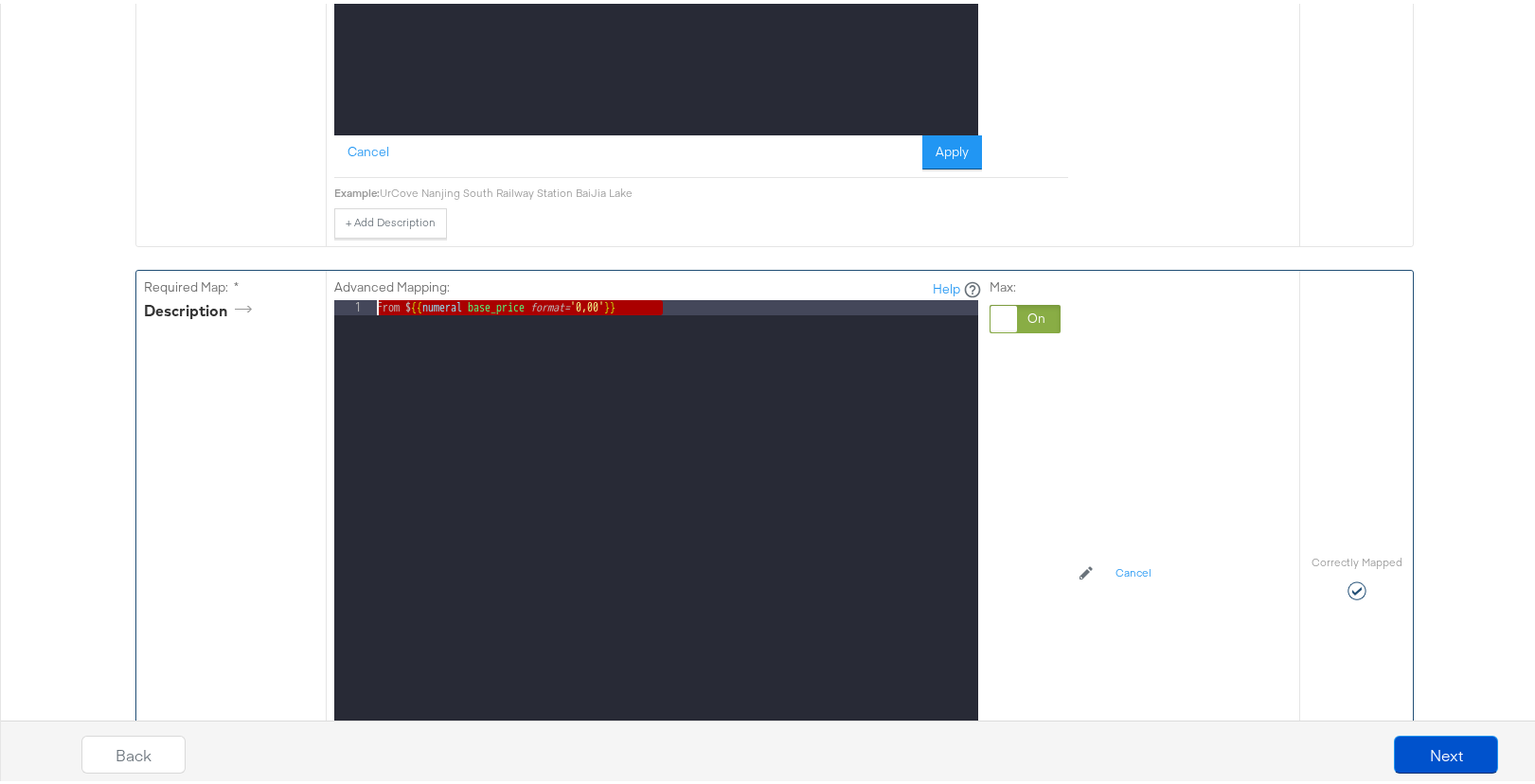 drag, startPoint x: 686, startPoint y: 304, endPoint x: 348, endPoint y: 299, distance: 338.037 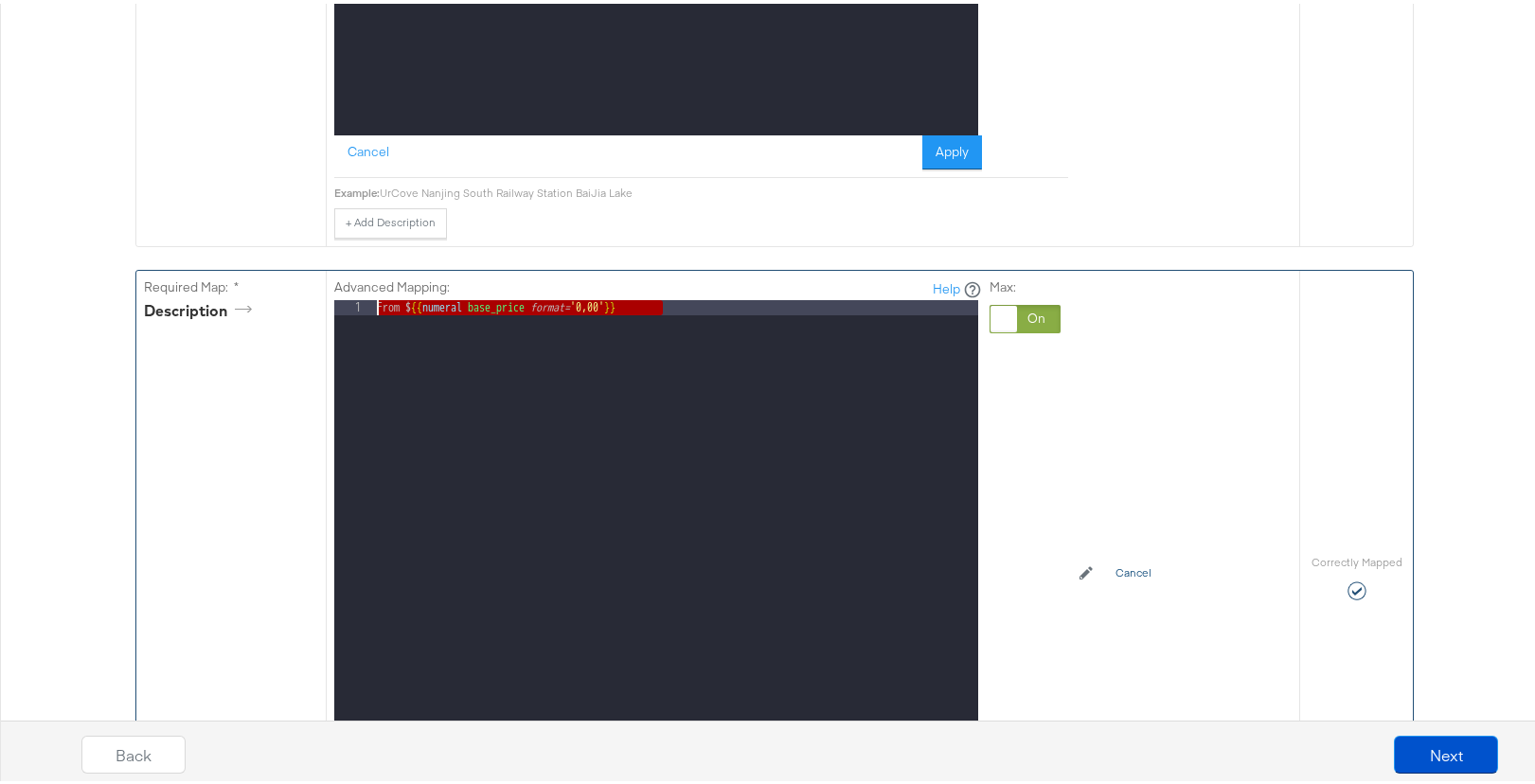 click on "Cancel" at bounding box center [1133, 570] 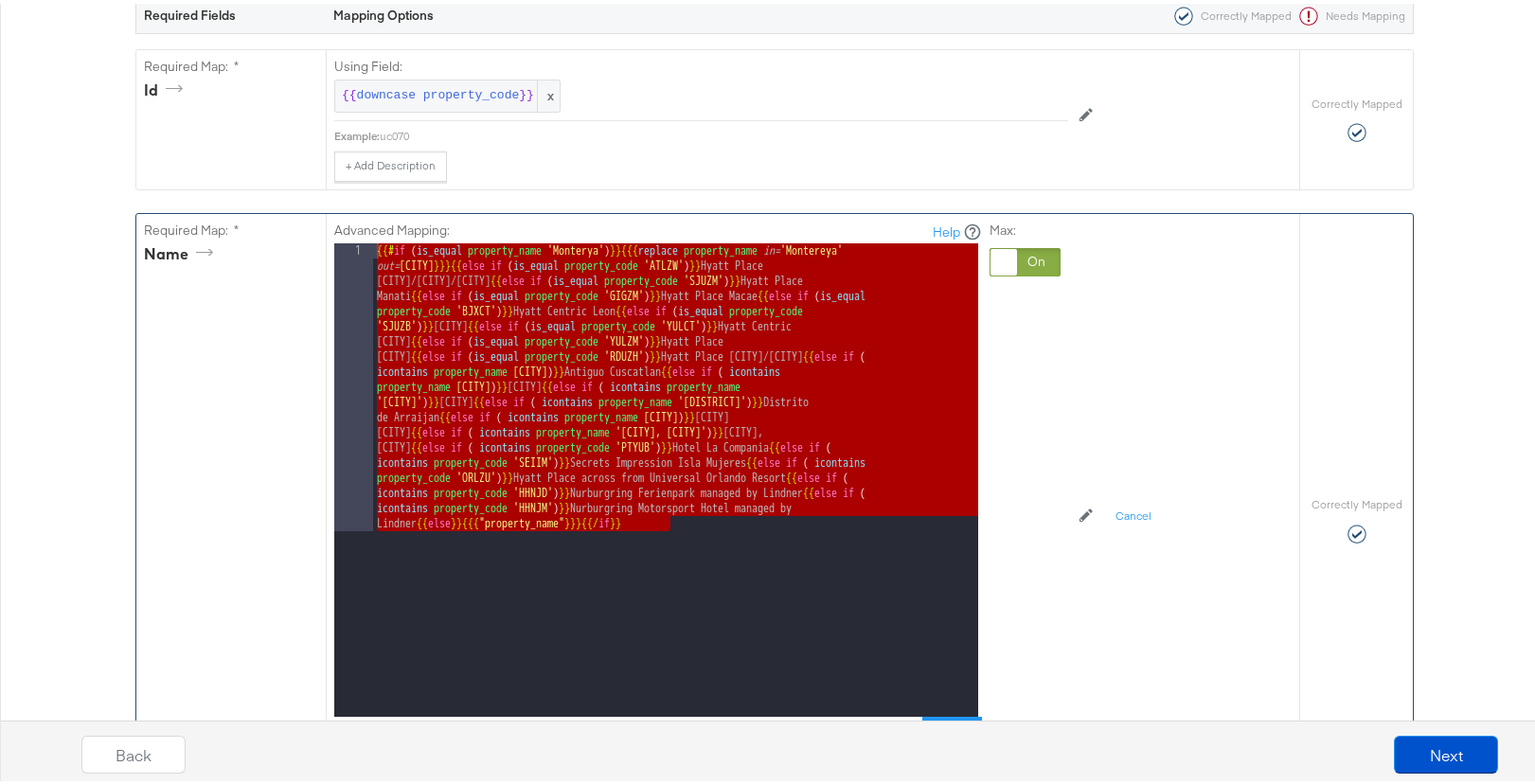 scroll, scrollTop: 1862, scrollLeft: 0, axis: vertical 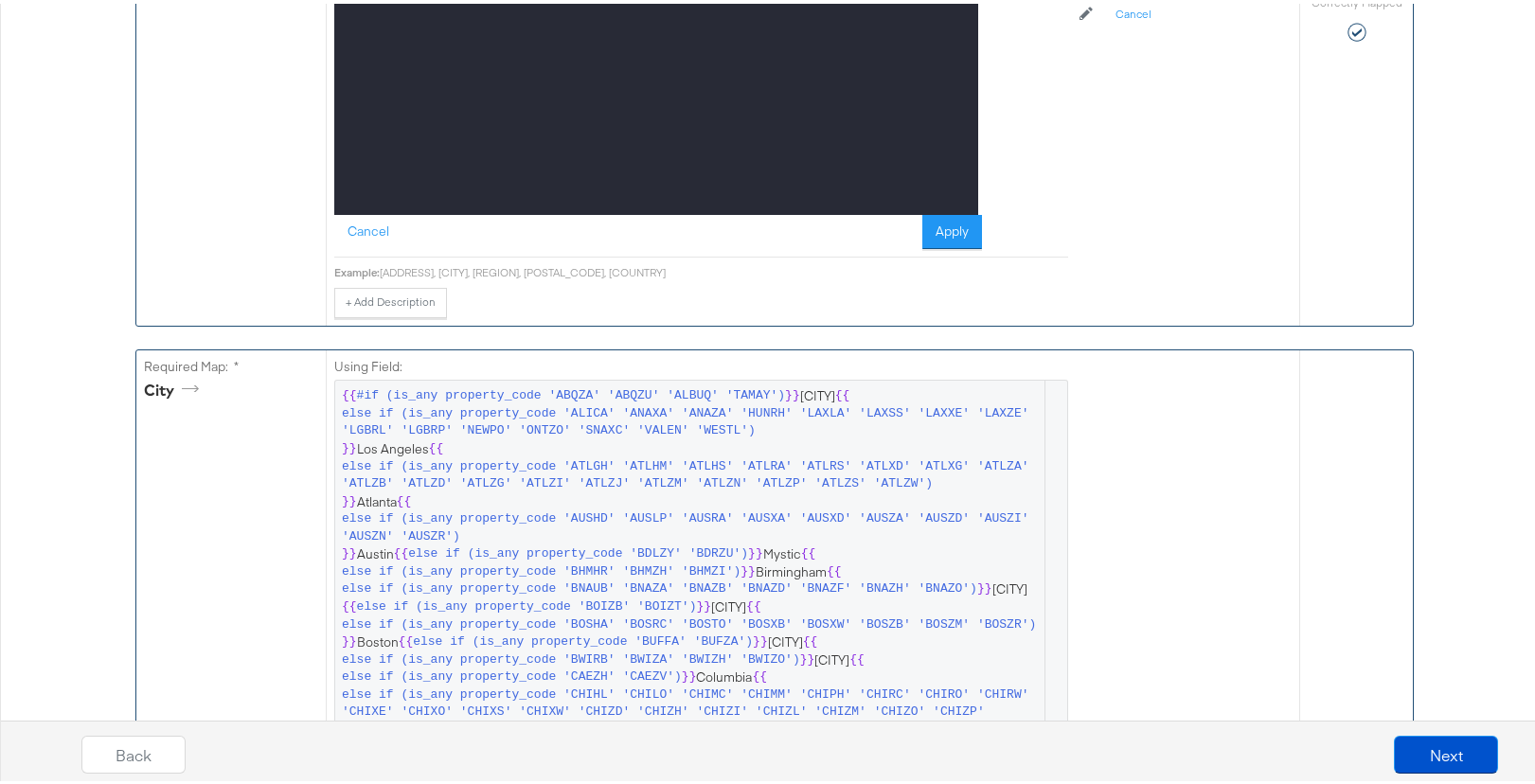 click on "city" at bounding box center (231, 390) 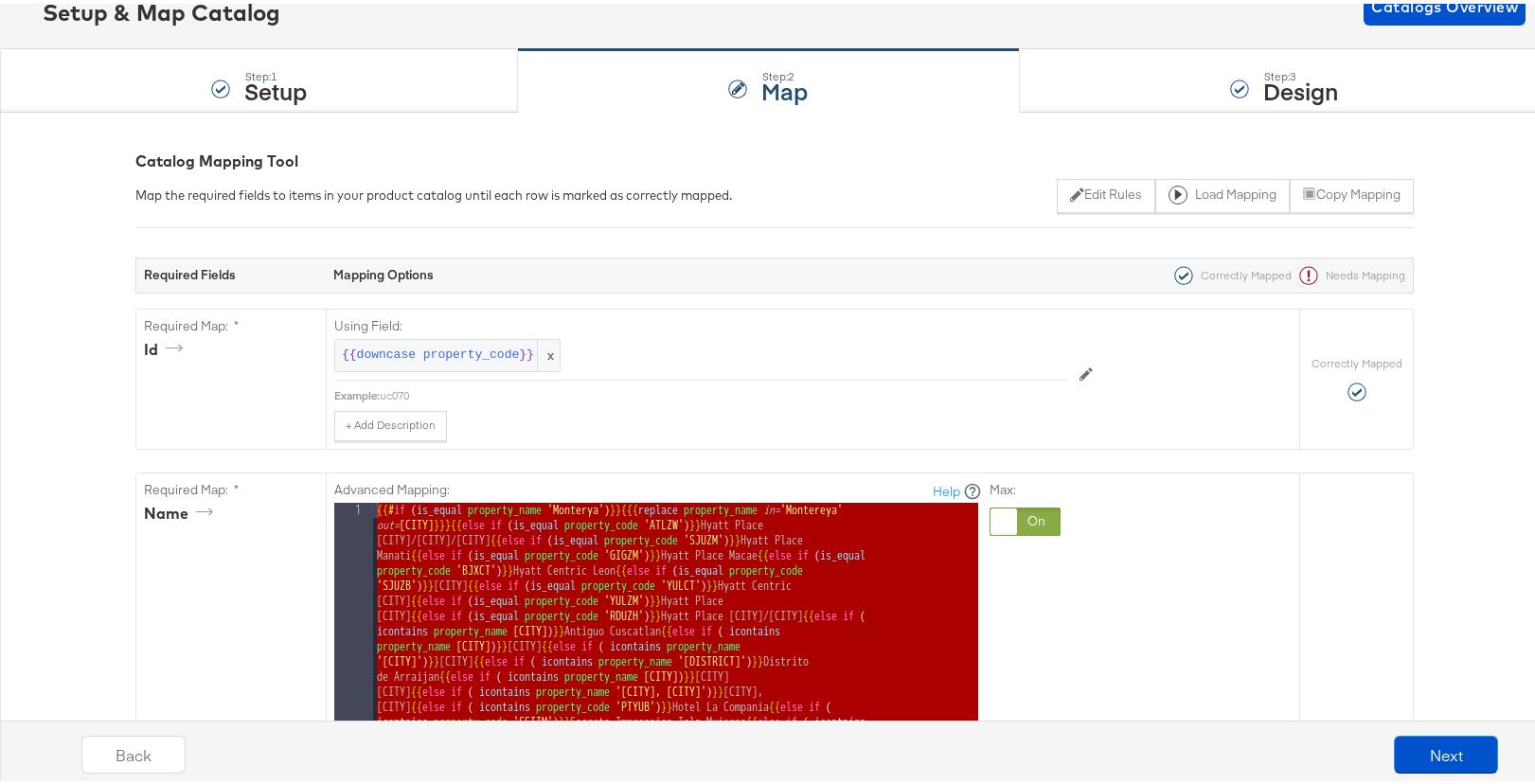 scroll, scrollTop: 479, scrollLeft: 0, axis: vertical 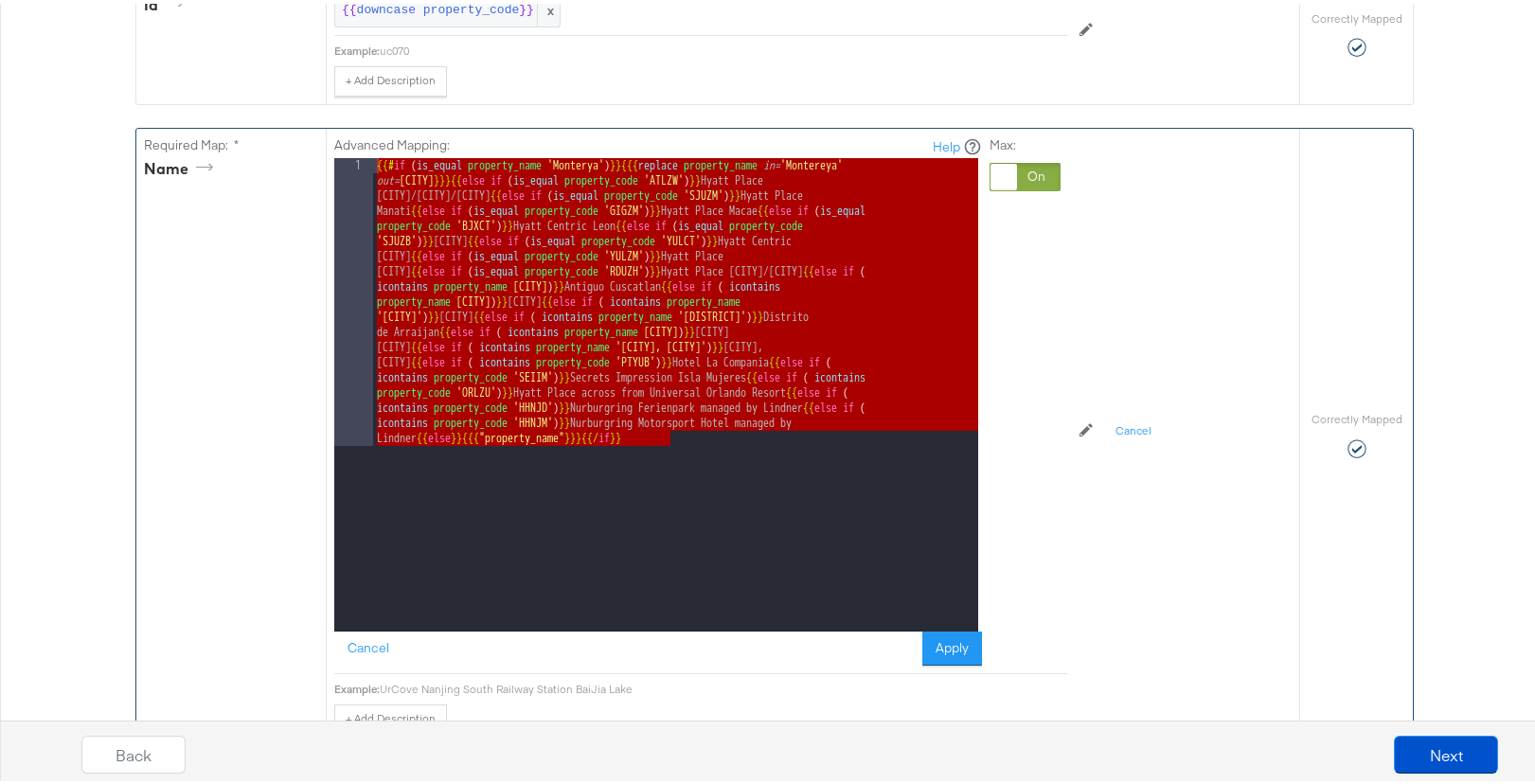 click on "{{# if   ( is_equal   property_name   'Monterya' ) }} {{{ replace   property_name   in= 'Montereya'   out= 'Monterey' }}} {{ else   if   ( is_equal   property_code   'ATLZW' ) }} Hyatt Place  Atlanta/Duluth/Gwinnett {{ else   if   ( is_equal   property_code   'SJUZM' ) }} Hyatt Place  Manati {{ else   if   ( is_equal   property_code   'GIGZM' ) }} Hyatt Place Macae {{ else   if   ( is_equal   property_code   'BJXCT' ) }} Hyatt Centric Leon {{ else   if   ( is_equal   property_code   'SJUZB' ) }} Hyatt Place Bayamon {{ else   if   ( is_equal   property_code   'YULCT' ) }} Hyatt Centric  Ville-Marie Montreal {{ else   if   ( is_equal   property_code   'YULZM' ) }} Hyatt Place  Montreal {{ else   if   ( is_equal   property_code   'RDUZH' ) }} Hyatt Place Raleigh/Cary {{ else   if   (   icontains   property_name   'Antiguo Cuscatl�n' ) }} Antiguo Cuscatlan {{ else   if   (   icontains   property_name   'Bogot�' ) }} Bogota {{ else   if   (   icontains   property_name   'Canc�n' ) }} Cancun {{ else   if   (" at bounding box center [675, 679] 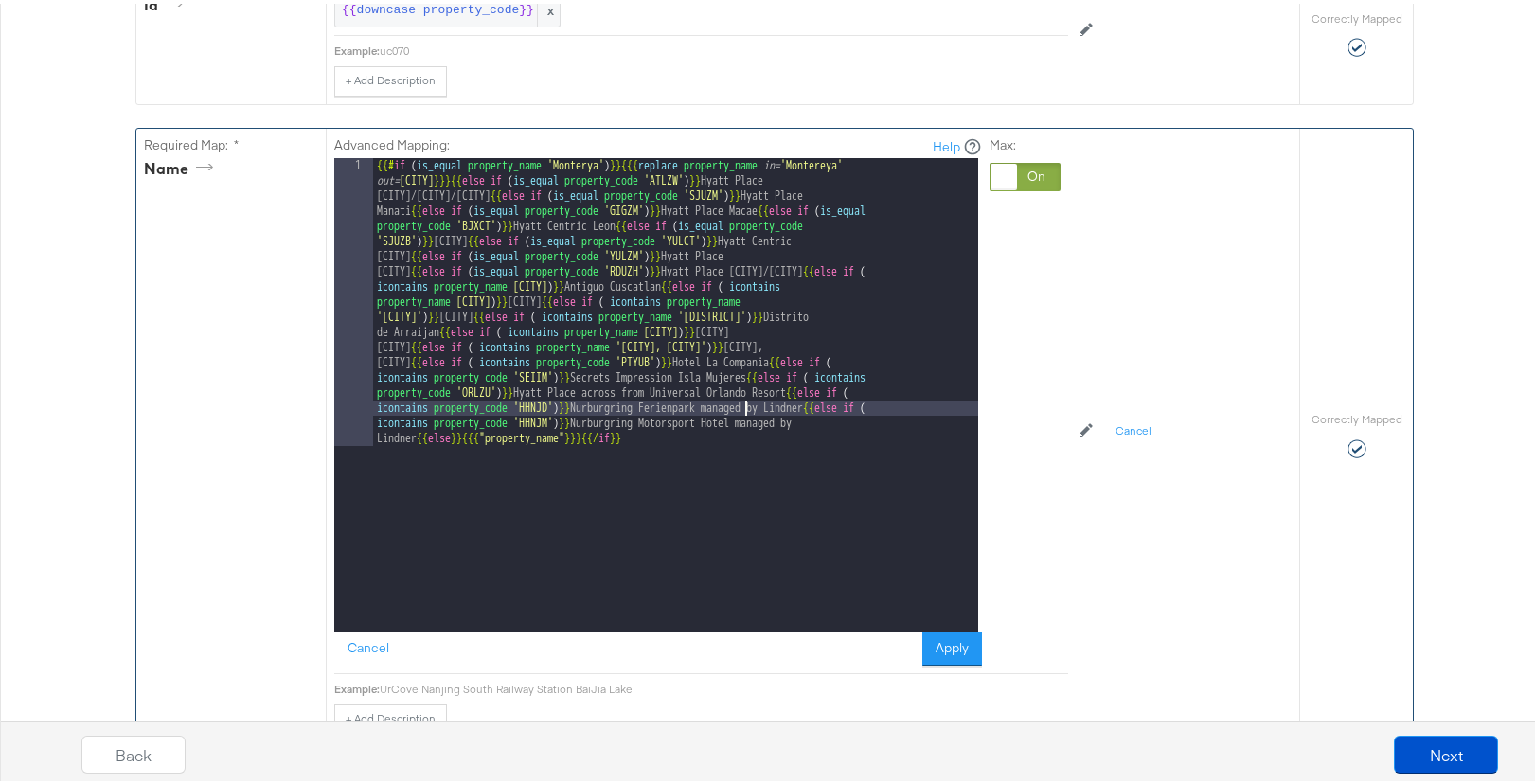 scroll, scrollTop: 0, scrollLeft: 0, axis: both 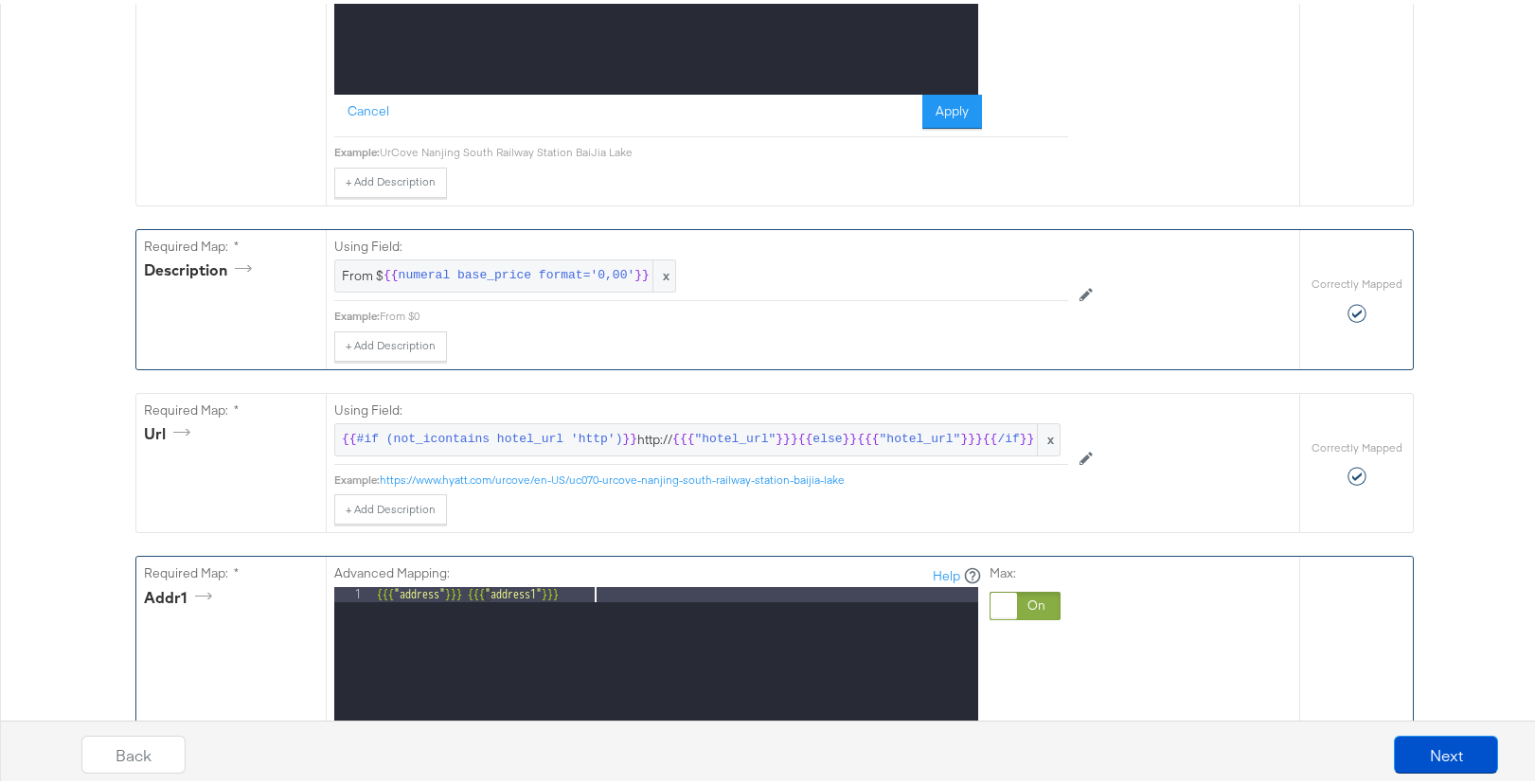 click on "{{{ "address" }}}   {{{ "address1" }}}" at bounding box center (675, 835) 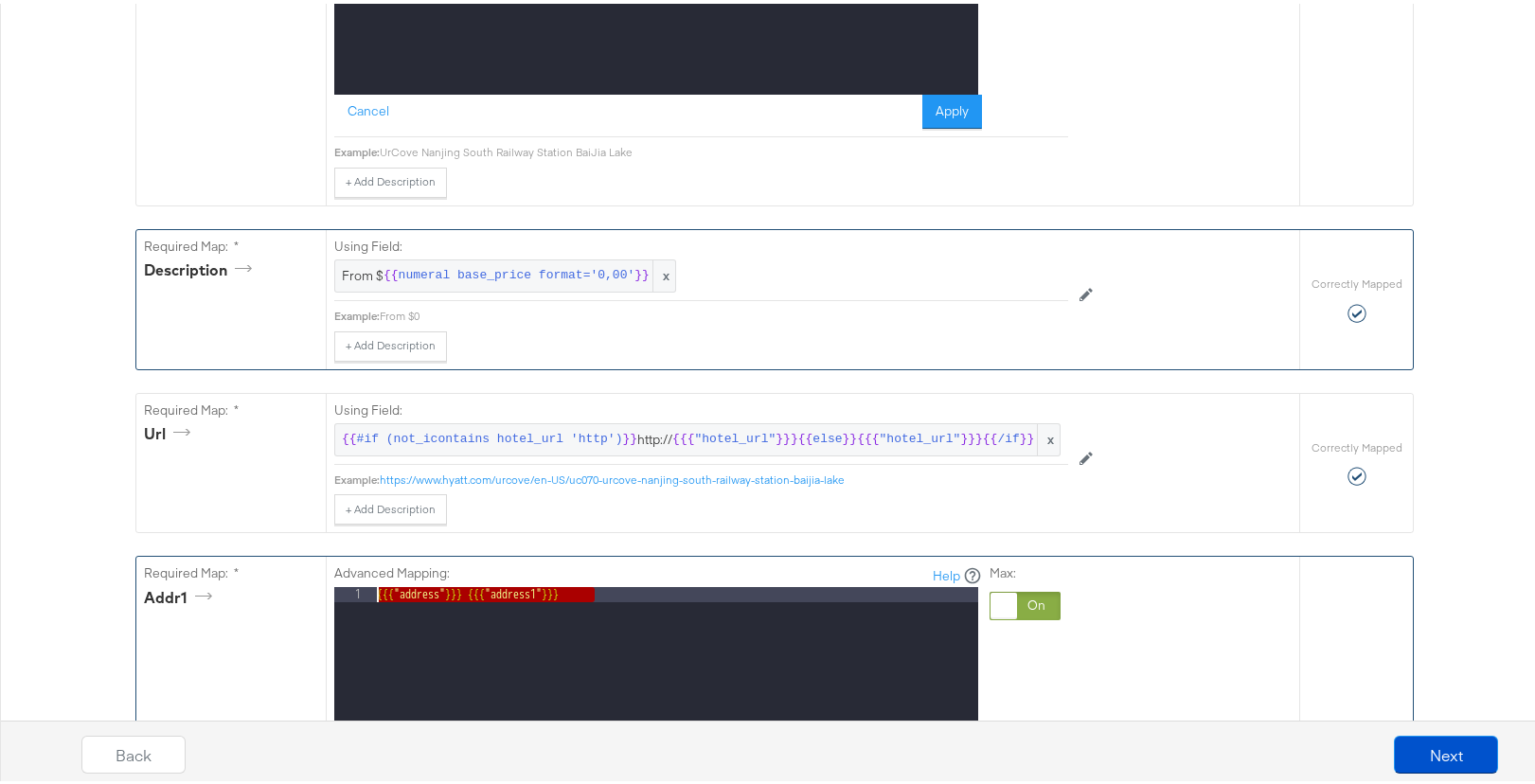 drag, startPoint x: 634, startPoint y: 599, endPoint x: 328, endPoint y: 594, distance: 306.04085 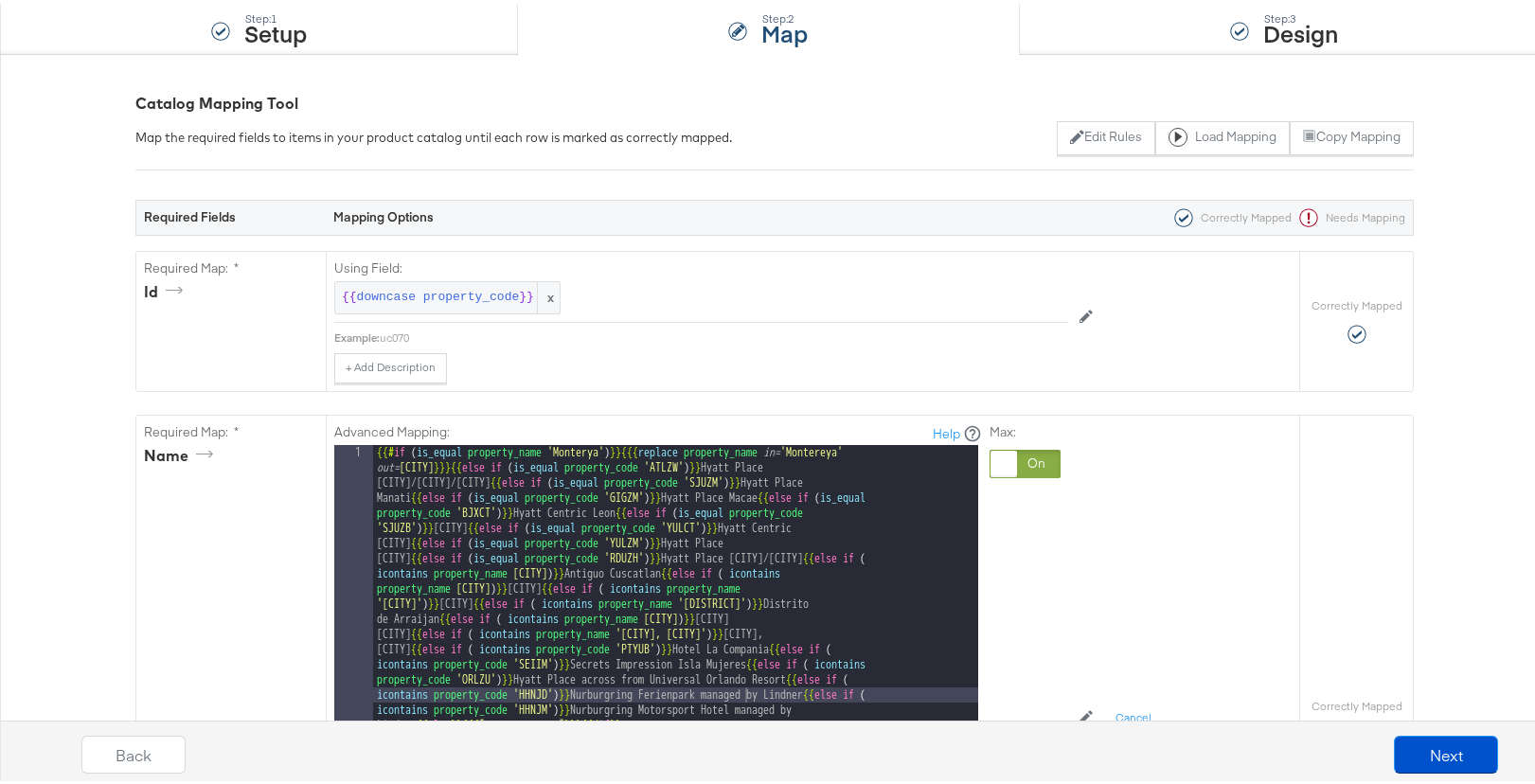 scroll, scrollTop: 0, scrollLeft: 0, axis: both 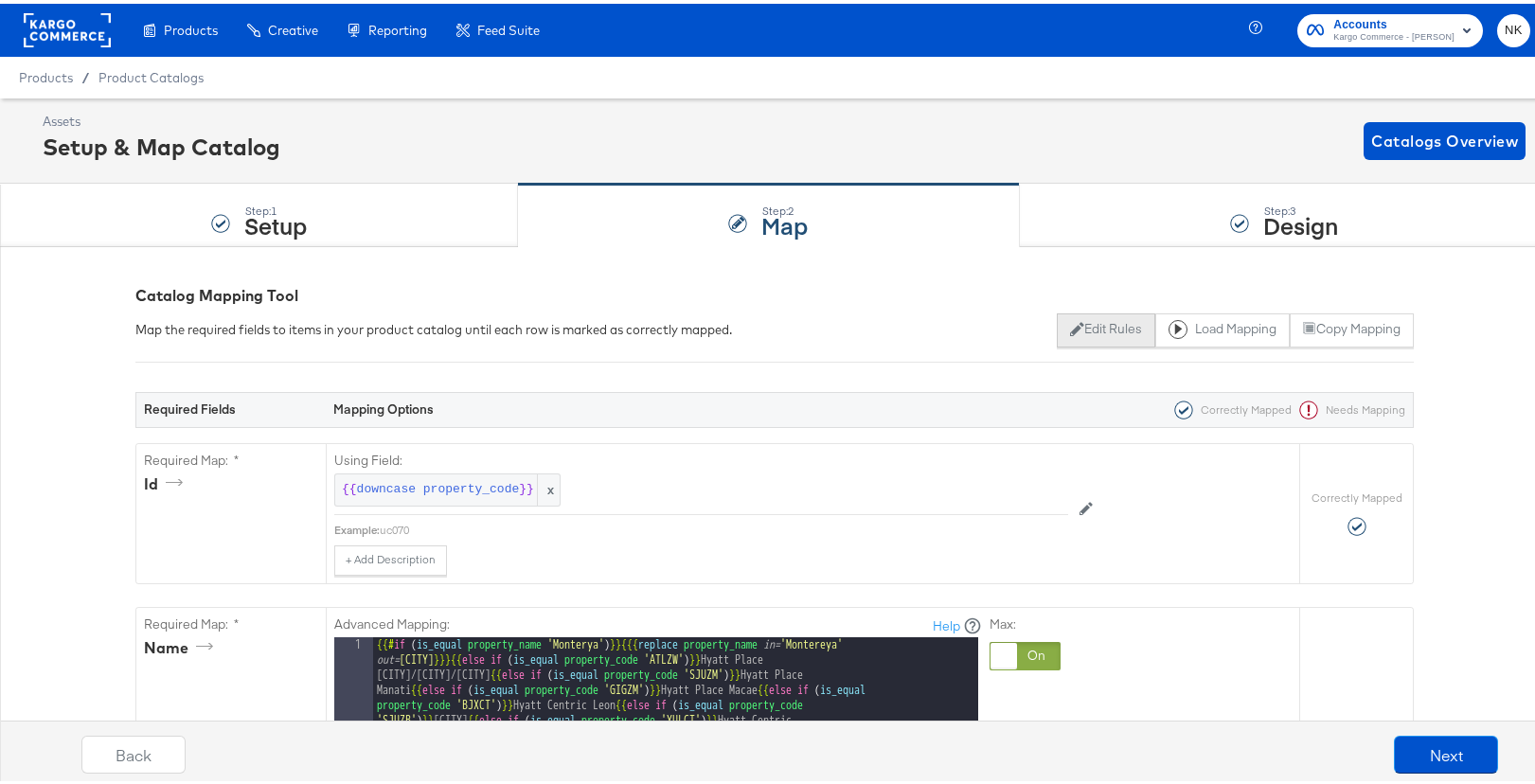 click on "Edit Rules" at bounding box center [1105, 327] 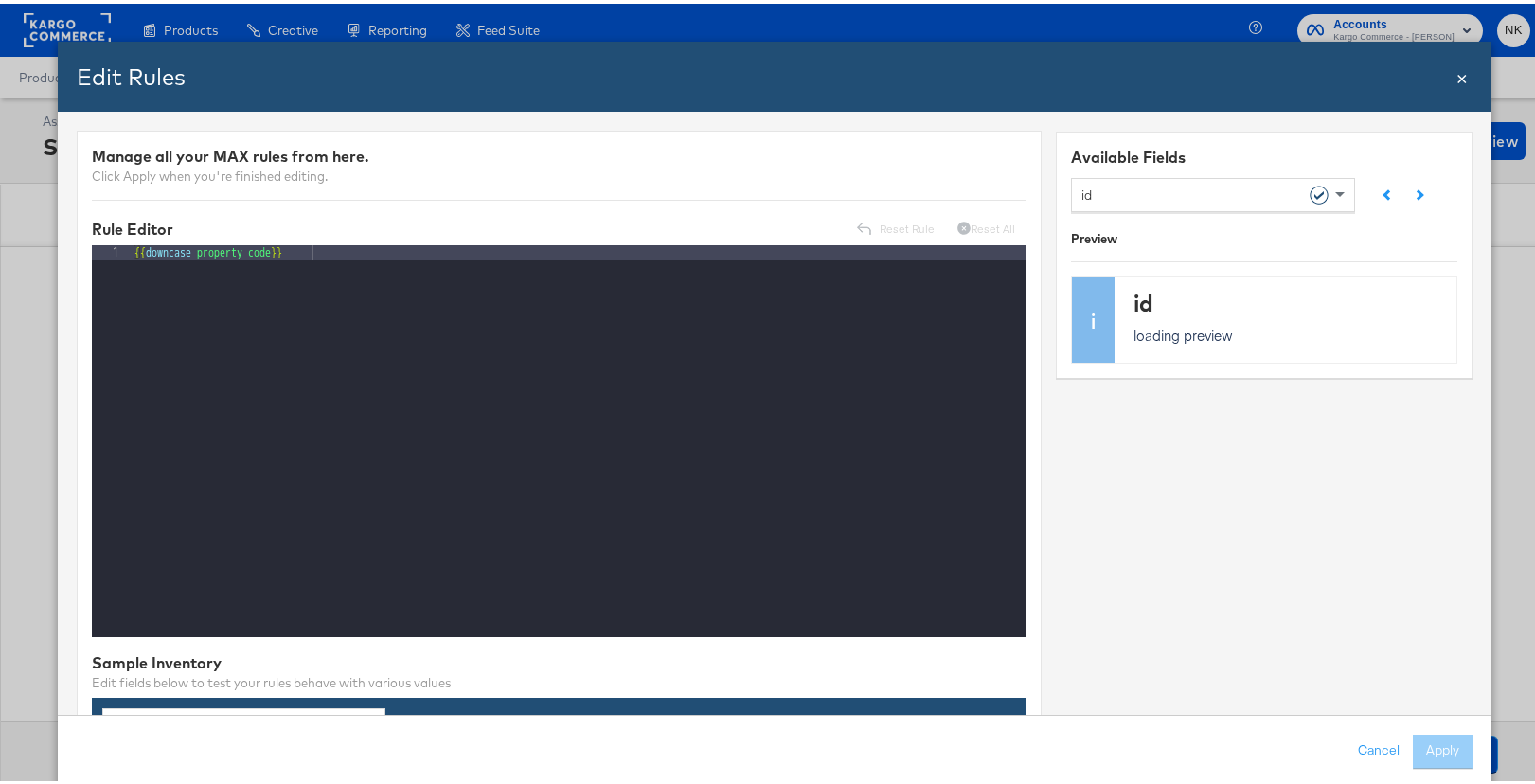scroll, scrollTop: 621, scrollLeft: 0, axis: vertical 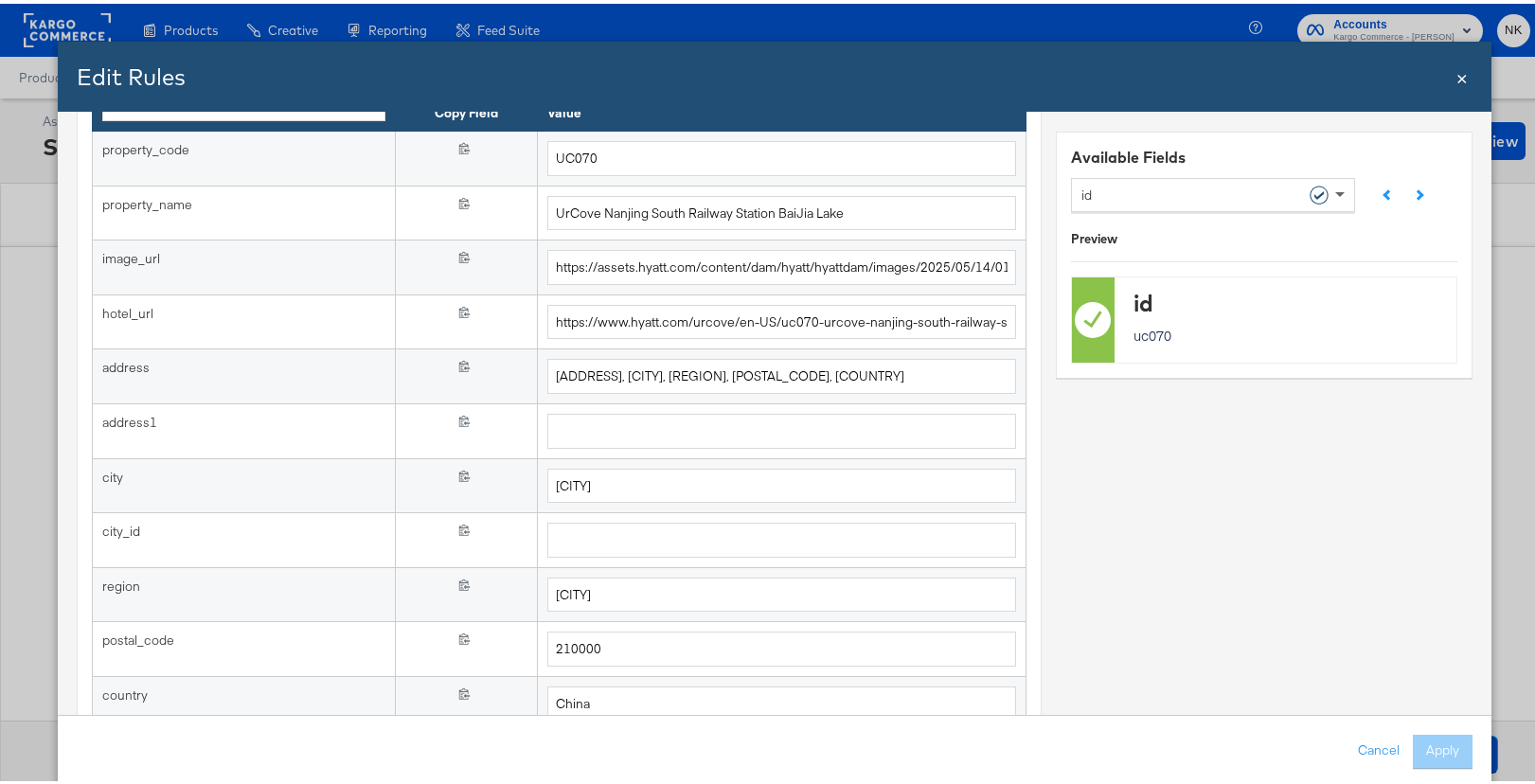click at bounding box center (1342, 190) 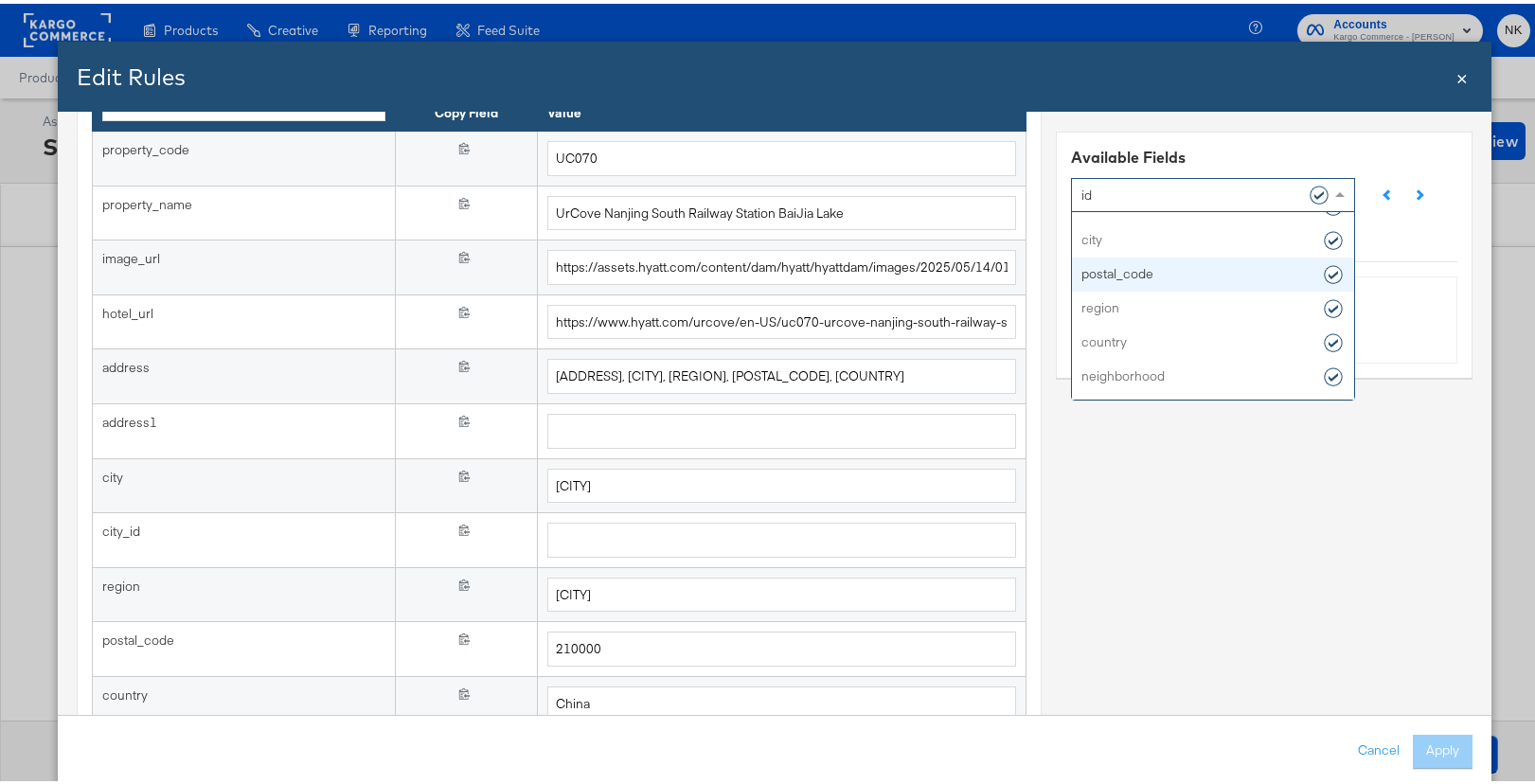 scroll, scrollTop: 127, scrollLeft: 0, axis: vertical 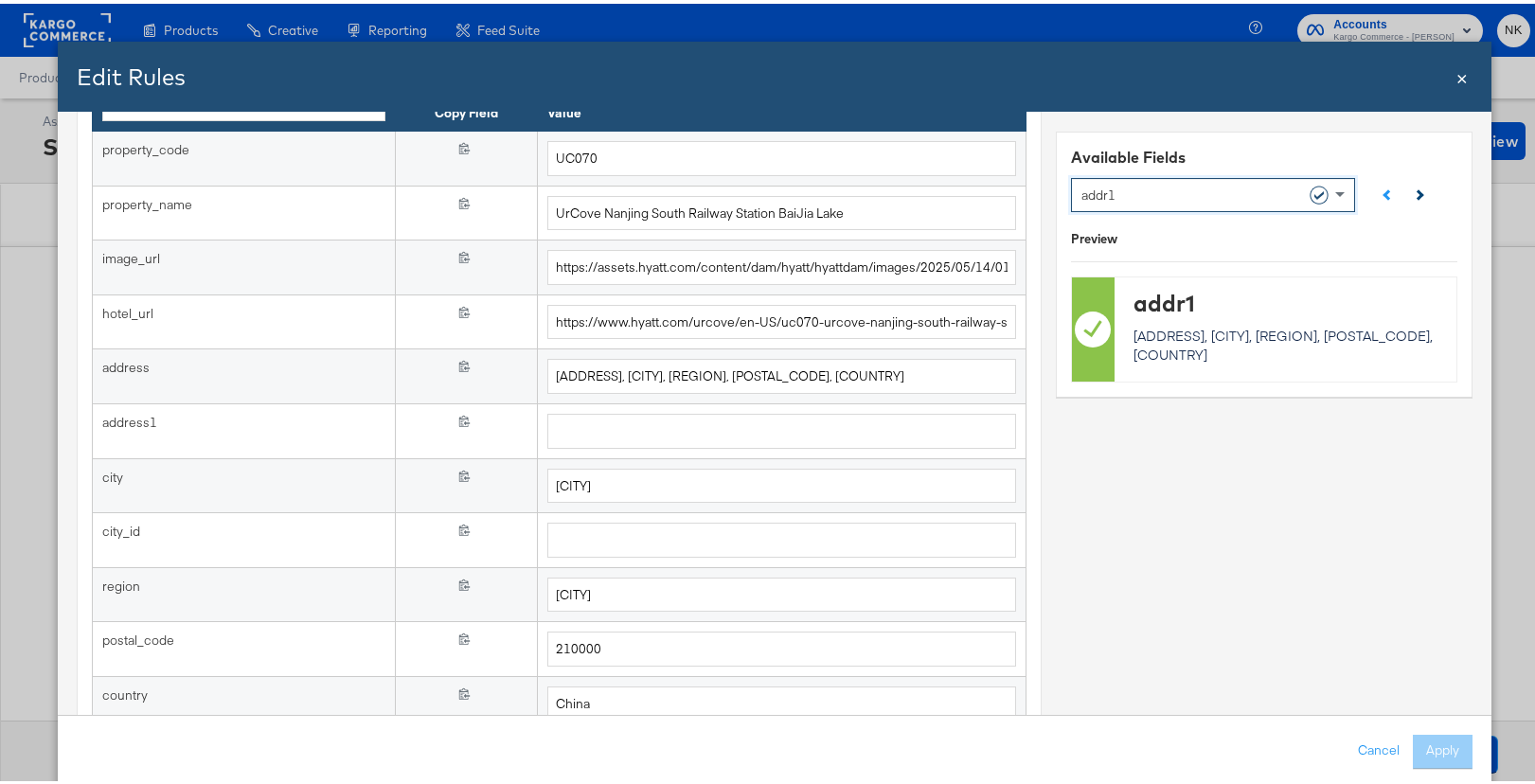 click at bounding box center (1415, 194) 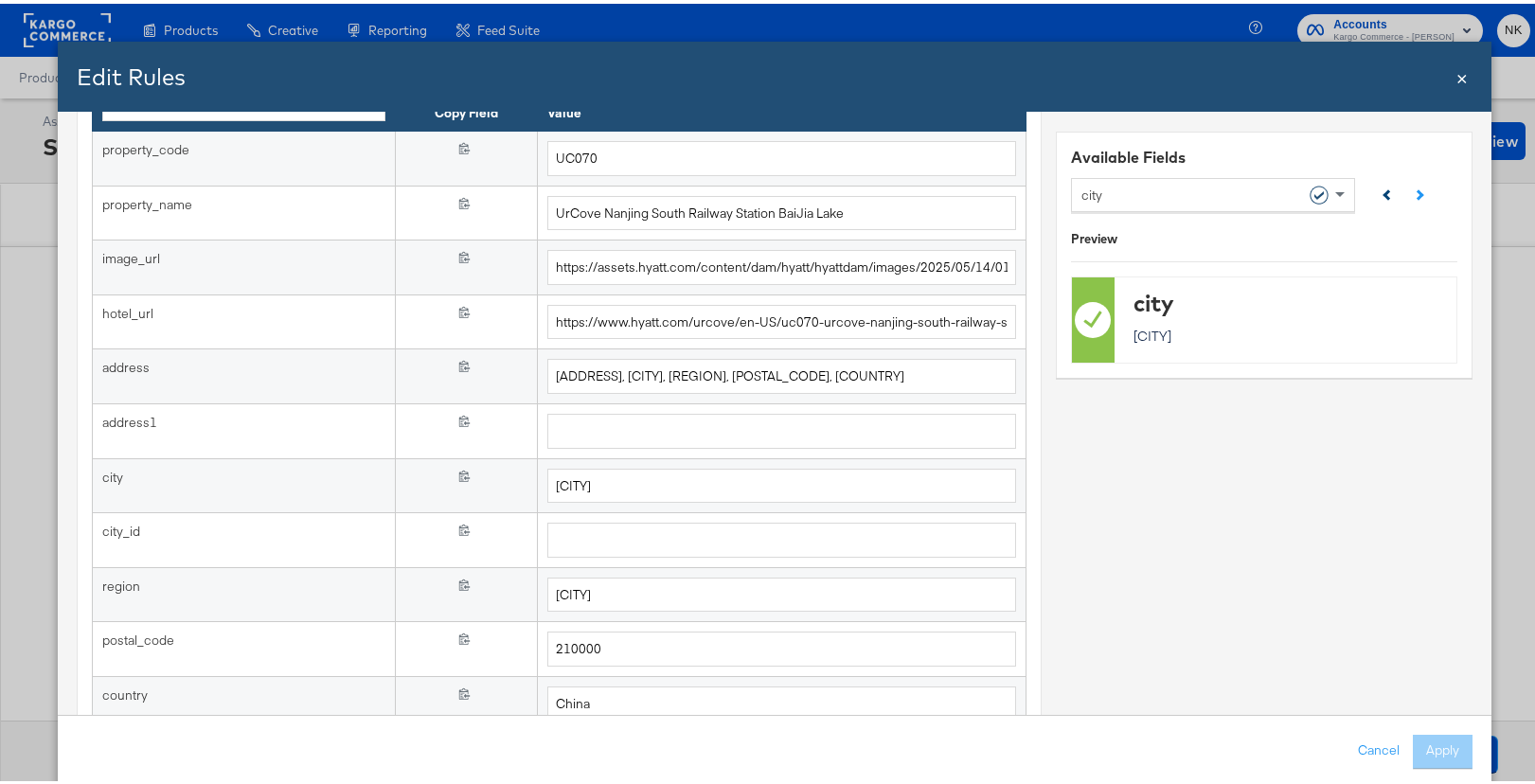 click at bounding box center [1387, 190] 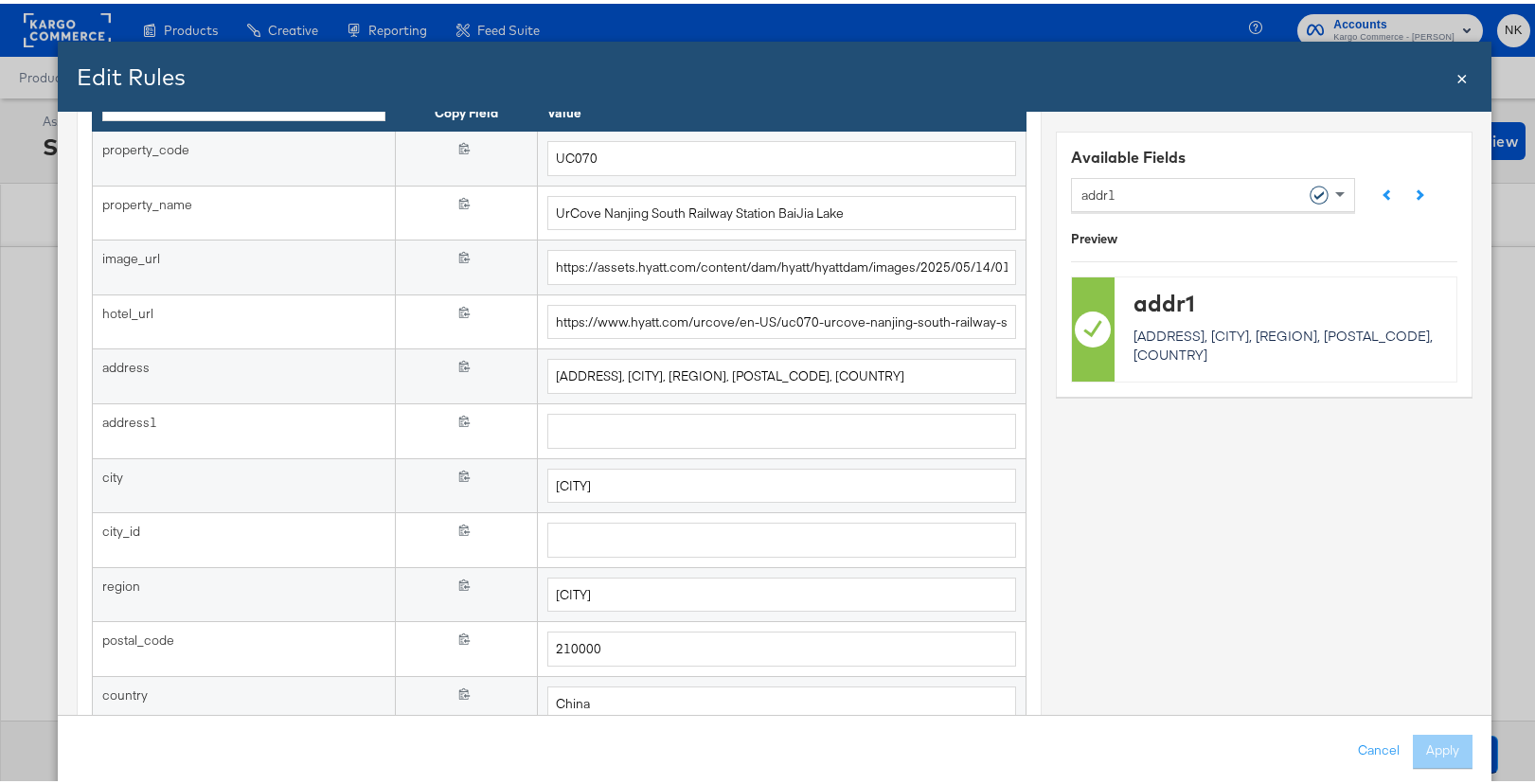 click on "No. 7, Linhuai Street, Jiangning District, Jiangsu Province" at bounding box center [1294, 341] 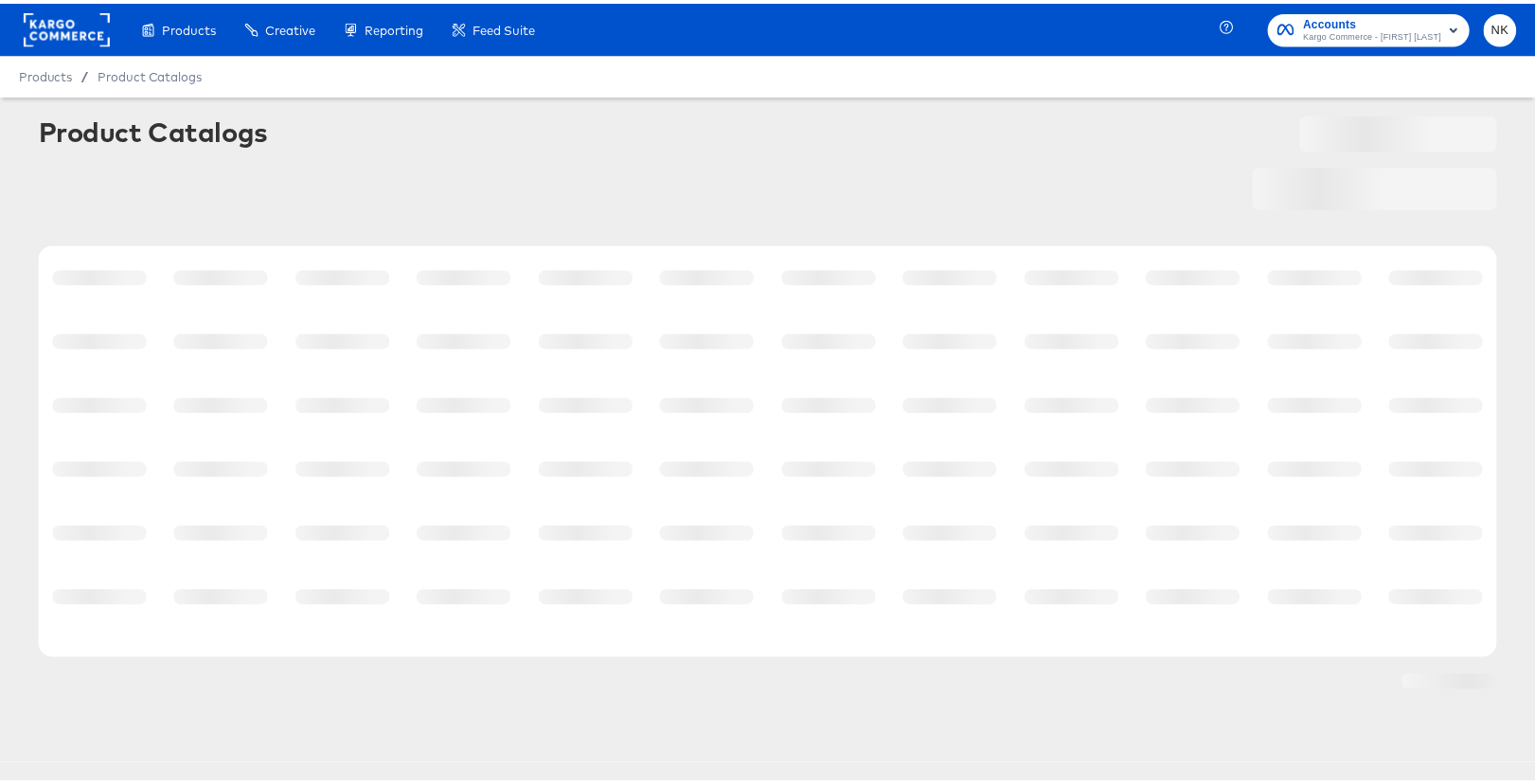 scroll, scrollTop: 0, scrollLeft: 0, axis: both 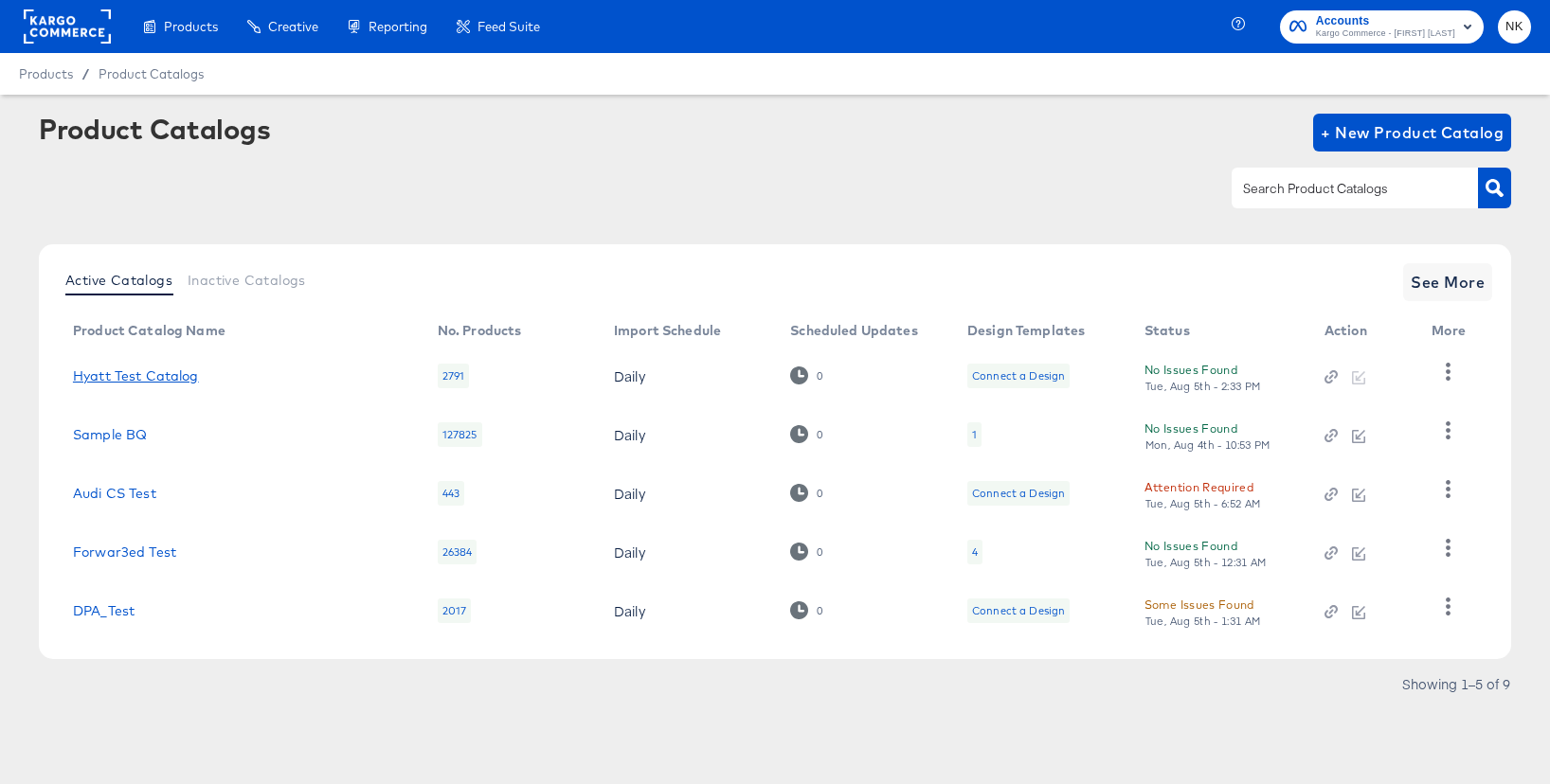 click on "Hyatt Test Catalog" at bounding box center [135, 376] 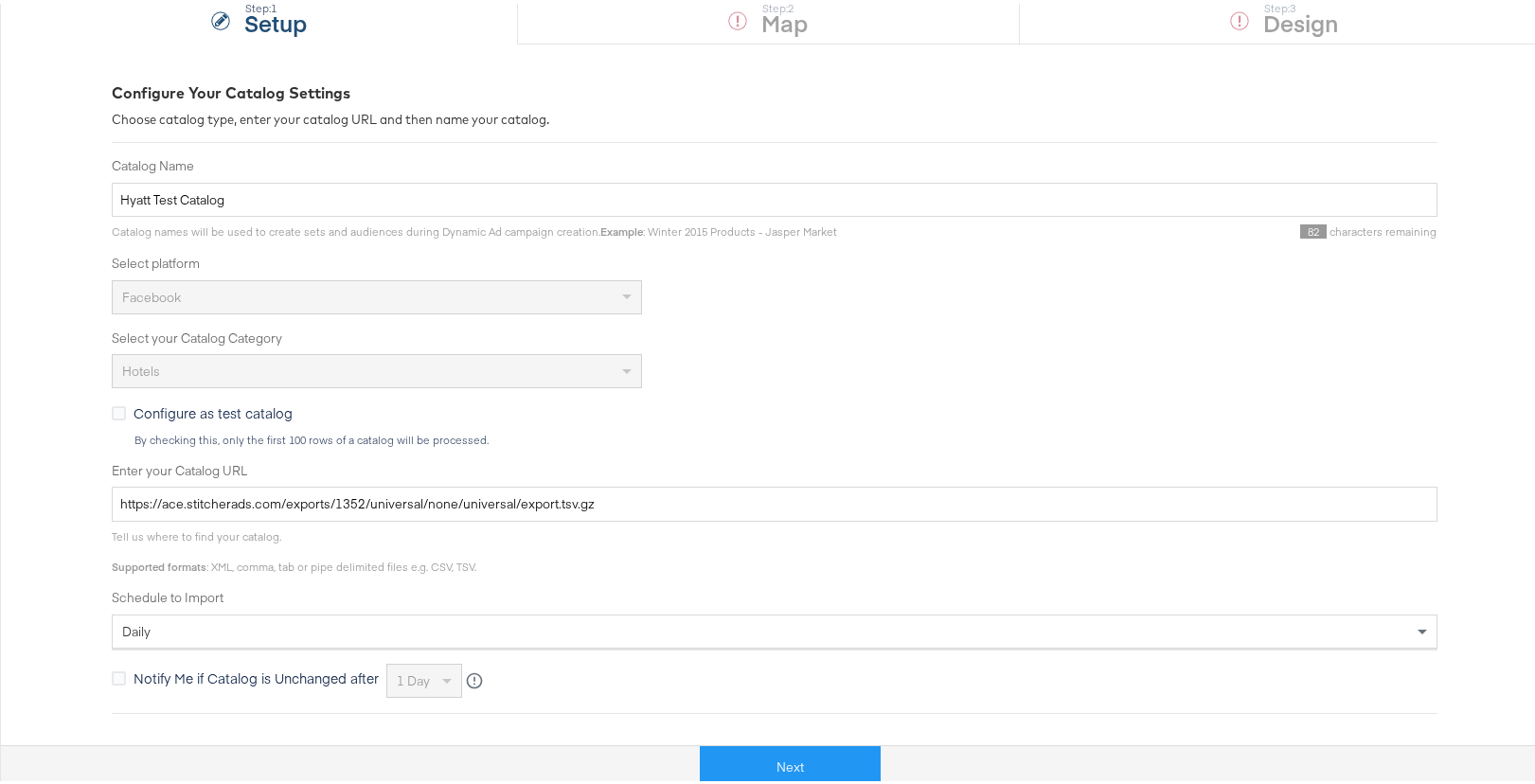 scroll, scrollTop: 448, scrollLeft: 0, axis: vertical 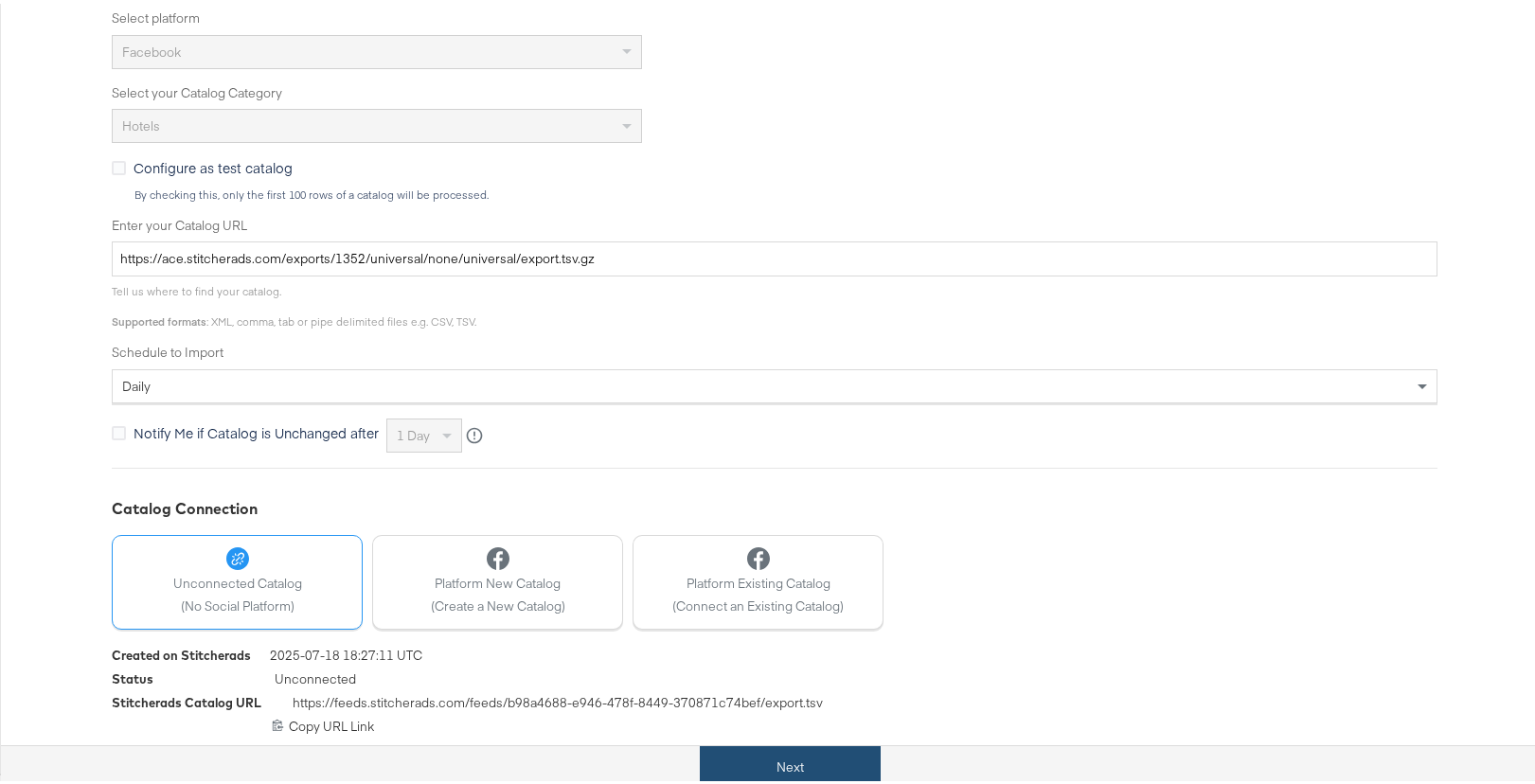 click on "Next" at bounding box center [790, 763] 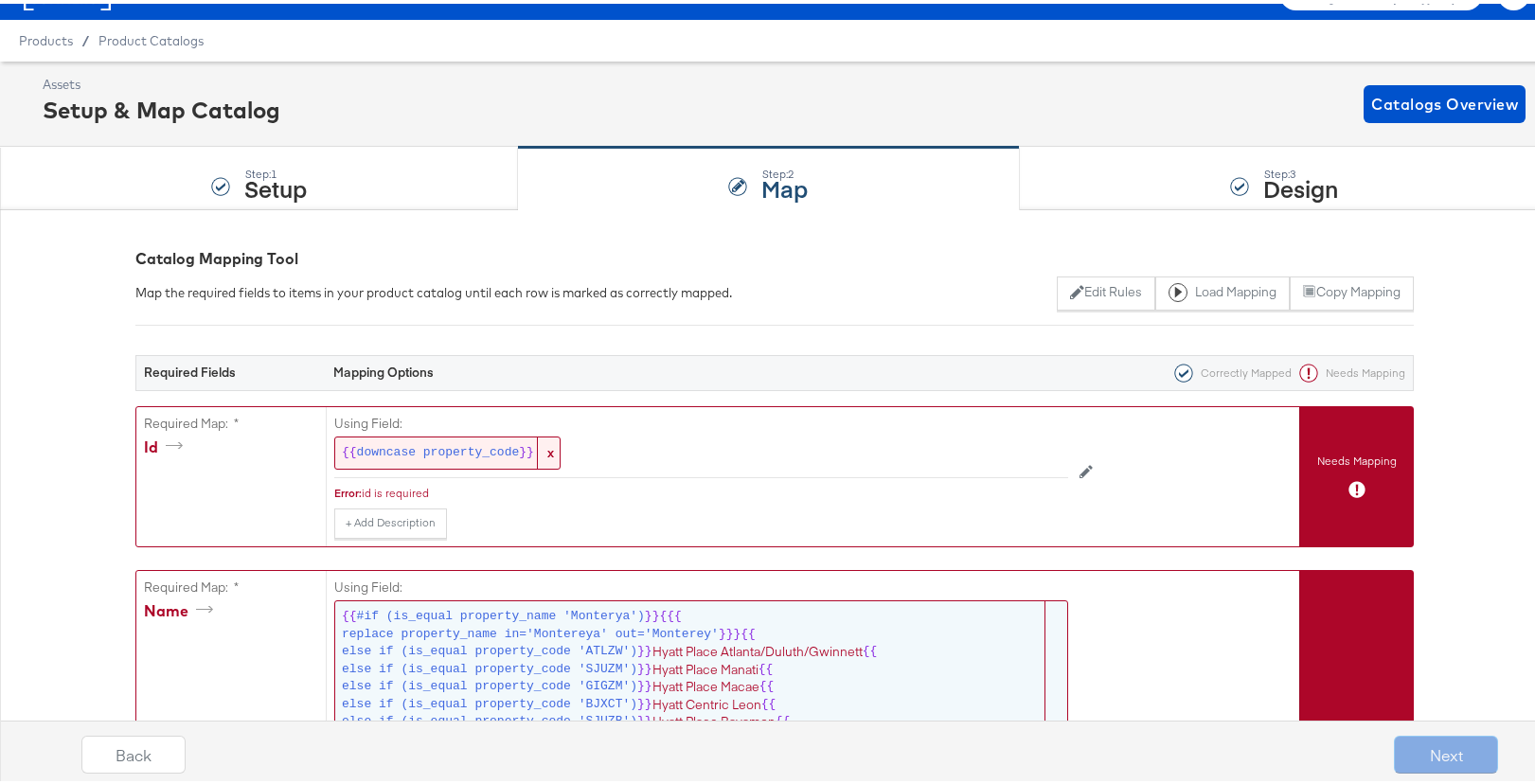 scroll, scrollTop: 253, scrollLeft: 0, axis: vertical 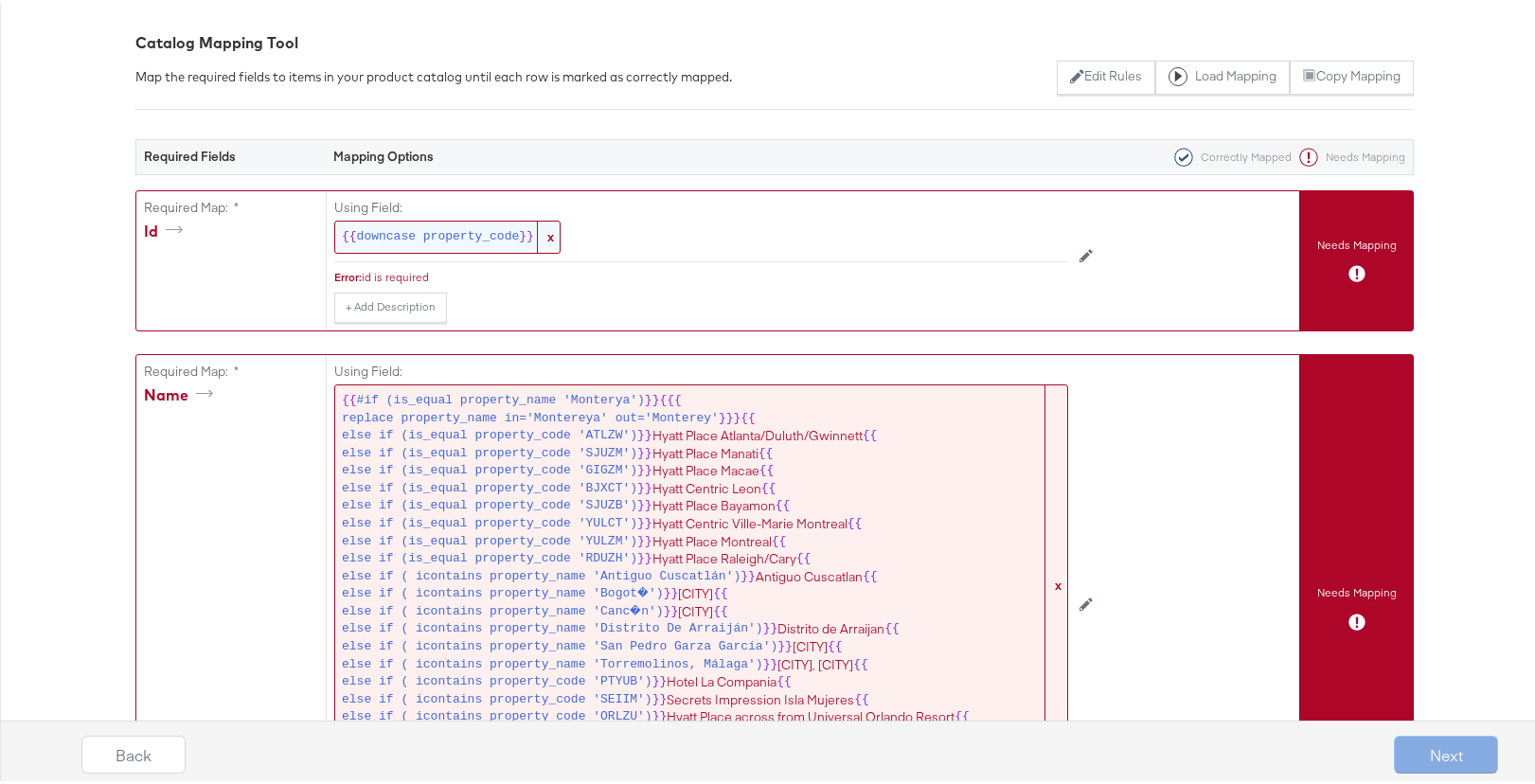 click on "}}" at bounding box center [527, 233] 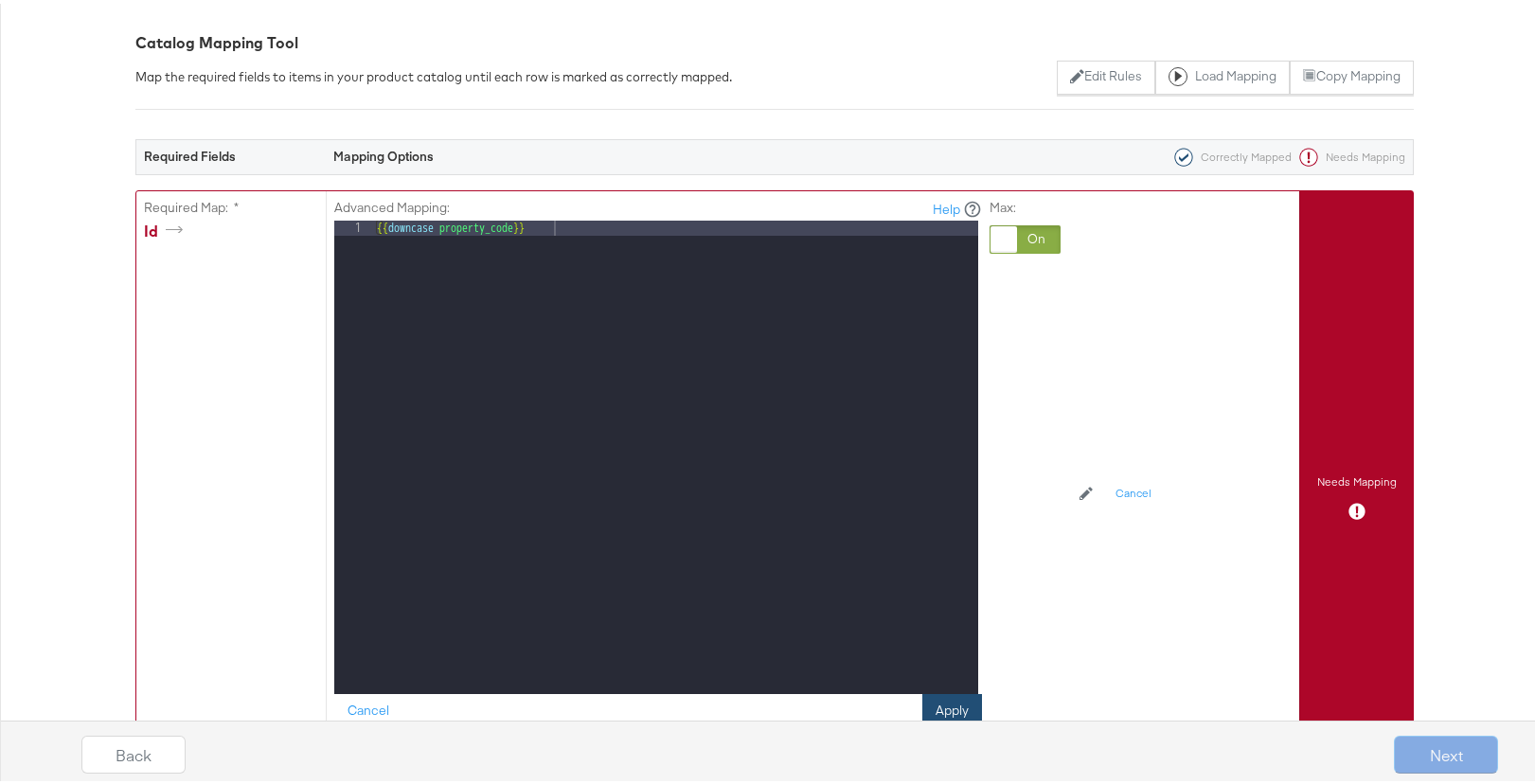 click on "Apply" at bounding box center [952, 707] 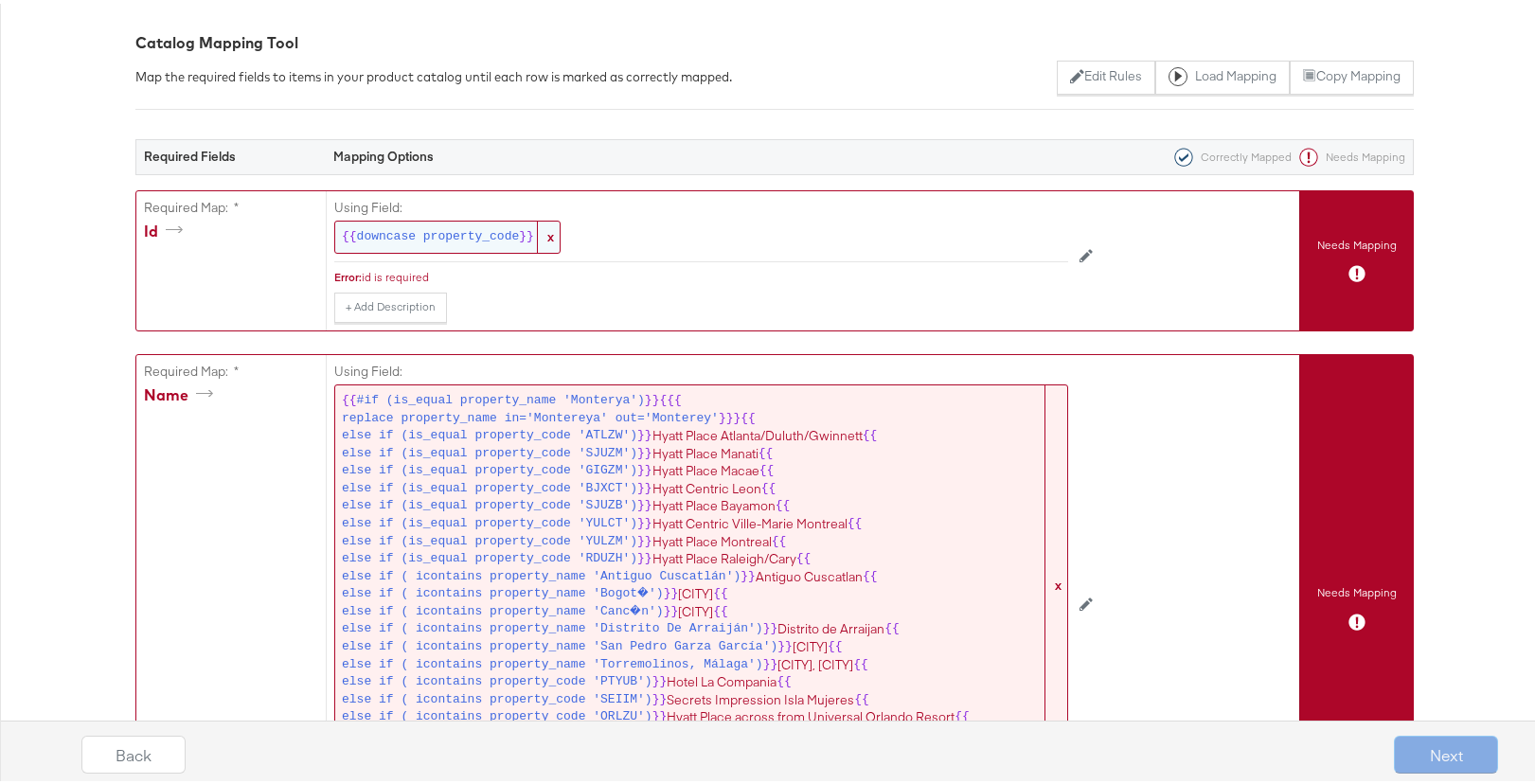 click on "downcase property_code" at bounding box center (438, 233) 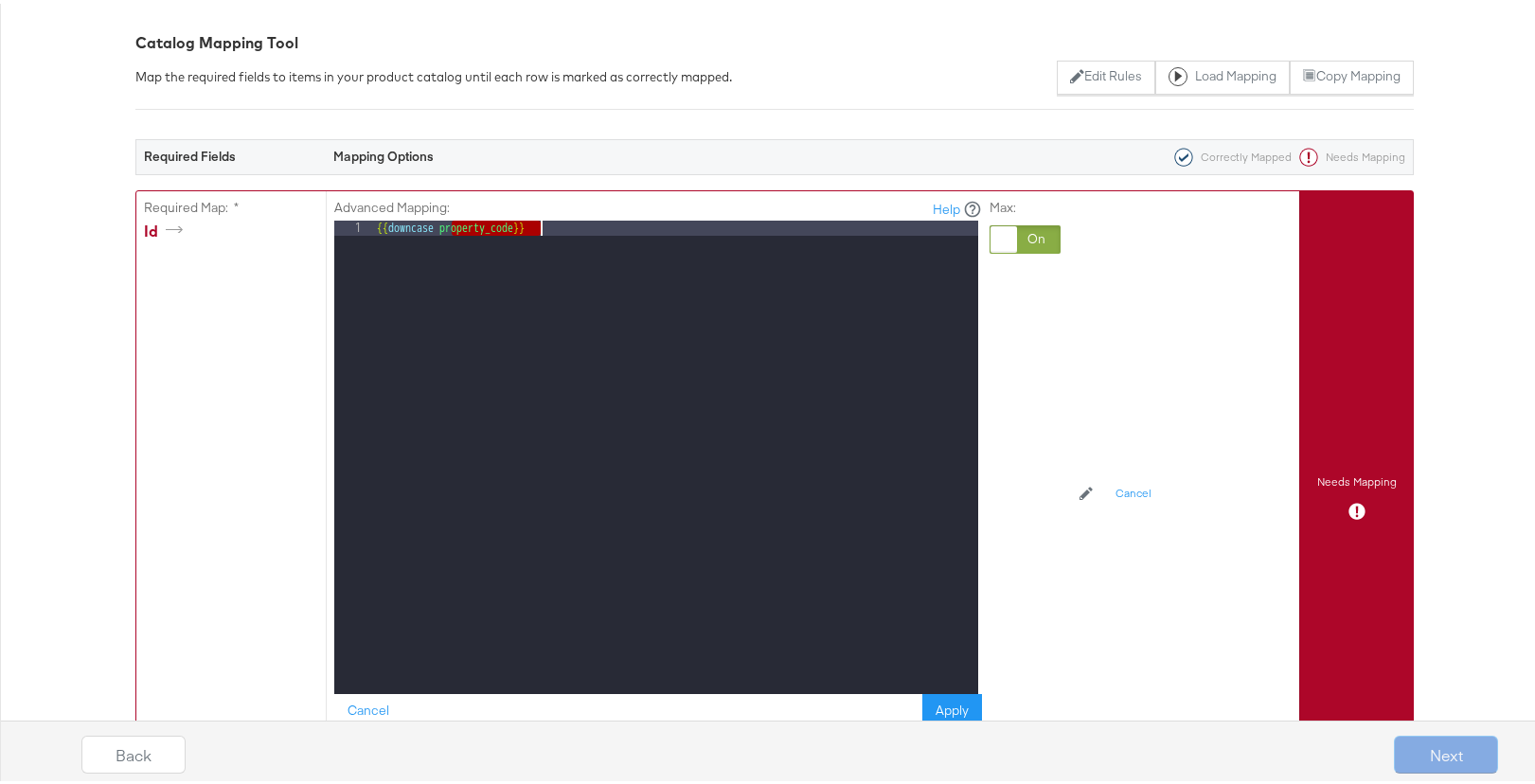 drag, startPoint x: 445, startPoint y: 231, endPoint x: 536, endPoint y: 229, distance: 91.02198 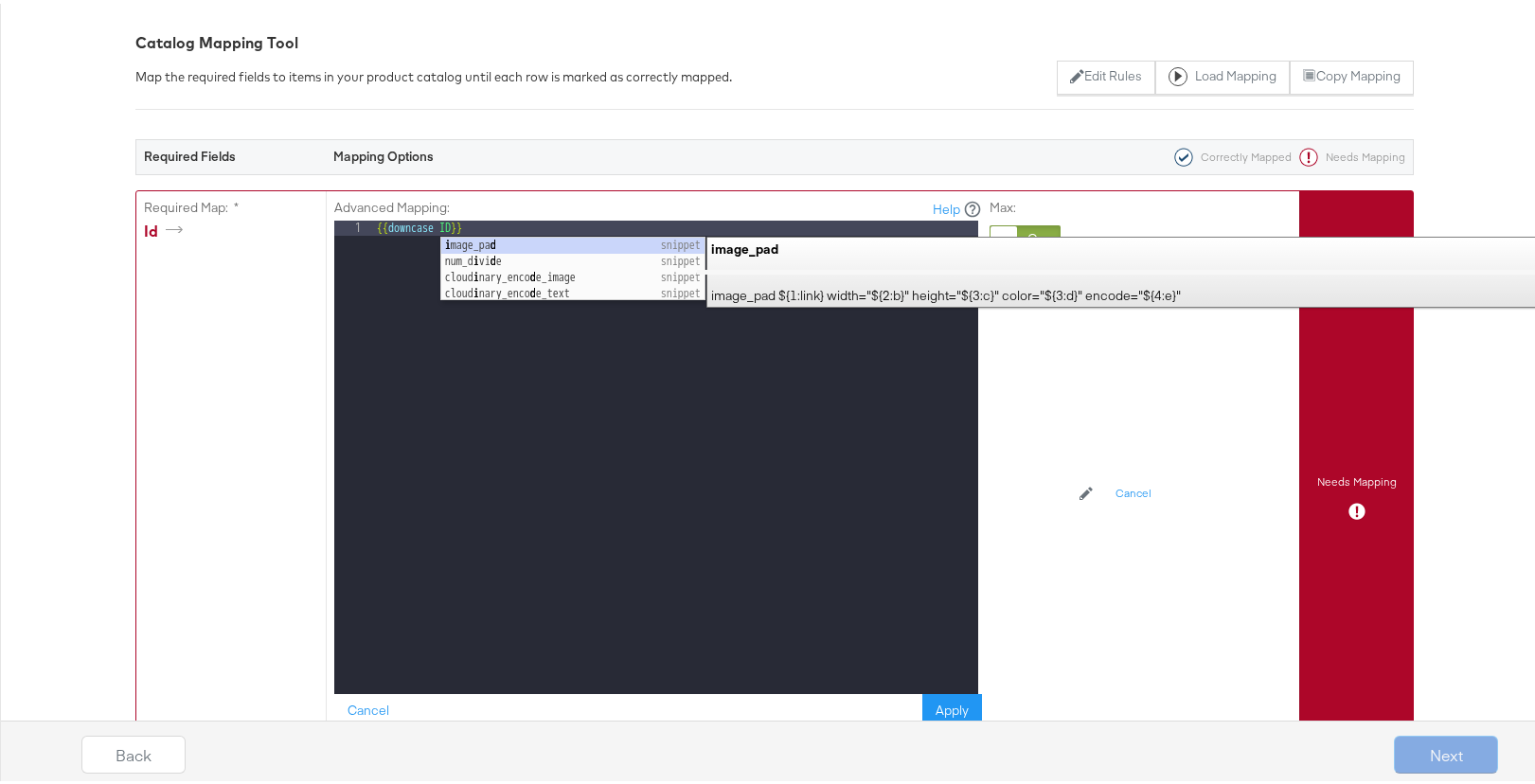 type 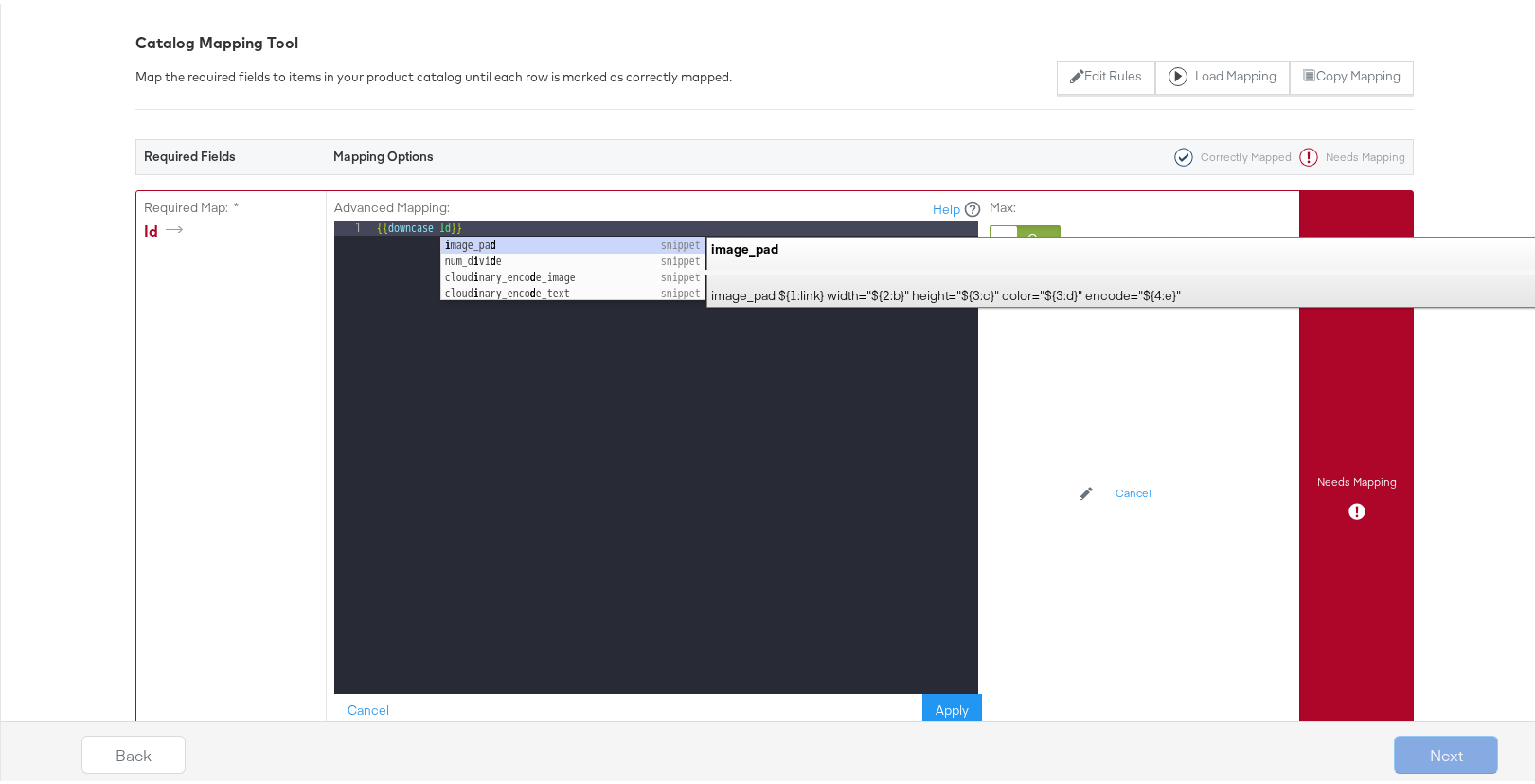 click on "{{ downcase   Id }}" at bounding box center (675, 469) 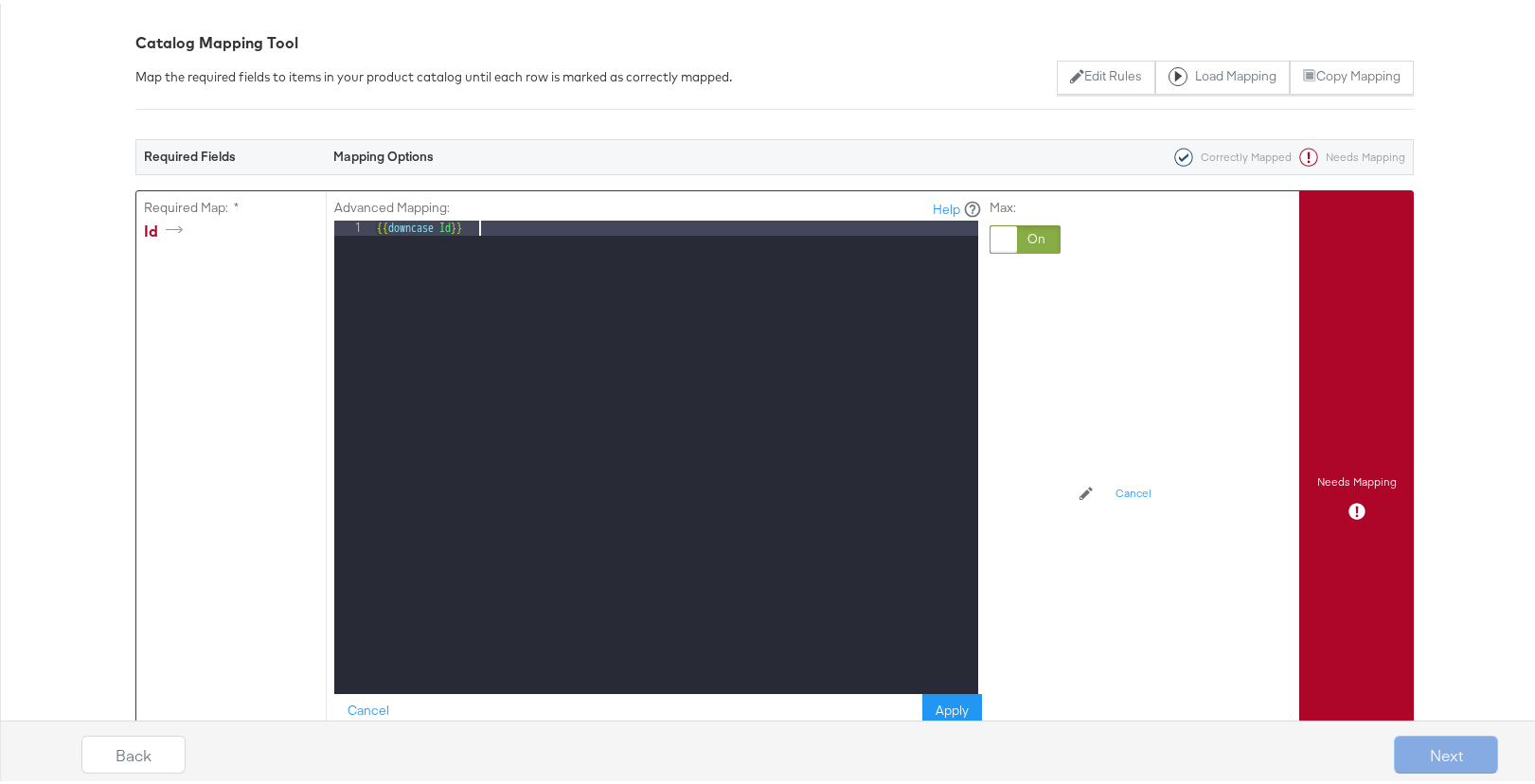 click on "Back Next" at bounding box center [790, 743] 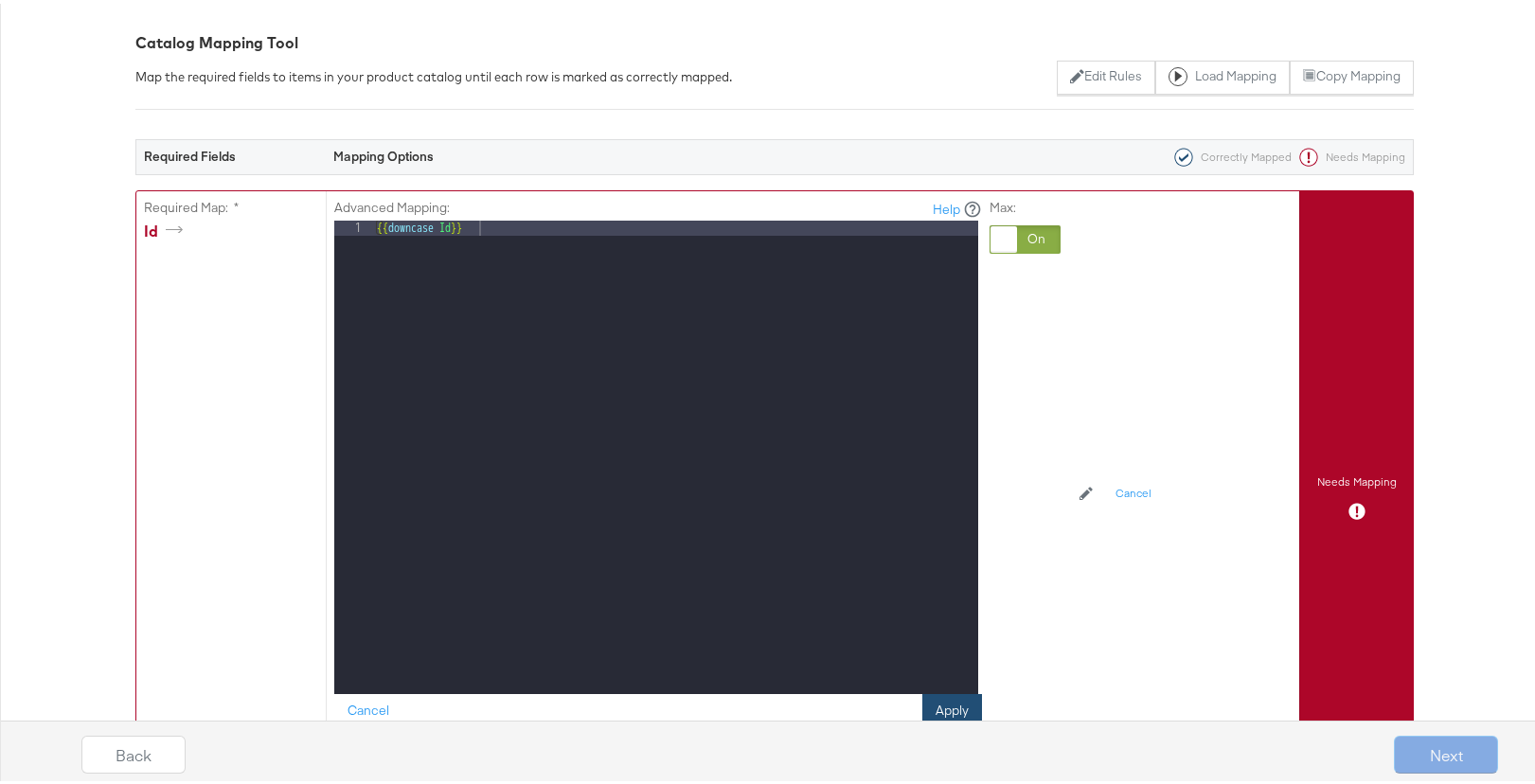 click on "Apply" at bounding box center [952, 707] 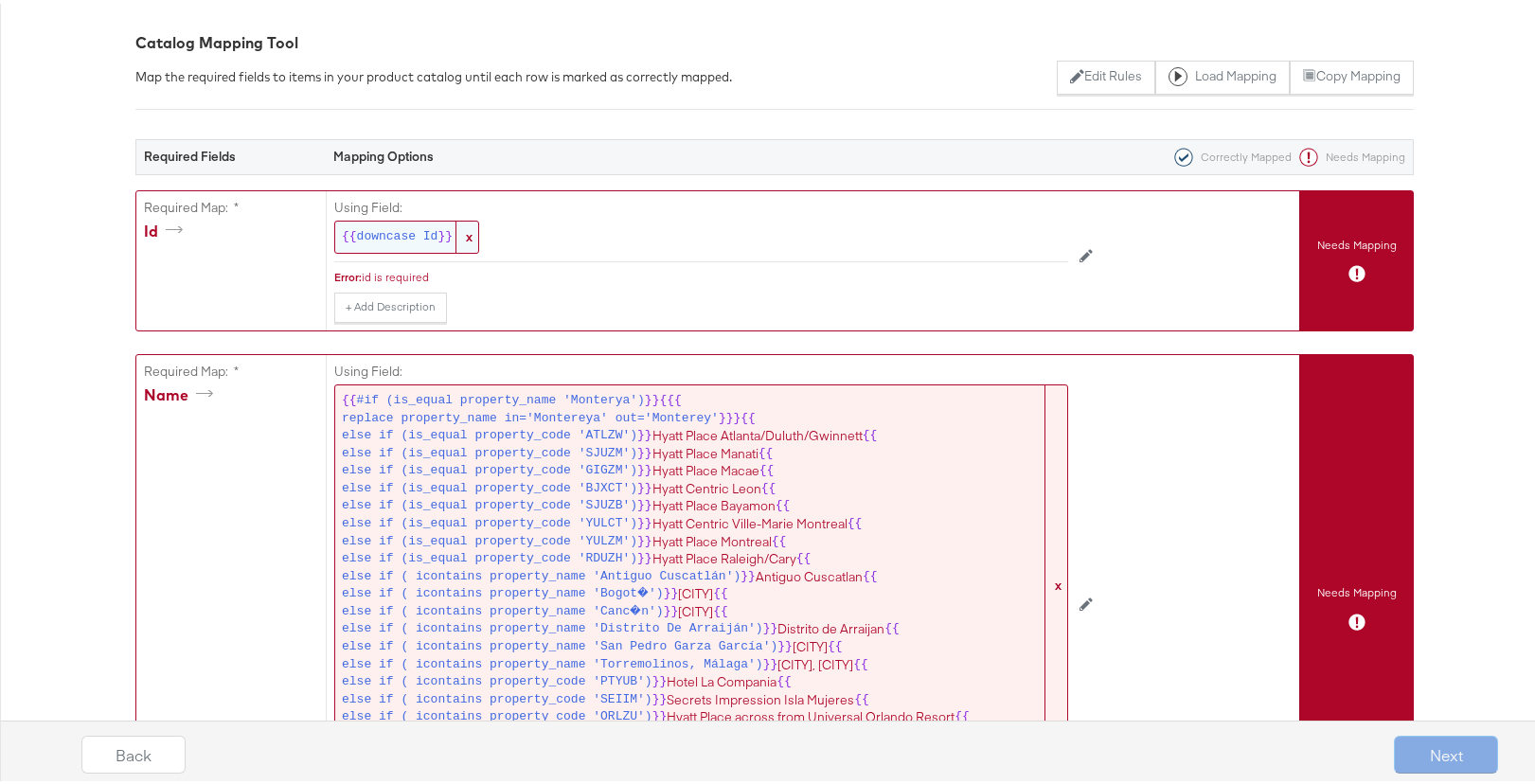click on "downcase Id" at bounding box center (398, 233) 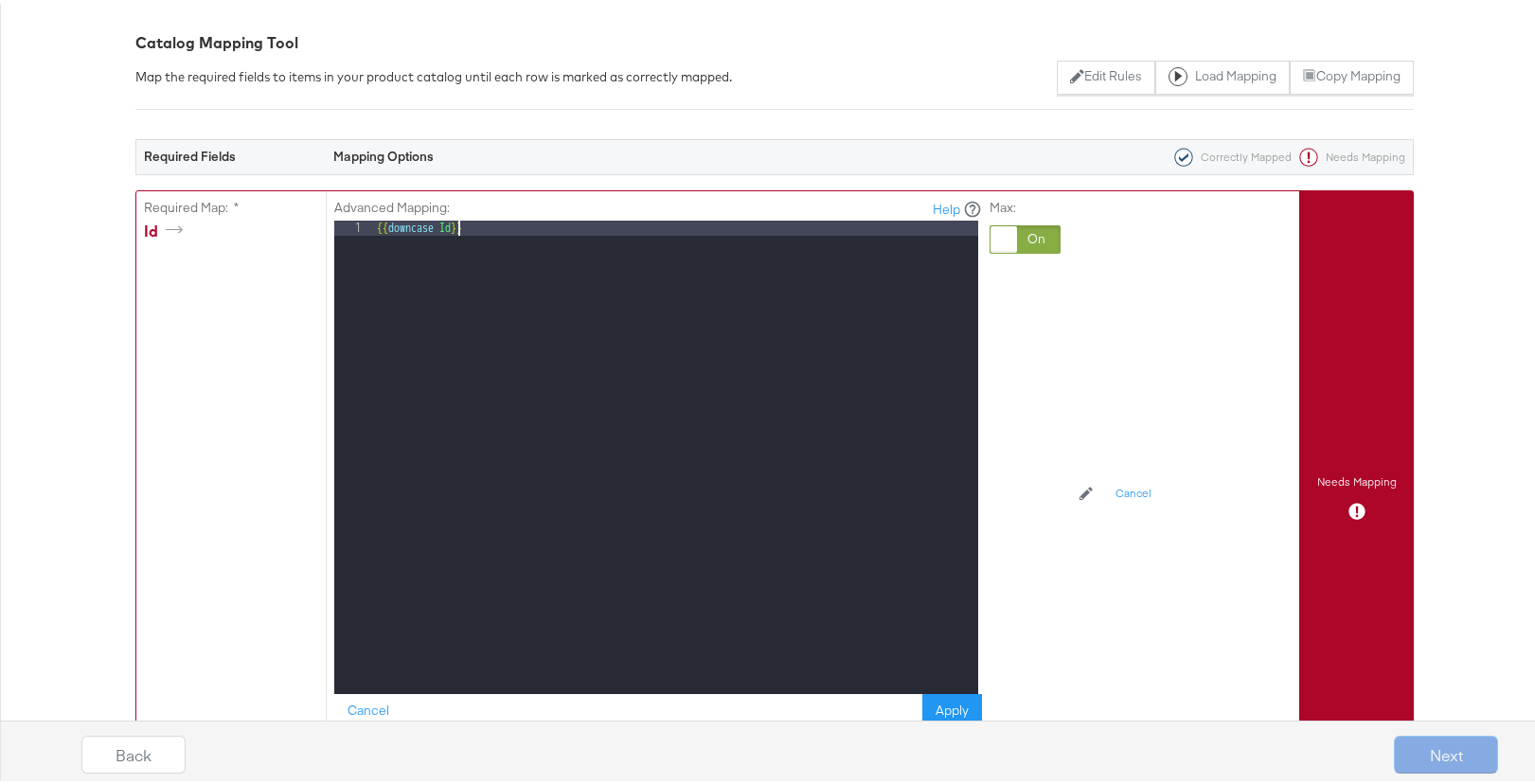 click on "{{ downcase   Id }}" at bounding box center [675, 469] 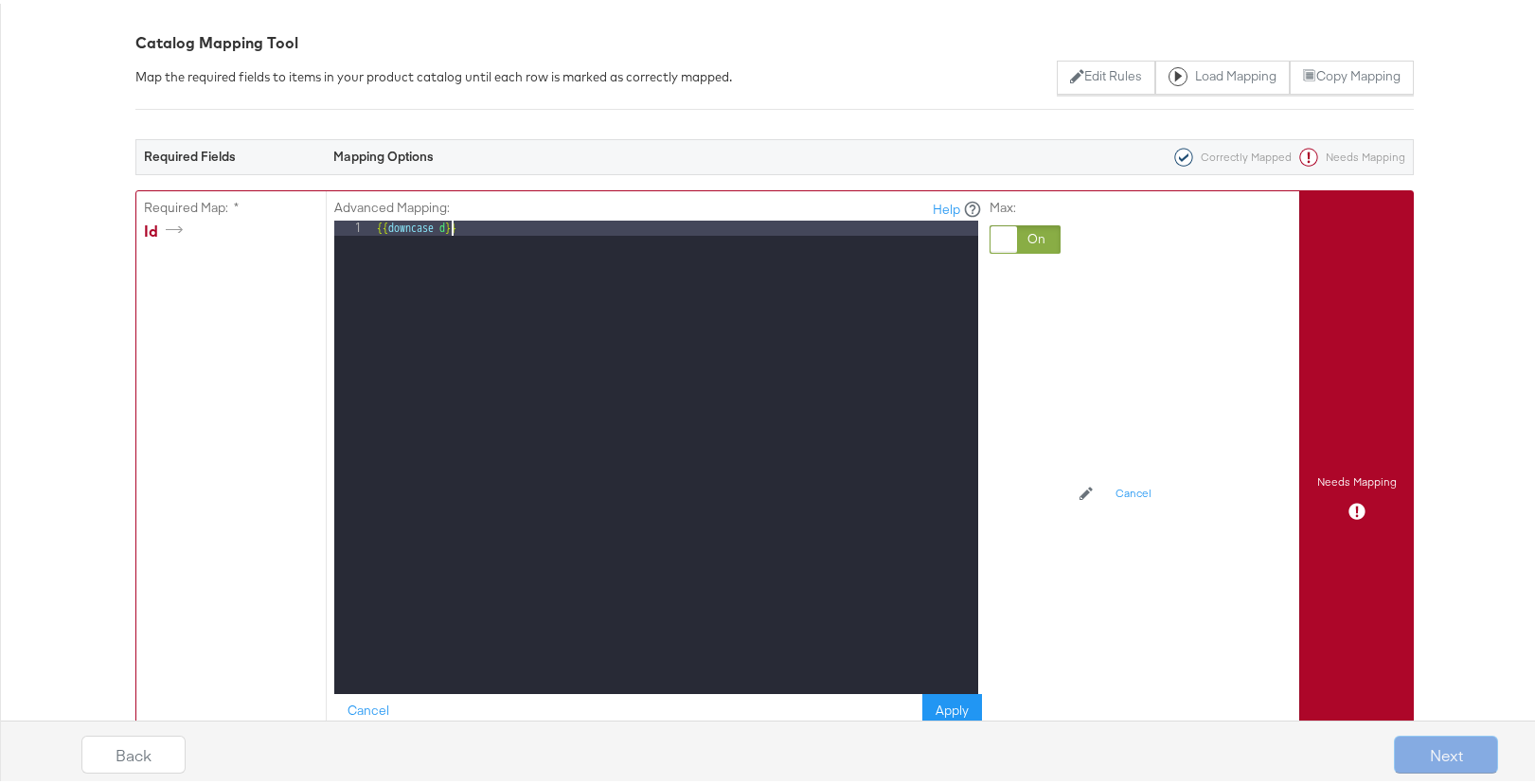 type 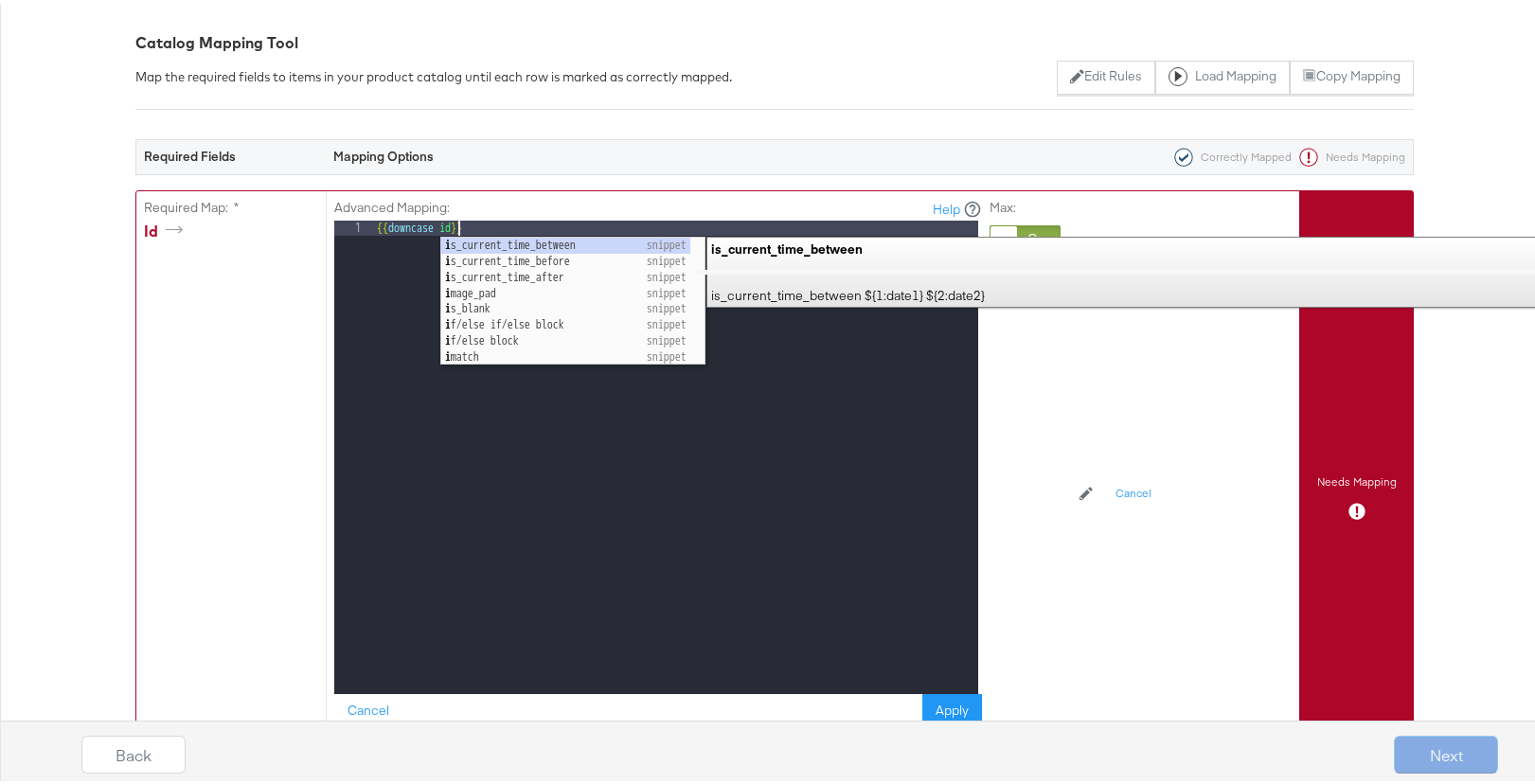 click on "Advanced Mapping: Help" at bounding box center [658, 206] 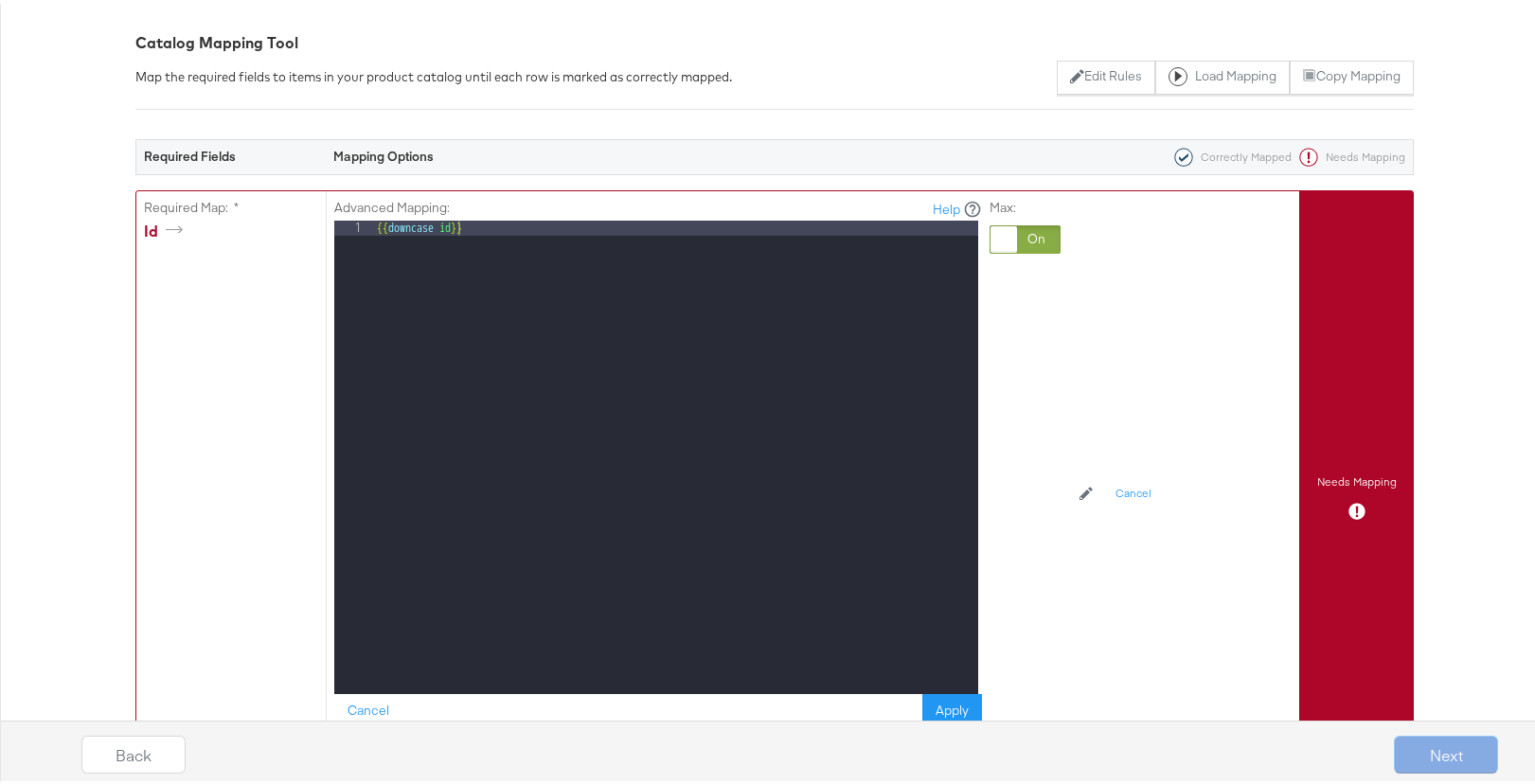 click on "Back Next" at bounding box center (790, 743) 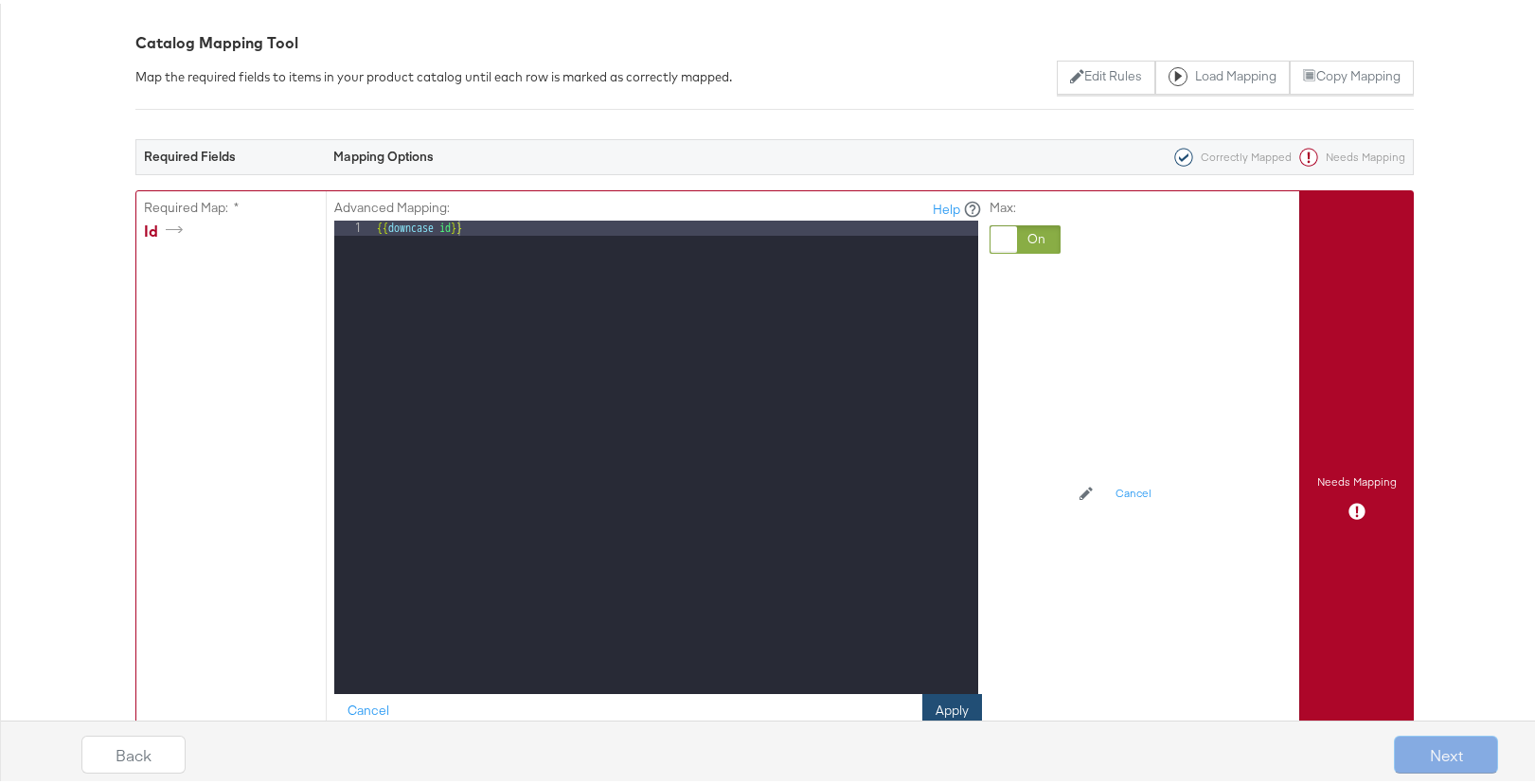 click on "Apply" at bounding box center [952, 707] 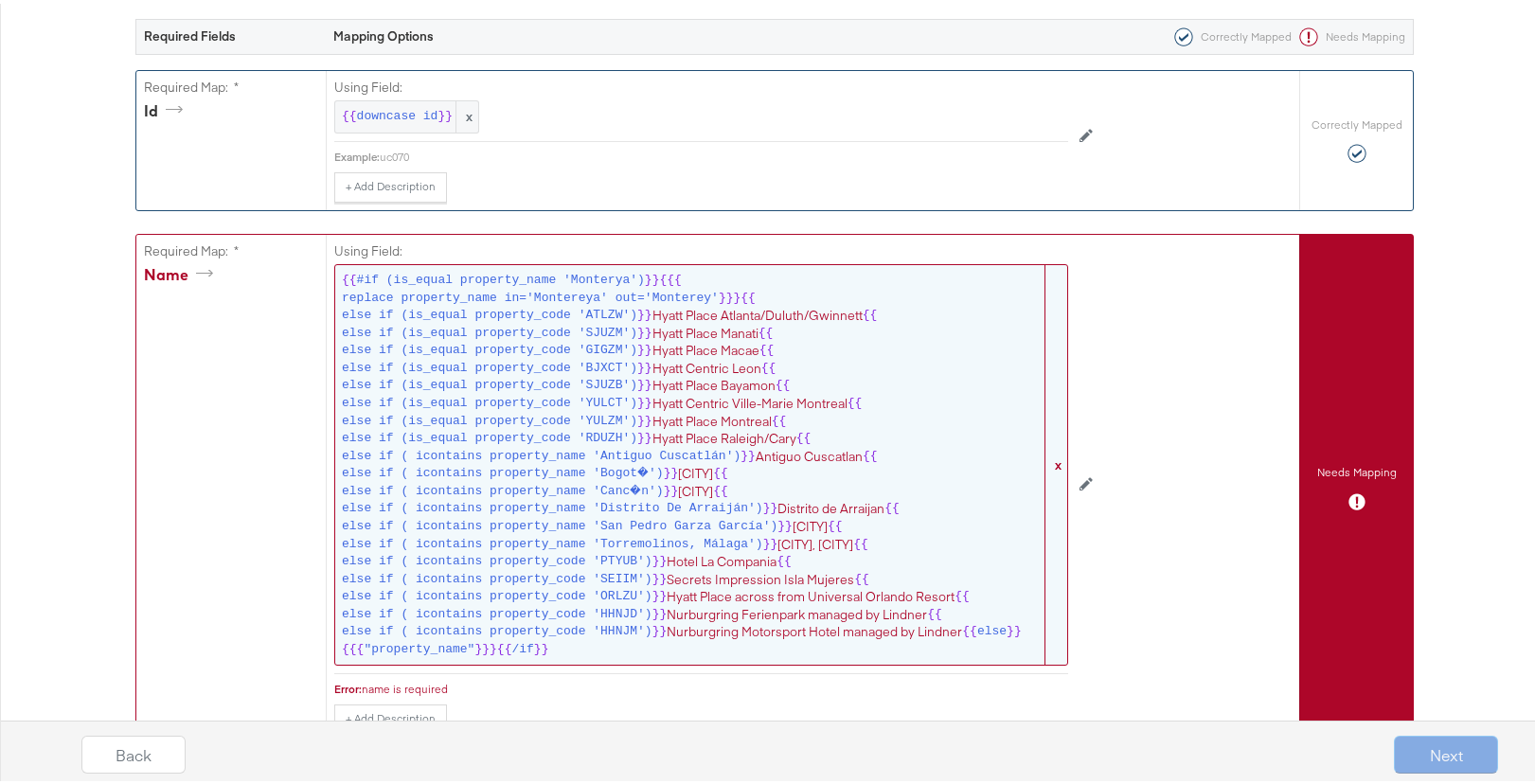 scroll, scrollTop: 383, scrollLeft: 0, axis: vertical 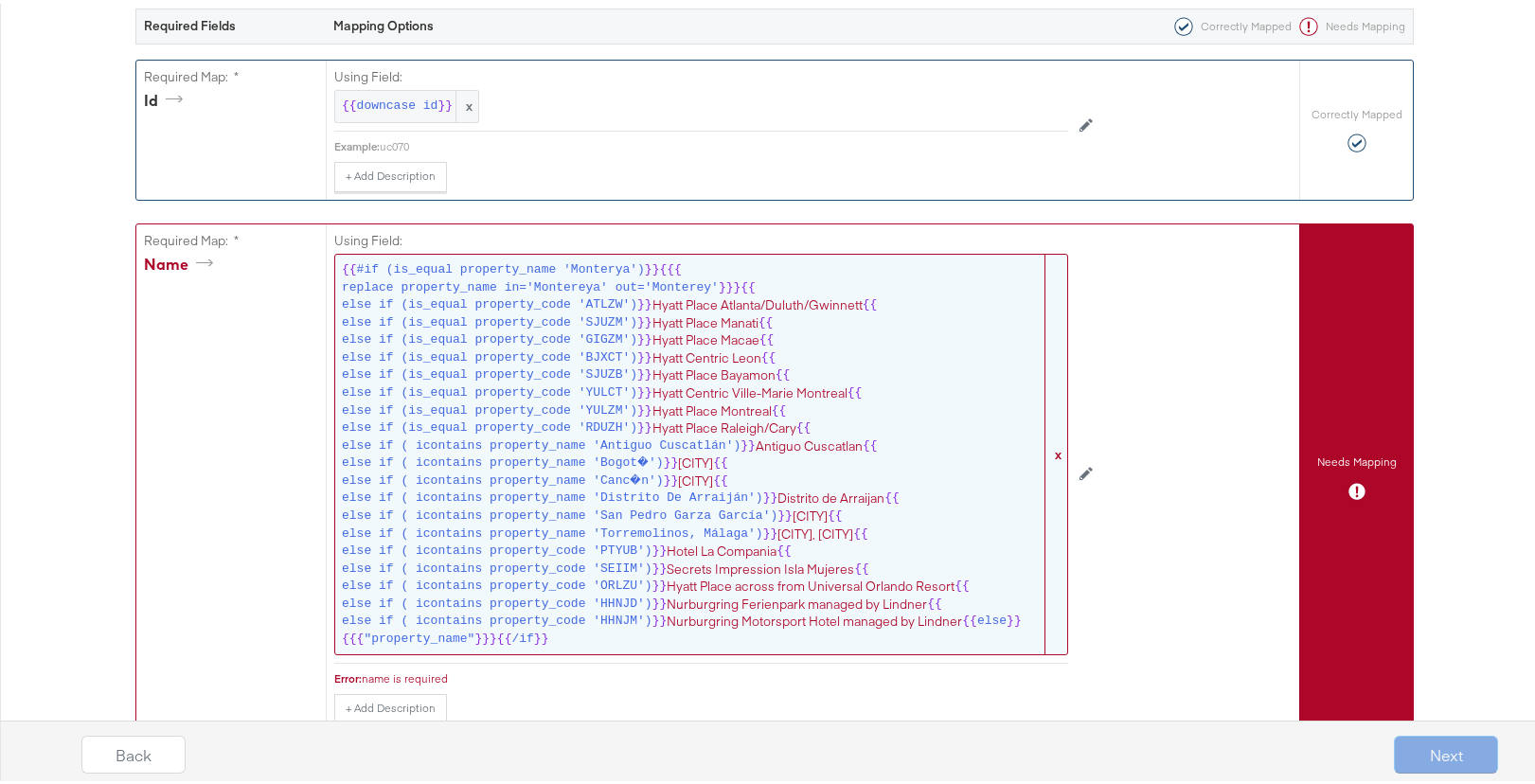 click on "{{ #if (is_equal property_name 'Monterya') }} {{{ replace property_name in='Montereya' out='Monterey' }}} {{ else if (is_equal property_code 'ATLZW') }} Hyatt Place Atlanta/Duluth/Gwinnett {{ else if (is_equal property_code 'SJUZM') }} Hyatt Place Manati {{ else if (is_equal property_code 'GIGZM') }} Hyatt Place Macae {{ else if (is_equal property_code 'BJXCT') }} Hyatt Centric Leon {{ else if (is_equal property_code 'SJUZB') }} Hyatt Place Bayamon {{ else if (is_equal property_code 'YULCT') }} Hyatt Centric Ville-Marie Montreal {{ else if (is_equal property_code 'YULZM') }} Hyatt Place Montreal {{ else if (is_equal property_code 'RDUZH') }} Hyatt Place Raleigh/Cary {{ else if ( icontains property_name 'Antiguo Cuscatl�n') }} Antiguo Cuscatlan {{ else if ( icontains property_name 'Bogot�') }} Bogota {{ else if ( icontains property_name 'Canc�n') }} Cancun {{ else if ( icontains property_name 'Distrito De Arraij�n') }} Distrito de Arraijan {{ }} San Pedro Garza Garcia {{ }} Torremolinos, Malaga {{ }}" at bounding box center [701, 451] 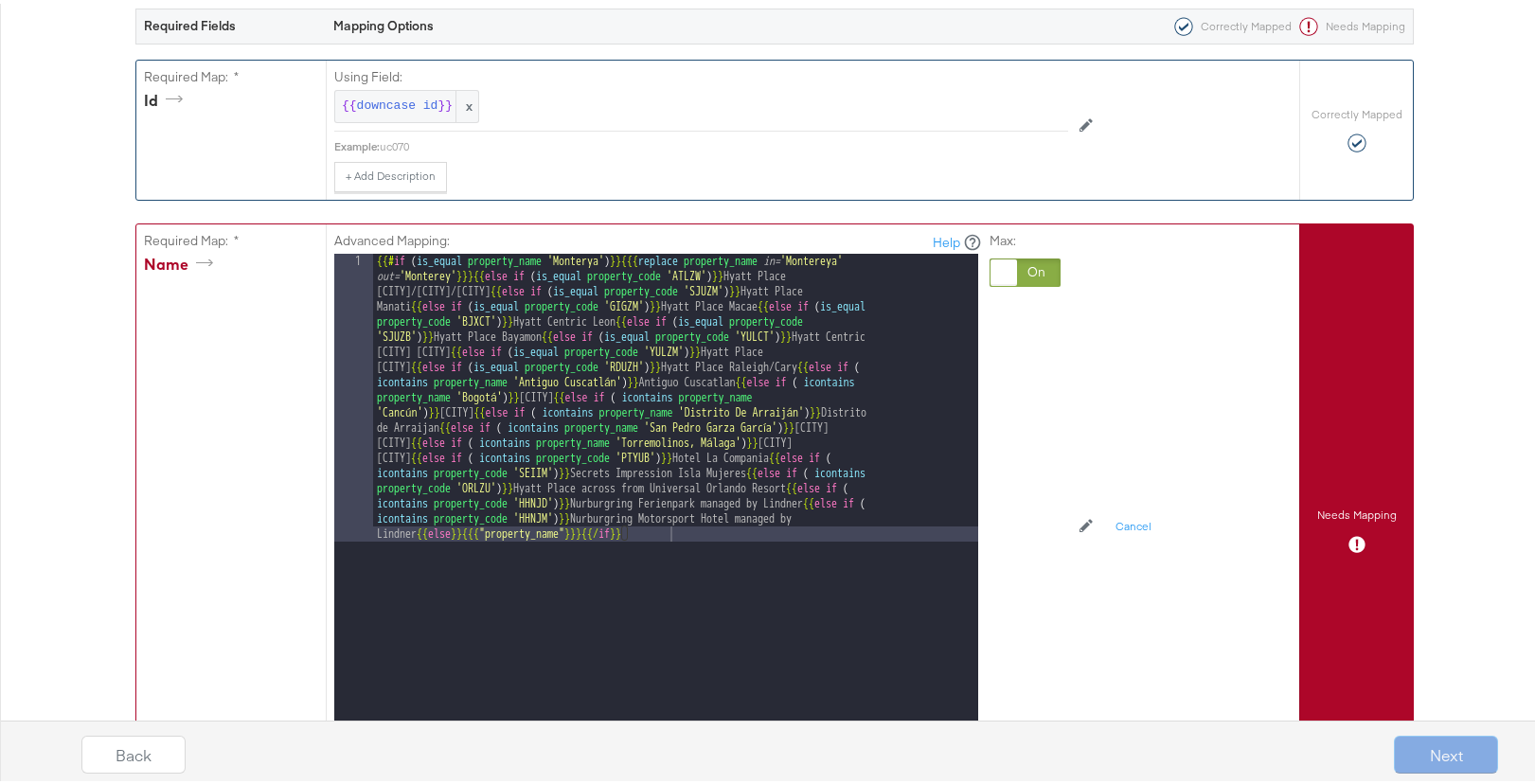 click on "{{# if   ( is_equal   property_name   'Monterya' ) }} {{{ replace   property_name   in= 'Montereya'   out= 'Monterey' }}} {{ else   if   ( is_equal   property_code   'ATLZW' ) }} Hyatt Place  Atlanta/Duluth/Gwinnett {{ else   if   ( is_equal   property_code   'SJUZM' ) }} Hyatt Place  Manati {{ else   if   ( is_equal   property_code   'GIGZM' ) }} Hyatt Place Macae {{ else   if   ( is_equal   property_code   'BJXCT' ) }} Hyatt Centric Leon {{ else   if   ( is_equal   property_code   'SJUZB' ) }} Hyatt Place Bayamon {{ else   if   ( is_equal   property_code   'YULCT' ) }} Hyatt Centric  Ville-Marie Montreal {{ else   if   ( is_equal   property_code   'YULZM' ) }} Hyatt Place  Montreal {{ else   if   ( is_equal   property_code   'RDUZH' ) }} Hyatt Place Raleigh/Cary {{ else   if   (   icontains   property_name   'Antiguo Cuscatl�n' ) }} Antiguo Cuscatlan {{ else   if   (   icontains   property_name   'Bogot�' ) }} Bogota {{ else   if   (   icontains   property_name   'Canc�n' ) }} Cancun {{ else   if   (" at bounding box center (675, 775) 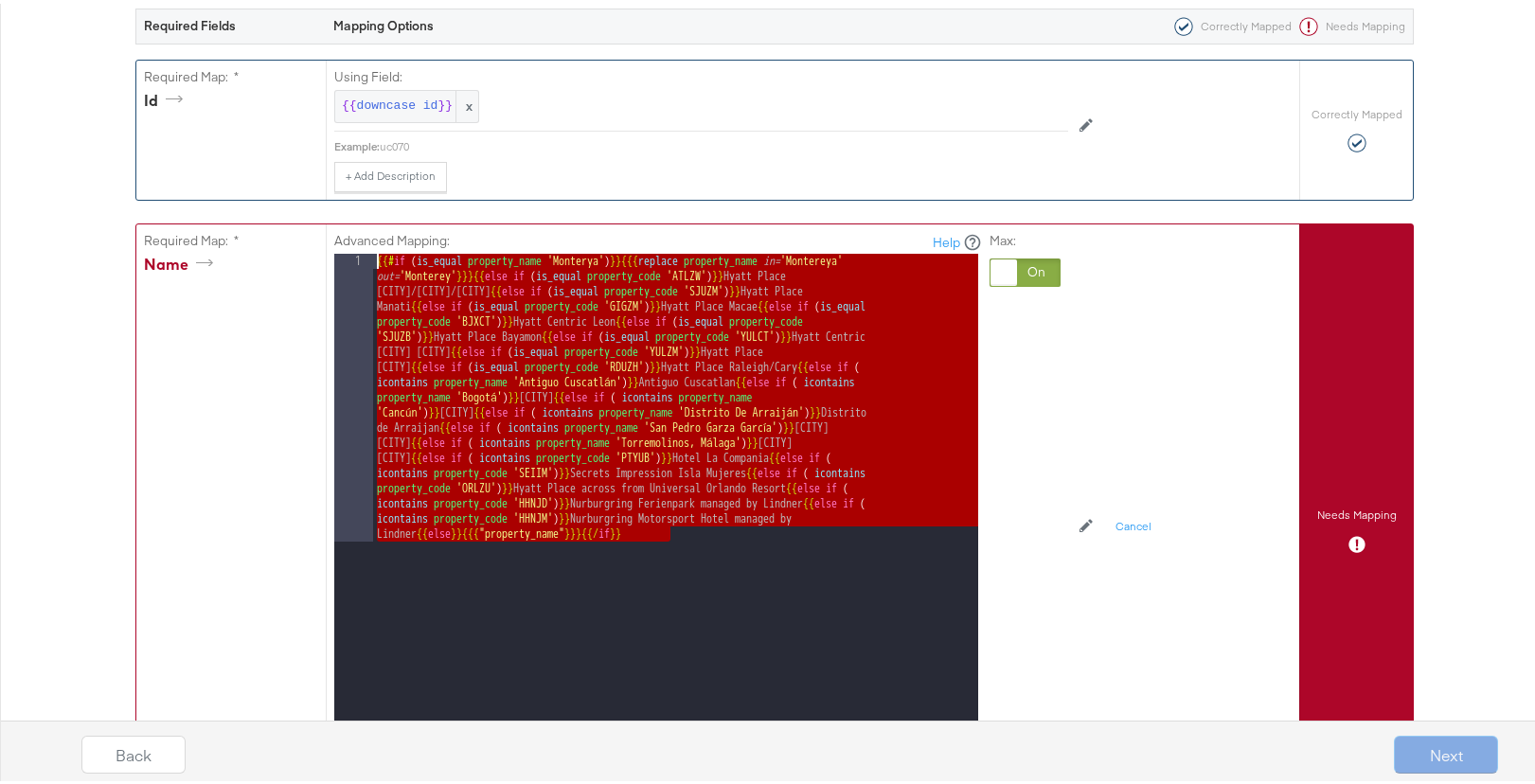 drag, startPoint x: 772, startPoint y: 546, endPoint x: 361, endPoint y: 246, distance: 508.843 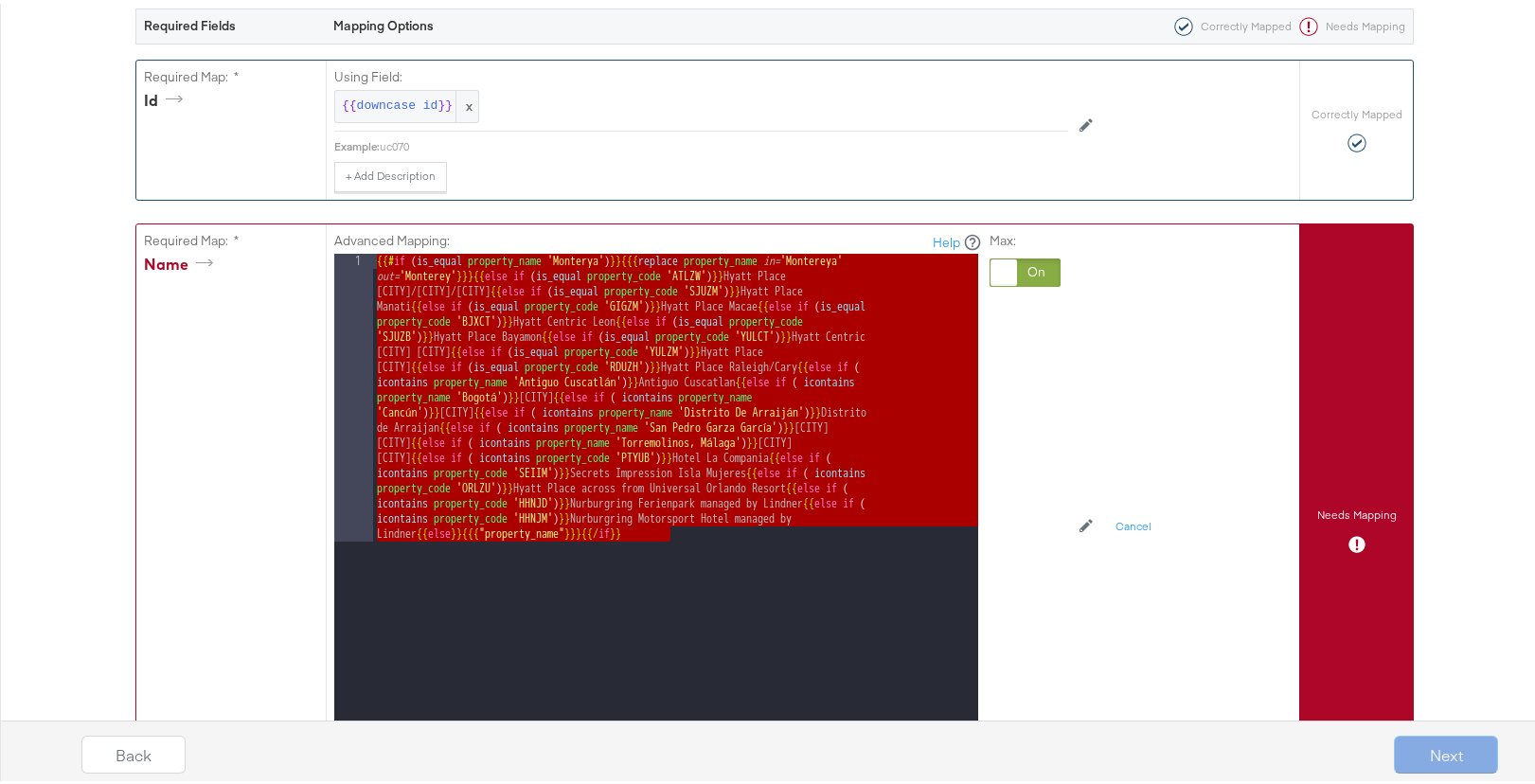 click on "{{# if   ( is_equal   property_name   'Monterya' ) }} {{{ replace   property_name   in= 'Montereya'   out= 'Monterey' }}} {{ else   if   ( is_equal   property_code   'ATLZW' ) }} Hyatt Place  Atlanta/Duluth/Gwinnett {{ else   if   ( is_equal   property_code   'SJUZM' ) }} Hyatt Place  Manati {{ else   if   ( is_equal   property_code   'GIGZM' ) }} Hyatt Place Macae {{ else   if   ( is_equal   property_code   'BJXCT' ) }} Hyatt Centric Leon {{ else   if   ( is_equal   property_code   'SJUZB' ) }} Hyatt Place Bayamon {{ else   if   ( is_equal   property_code   'YULCT' ) }} Hyatt Centric  Ville-Marie Montreal {{ else   if   ( is_equal   property_code   'YULZM' ) }} Hyatt Place  Montreal {{ else   if   ( is_equal   property_code   'RDUZH' ) }} Hyatt Place Raleigh/Cary {{ else   if   (   icontains   property_name   'Antiguo Cuscatl�n' ) }} Antiguo Cuscatlan {{ else   if   (   icontains   property_name   'Bogot�' ) }} Bogota {{ else   if   (   icontains   property_name   'Canc�n' ) }} Cancun {{ else   if   (" at bounding box center (675, 775) 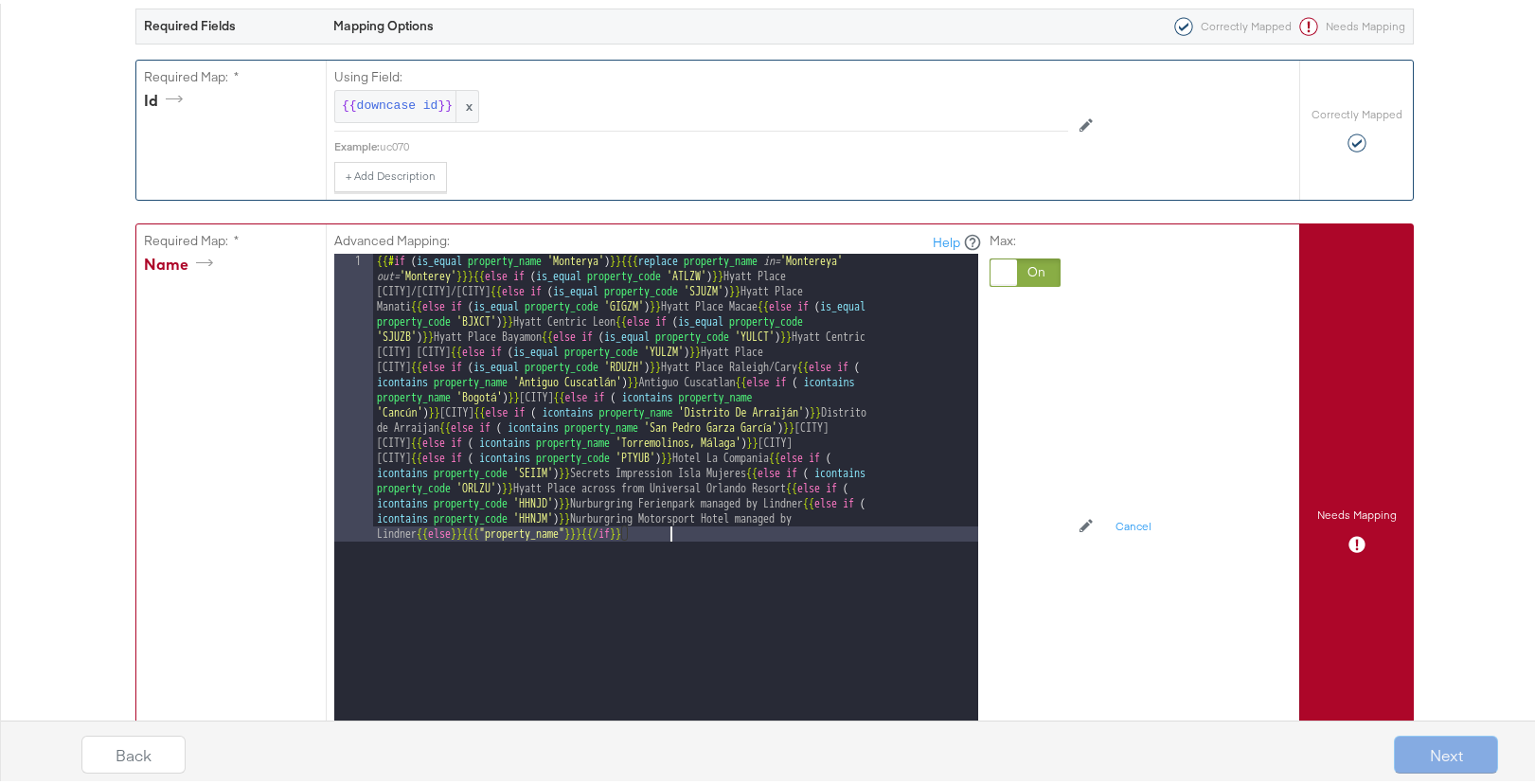 click on "{{# if   ( is_equal   property_name   'Monterya' ) }} {{{ replace   property_name   in= 'Montereya'   out= 'Monterey' }}} {{ else   if   ( is_equal   property_code   'ATLZW' ) }} Hyatt Place  Atlanta/Duluth/Gwinnett {{ else   if   ( is_equal   property_code   'SJUZM' ) }} Hyatt Place  Manati {{ else   if   ( is_equal   property_code   'GIGZM' ) }} Hyatt Place Macae {{ else   if   ( is_equal   property_code   'BJXCT' ) }} Hyatt Centric Leon {{ else   if   ( is_equal   property_code   'SJUZB' ) }} Hyatt Place Bayamon {{ else   if   ( is_equal   property_code   'YULCT' ) }} Hyatt Centric  Ville-Marie Montreal {{ else   if   ( is_equal   property_code   'YULZM' ) }} Hyatt Place  Montreal {{ else   if   ( is_equal   property_code   'RDUZH' ) }} Hyatt Place Raleigh/Cary {{ else   if   (   icontains   property_name   'Antiguo Cuscatl�n' ) }} Antiguo Cuscatlan {{ else   if   (   icontains   property_name   'Bogot�' ) }} Bogota {{ else   if   (   icontains   property_name   'Canc�n' ) }} Cancun {{ else   if   (" at bounding box center [675, 775] 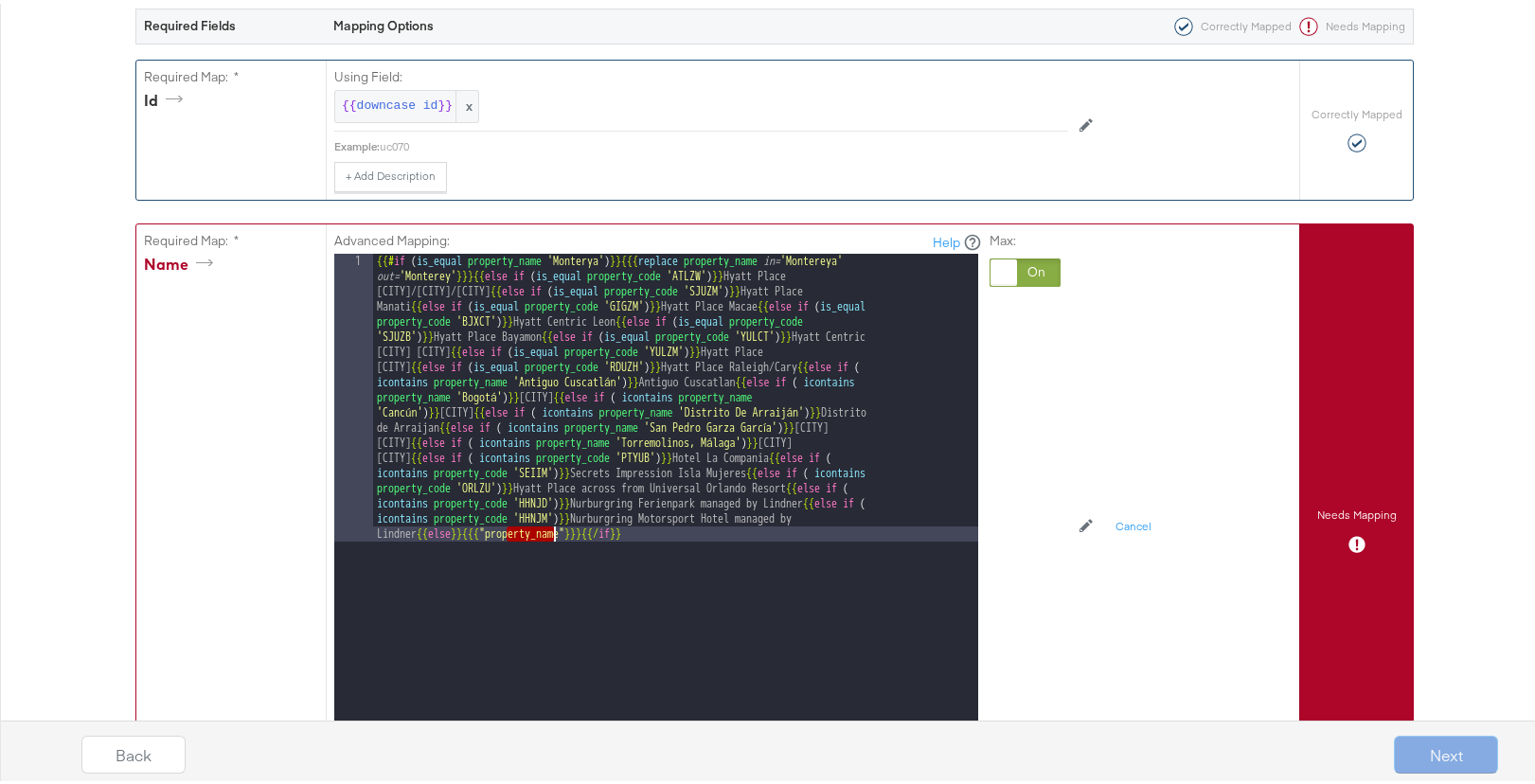drag, startPoint x: 500, startPoint y: 537, endPoint x: 548, endPoint y: 535, distance: 48.0416 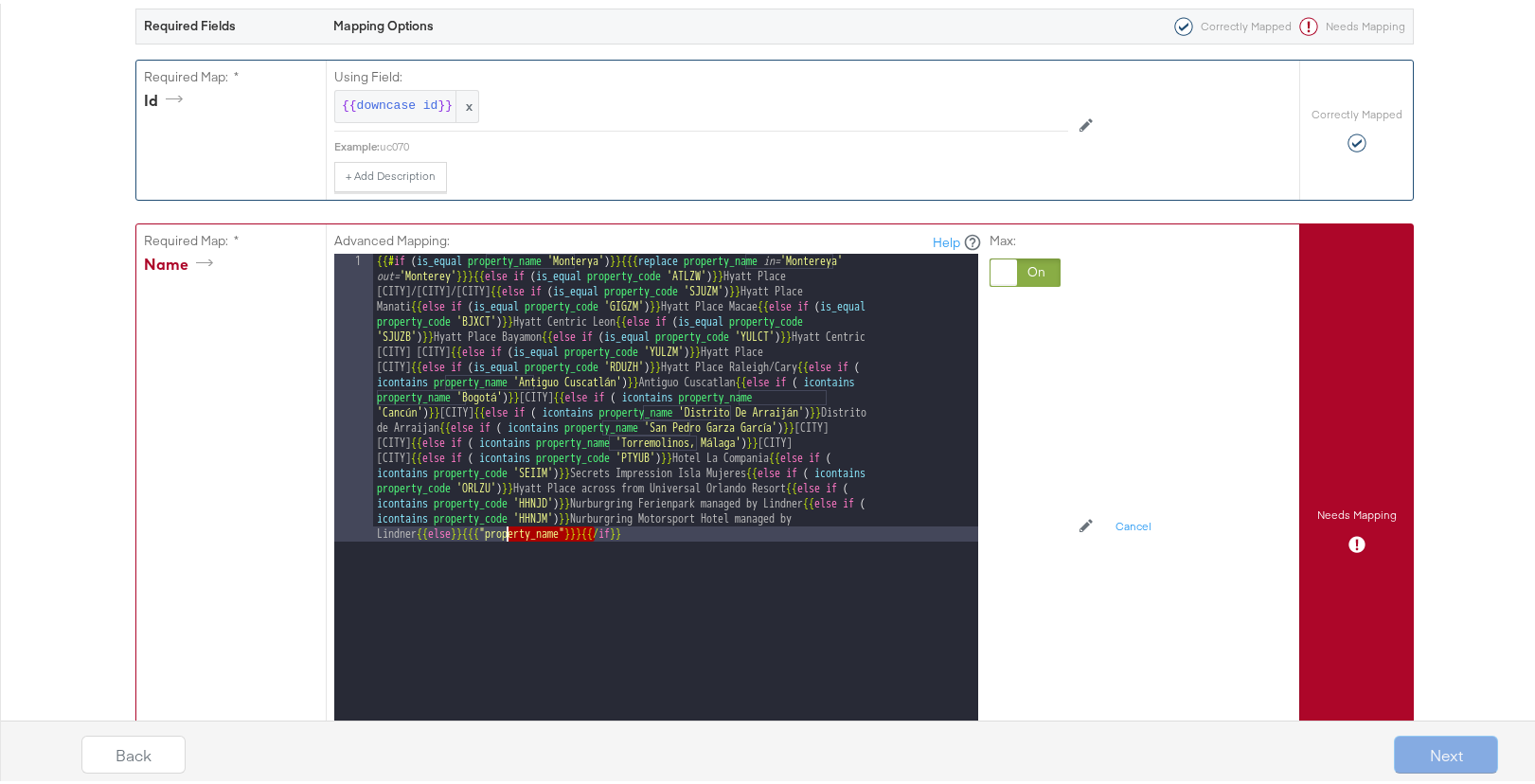 drag, startPoint x: 590, startPoint y: 534, endPoint x: 500, endPoint y: 535, distance: 90.005555 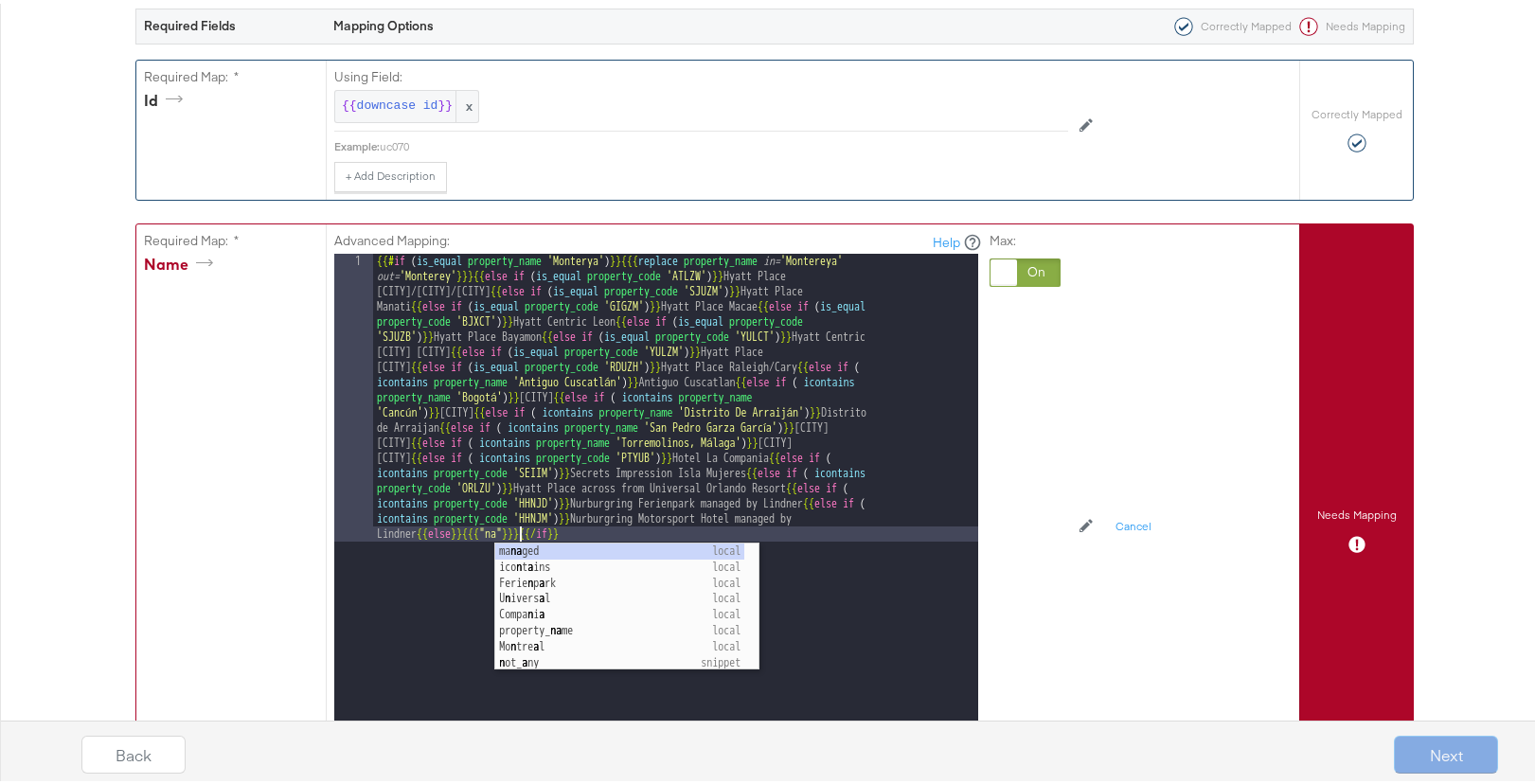 type 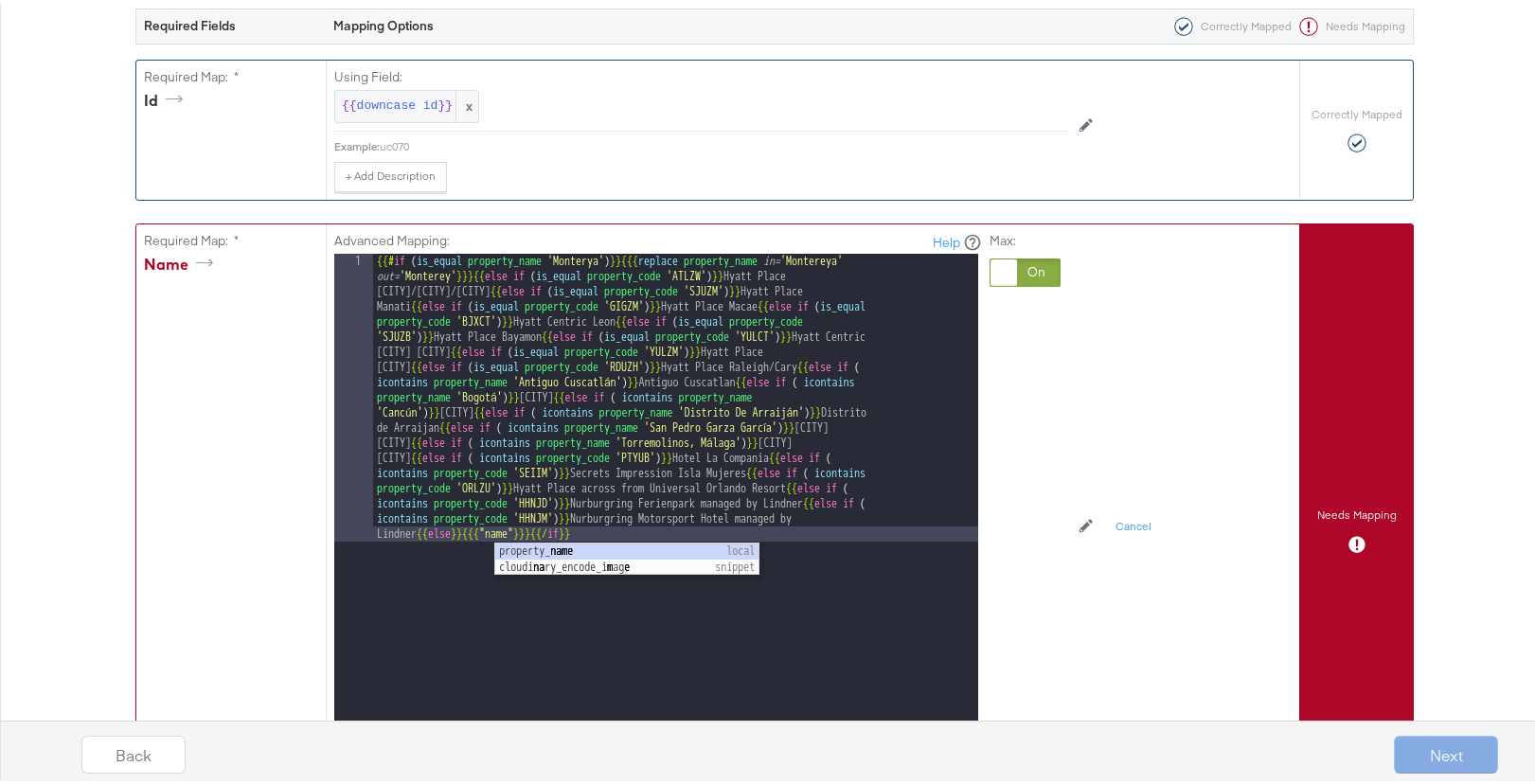 click on "{{# if   ( is_equal   property_name   'Monterya' ) }} {{{ replace   property_name   in= 'Montereya'   out= 'Monterey' }}} {{ else   if   ( is_equal   property_code   'ATLZW' ) }} Hyatt Place  Atlanta/Duluth/Gwinnett {{ else   if   ( is_equal   property_code   'SJUZM' ) }} Hyatt Place  Manati {{ else   if   ( is_equal   property_code   'GIGZM' ) }} Hyatt Place Macae {{ else   if   ( is_equal   property_code   'BJXCT' ) }} Hyatt Centric Leon {{ else   if   ( is_equal   property_code   'SJUZB' ) }} Hyatt Place Bayamon {{ else   if   ( is_equal   property_code   'YULCT' ) }} Hyatt Centric  Ville-Marie Montreal {{ else   if   ( is_equal   property_code   'YULZM' ) }} Hyatt Place  Montreal {{ else   if   ( is_equal   property_code   'RDUZH' ) }} Hyatt Place Raleigh/Cary {{ else   if   (   icontains   property_name   'Antiguo Cuscatl�n' ) }} Antiguo Cuscatlan {{ else   if   (   icontains   property_name   'Bogot�' ) }} Bogota {{ else   if   (   icontains   property_name   'Canc�n' ) }} Cancun {{ else   if   (" at bounding box center [675, 775] 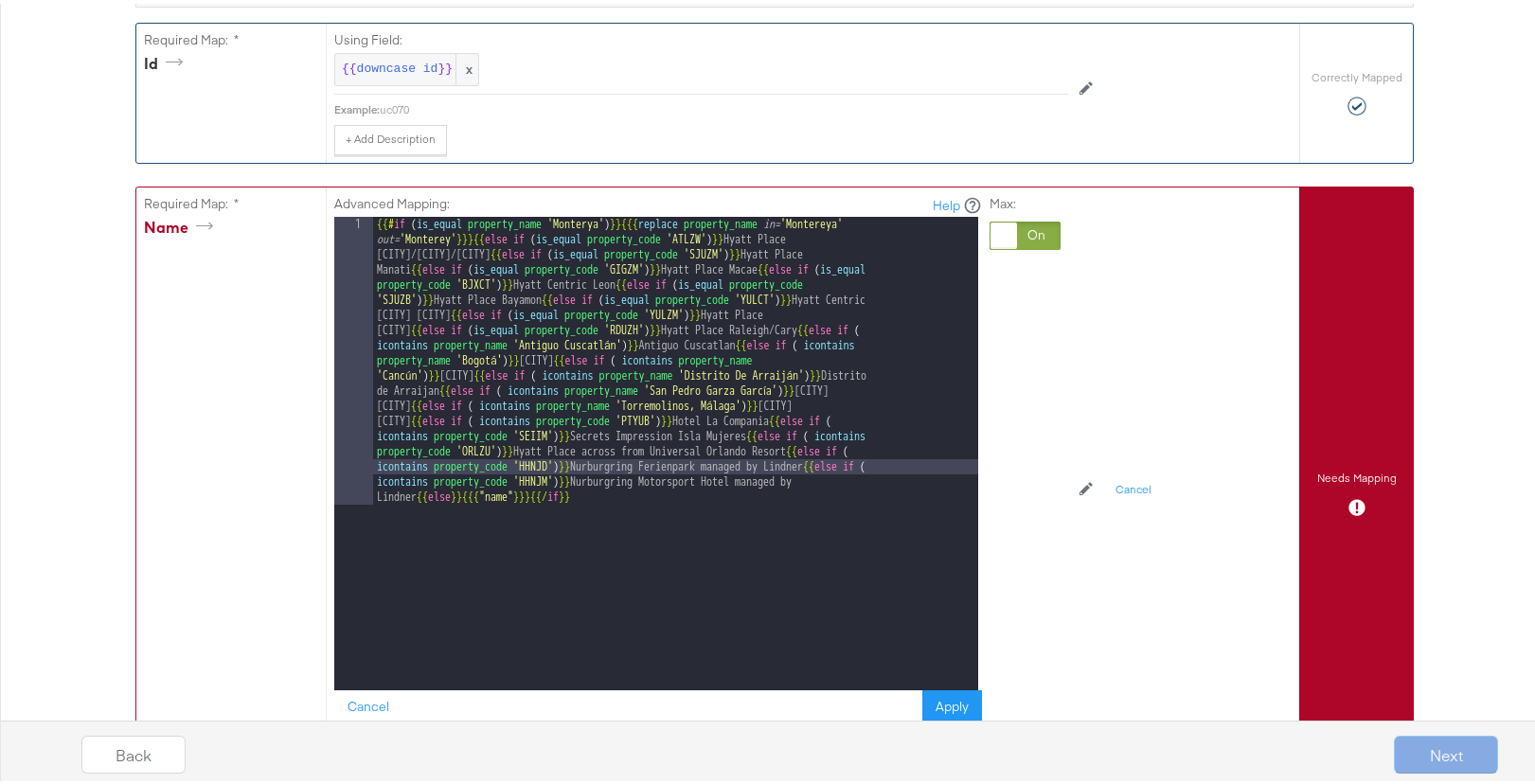 scroll, scrollTop: 468, scrollLeft: 0, axis: vertical 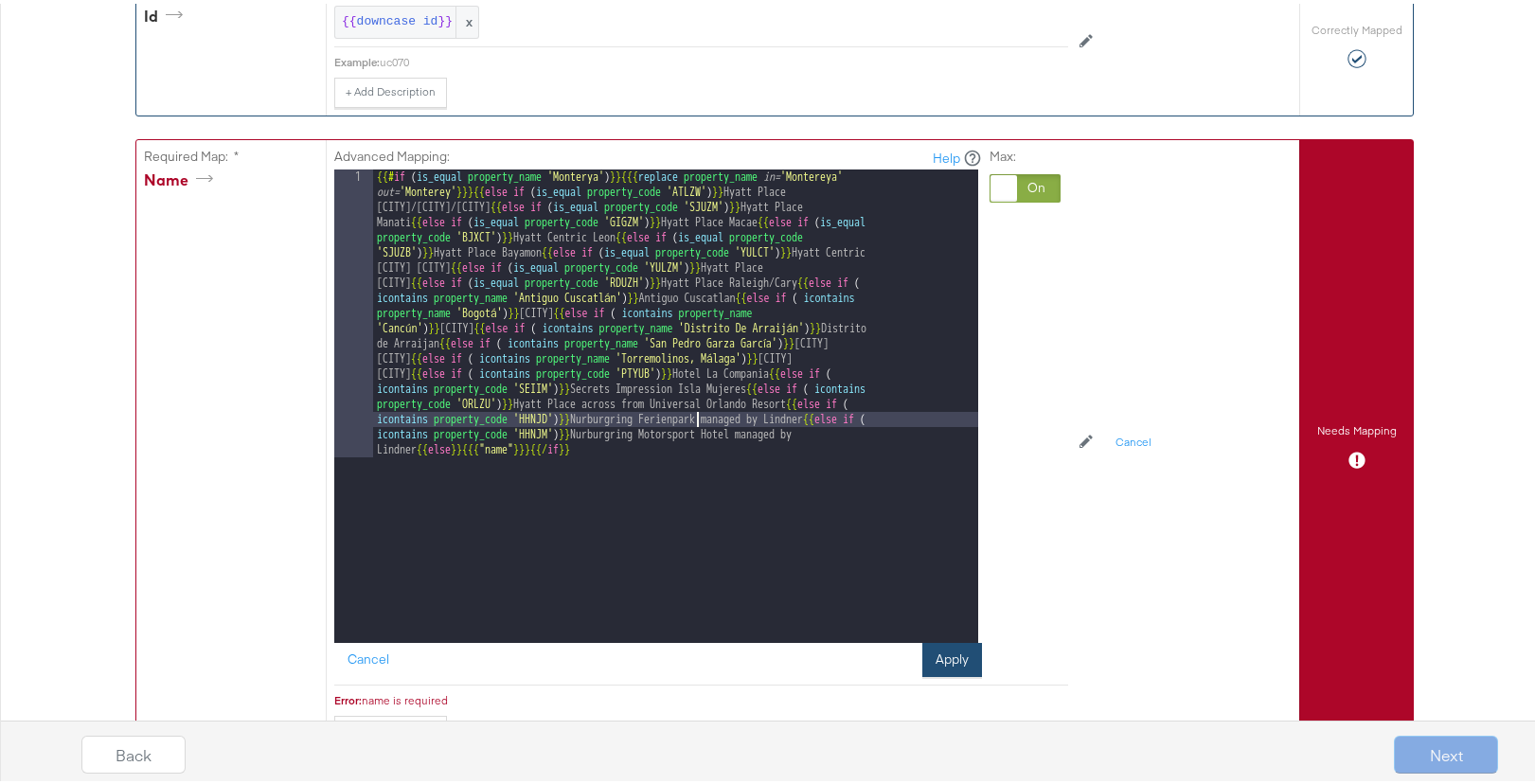 click on "Apply" at bounding box center [952, 656] 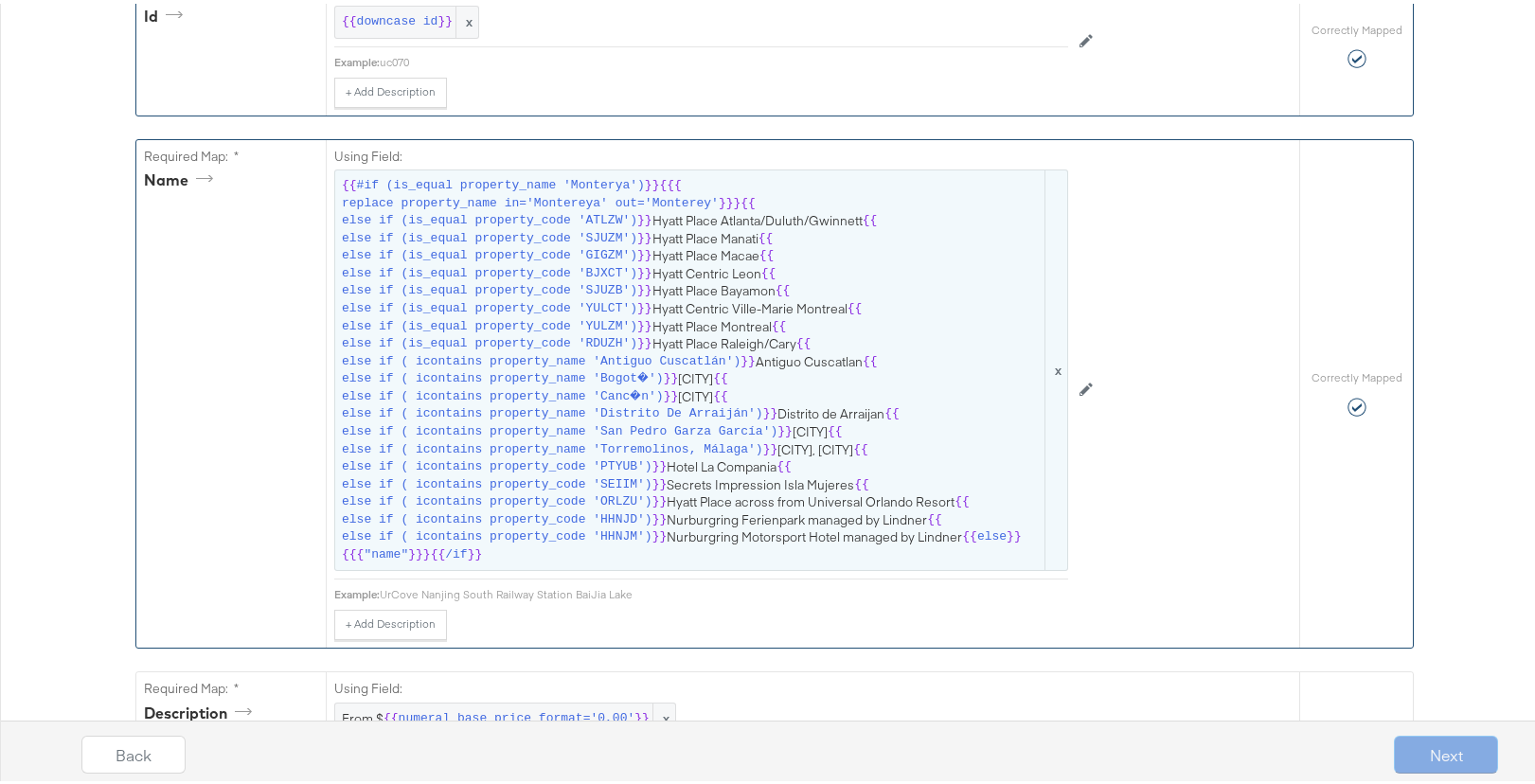 click on "else if ( icontains property_name 'San Pedro Garza Garc�a')" at bounding box center [560, 428] 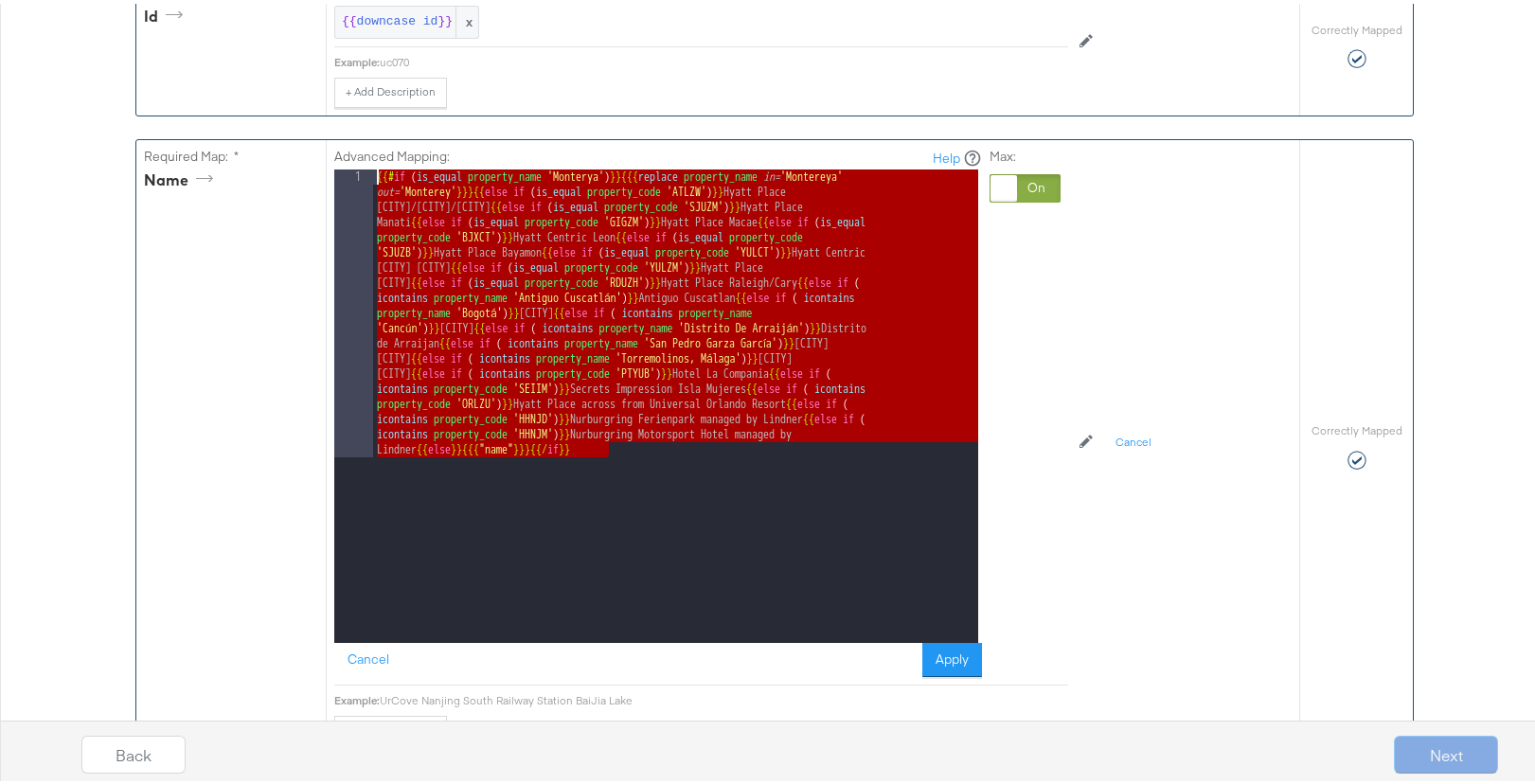 drag, startPoint x: 559, startPoint y: 495, endPoint x: 352, endPoint y: 173, distance: 382.7963 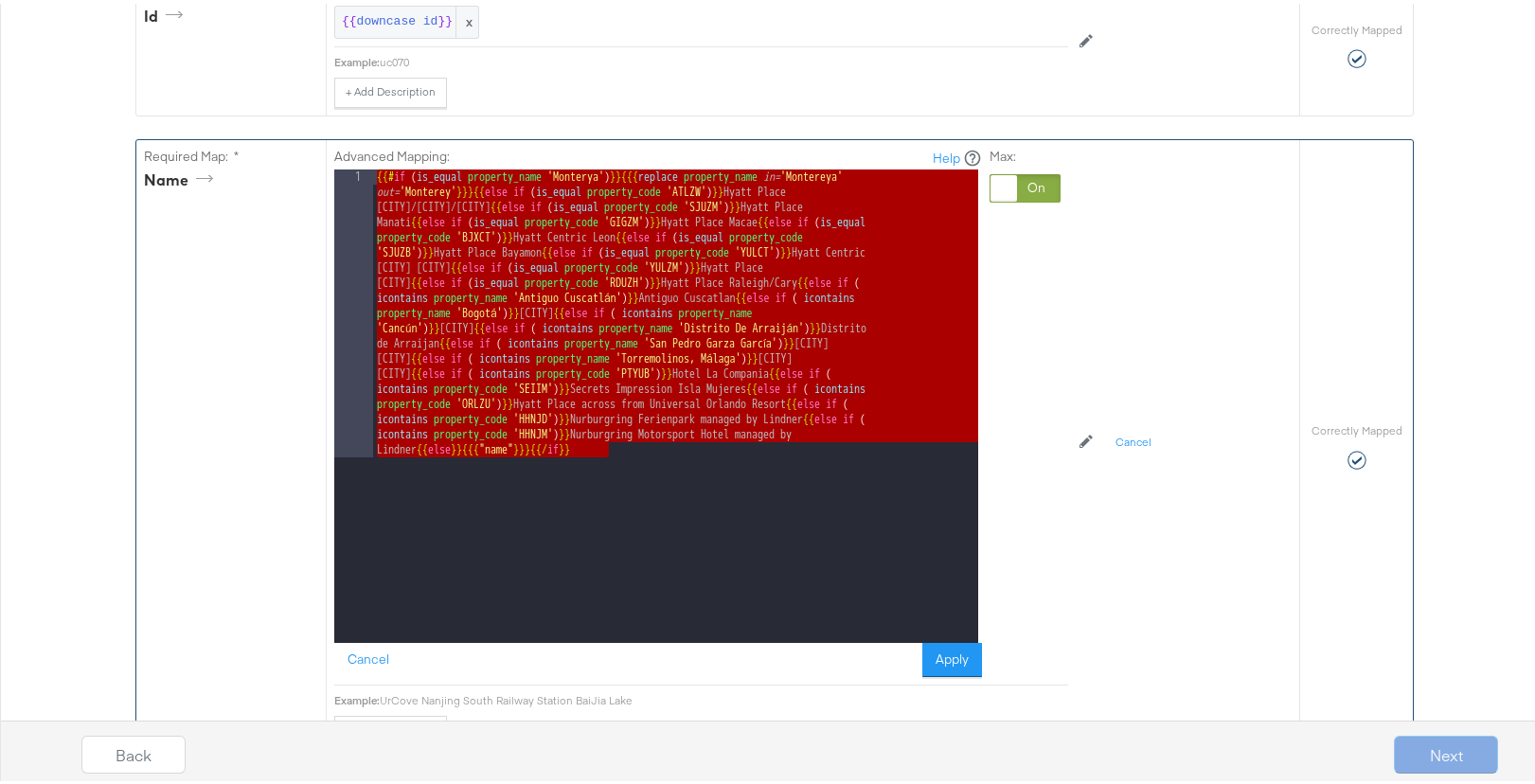 click on "{{# if   ( is_equal   property_name   'Monterya' ) }} {{{ replace   property_name   in= 'Montereya'   out= 'Monterey' }}} {{ else   if   ( is_equal   property_code   'ATLZW' ) }} Hyatt Place  Atlanta/Duluth/Gwinnett {{ else   if   ( is_equal   property_code   'SJUZM' ) }} Hyatt Place  Manati {{ else   if   ( is_equal   property_code   'GIGZM' ) }} Hyatt Place Macae {{ else   if   ( is_equal   property_code   'BJXCT' ) }} Hyatt Centric Leon {{ else   if   ( is_equal   property_code   'SJUZB' ) }} Hyatt Place Bayamon {{ else   if   ( is_equal   property_code   'YULCT' ) }} Hyatt Centric  Ville-Marie Montreal {{ else   if   ( is_equal   property_code   'YULZM' ) }} Hyatt Place  Montreal {{ else   if   ( is_equal   property_code   'RDUZH' ) }} Hyatt Place Raleigh/Cary {{ else   if   (   icontains   property_name   'Antiguo Cuscatl�n' ) }} Antiguo Cuscatlan {{ else   if   (   icontains   property_name   'Bogot�' ) }} Bogota {{ else   if   (   icontains   property_name   'Canc�n' ) }} Cancun {{ else   if   (" at bounding box center (675, 690) 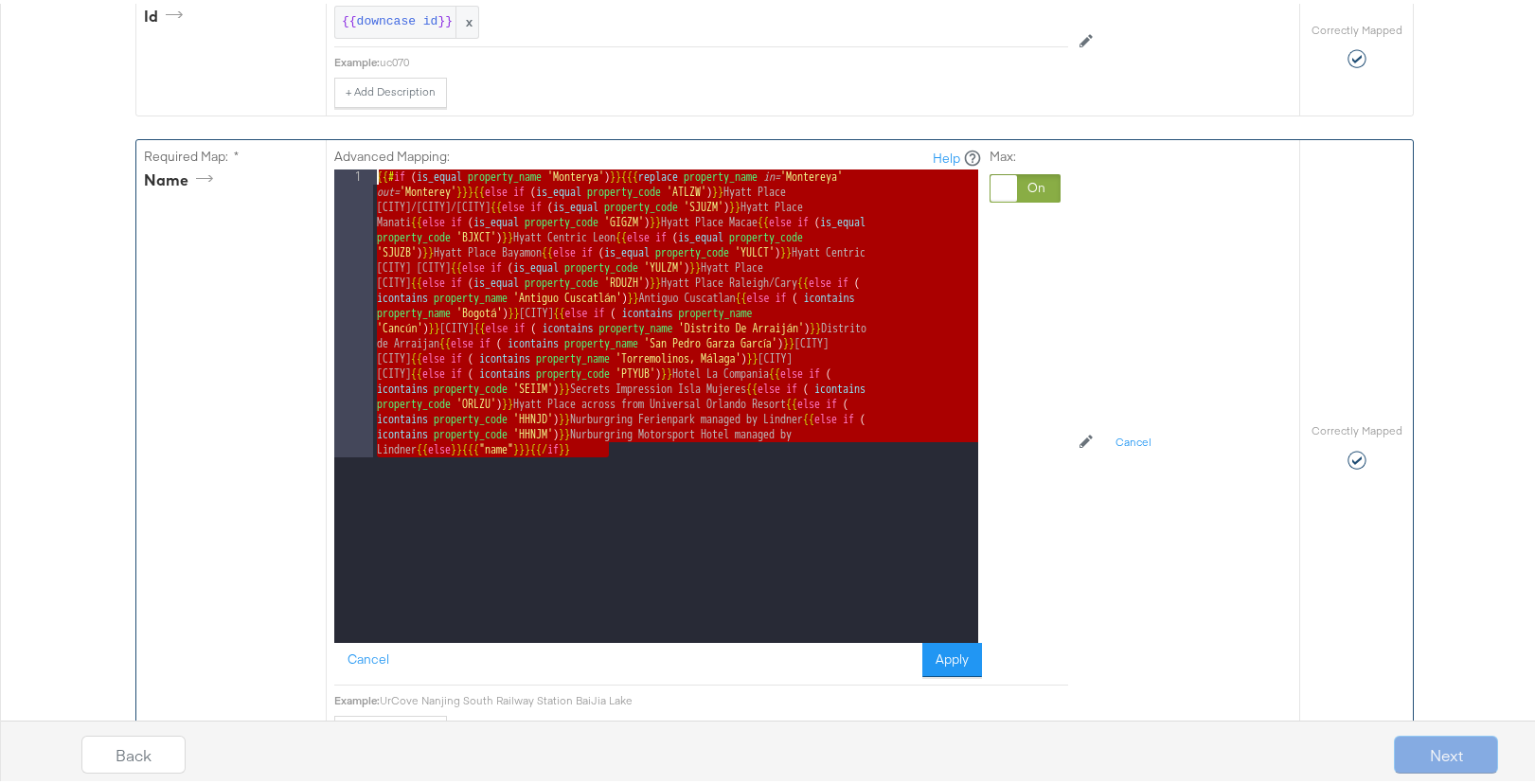 drag, startPoint x: 615, startPoint y: 468, endPoint x: 319, endPoint y: 147, distance: 436.64287 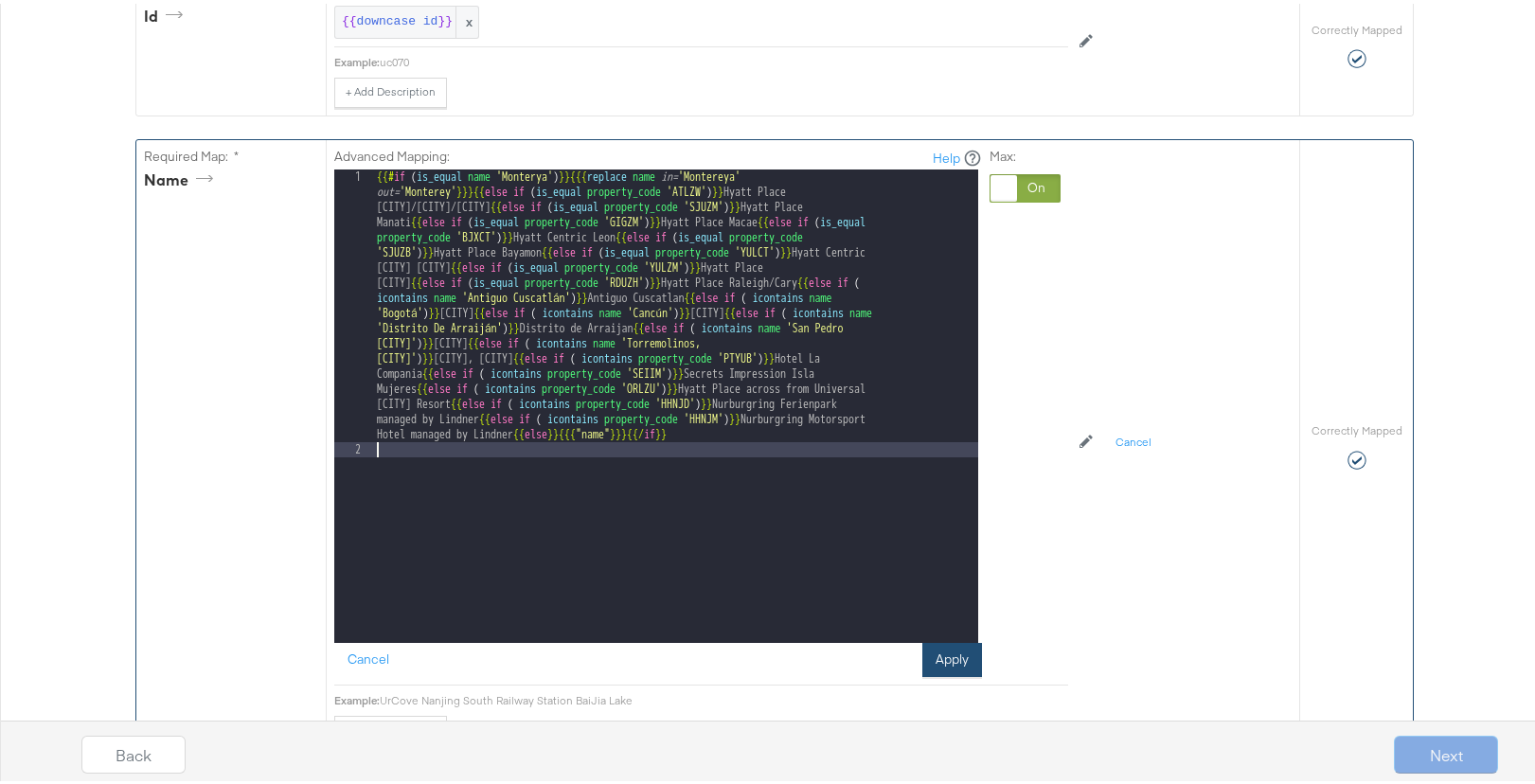 click on "Apply" at bounding box center (952, 656) 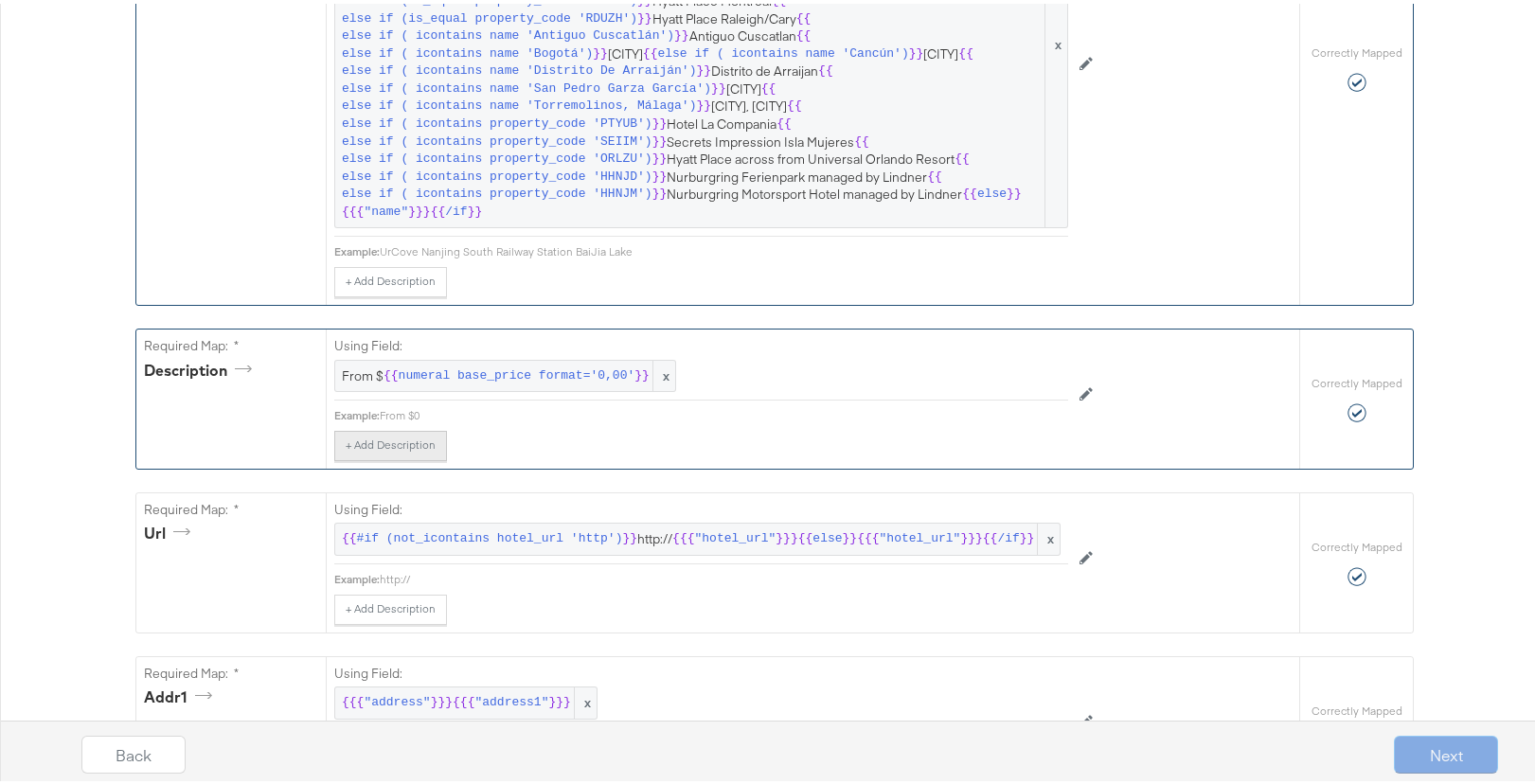 scroll, scrollTop: 788, scrollLeft: 0, axis: vertical 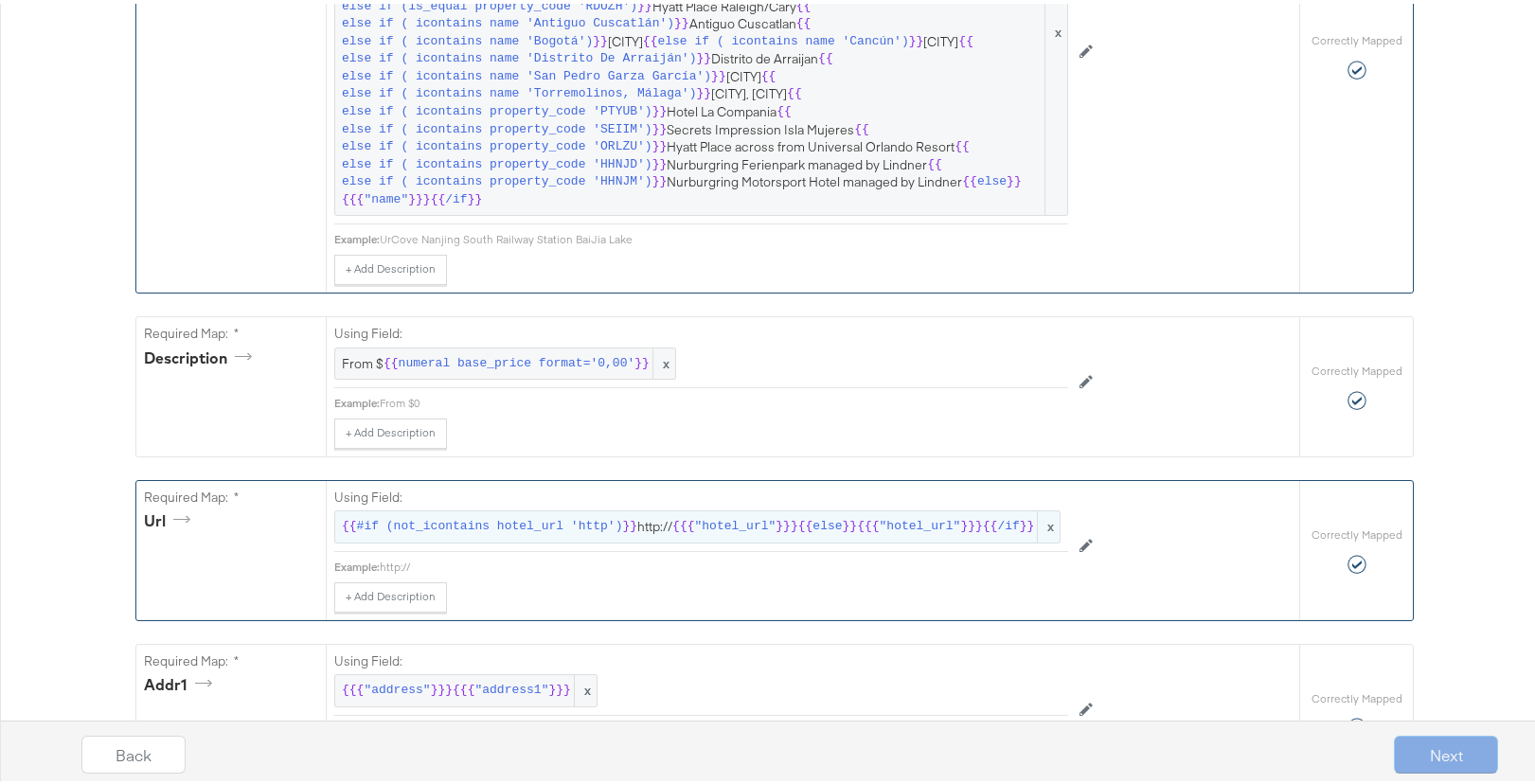click on "#if (not_icontains hotel_url 'http')" at bounding box center [490, 523] 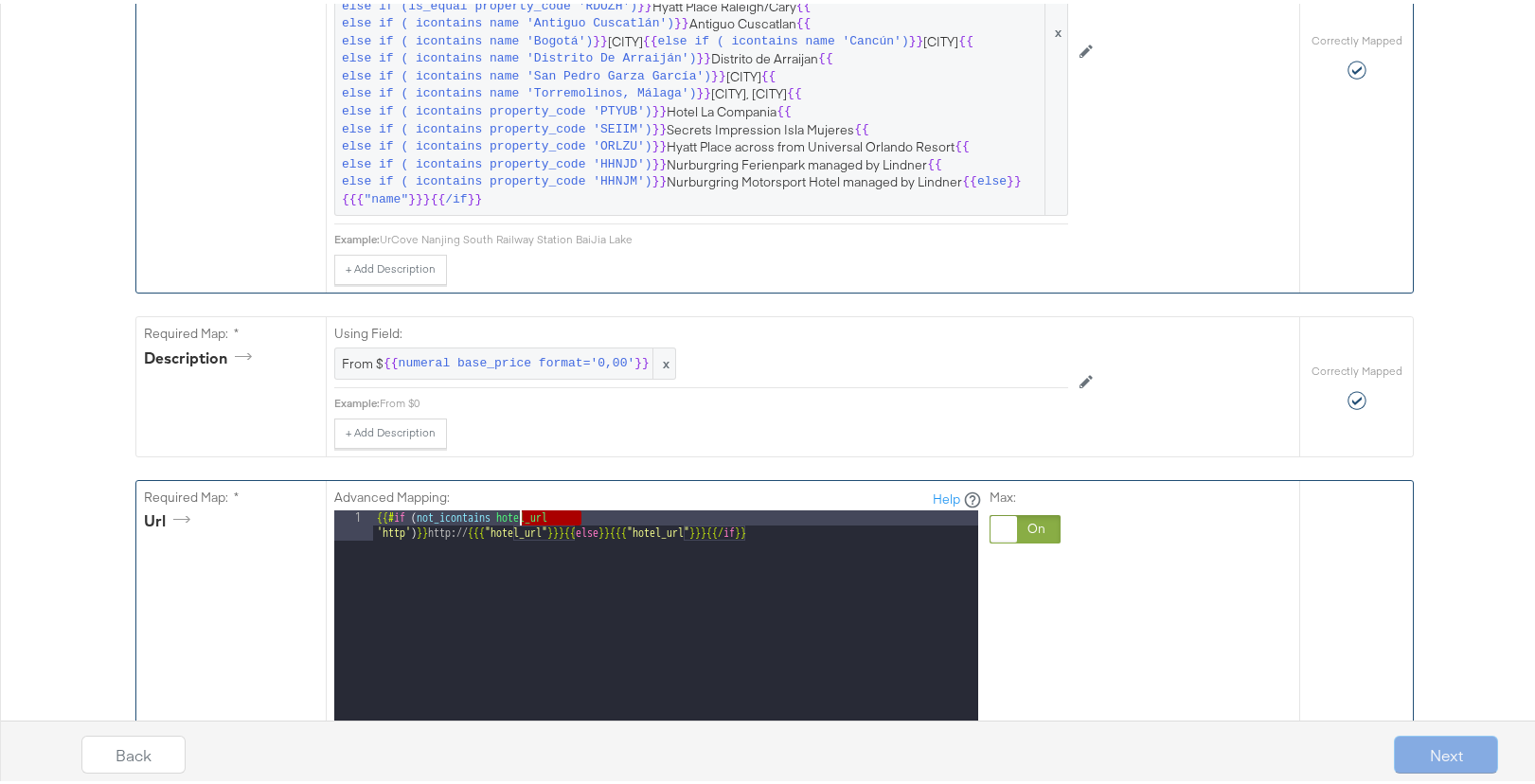 drag, startPoint x: 576, startPoint y: 516, endPoint x: 512, endPoint y: 514, distance: 64.03124 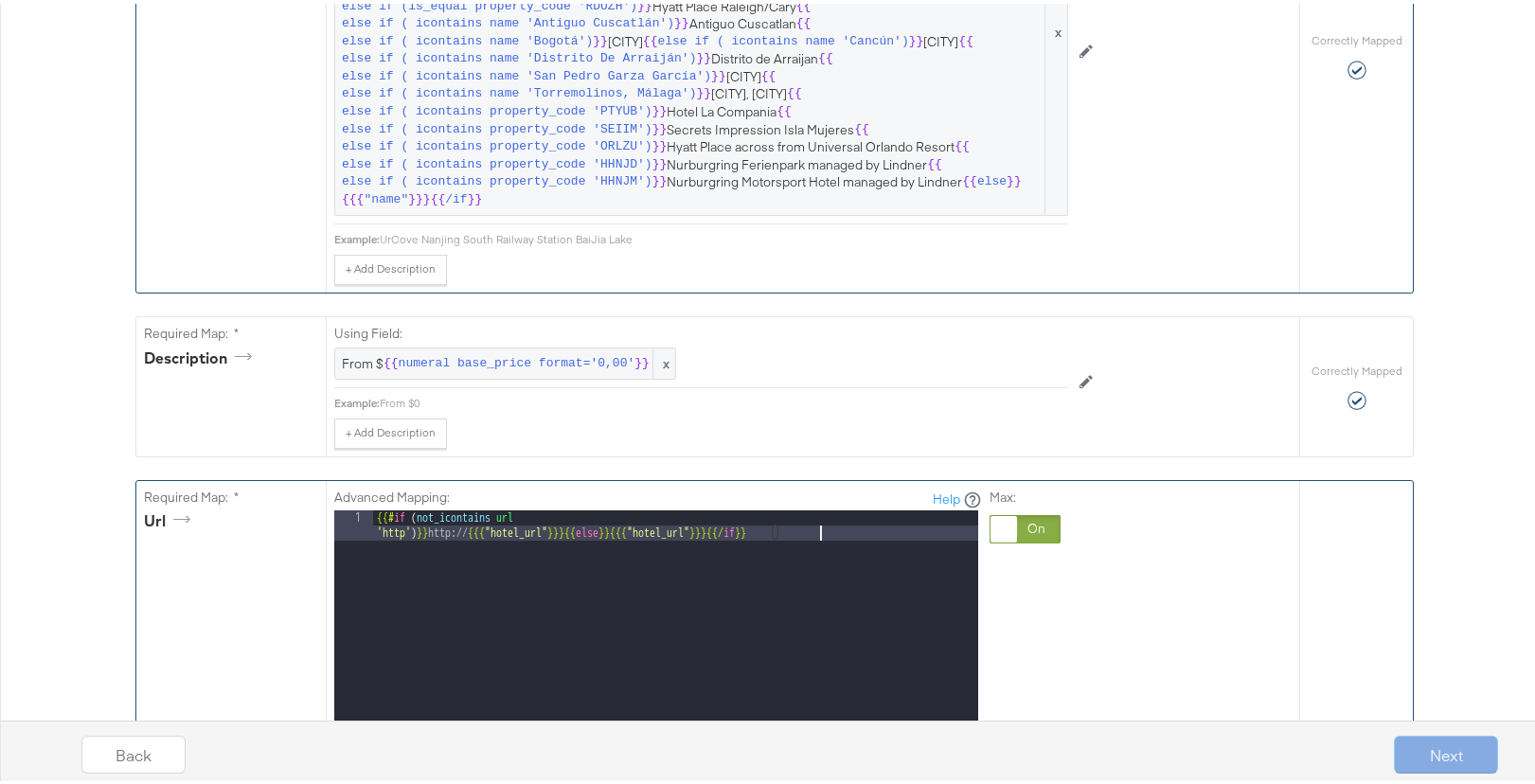 click on "{{# if   ( not_icontains   url   'http' ) }} http:// {{{ "hotel_url" }}} {{ else }} {{{ "hotel_url" }}} {{/ if }}" at bounding box center (675, 774) 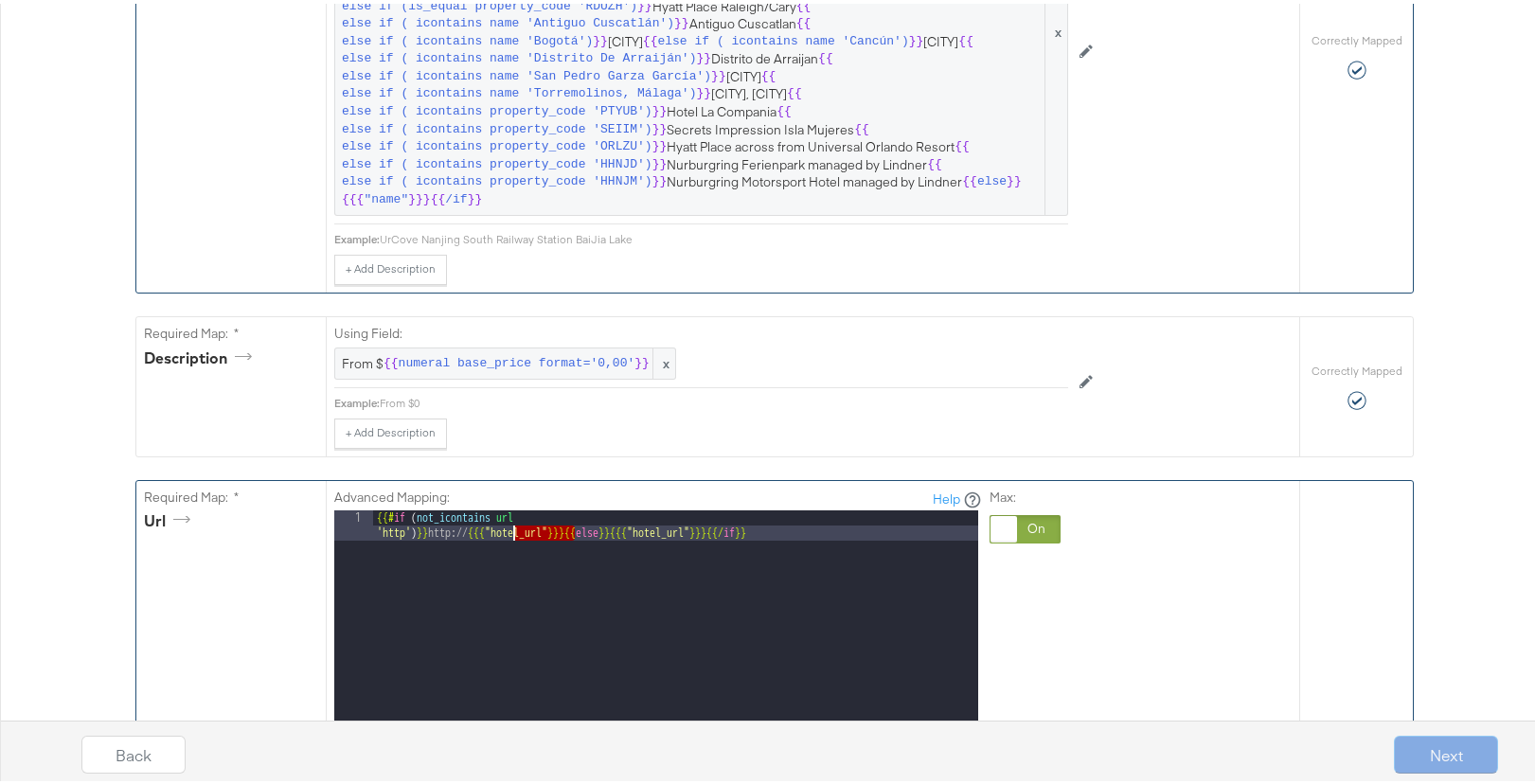 drag, startPoint x: 564, startPoint y: 527, endPoint x: 506, endPoint y: 530, distance: 58.077534 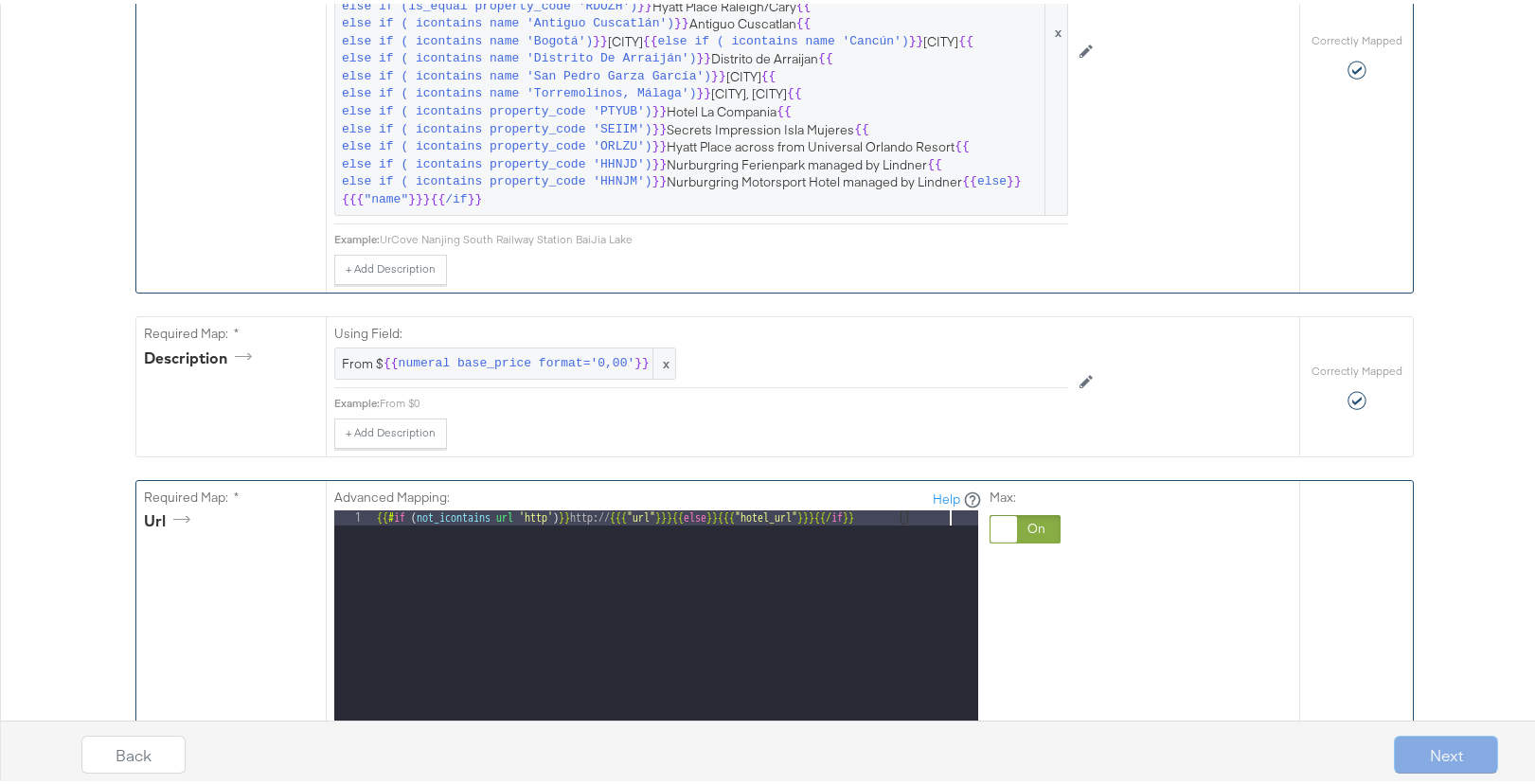 click on "{{# if   ( not_icontains   url   'http' ) }} http:// {{{ "url" }}} {{ else }} {{{ "hotel_url" }}} {{/ if }}" at bounding box center (675, 758) 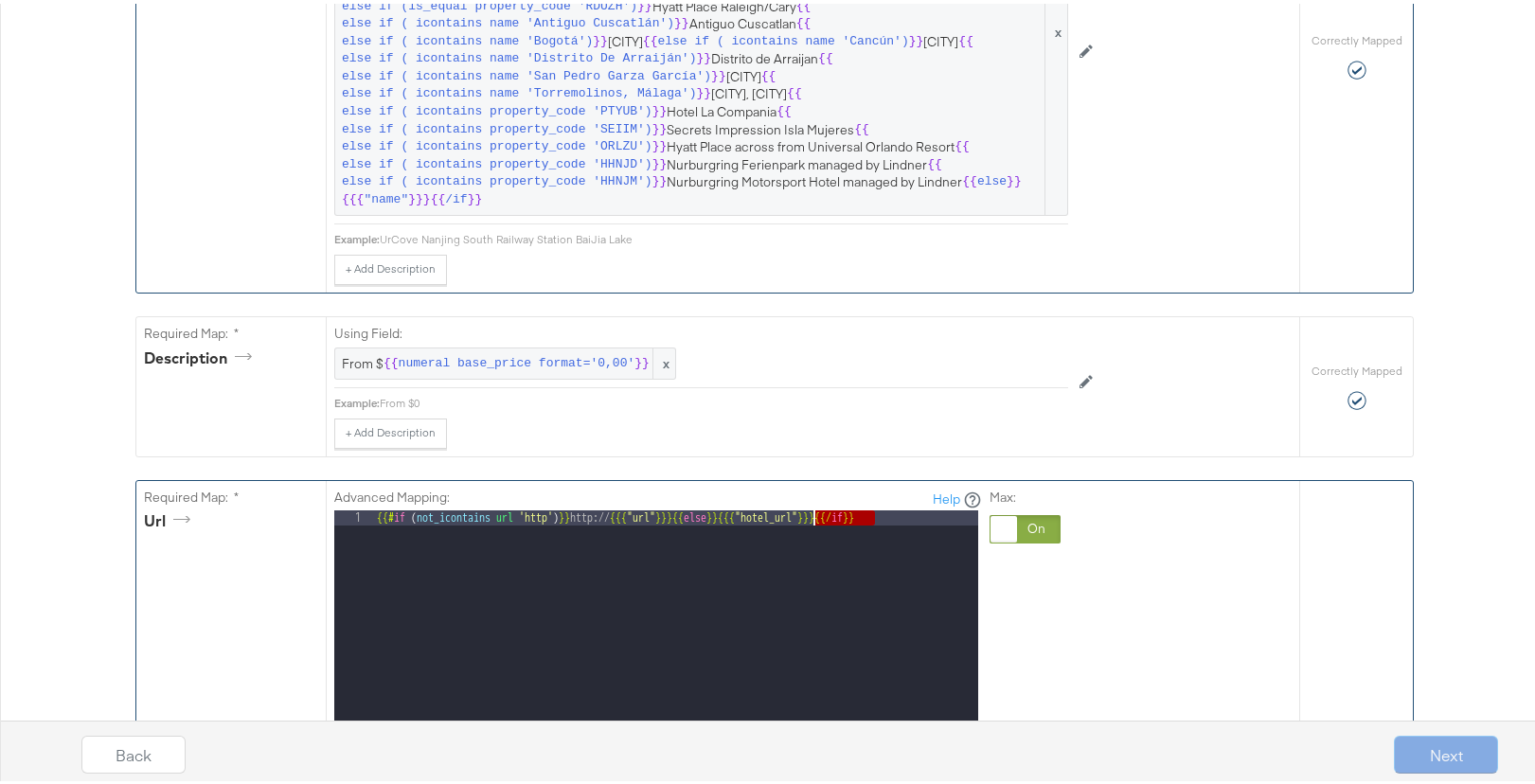 drag, startPoint x: 867, startPoint y: 512, endPoint x: 805, endPoint y: 511, distance: 62.008064 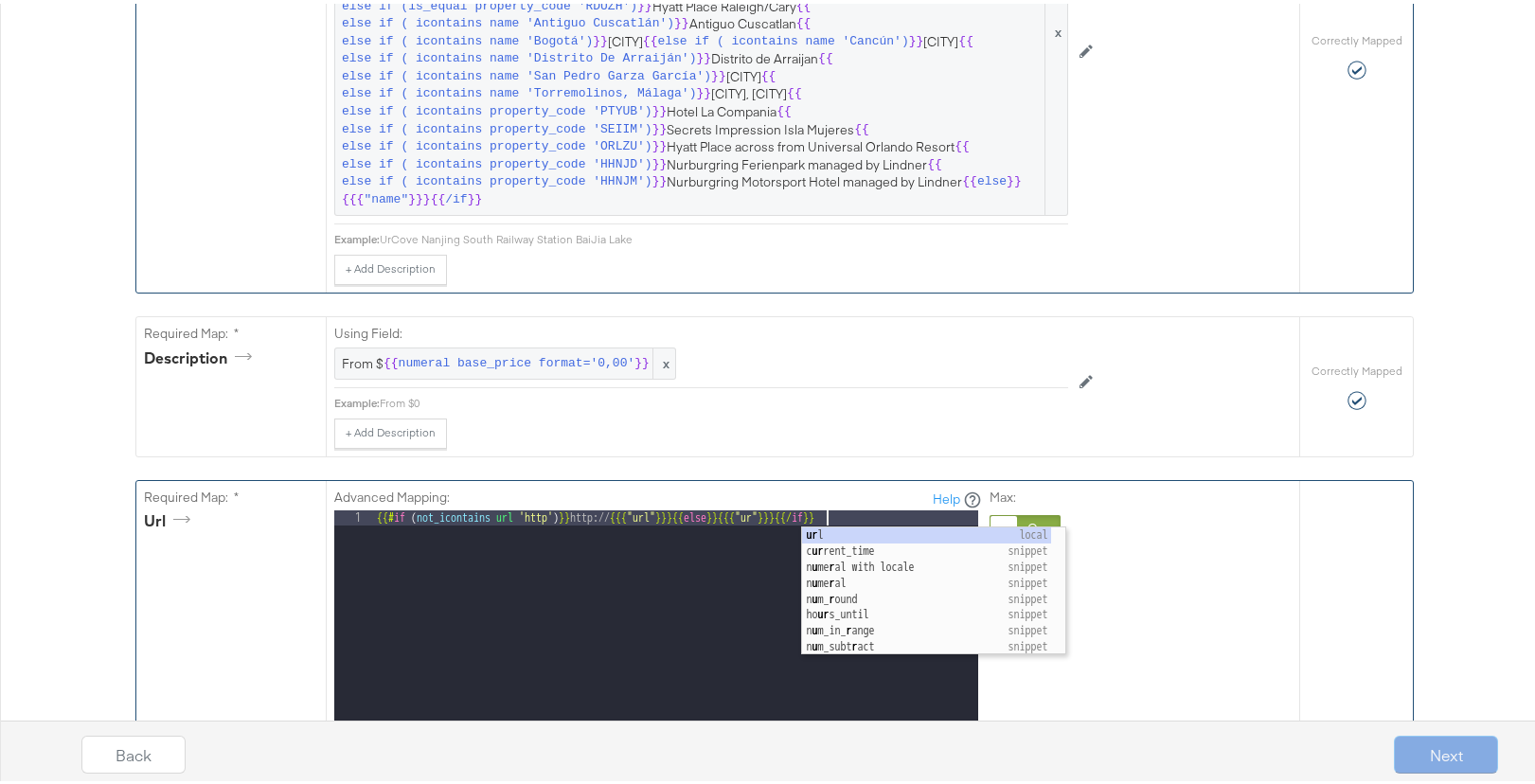 type 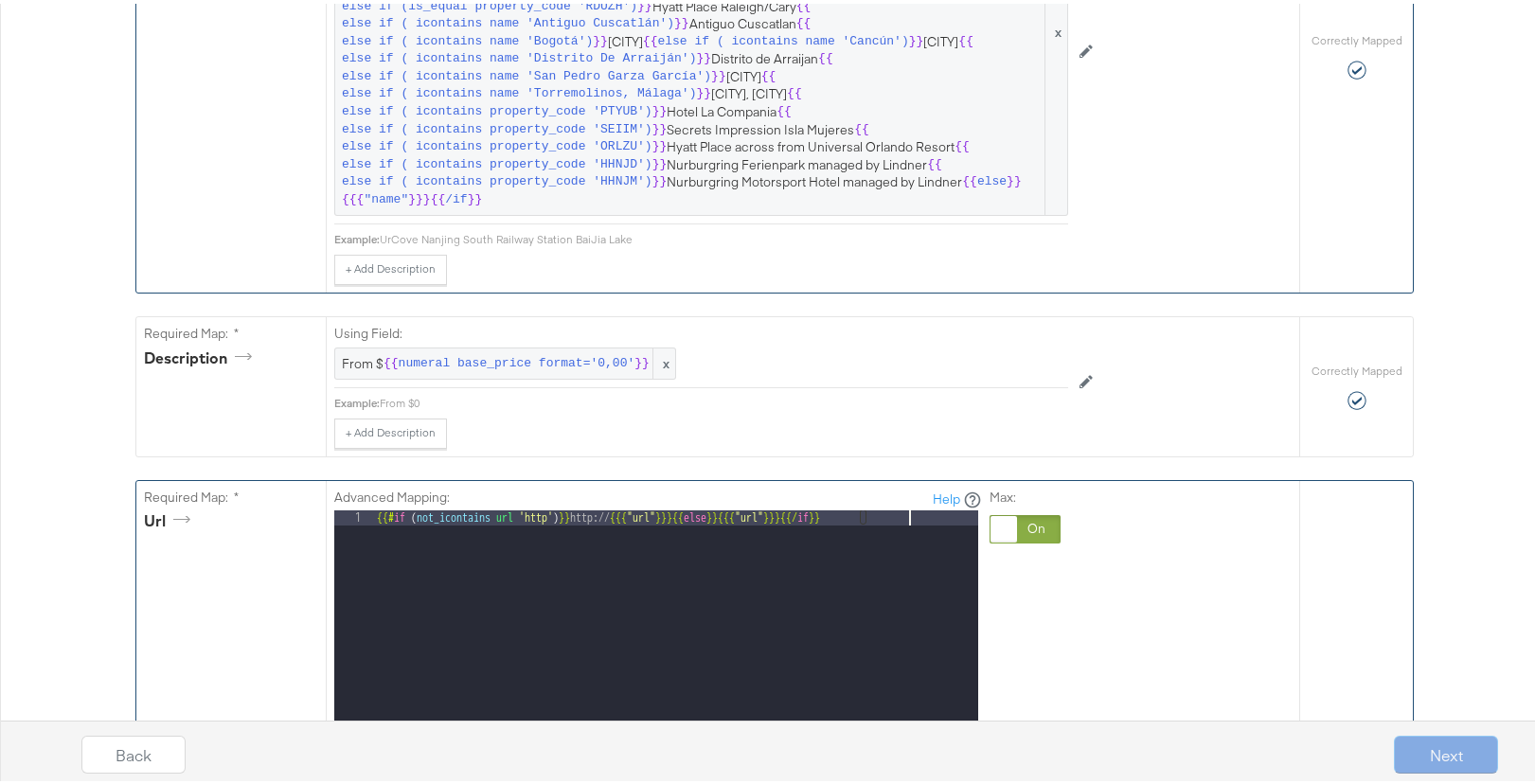 click on "{{# if   ( not_icontains   url   'http' ) }} http:// {{{ "url" }}} {{ else }} {{{ "url" }}} {{/ if }}" at bounding box center (675, 758) 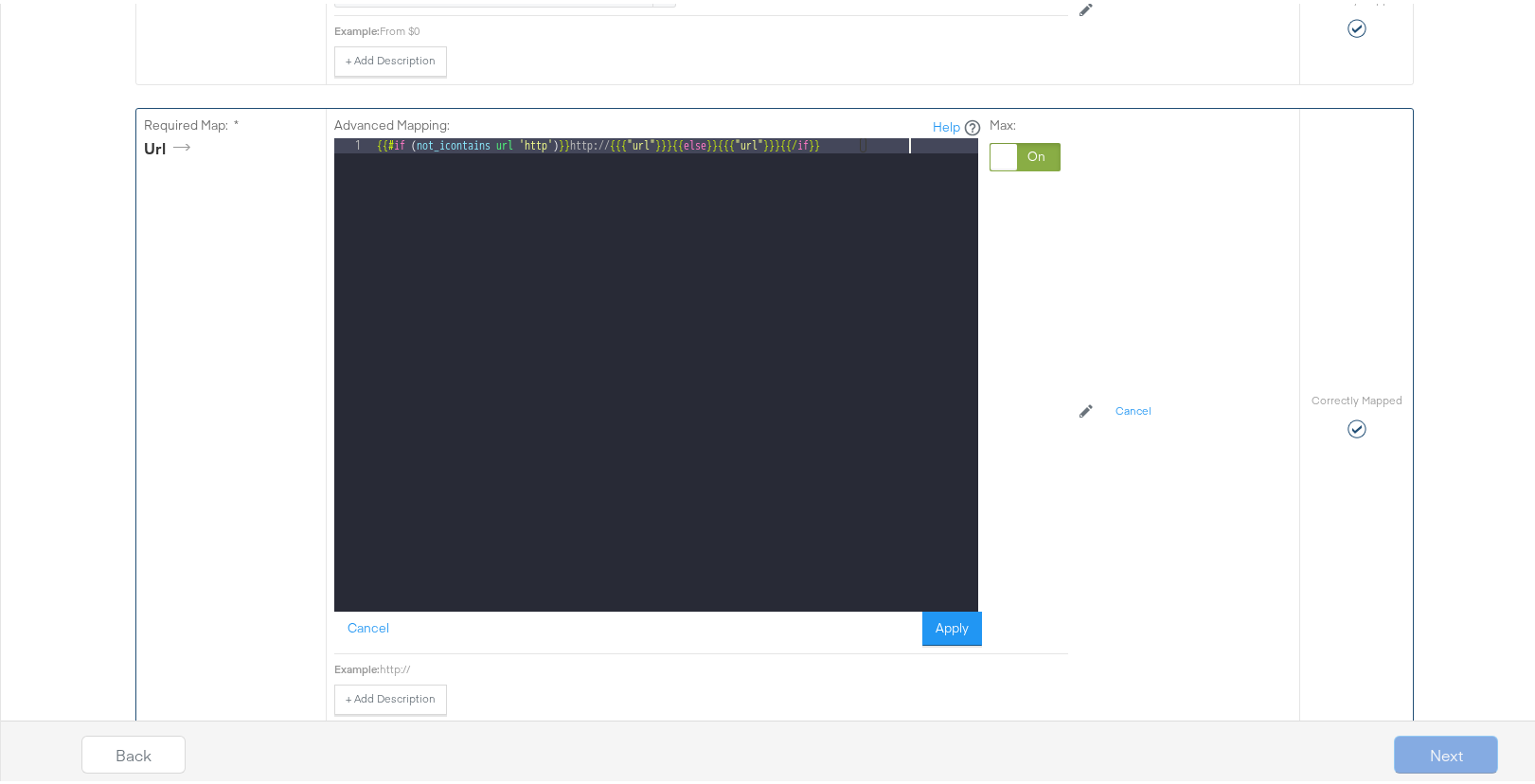 scroll, scrollTop: 1172, scrollLeft: 0, axis: vertical 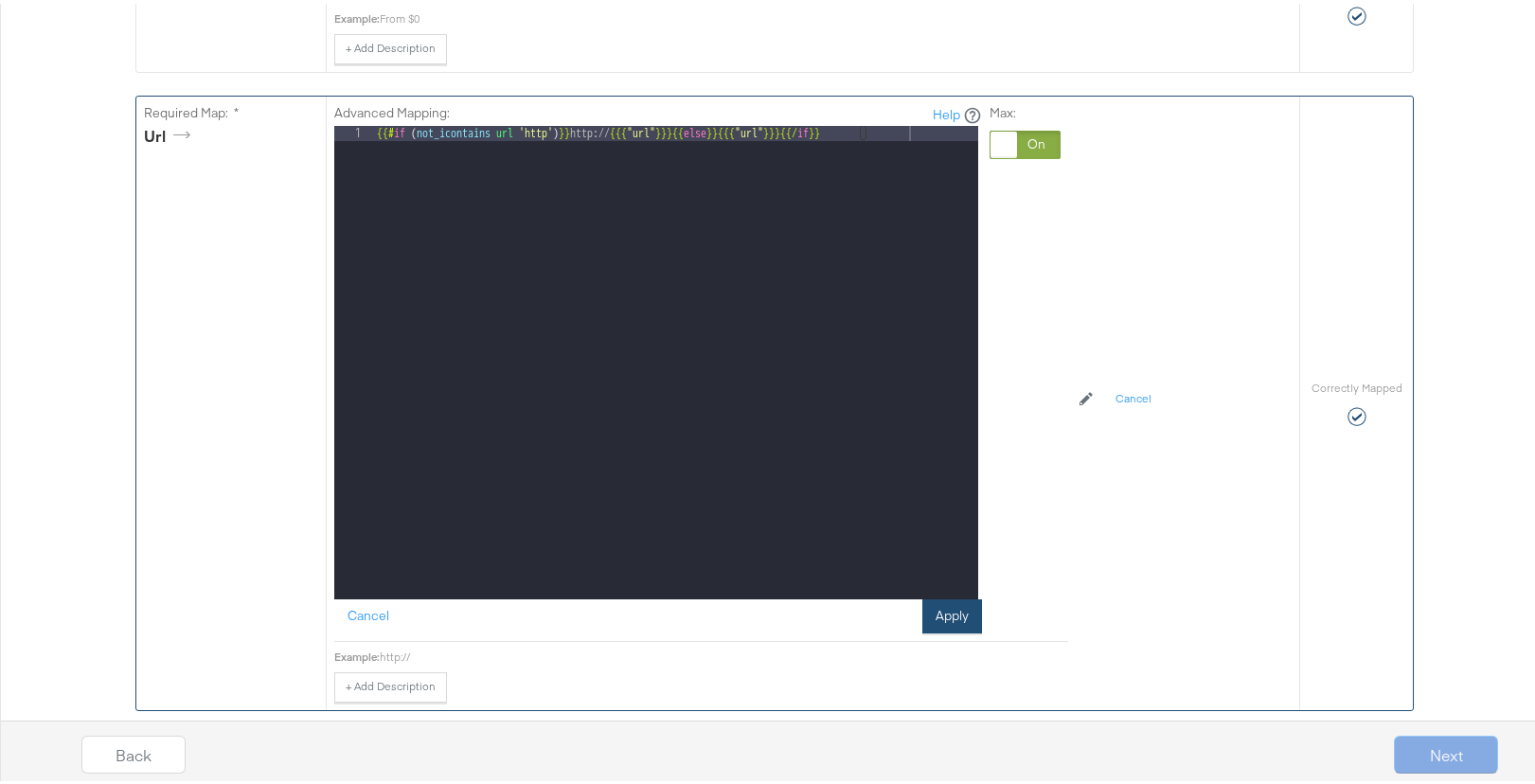 click on "Apply" at bounding box center [952, 613] 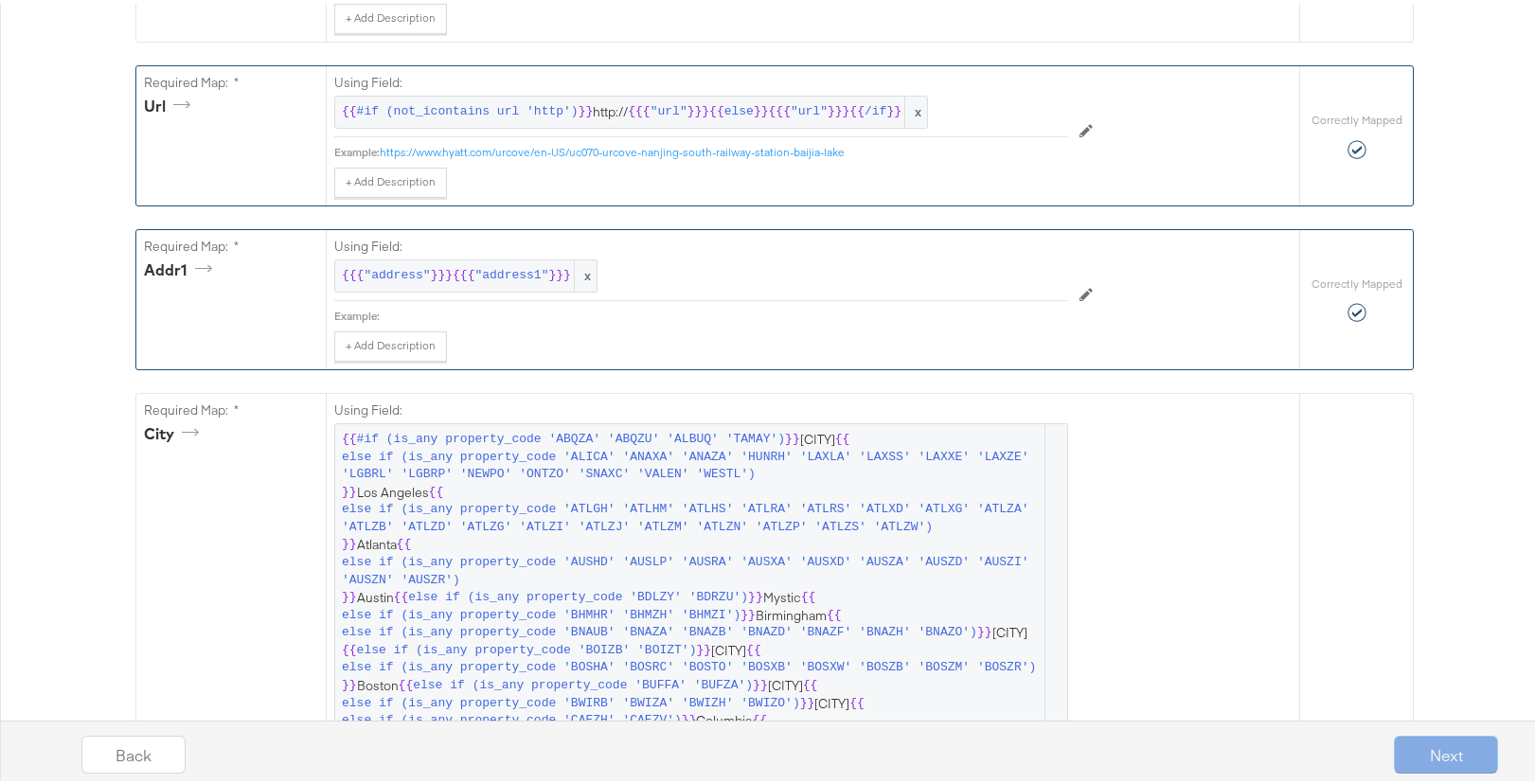 scroll, scrollTop: 1216, scrollLeft: 0, axis: vertical 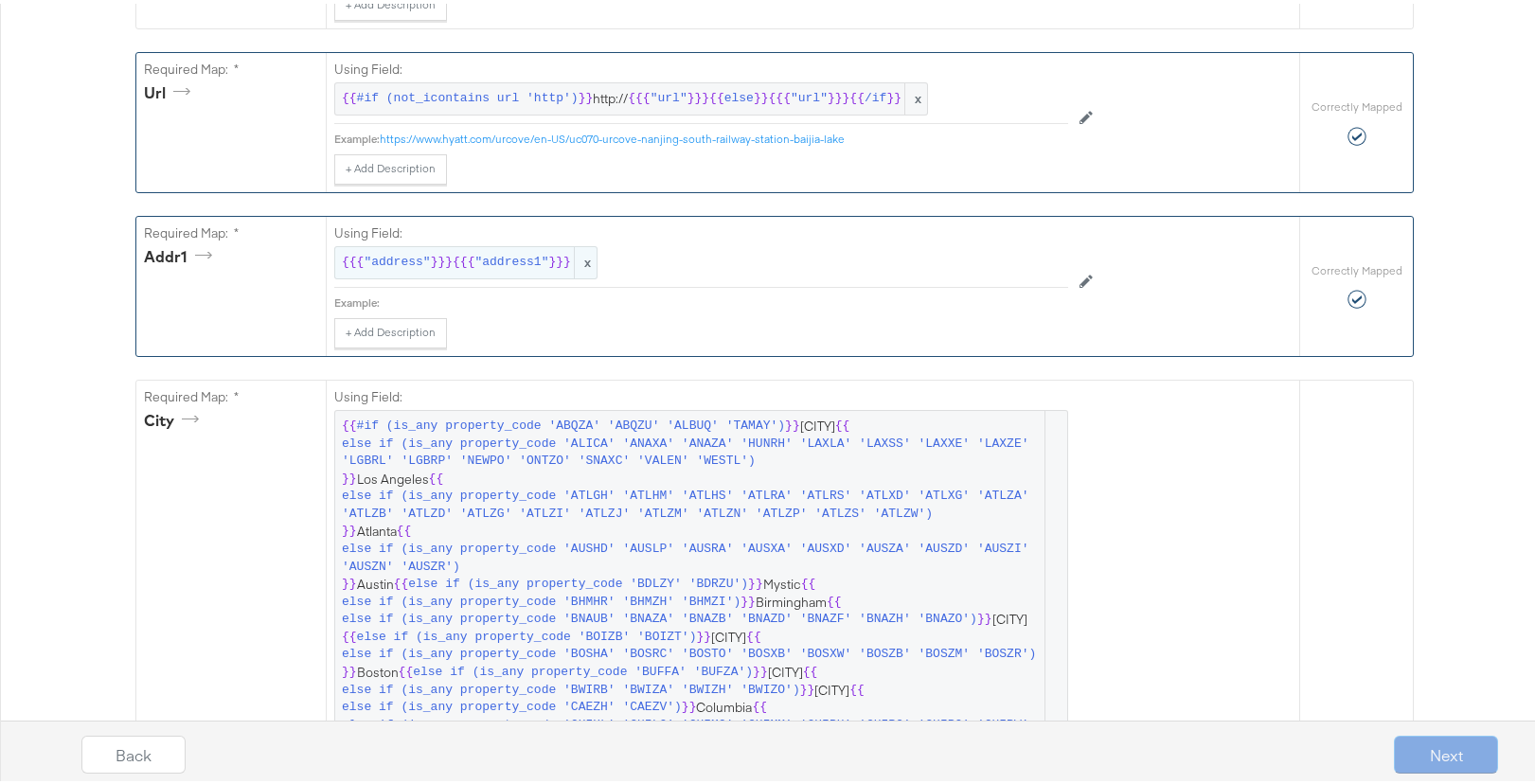 click on ""address1"" at bounding box center (511, 258) 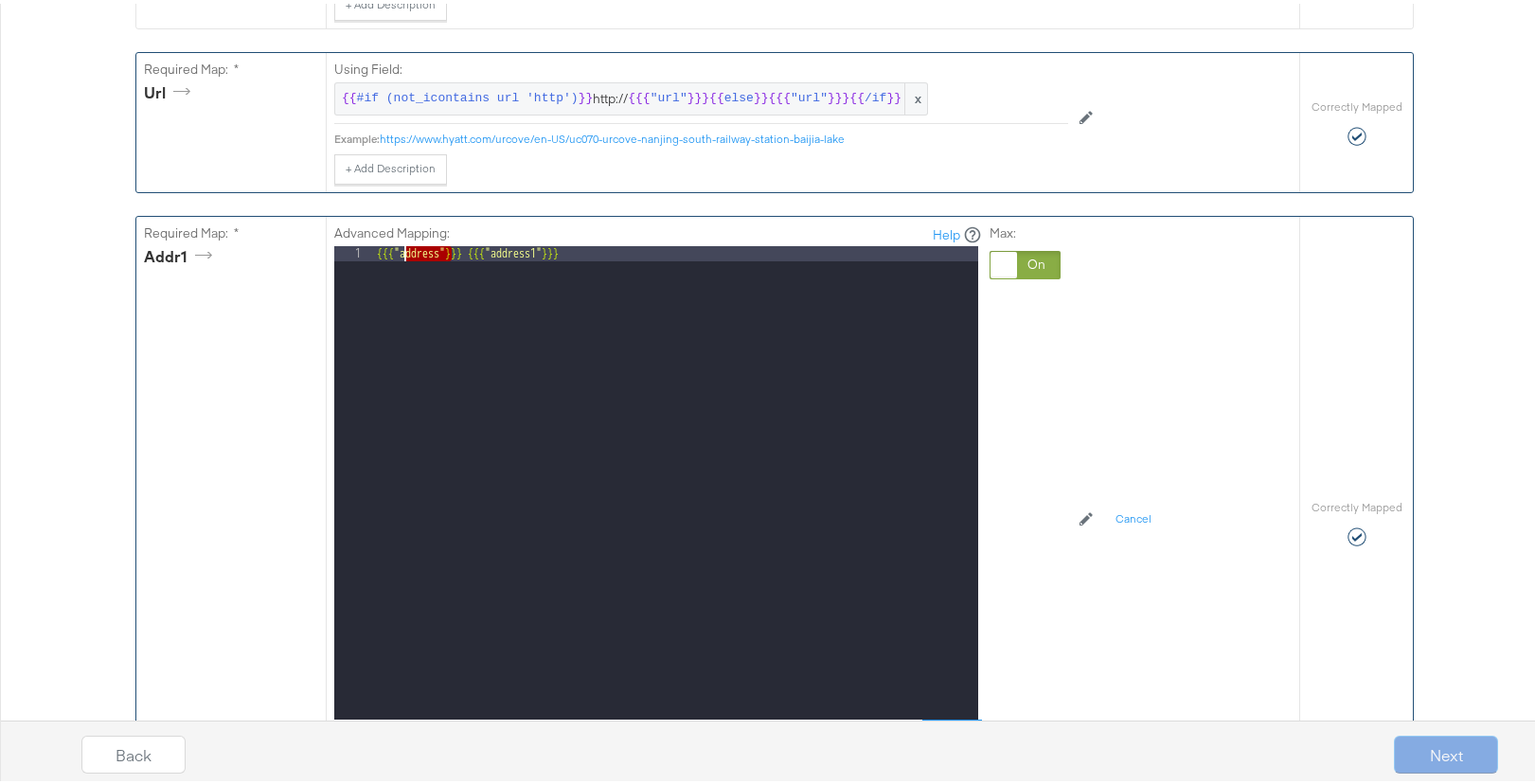 drag, startPoint x: 445, startPoint y: 255, endPoint x: 395, endPoint y: 252, distance: 50.08992 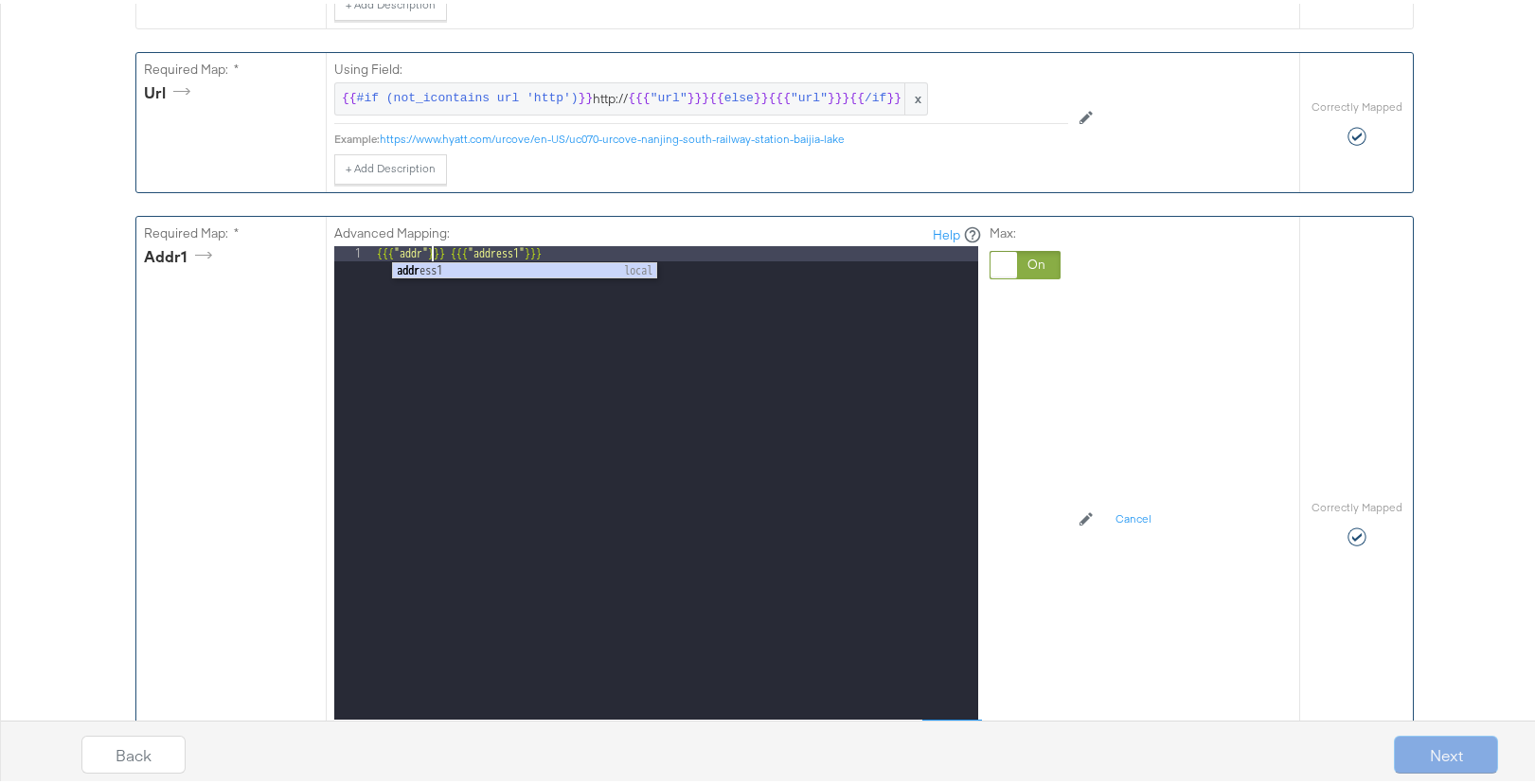 type 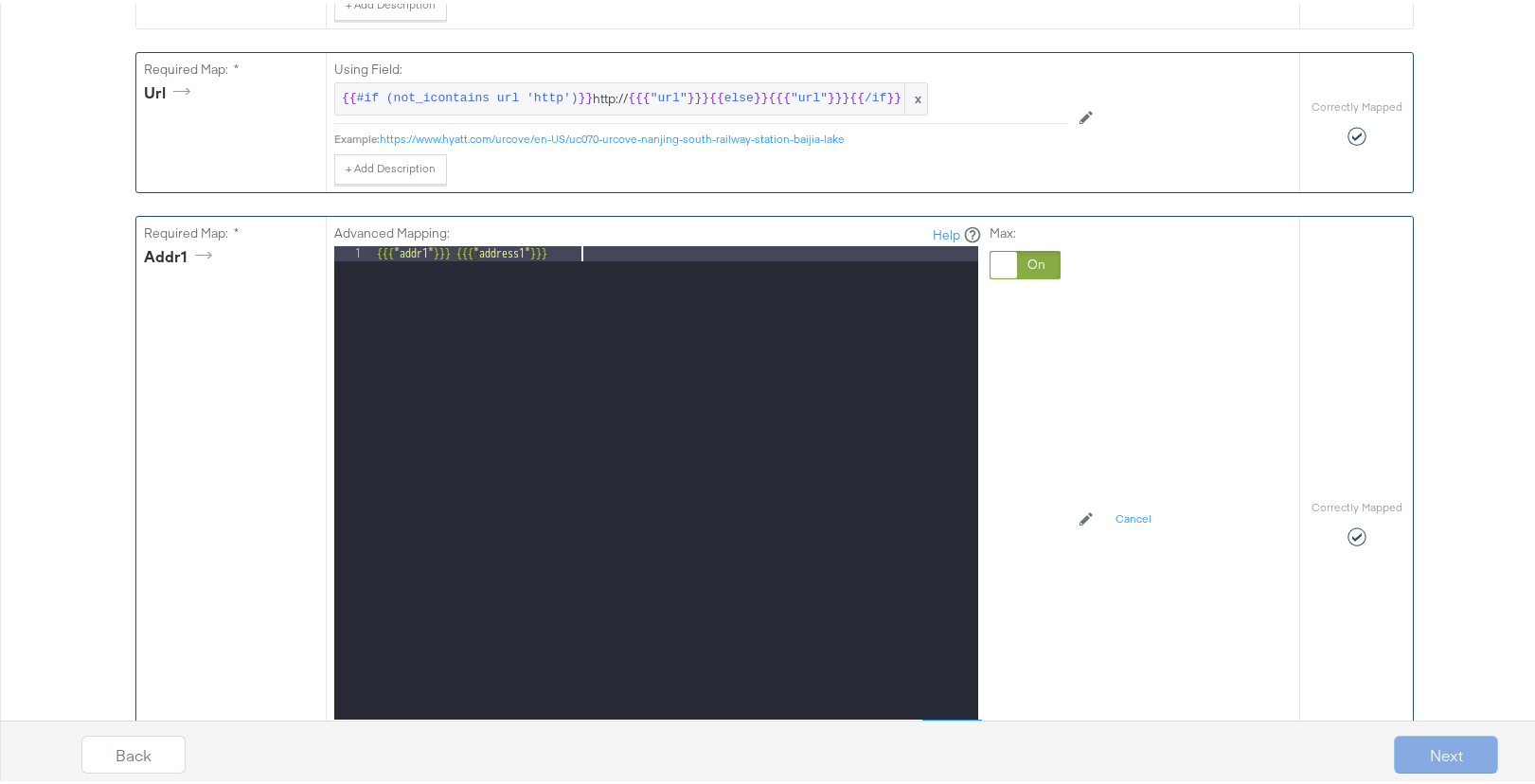 click on "{{{ "addr1" }}}   {{{ "address1" }}}" at bounding box center (675, 494) 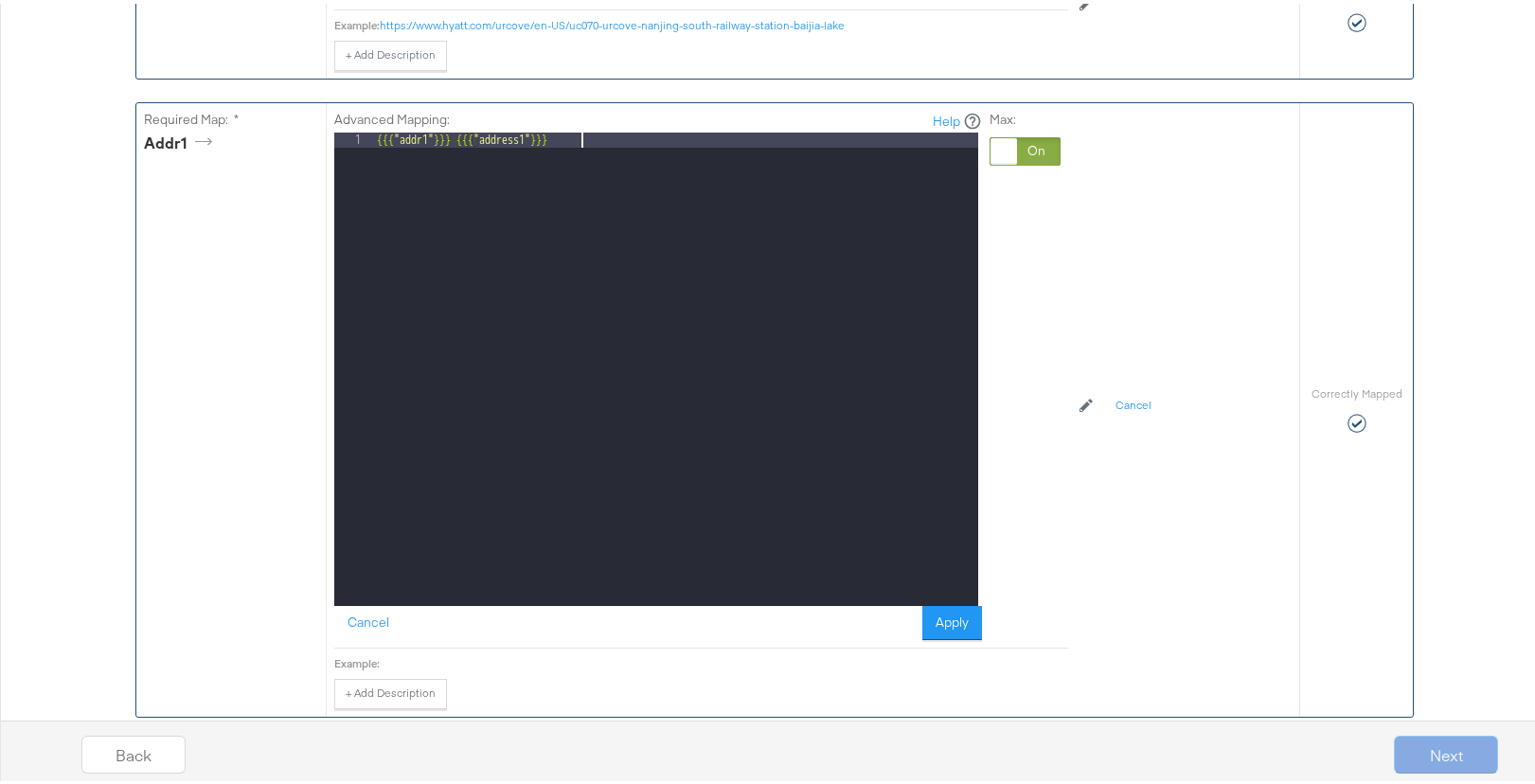 scroll, scrollTop: 1451, scrollLeft: 0, axis: vertical 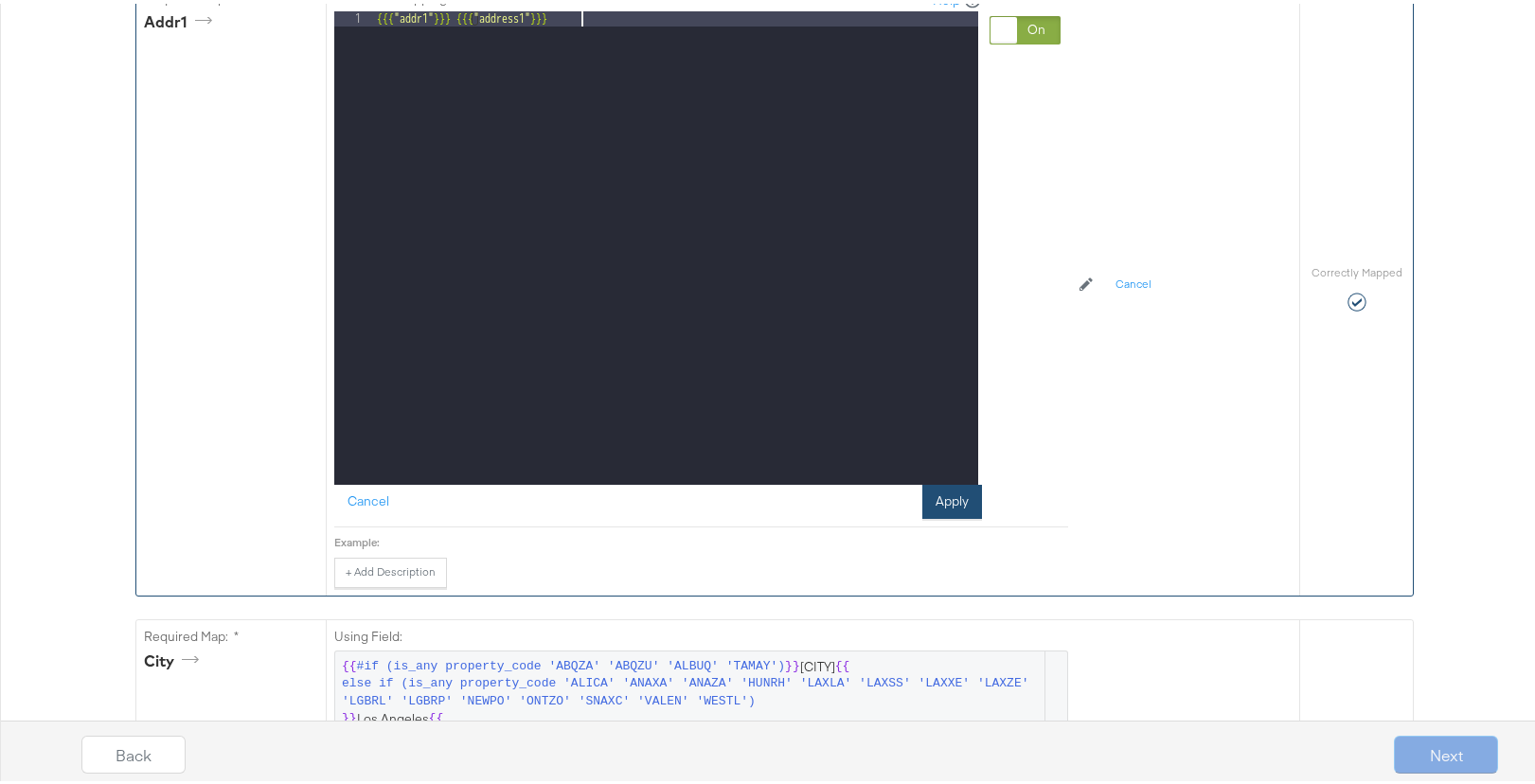 click on "Apply" at bounding box center (952, 498) 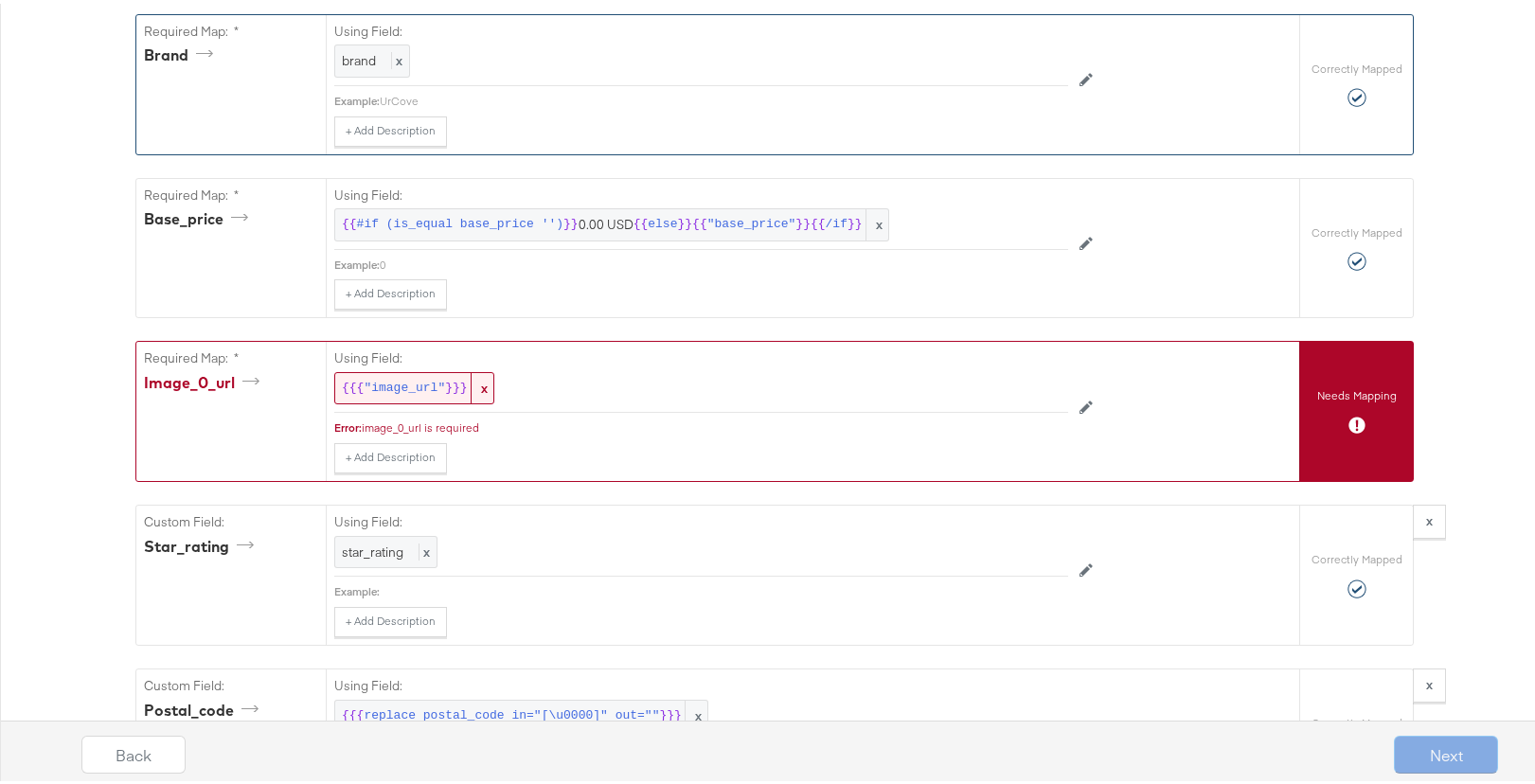 scroll, scrollTop: 5288, scrollLeft: 0, axis: vertical 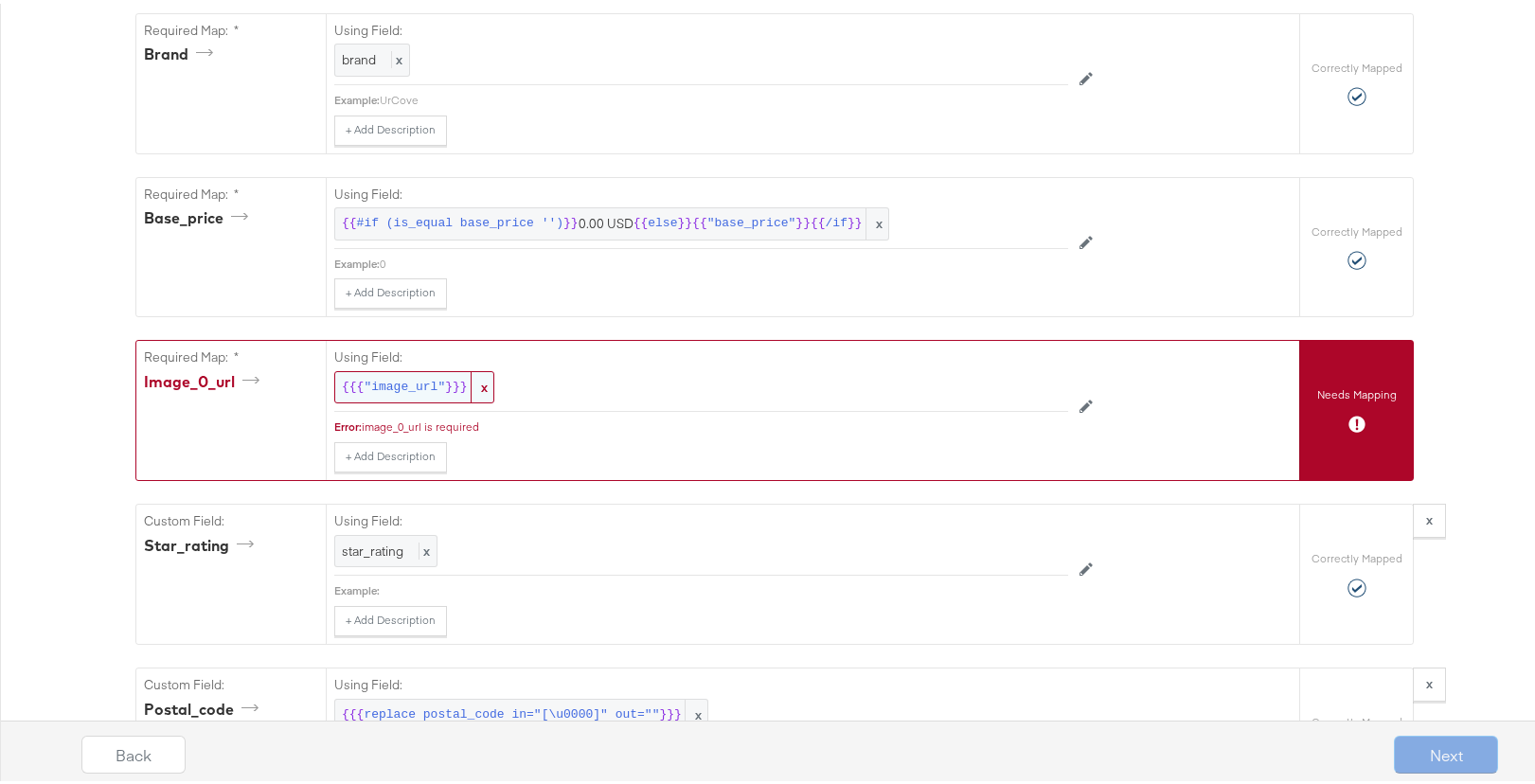 click on "}}}" at bounding box center (455, 383) 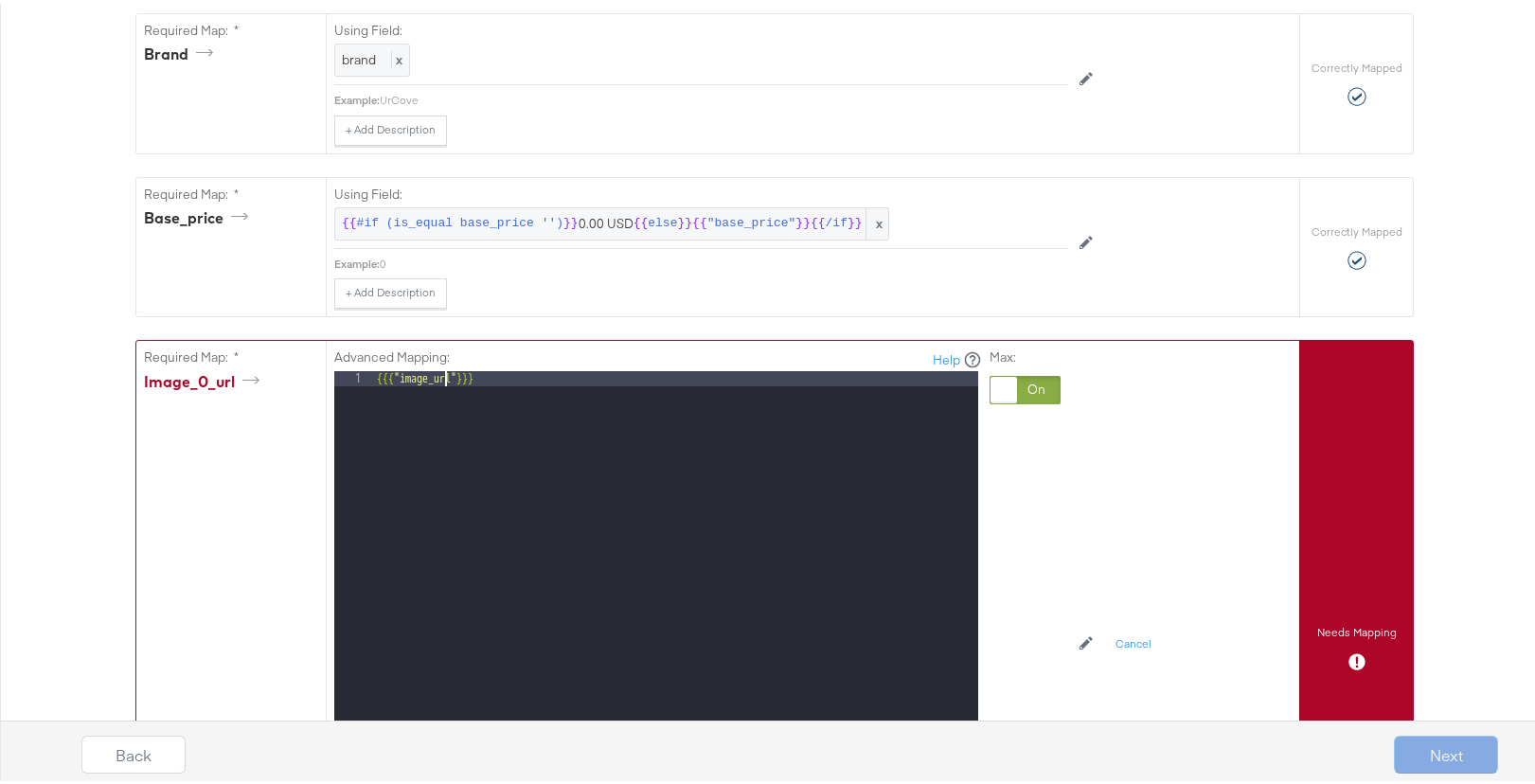 click on "{{{ "image_url" }}}" at bounding box center [675, 619] 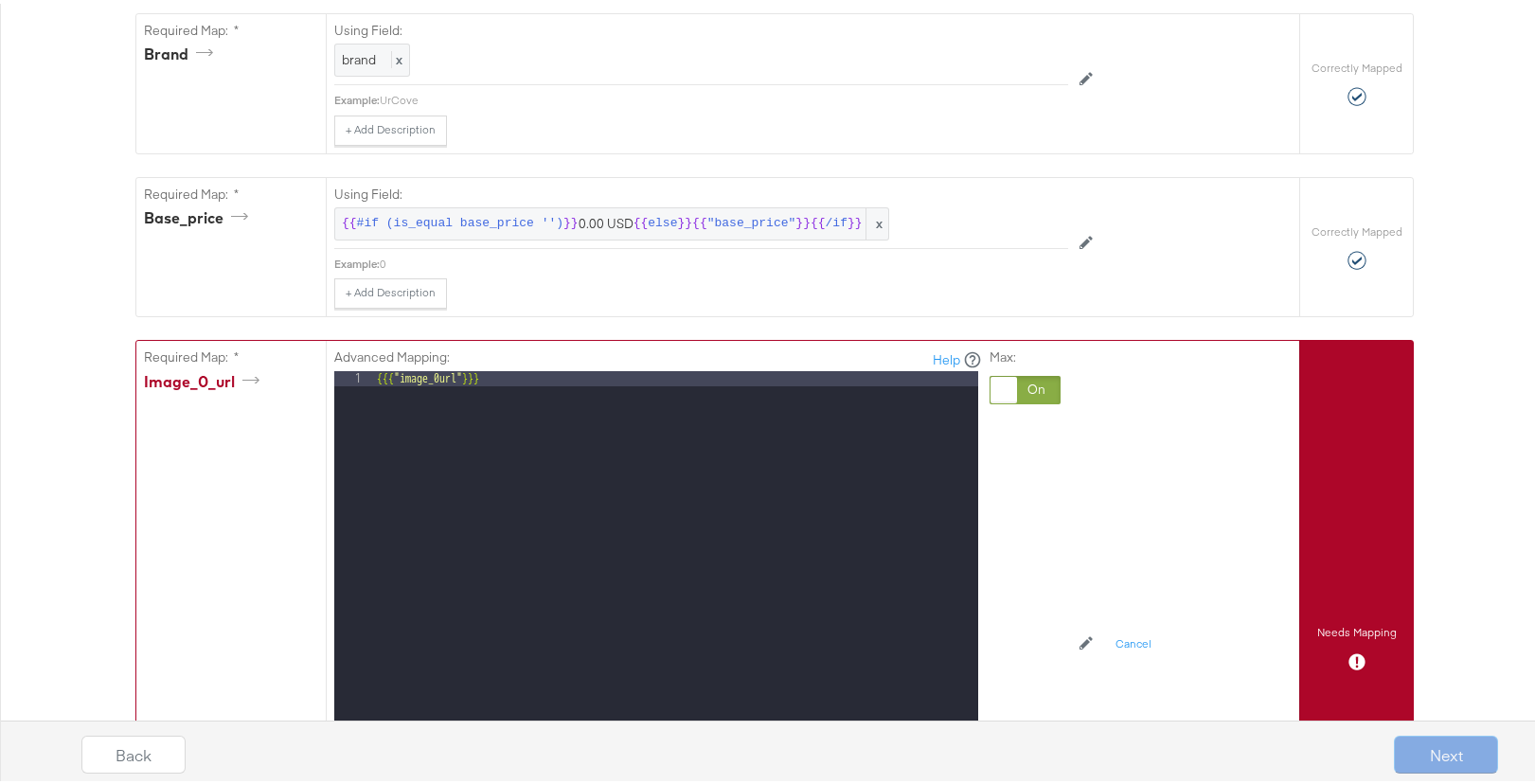 type 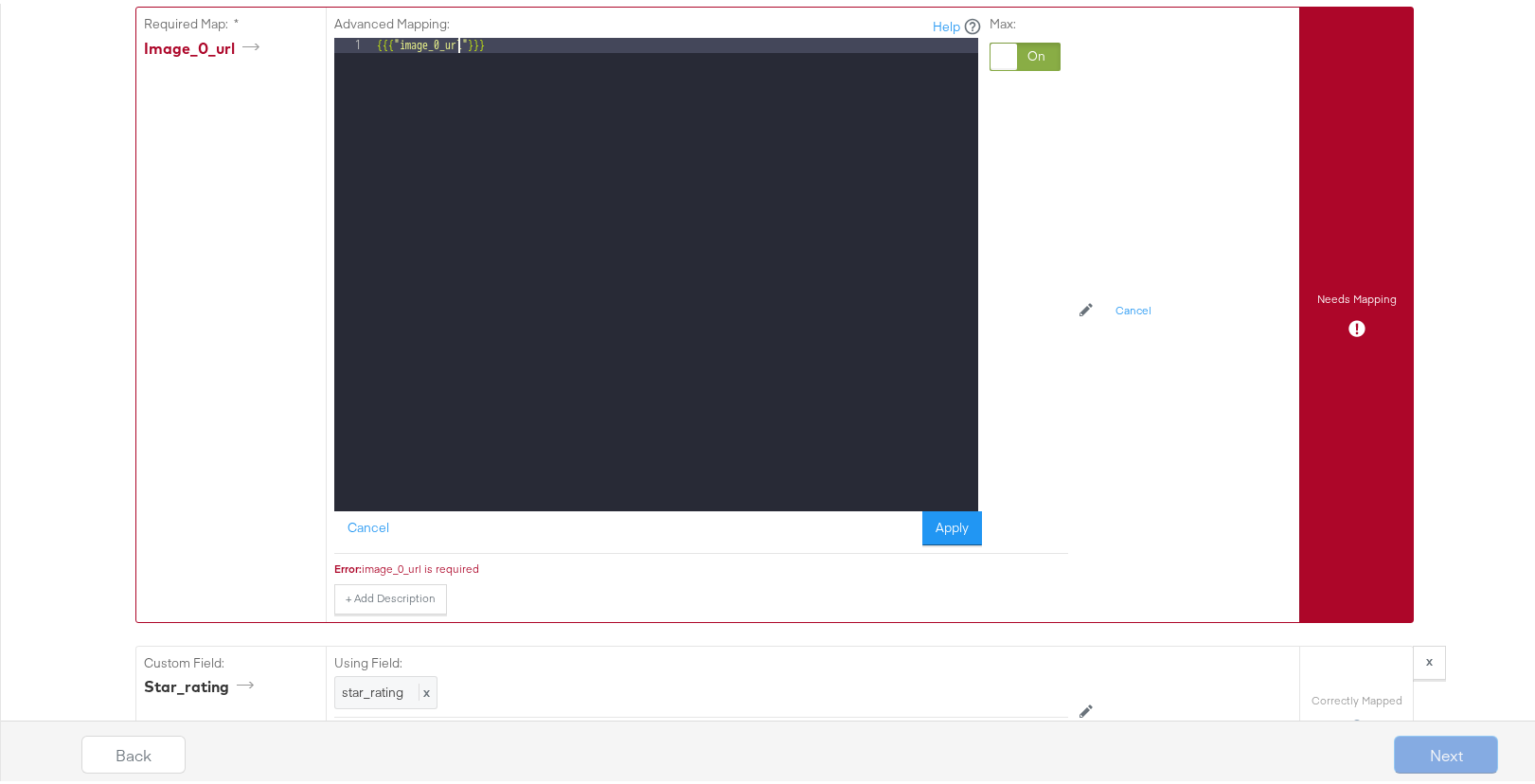 scroll, scrollTop: 5626, scrollLeft: 0, axis: vertical 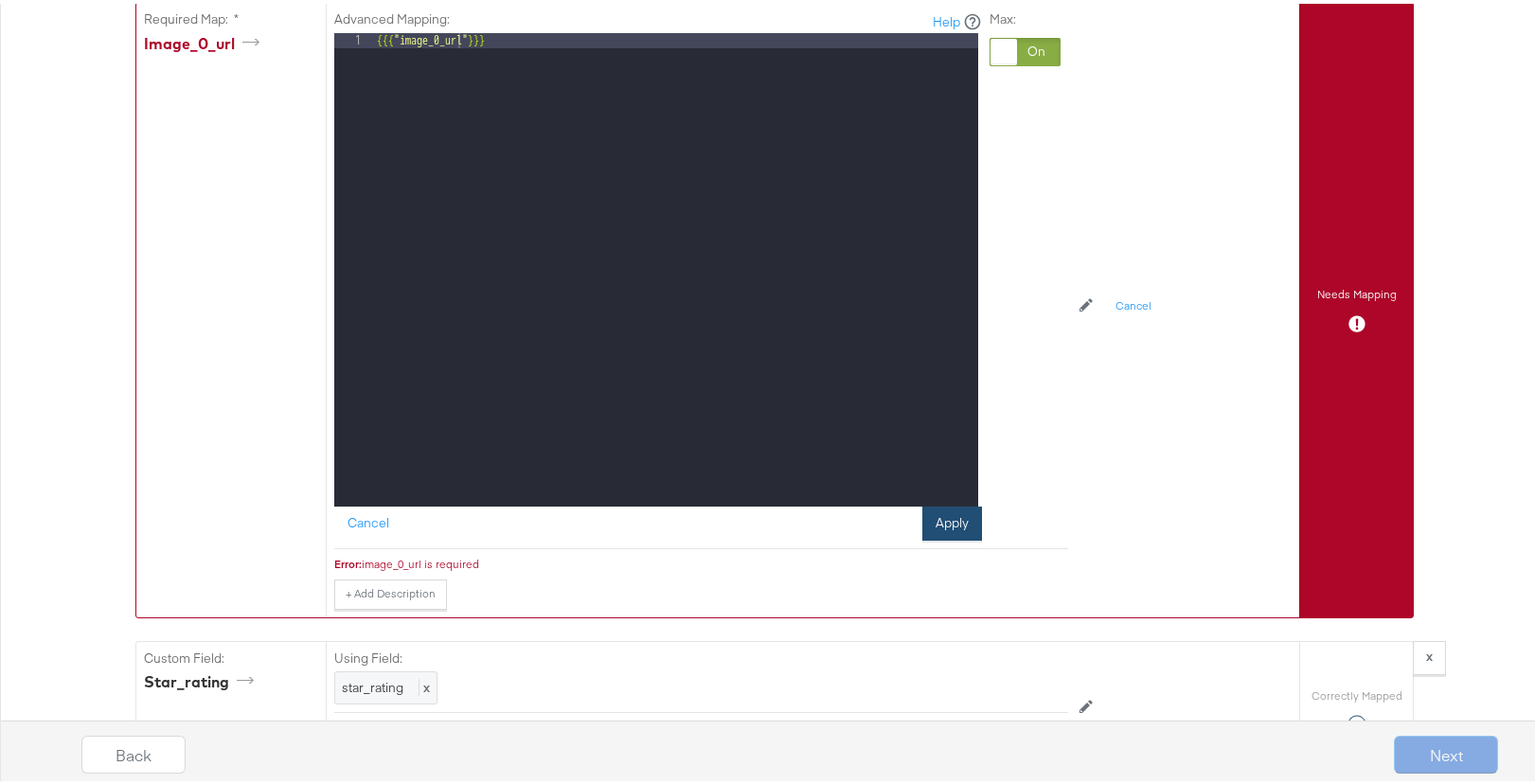 click on "Apply" at bounding box center (952, 520) 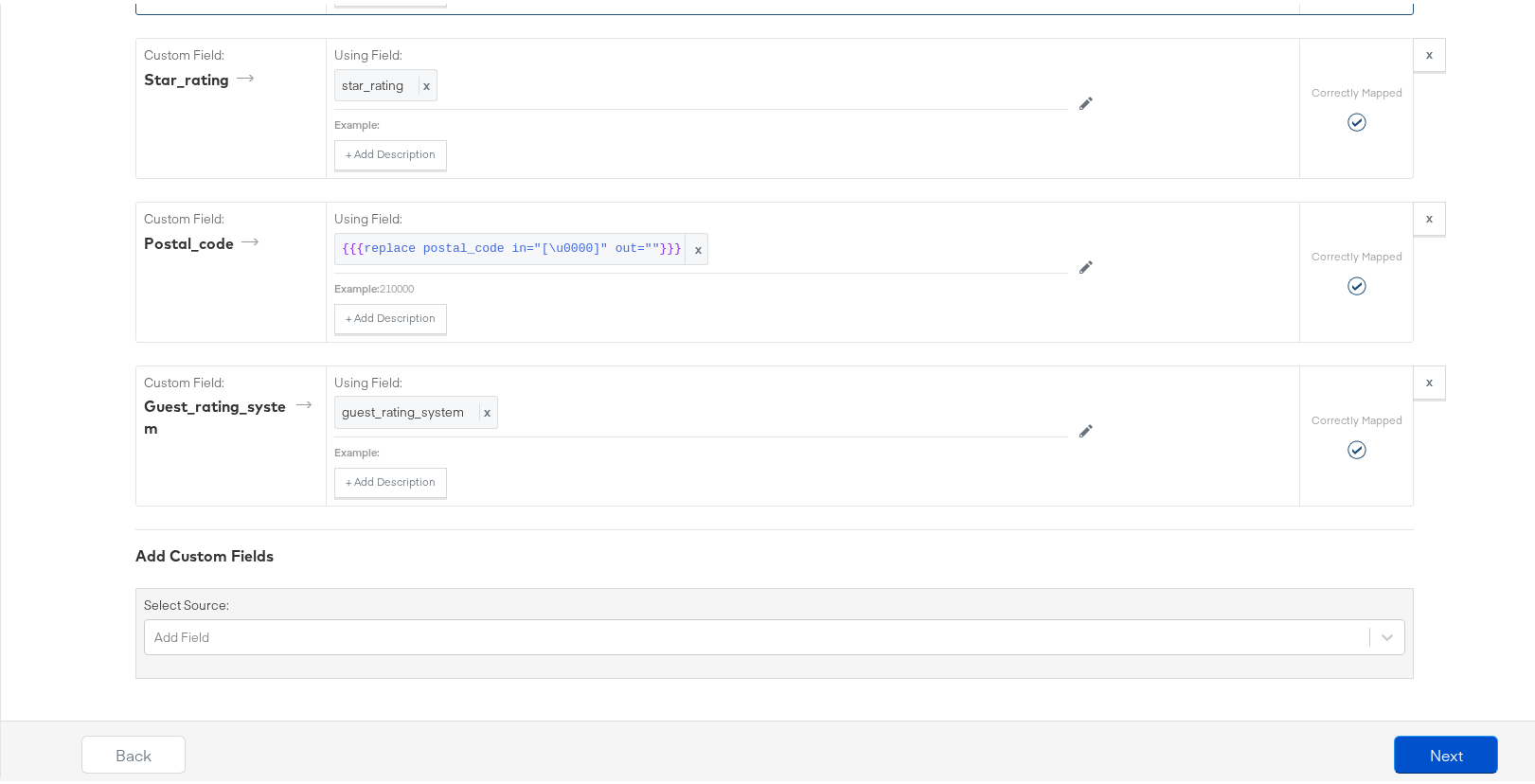 scroll, scrollTop: 5873, scrollLeft: 0, axis: vertical 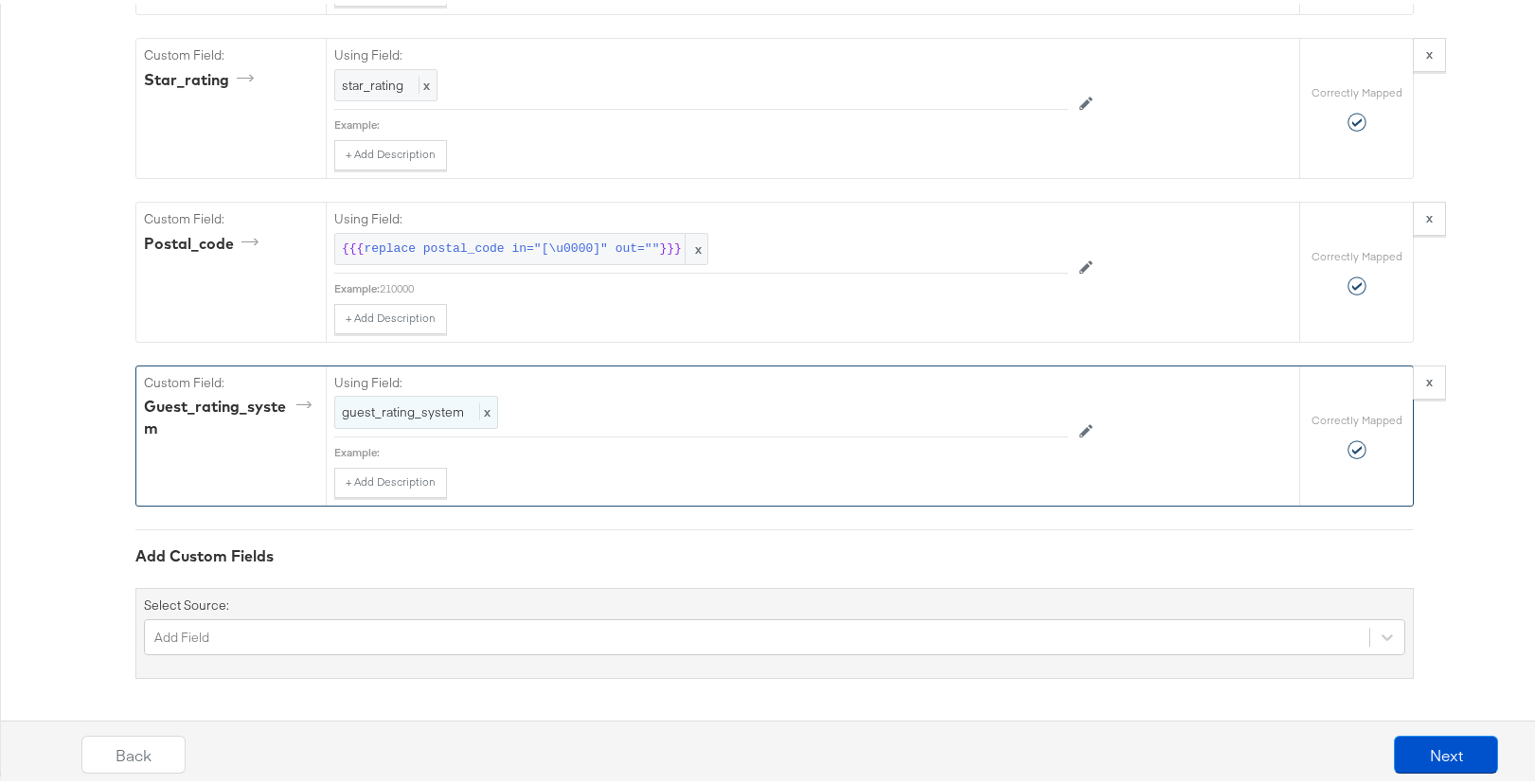 click on "guest_rating_system" at bounding box center (402, 408) 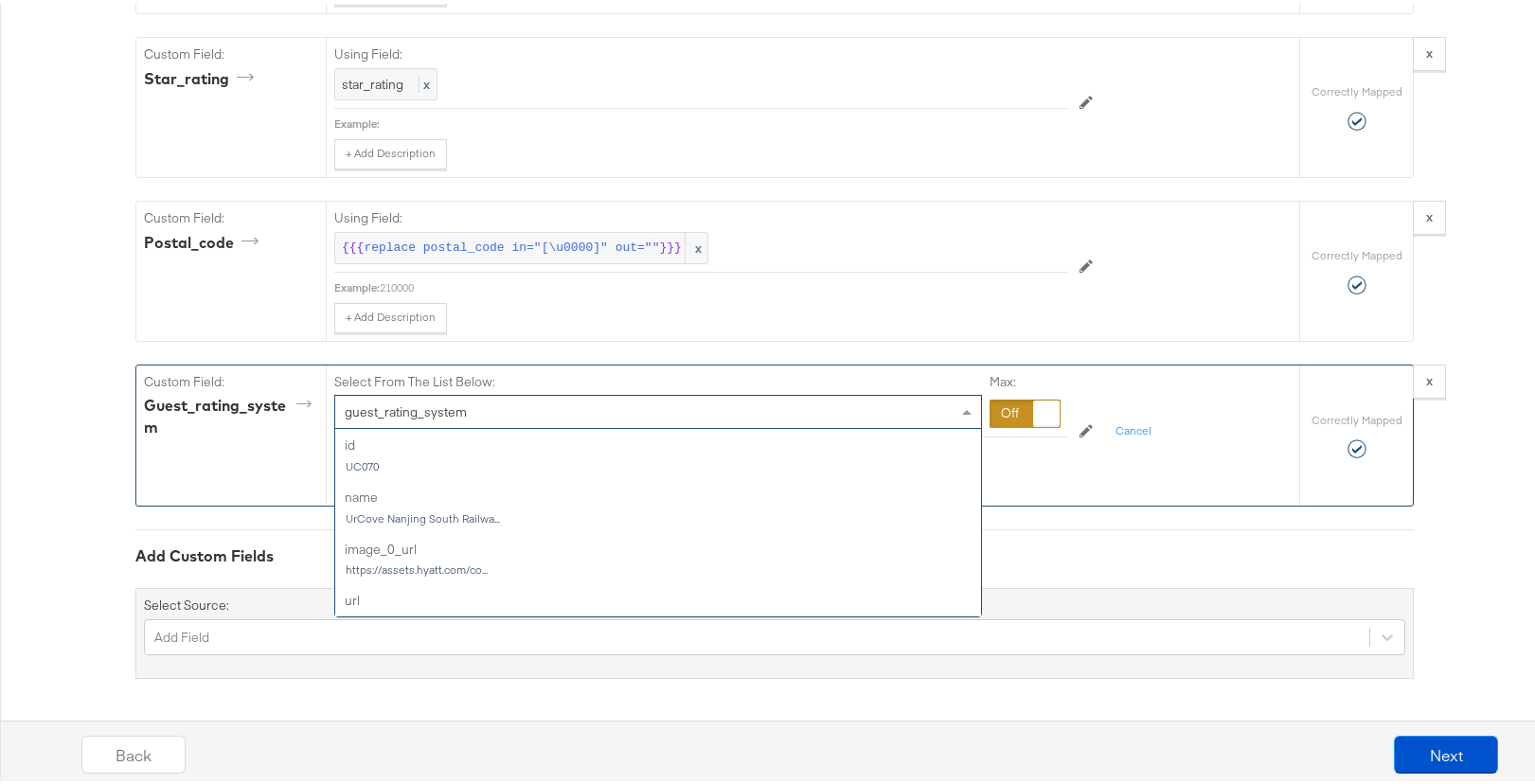 click on "guest_rating_system" at bounding box center (405, 408) 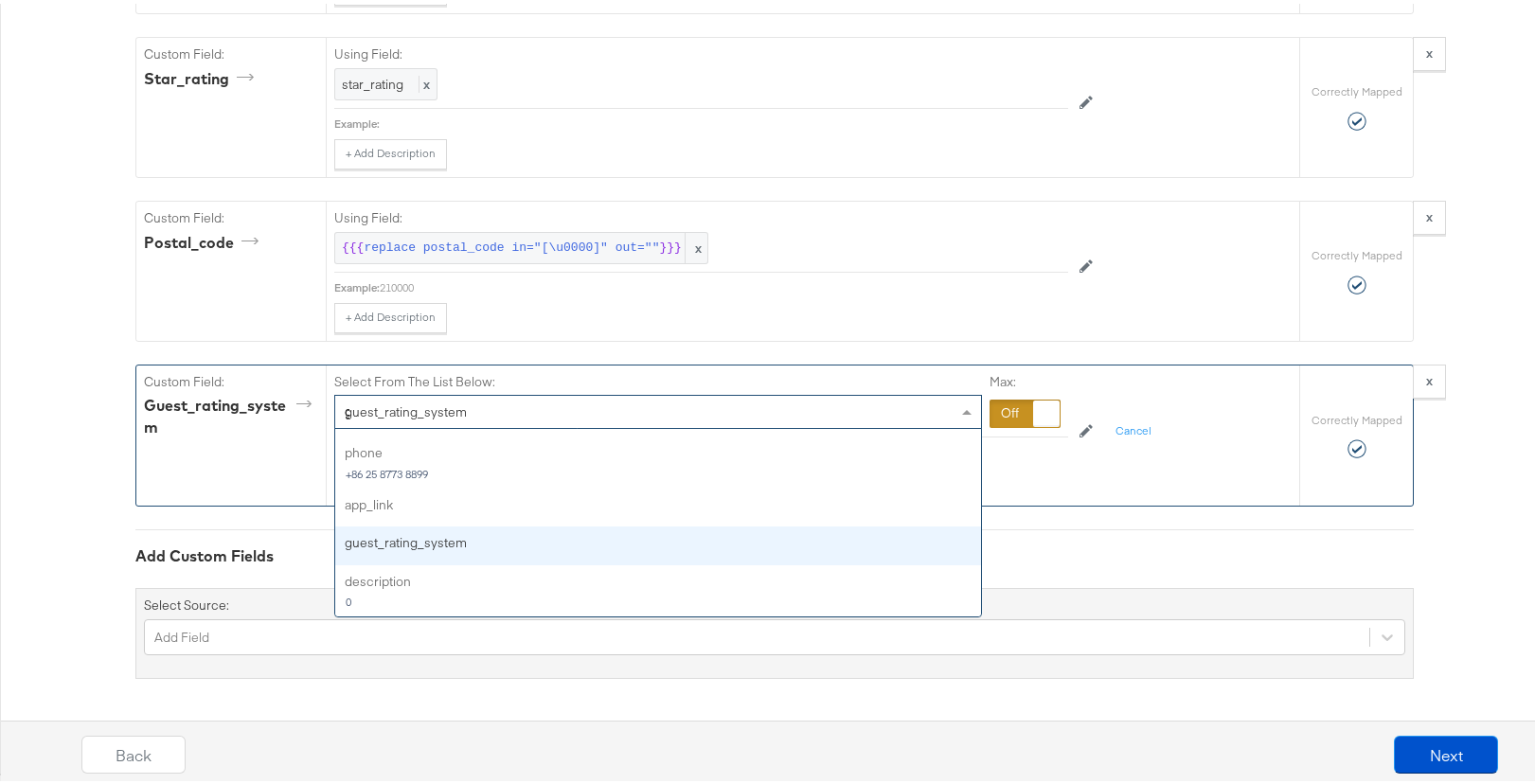 scroll, scrollTop: 224, scrollLeft: 0, axis: vertical 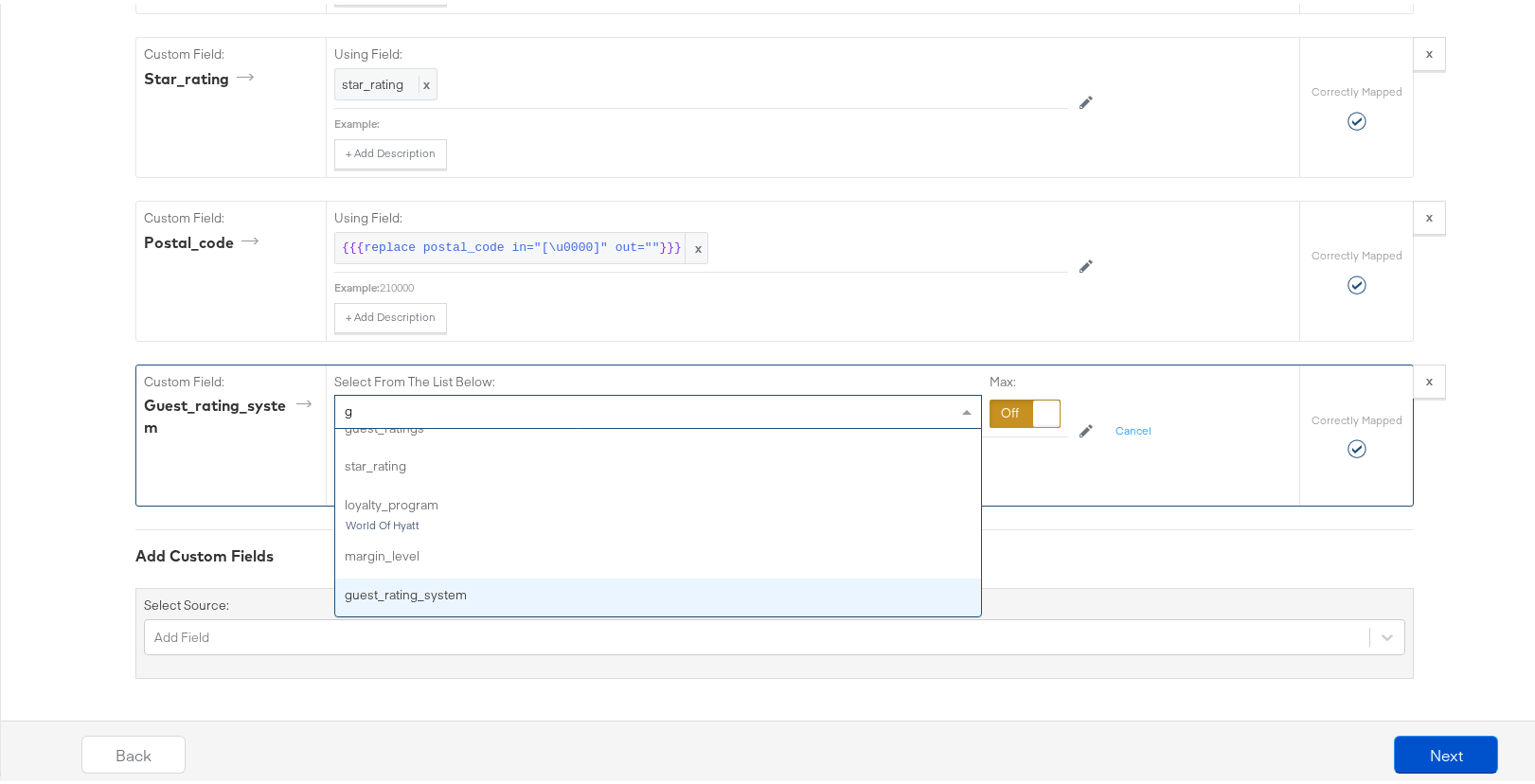 type on "gu" 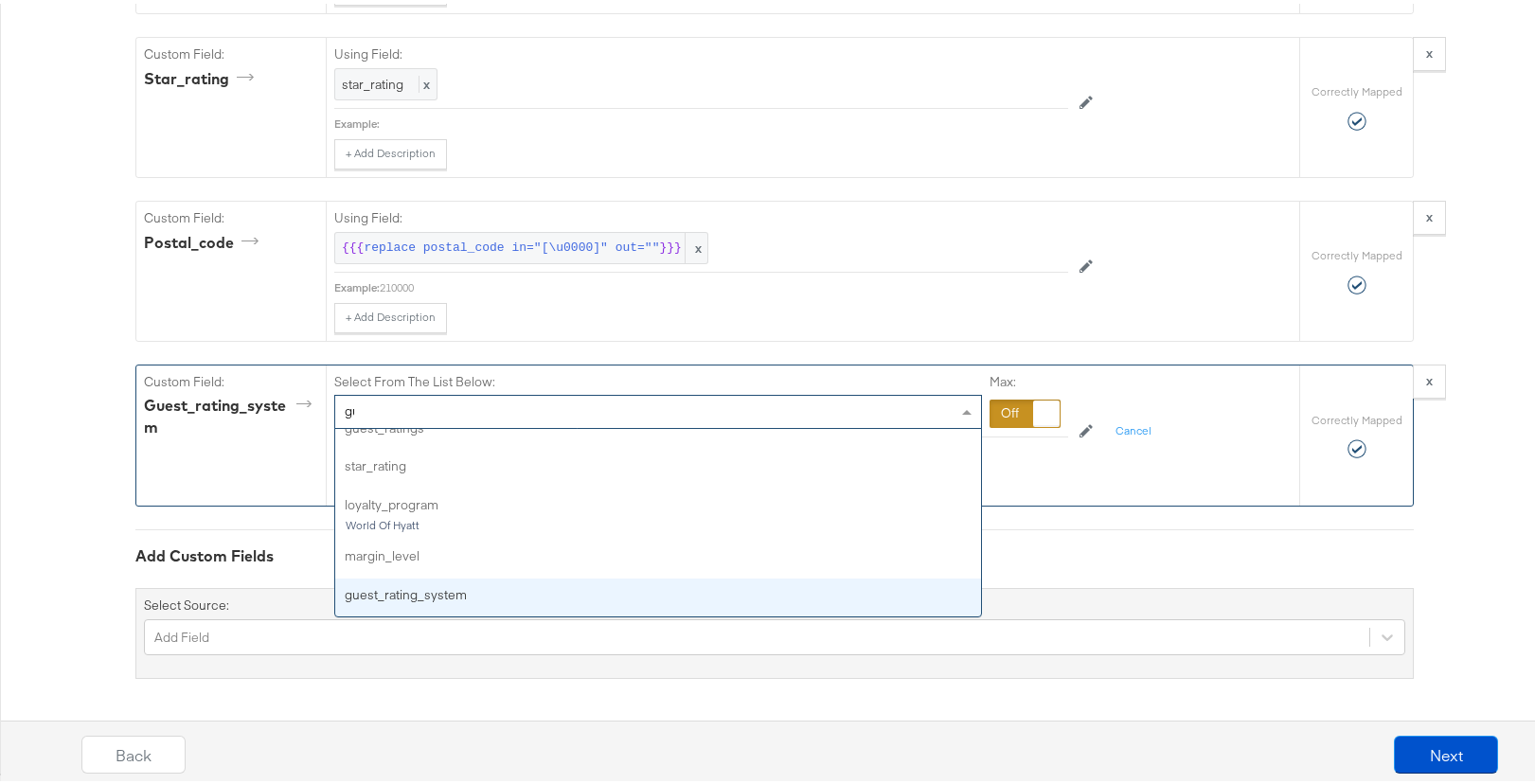 scroll, scrollTop: 0, scrollLeft: 0, axis: both 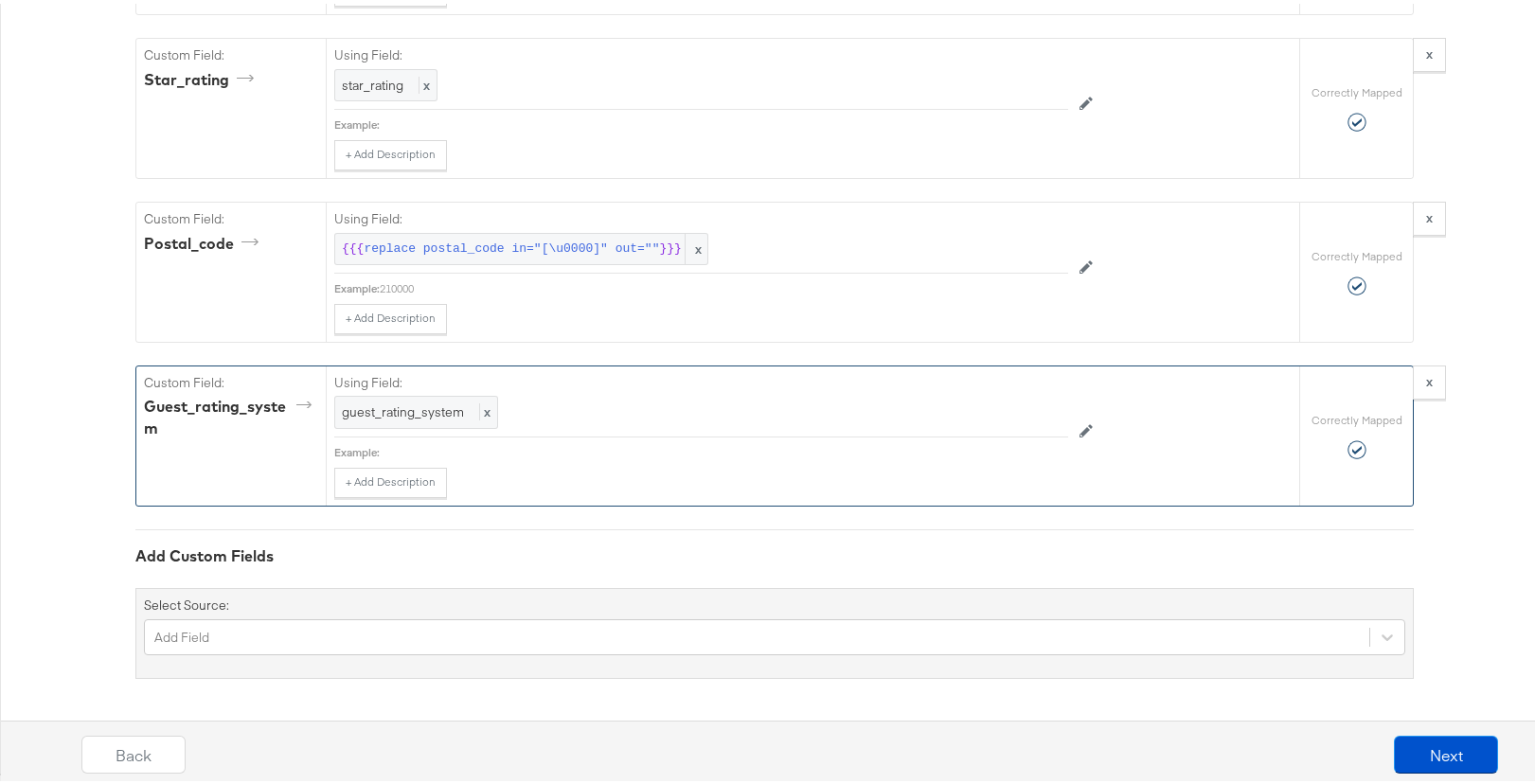 click on "Using Field: guest_rating_system x Example:  + Add Description Add Note Edit Field x Remove Custom Field" at bounding box center [812, 432] 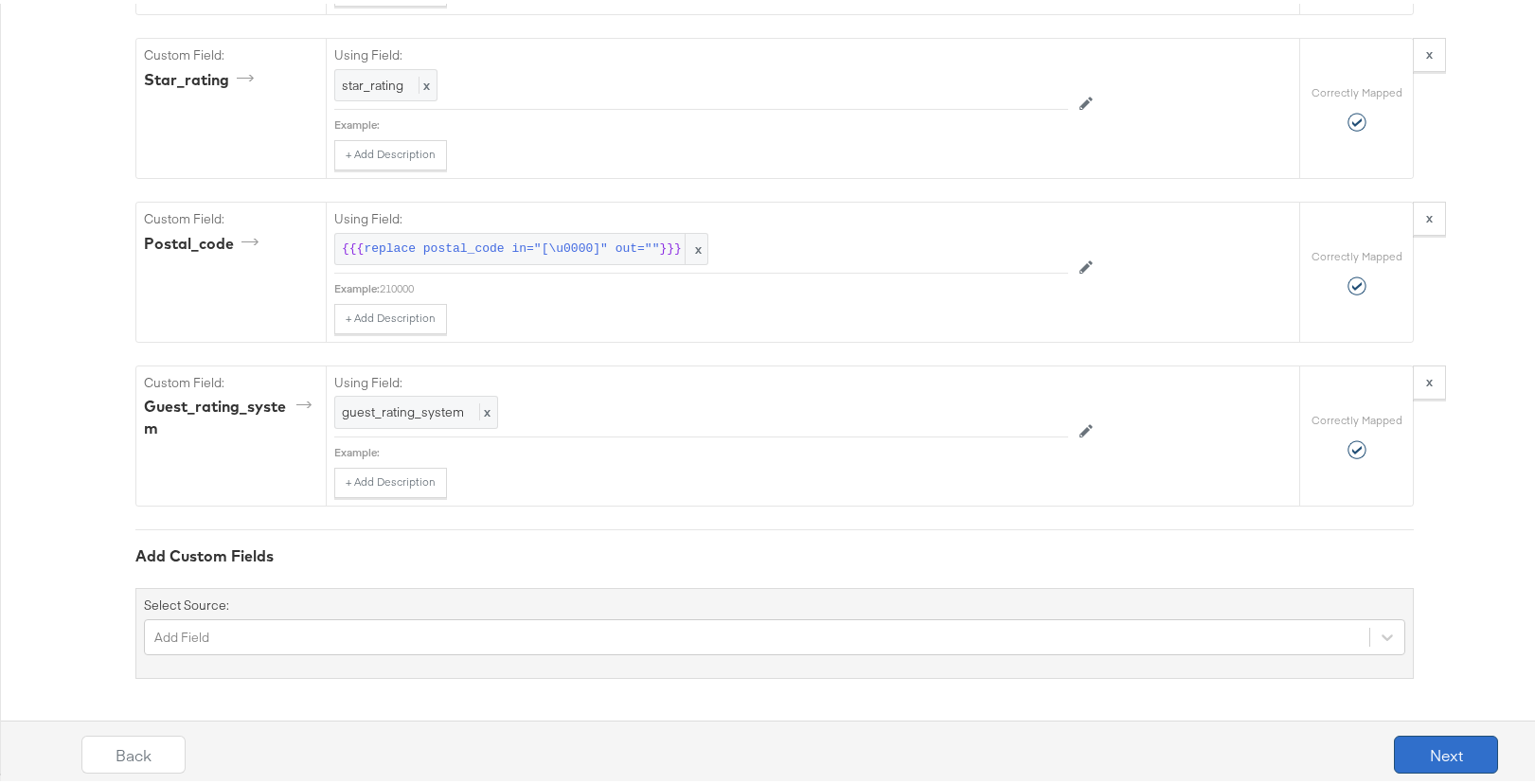 click on "Next" at bounding box center [1446, 751] 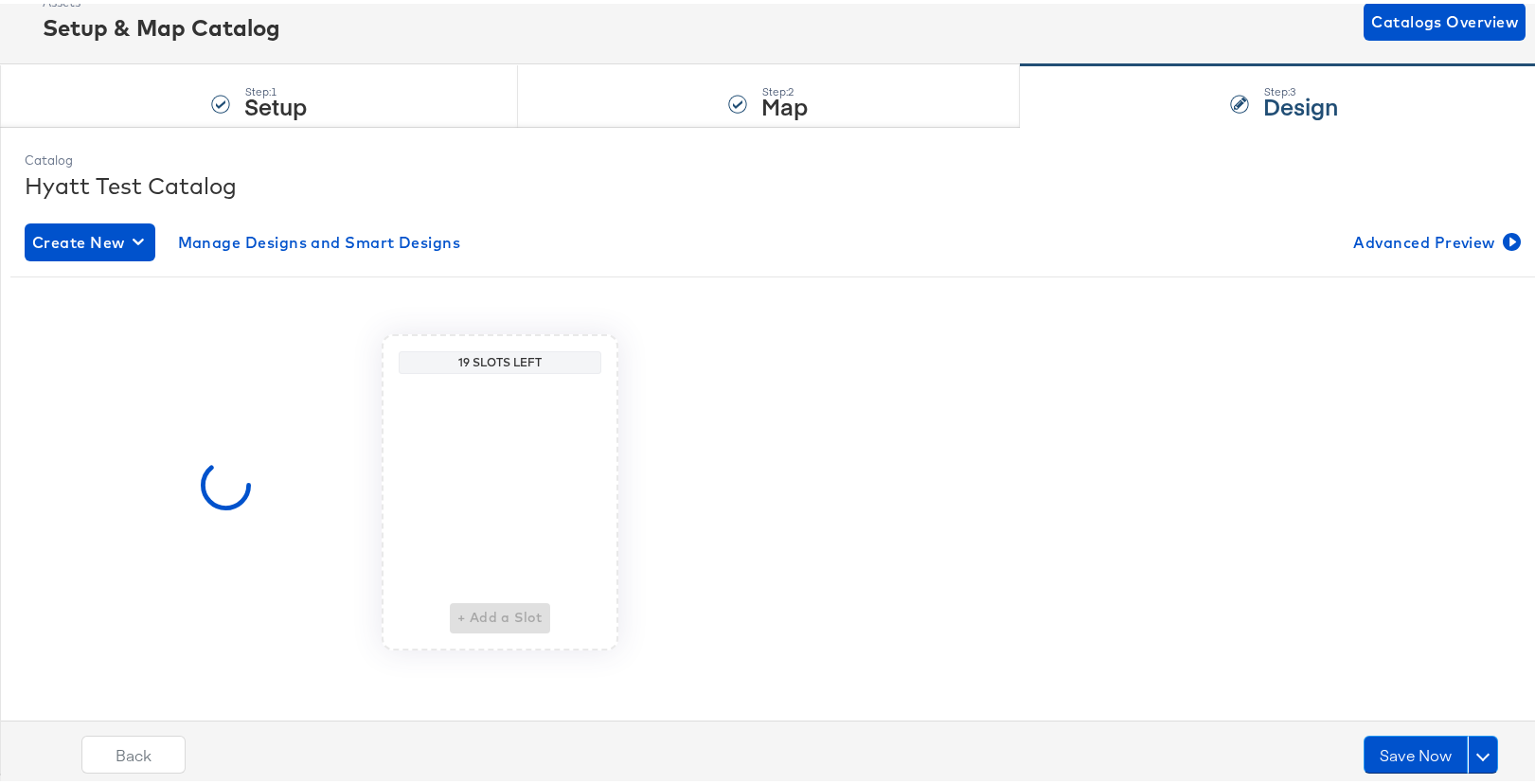 scroll, scrollTop: 0, scrollLeft: 0, axis: both 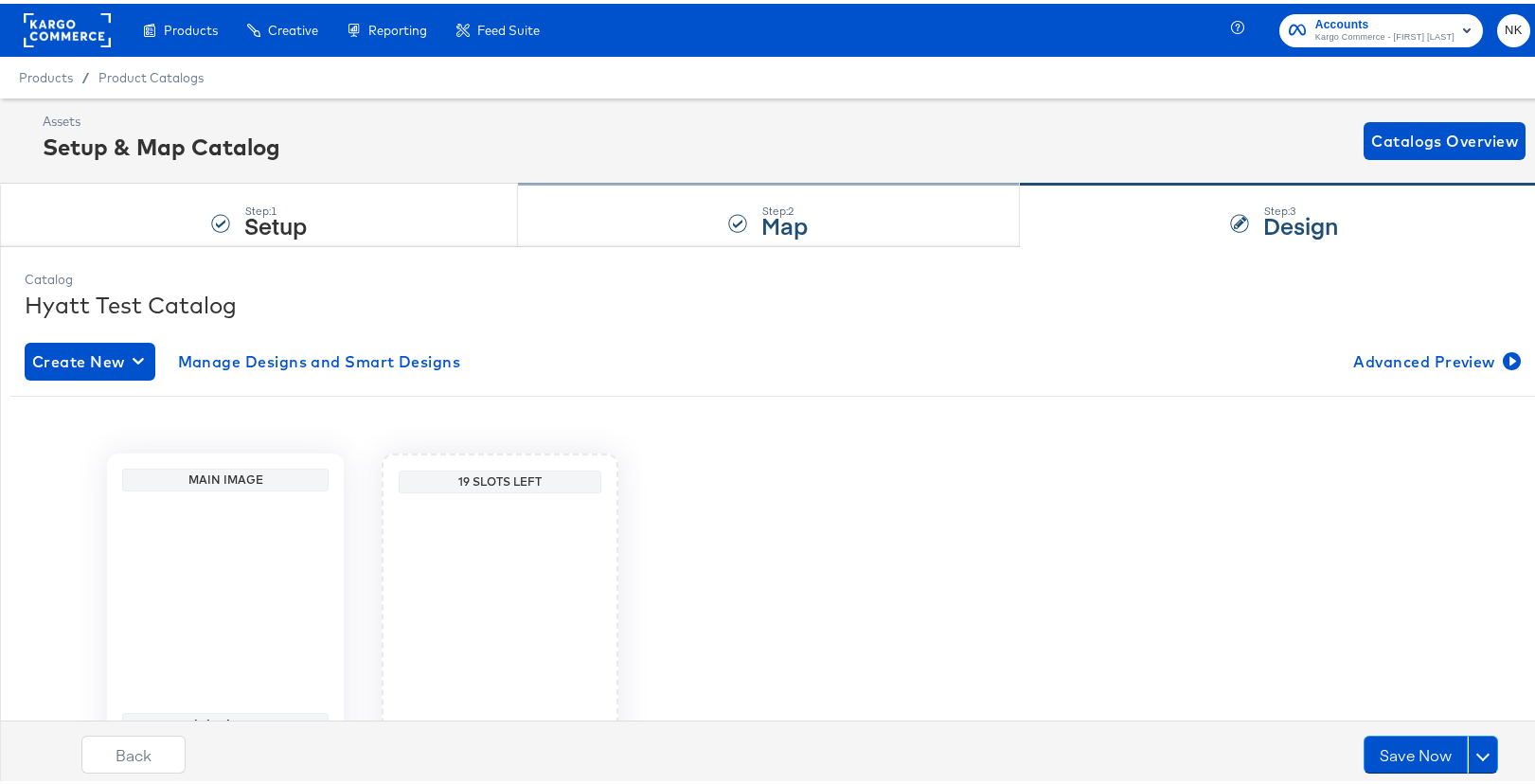 click on "Map" at bounding box center (784, 221) 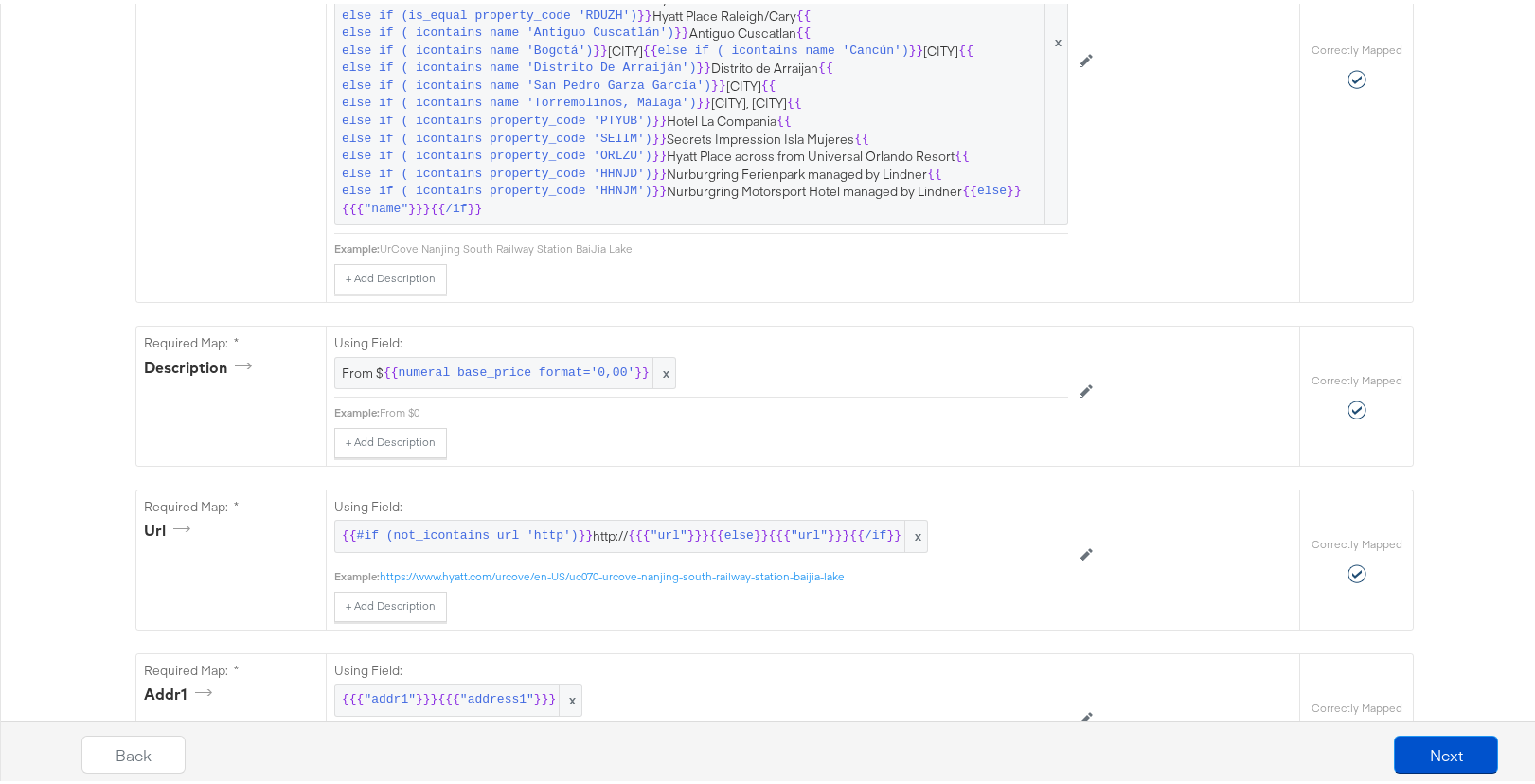 scroll, scrollTop: 0, scrollLeft: 0, axis: both 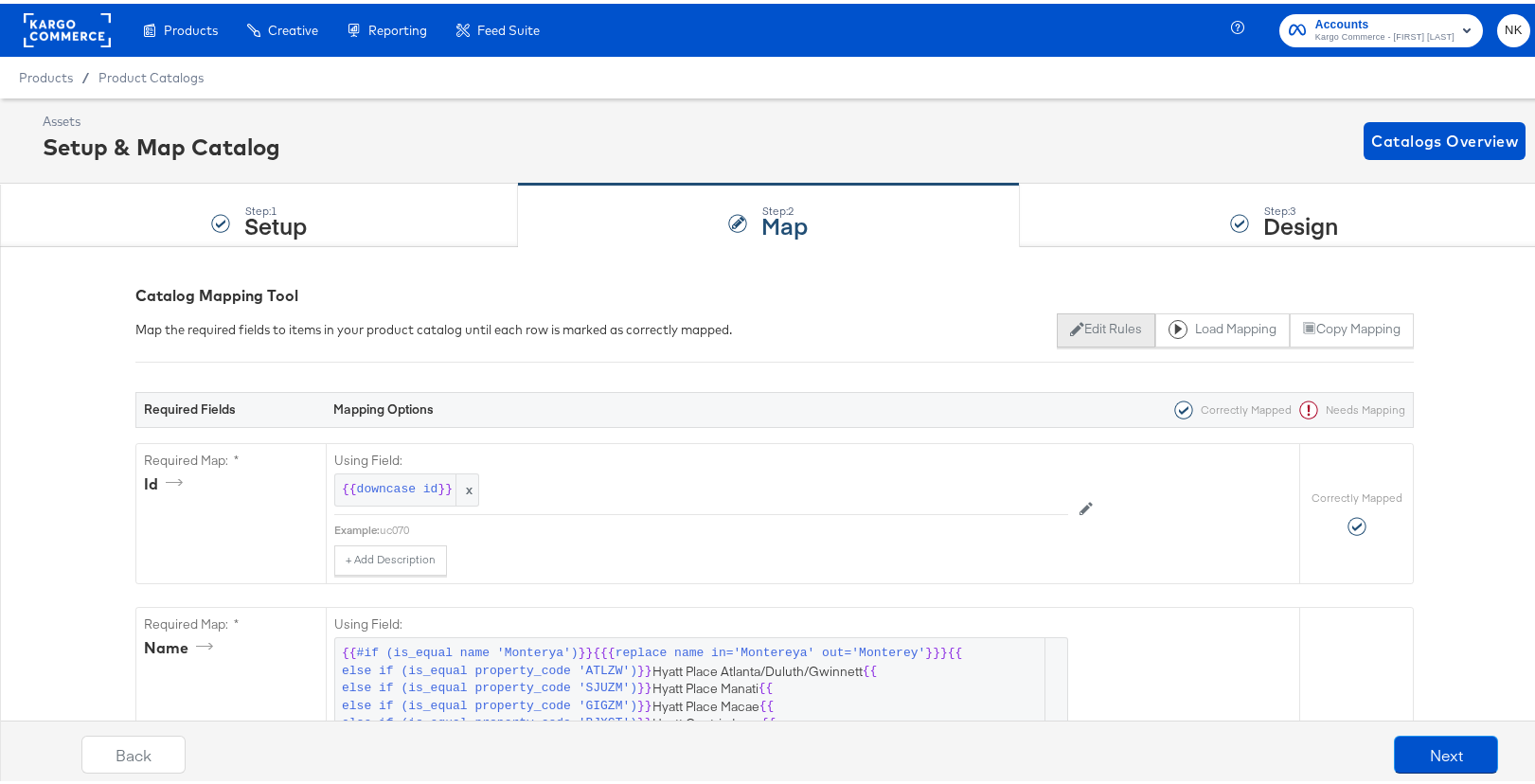 click on "Edit Rules" at bounding box center [1105, 327] 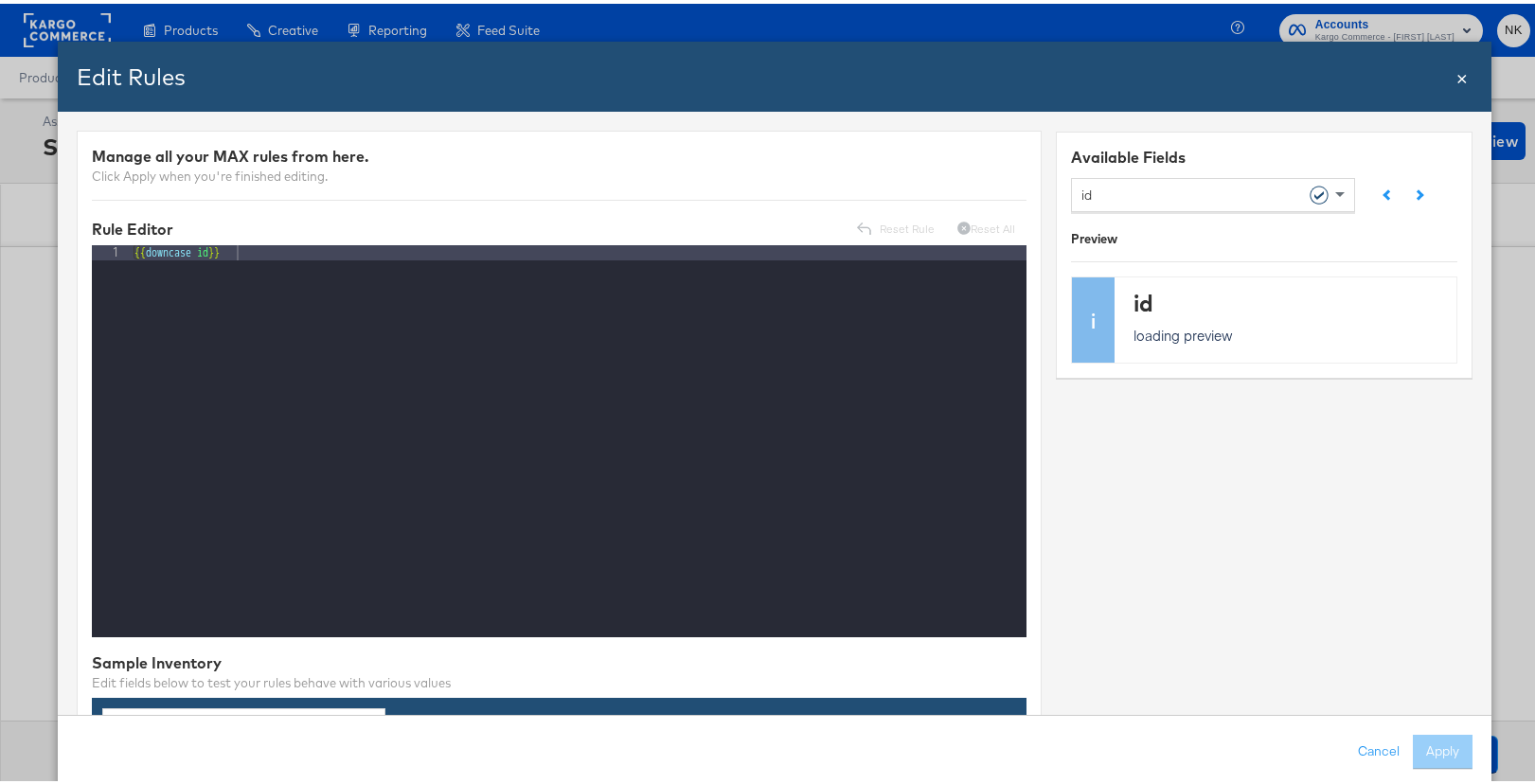 click on "id" at bounding box center (1205, 190) 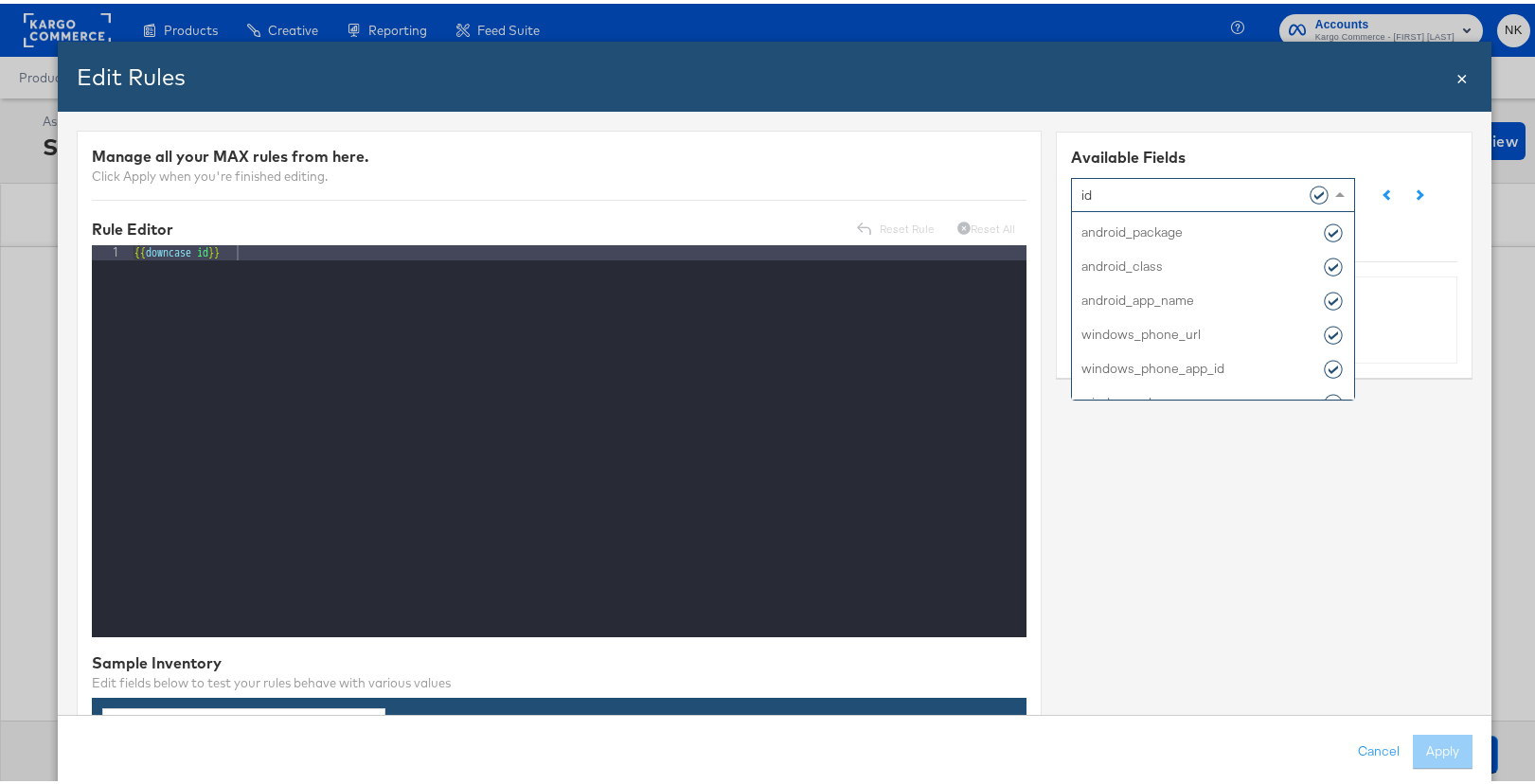 scroll, scrollTop: 2437, scrollLeft: 0, axis: vertical 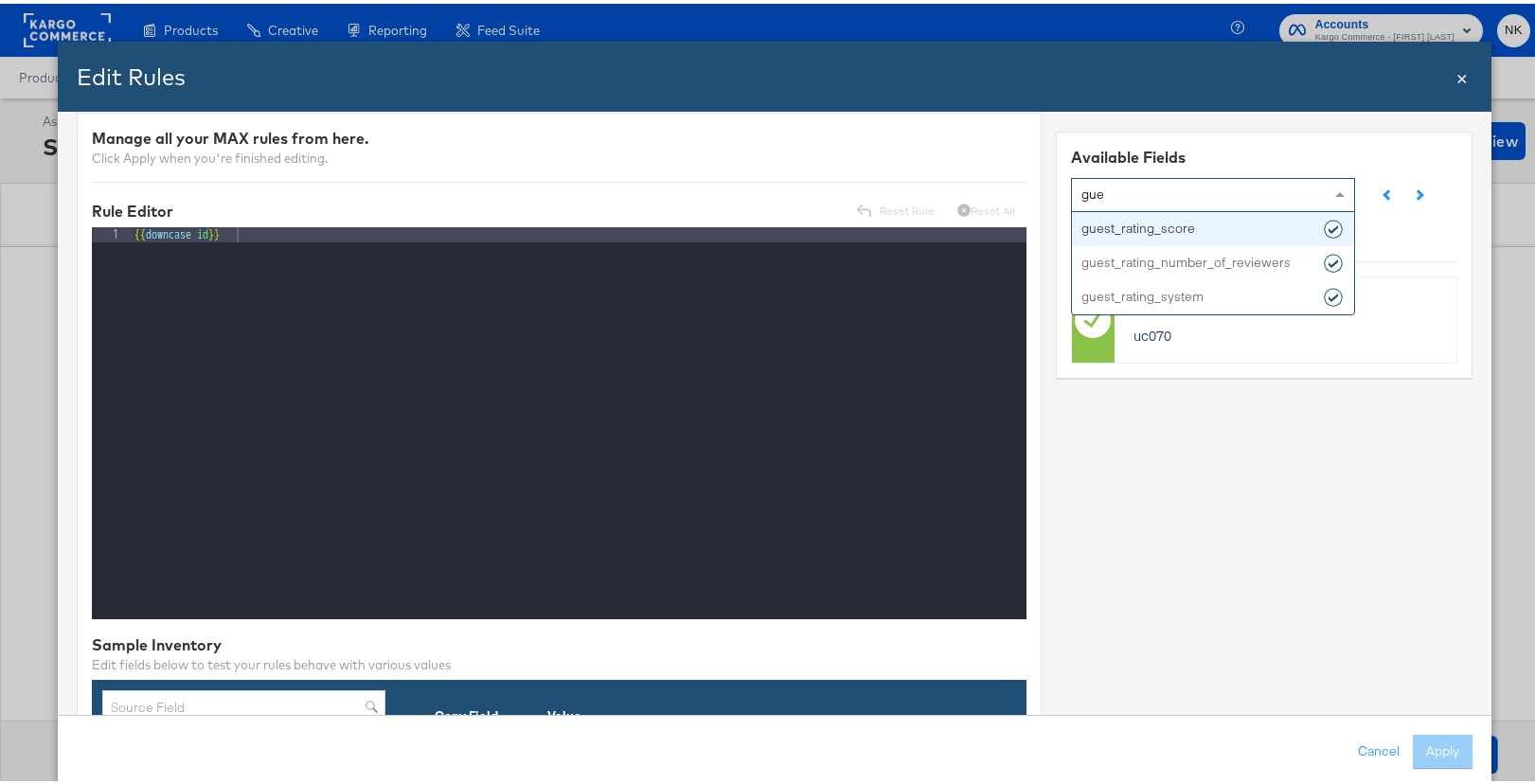 type on "gues" 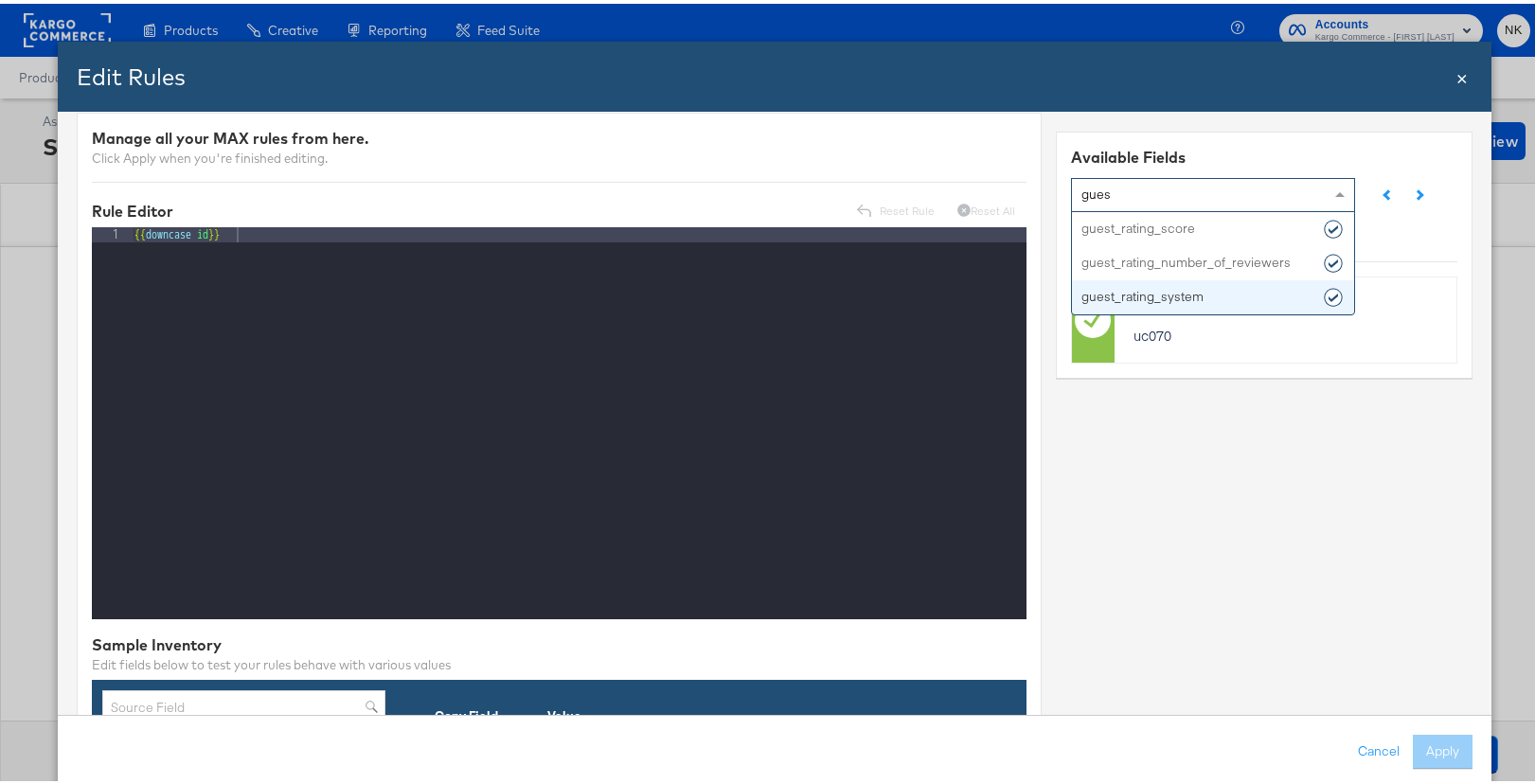 type 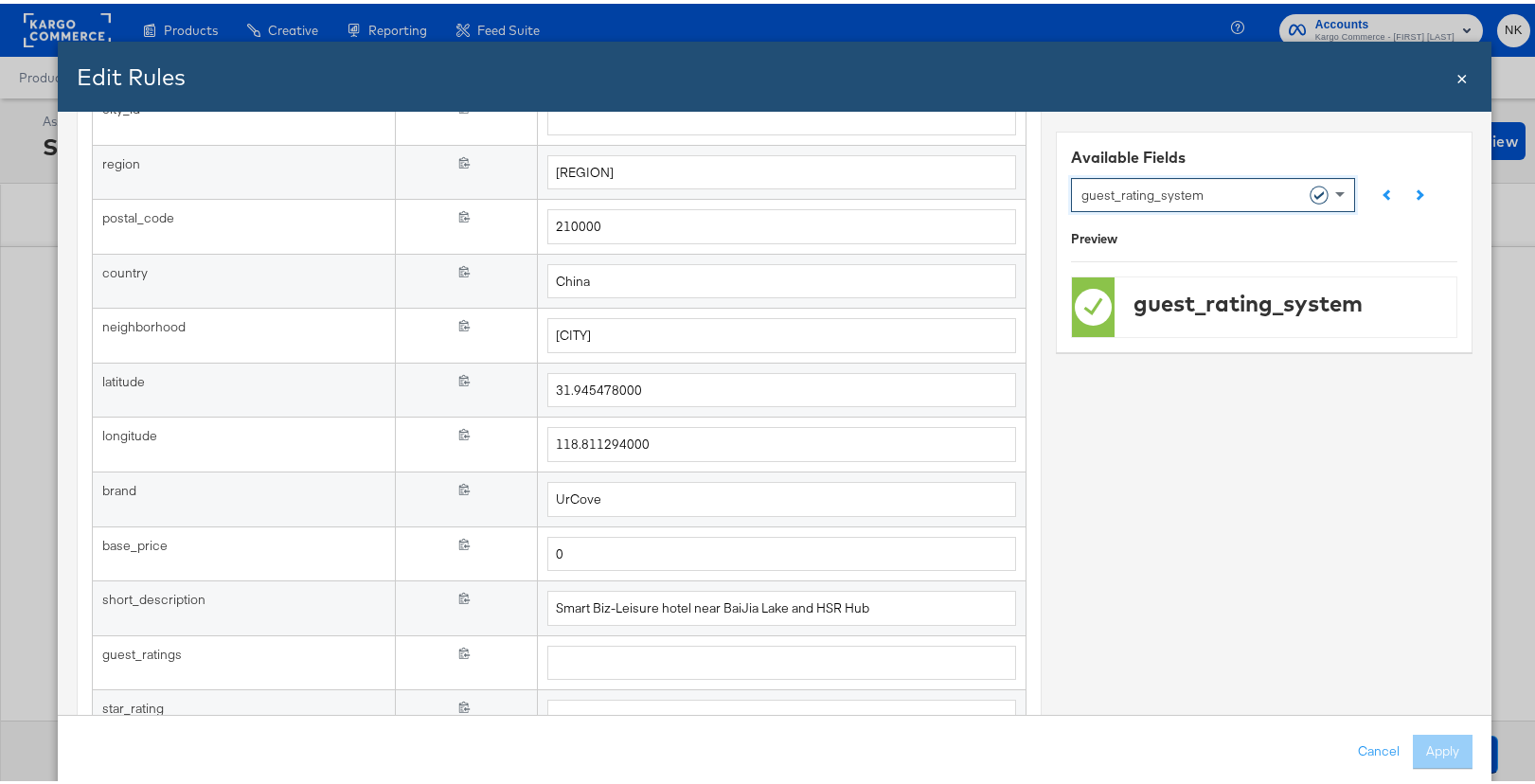 scroll, scrollTop: 1467, scrollLeft: 0, axis: vertical 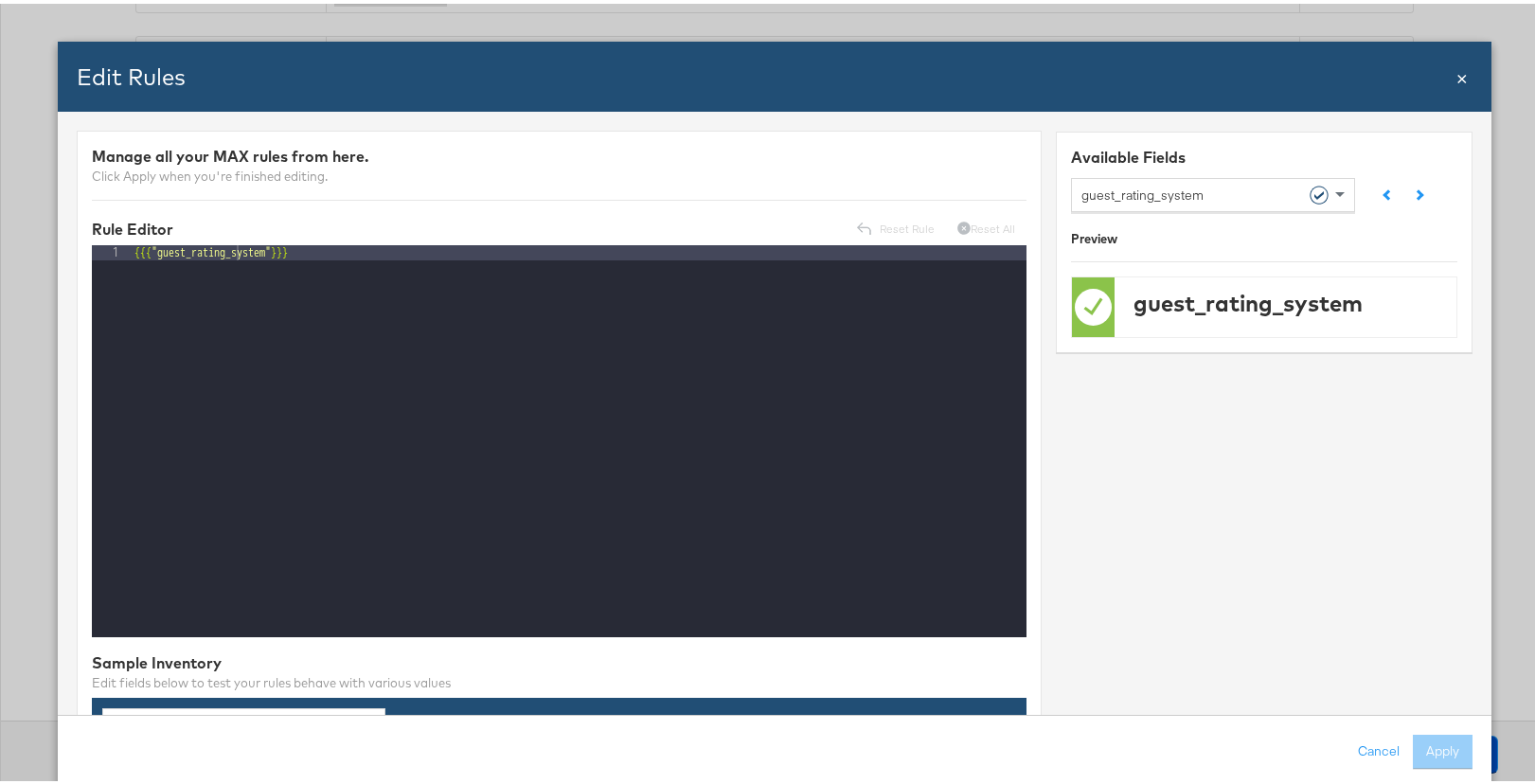 click on "Edit Rules Close ×" at bounding box center [775, 73] 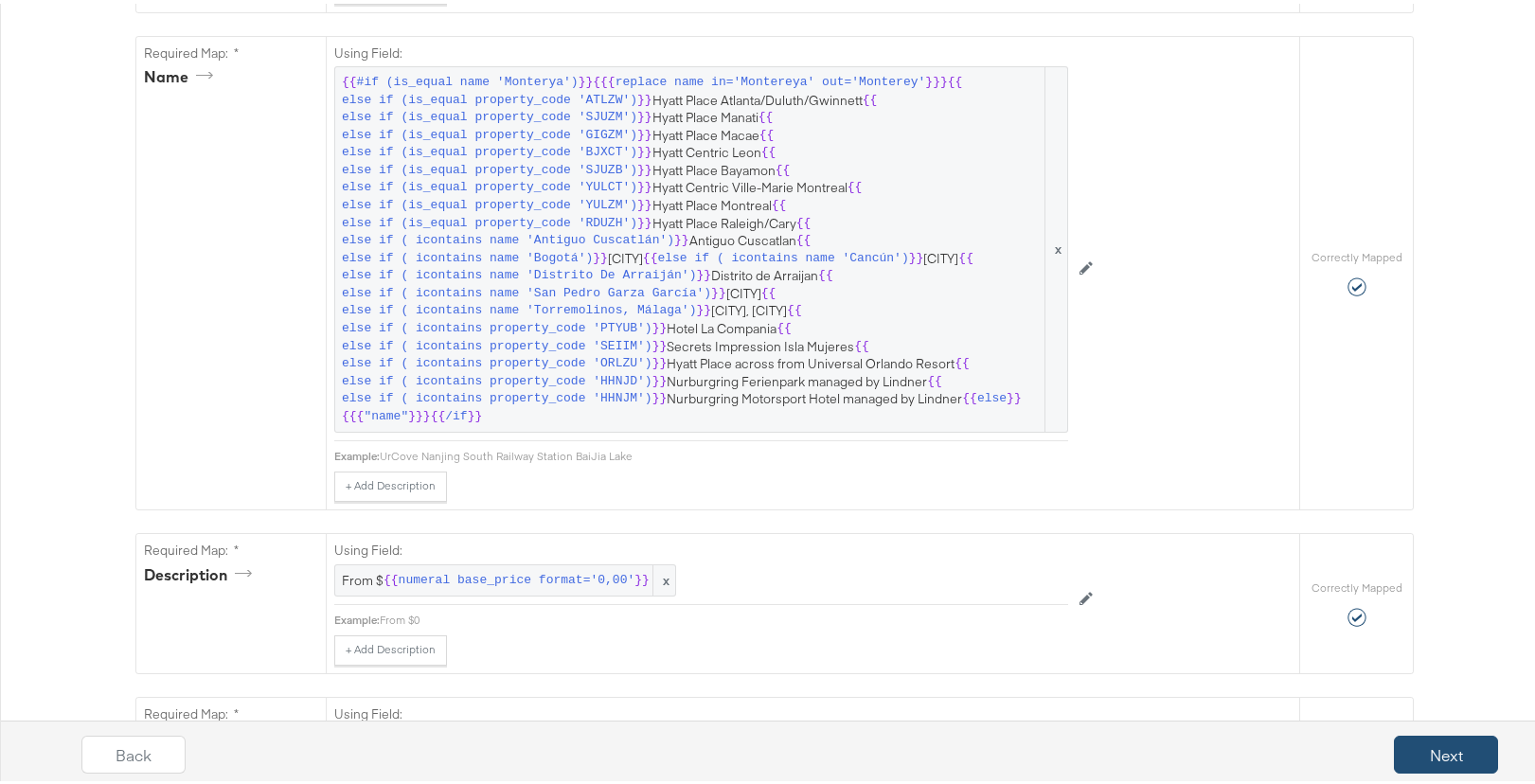 scroll, scrollTop: 0, scrollLeft: 0, axis: both 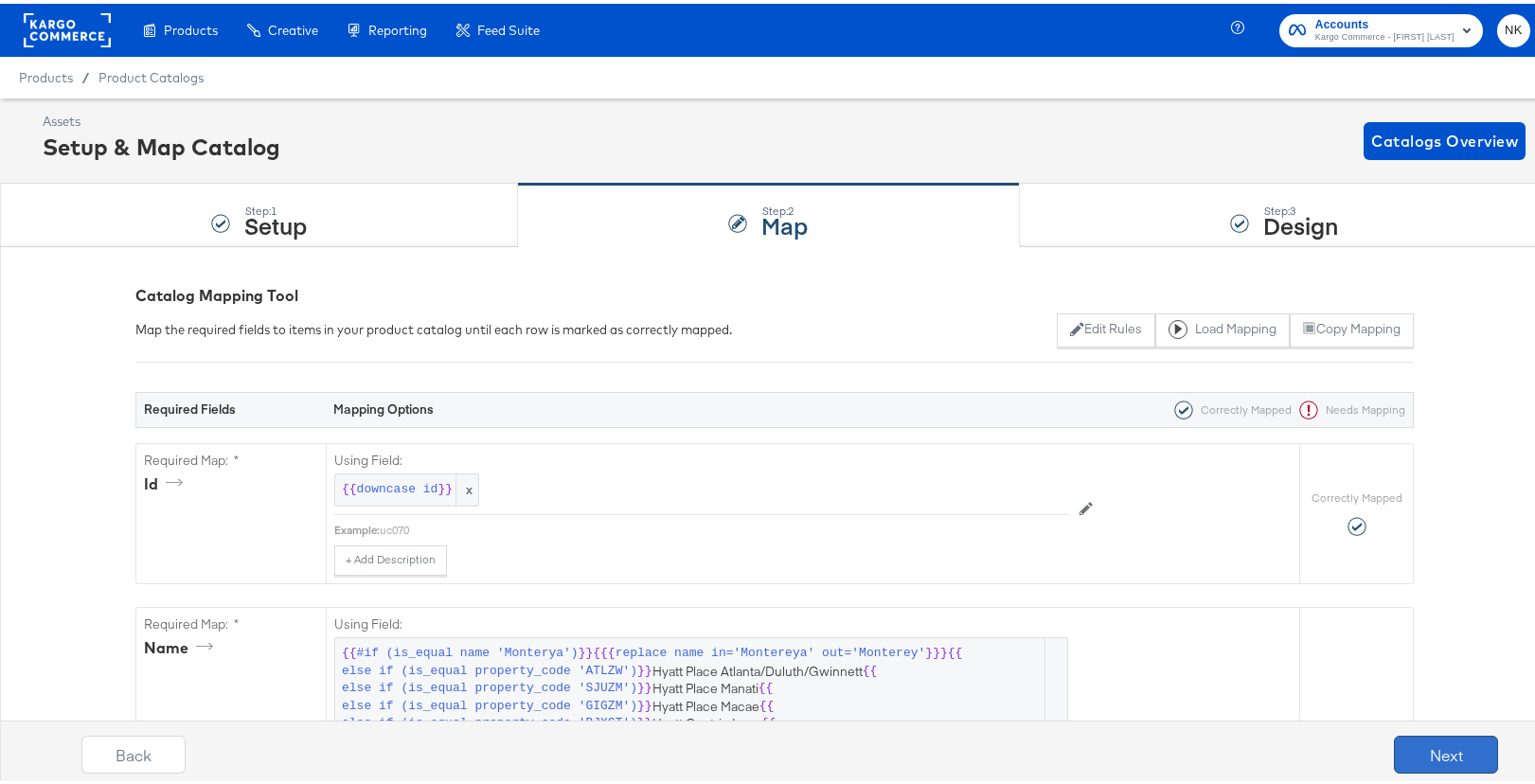 click on "Next" at bounding box center (1446, 751) 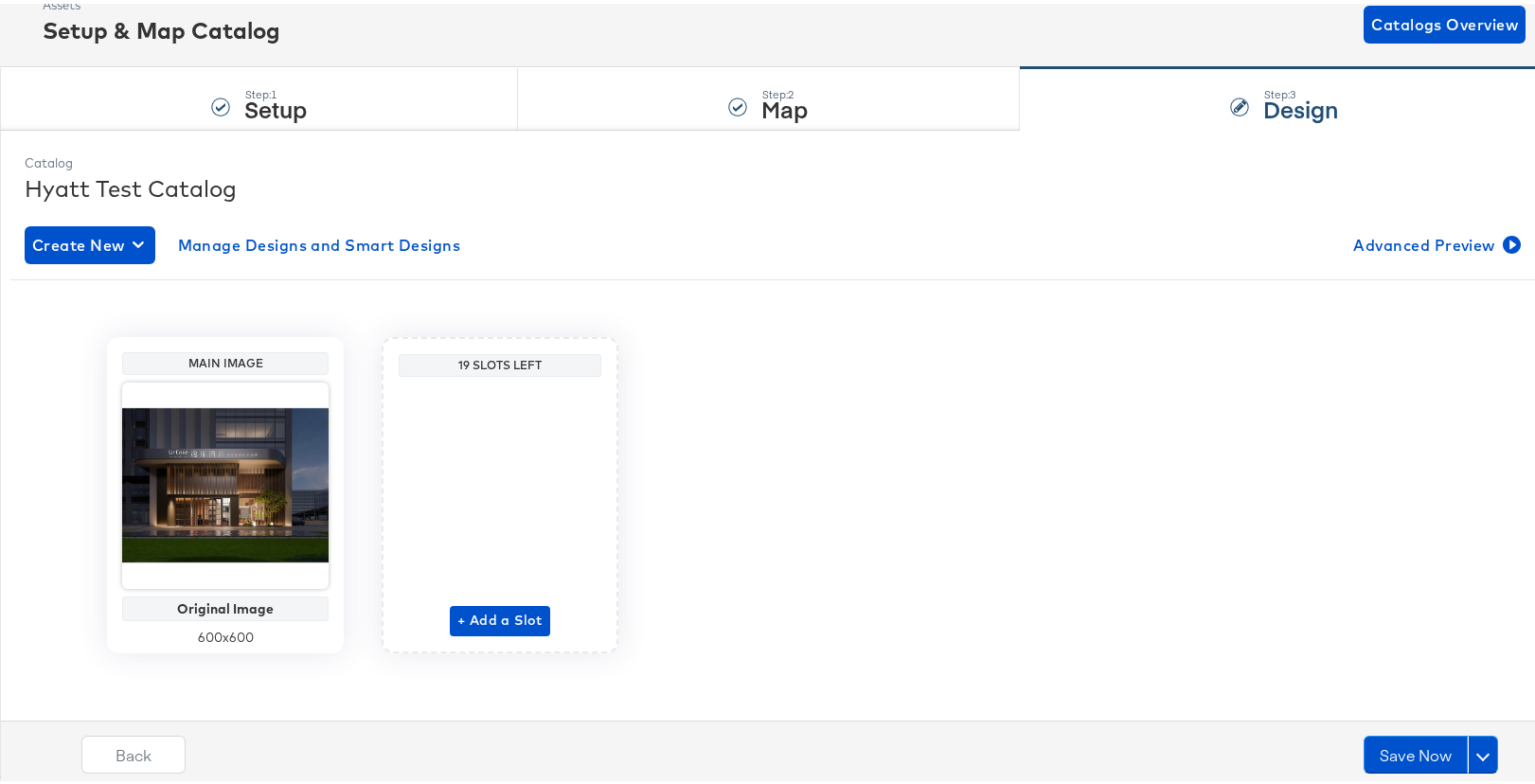 scroll, scrollTop: 119, scrollLeft: 0, axis: vertical 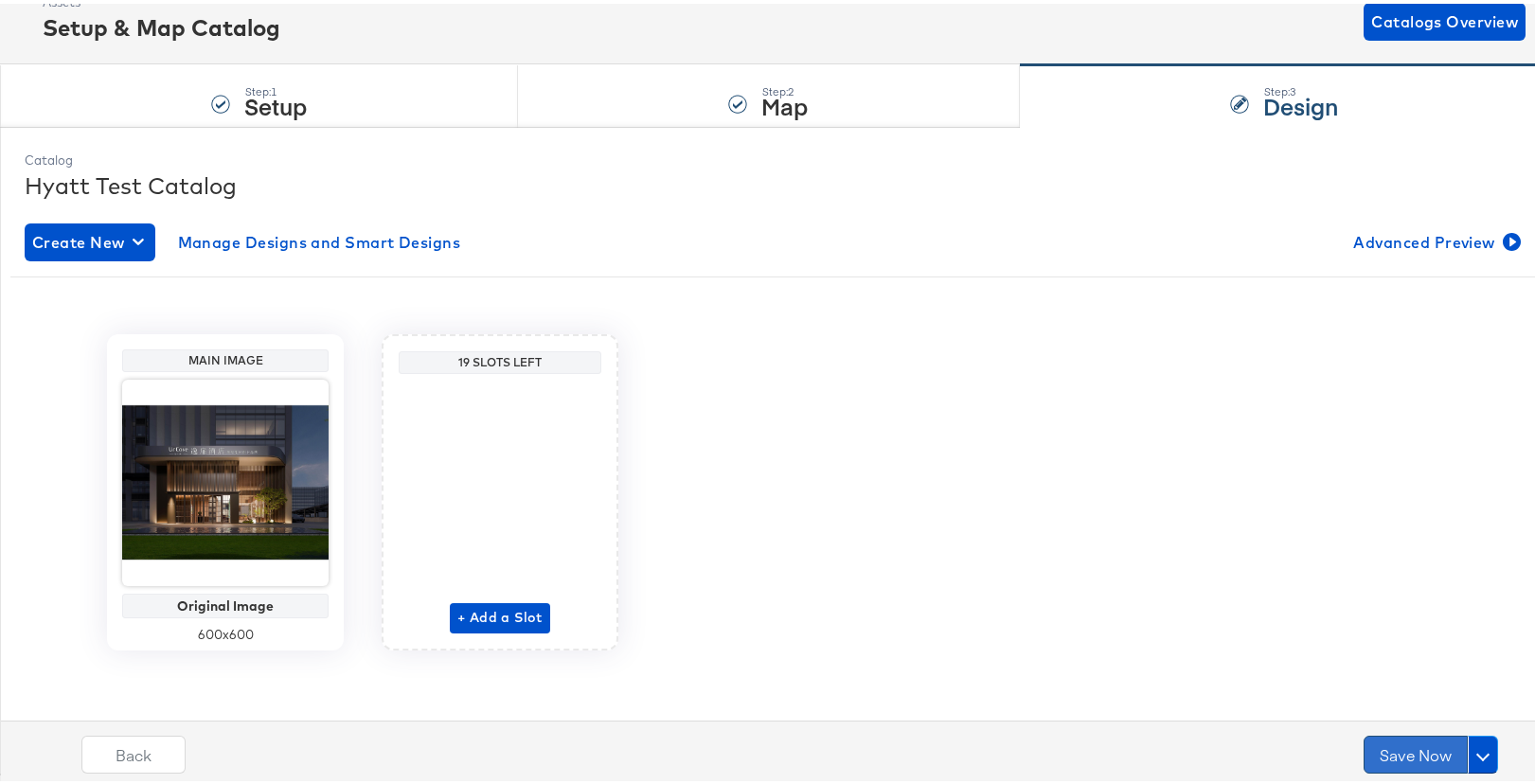 click on "Save Now" at bounding box center (1416, 751) 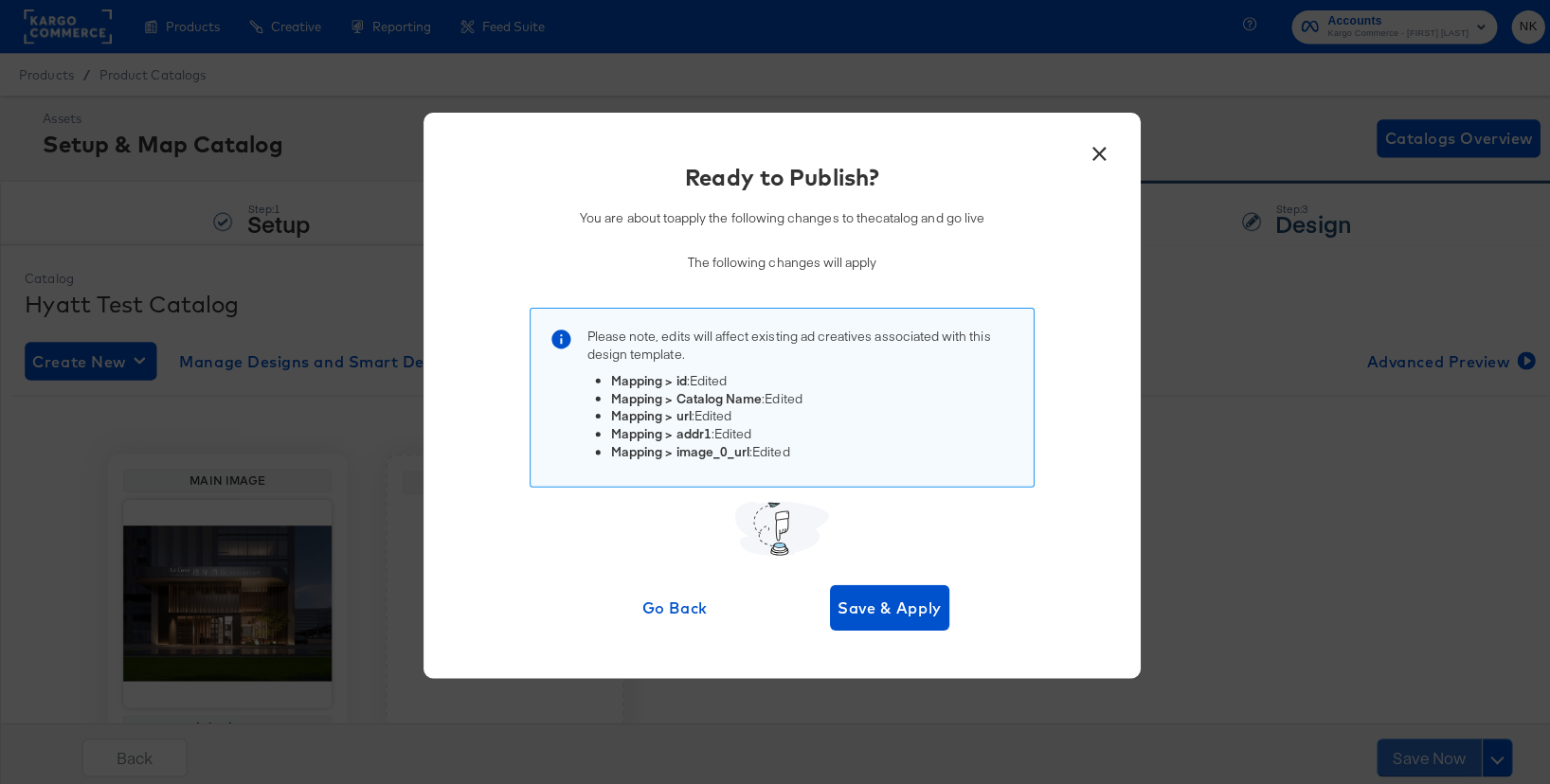 scroll, scrollTop: 2, scrollLeft: 0, axis: vertical 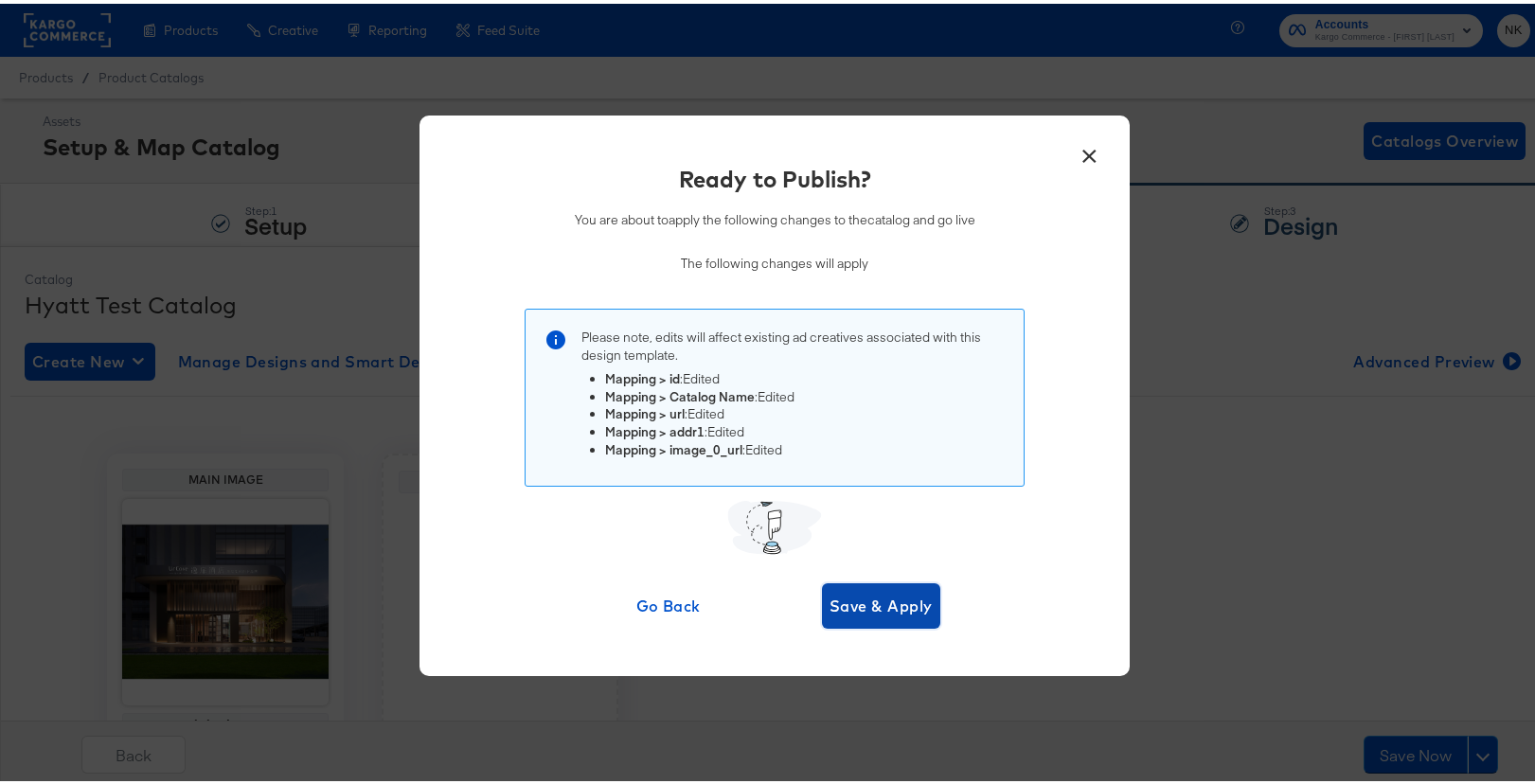 click on "Save & Apply" at bounding box center [881, 602] 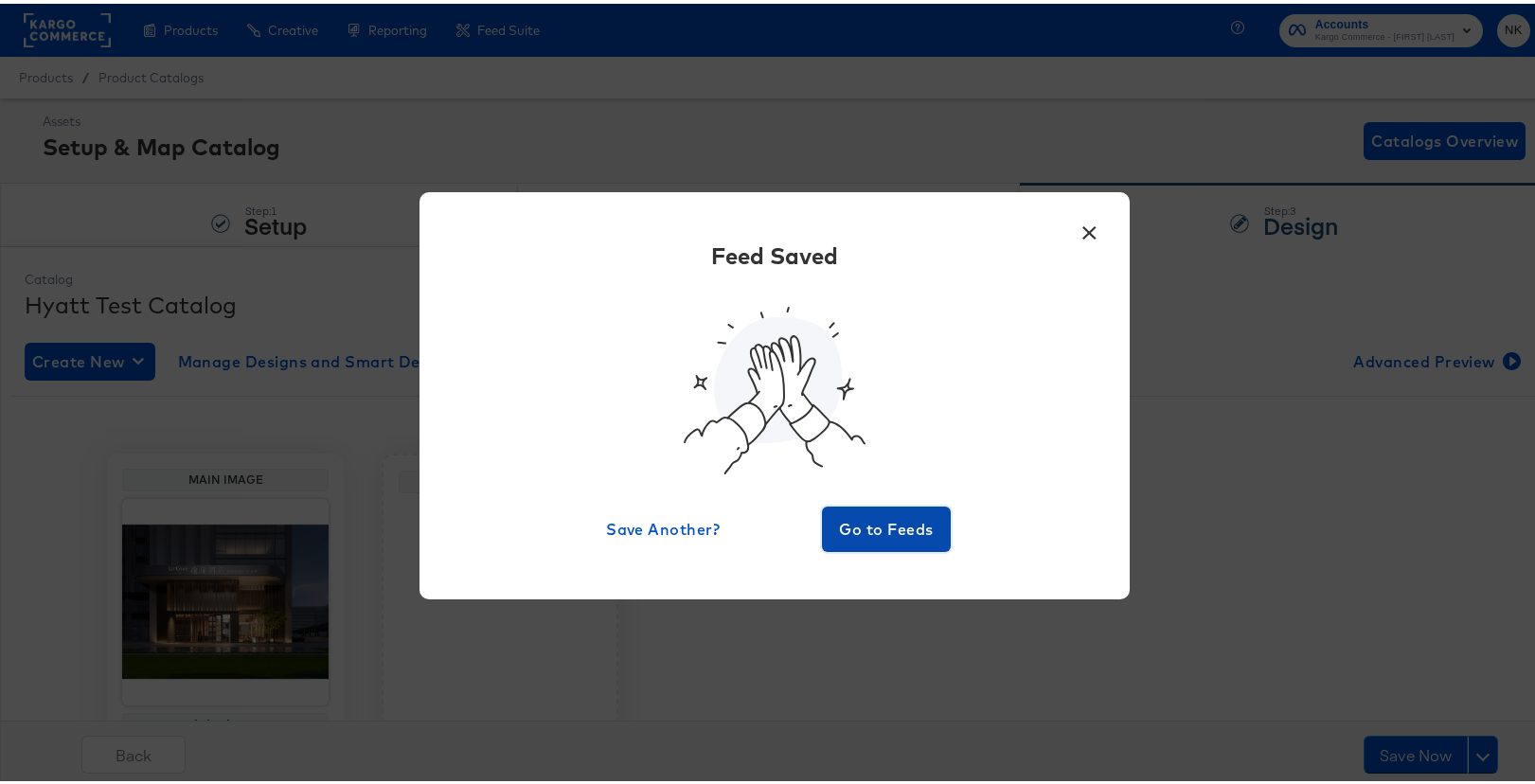 click on "Go to Feeds" at bounding box center [886, 526] 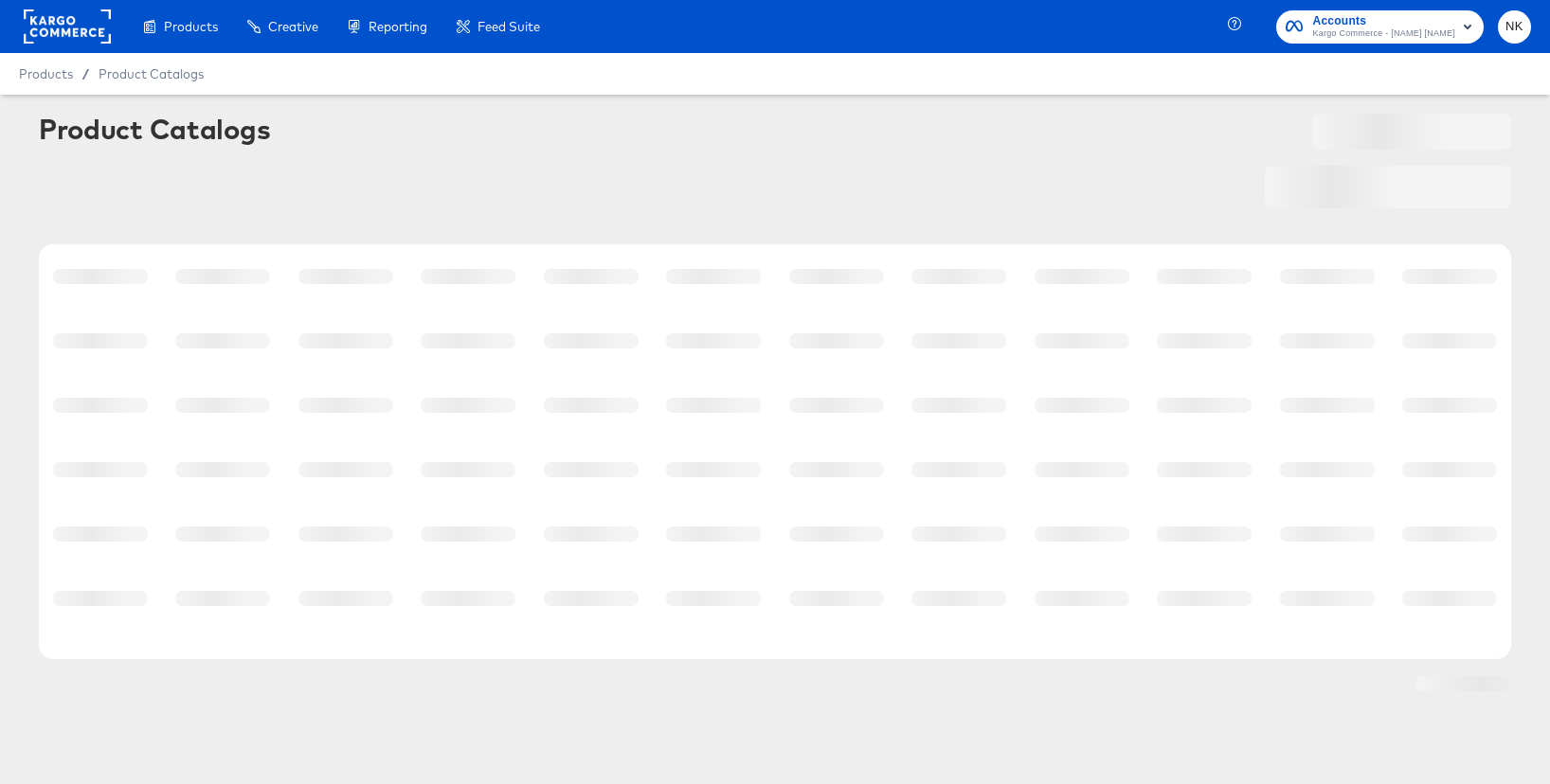 scroll, scrollTop: 0, scrollLeft: 0, axis: both 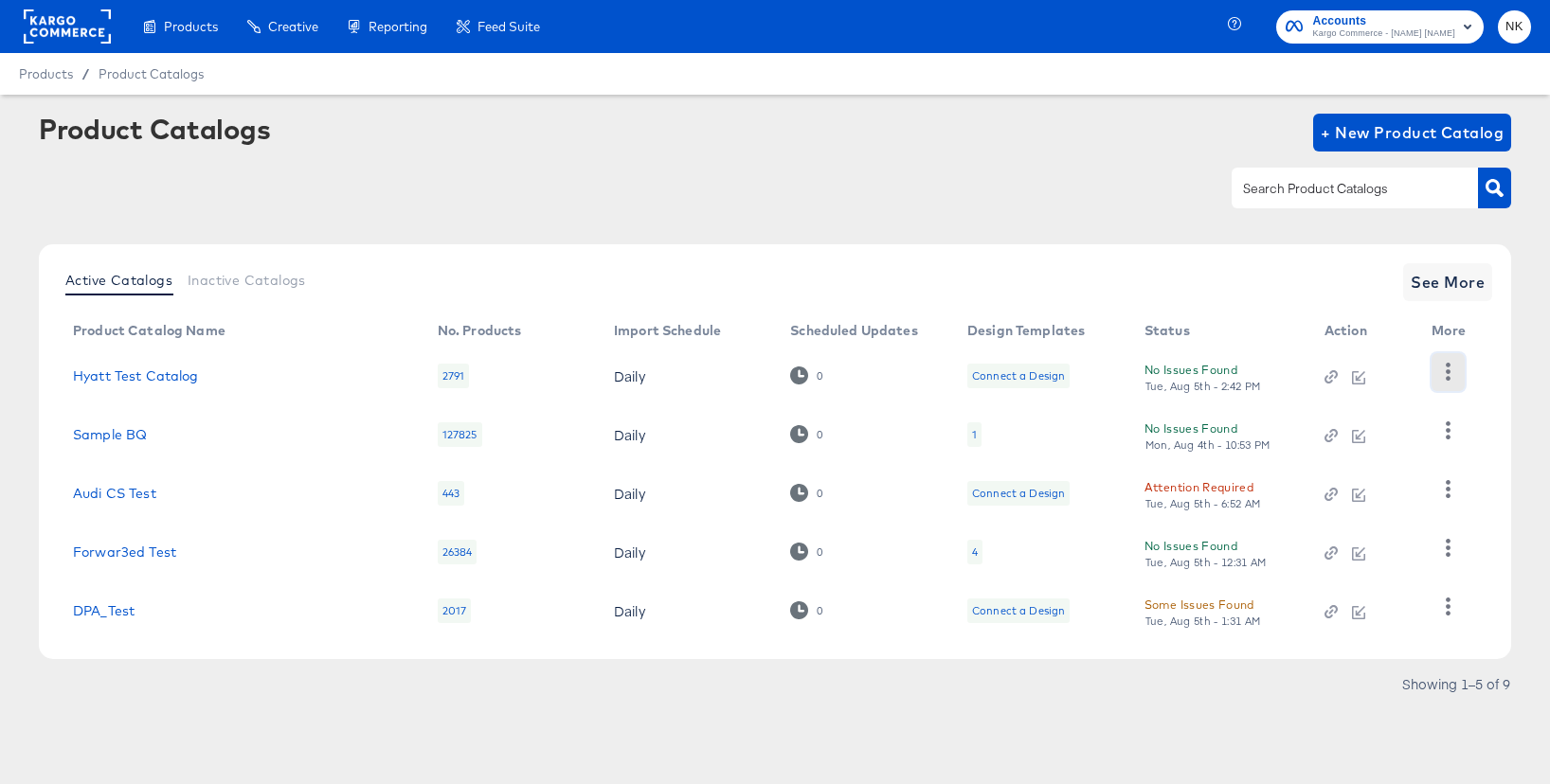 click 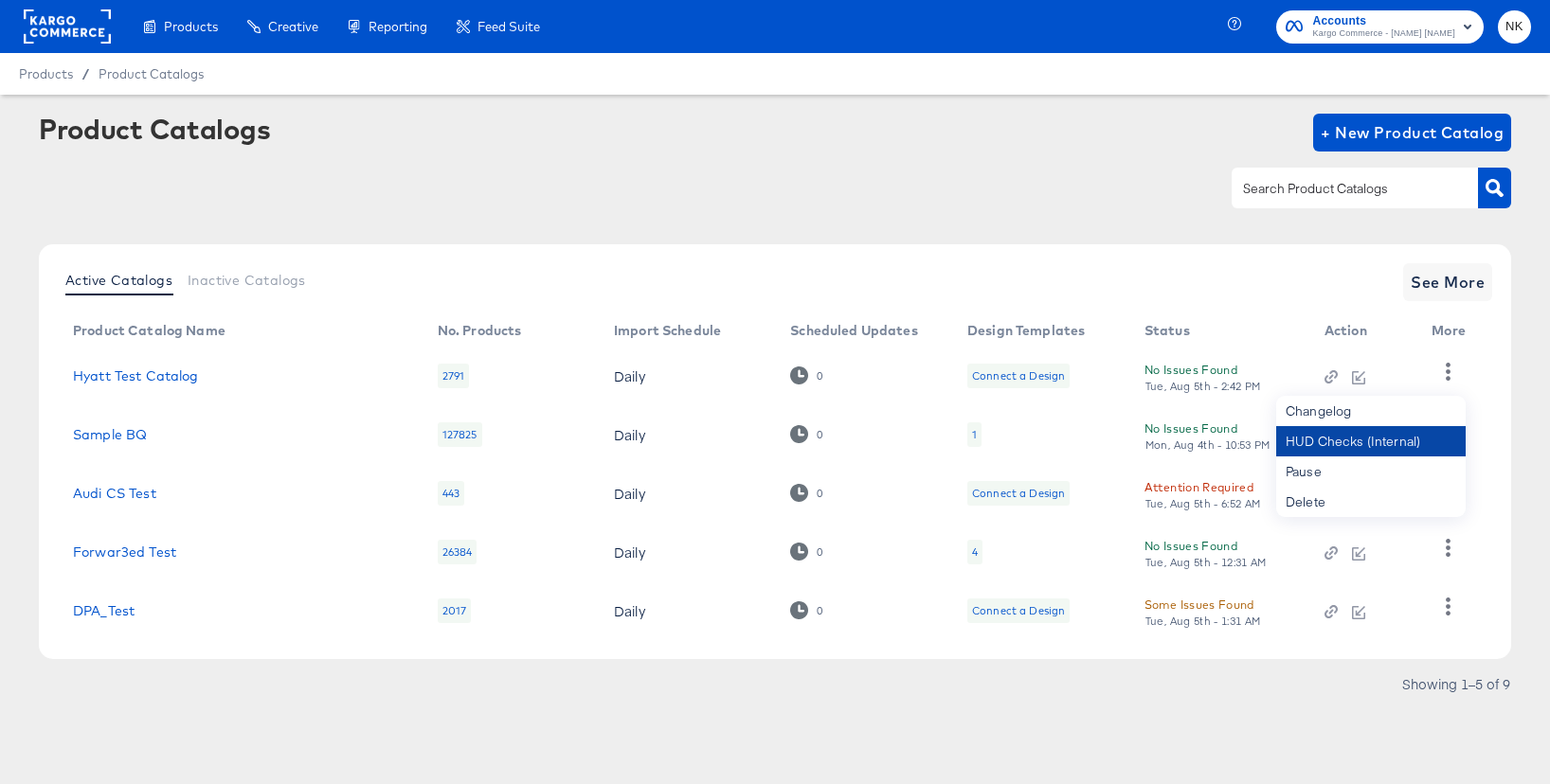 click on "HUD Checks (Internal)" at bounding box center [1371, 441] 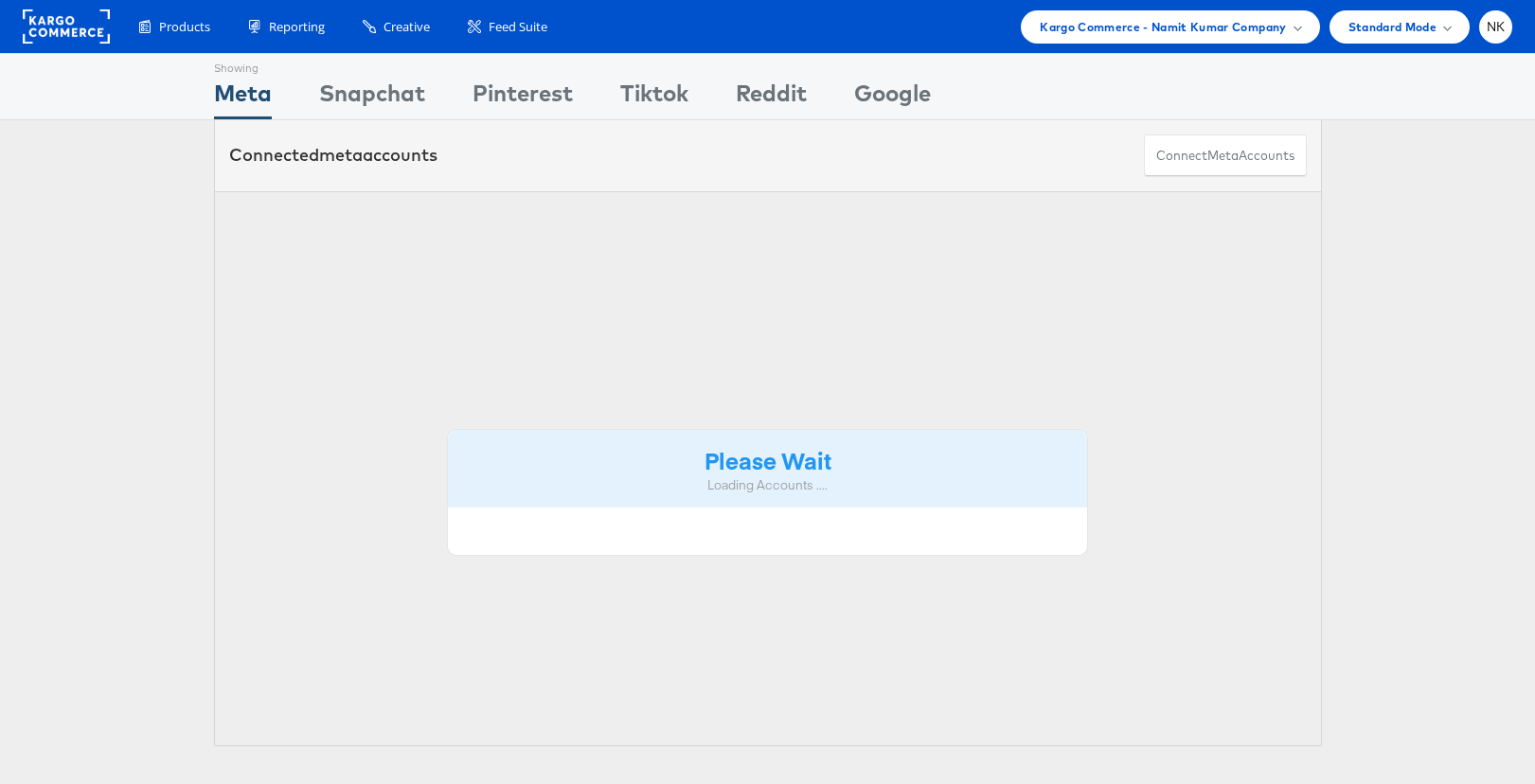 scroll, scrollTop: 0, scrollLeft: 0, axis: both 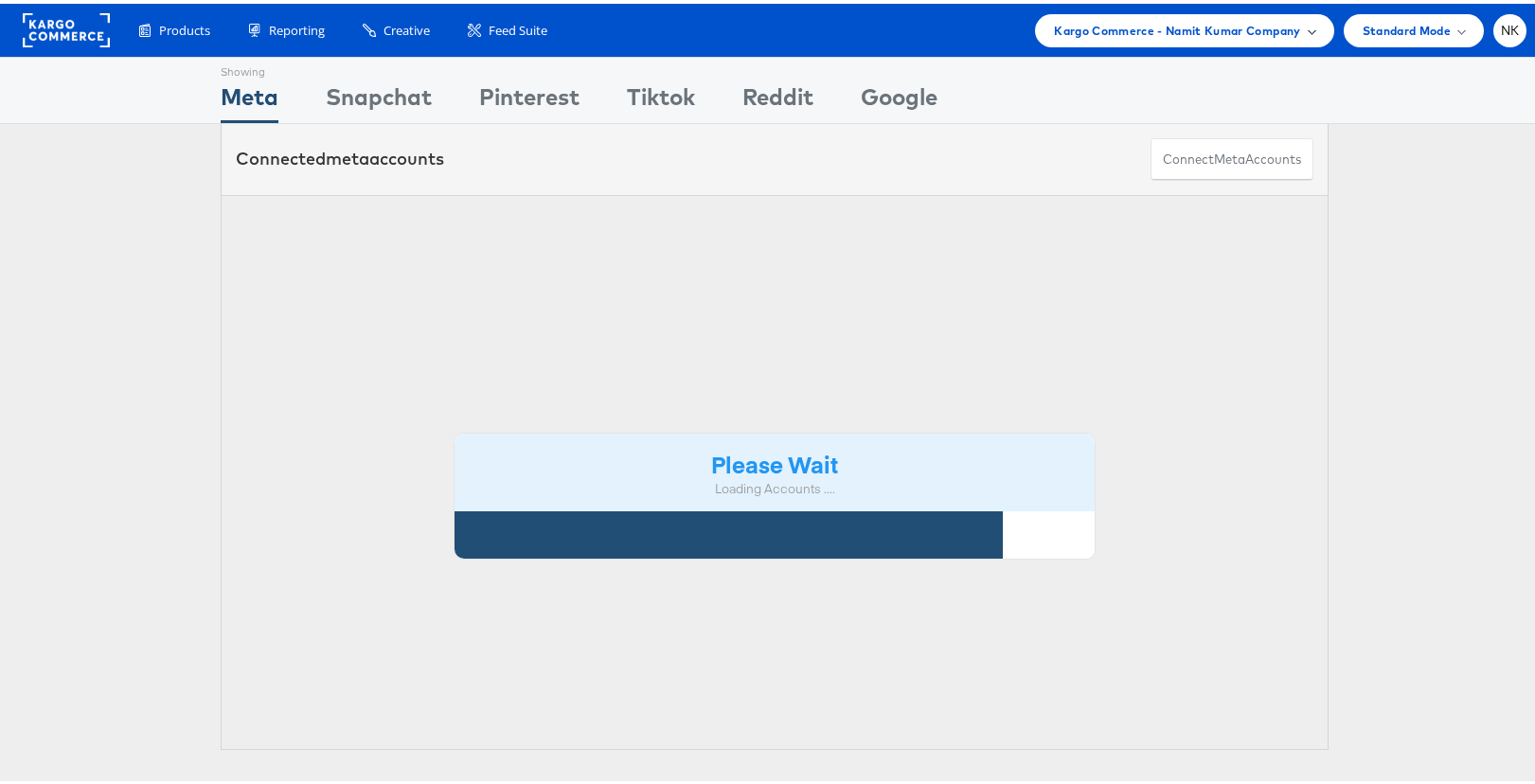 click on "Kargo Commerce - Namit Kumar Company" at bounding box center [1177, 27] 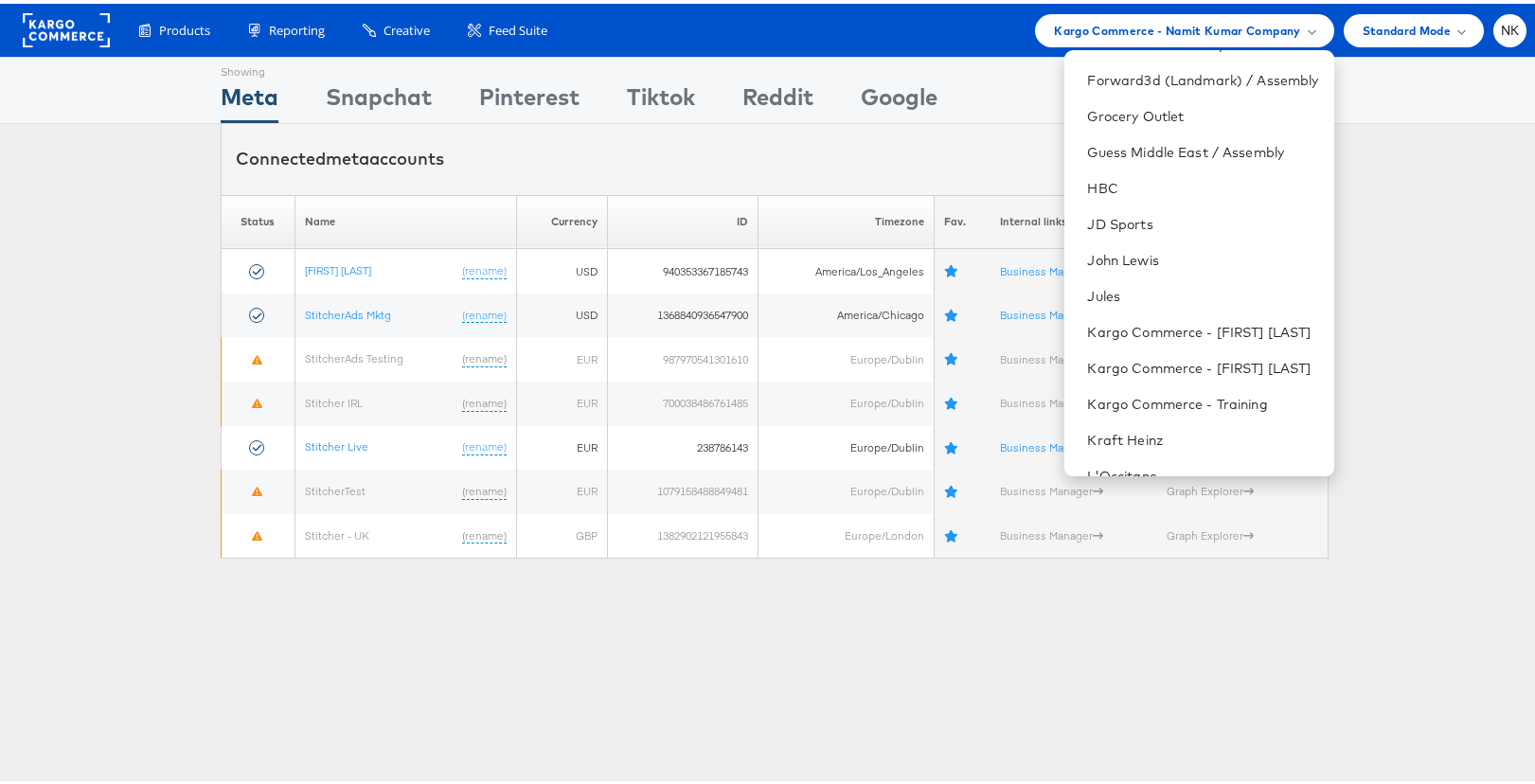 scroll, scrollTop: 53, scrollLeft: 0, axis: vertical 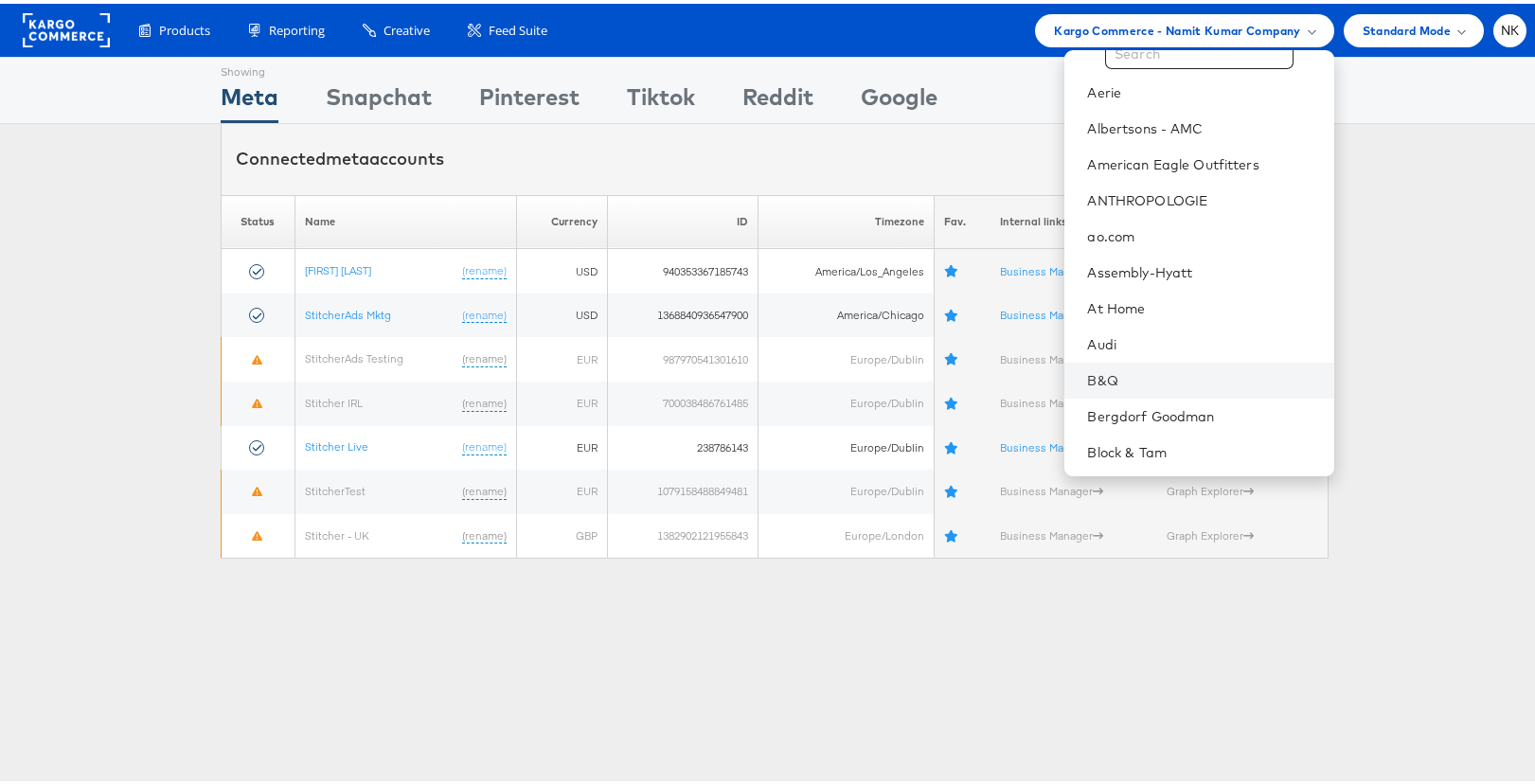 click on "B&Q" at bounding box center [1199, 377] 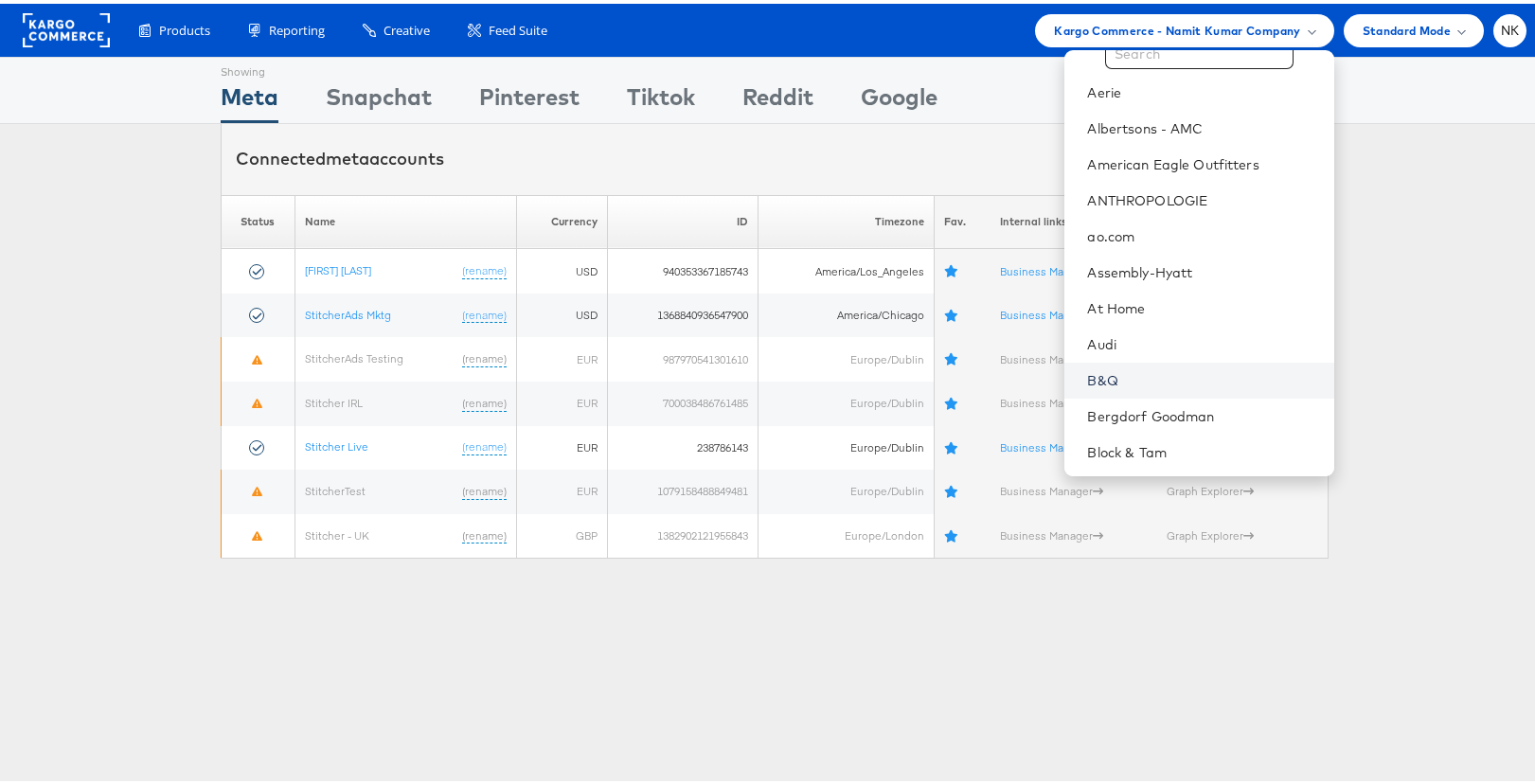 click on "B&Q" at bounding box center (1203, 377) 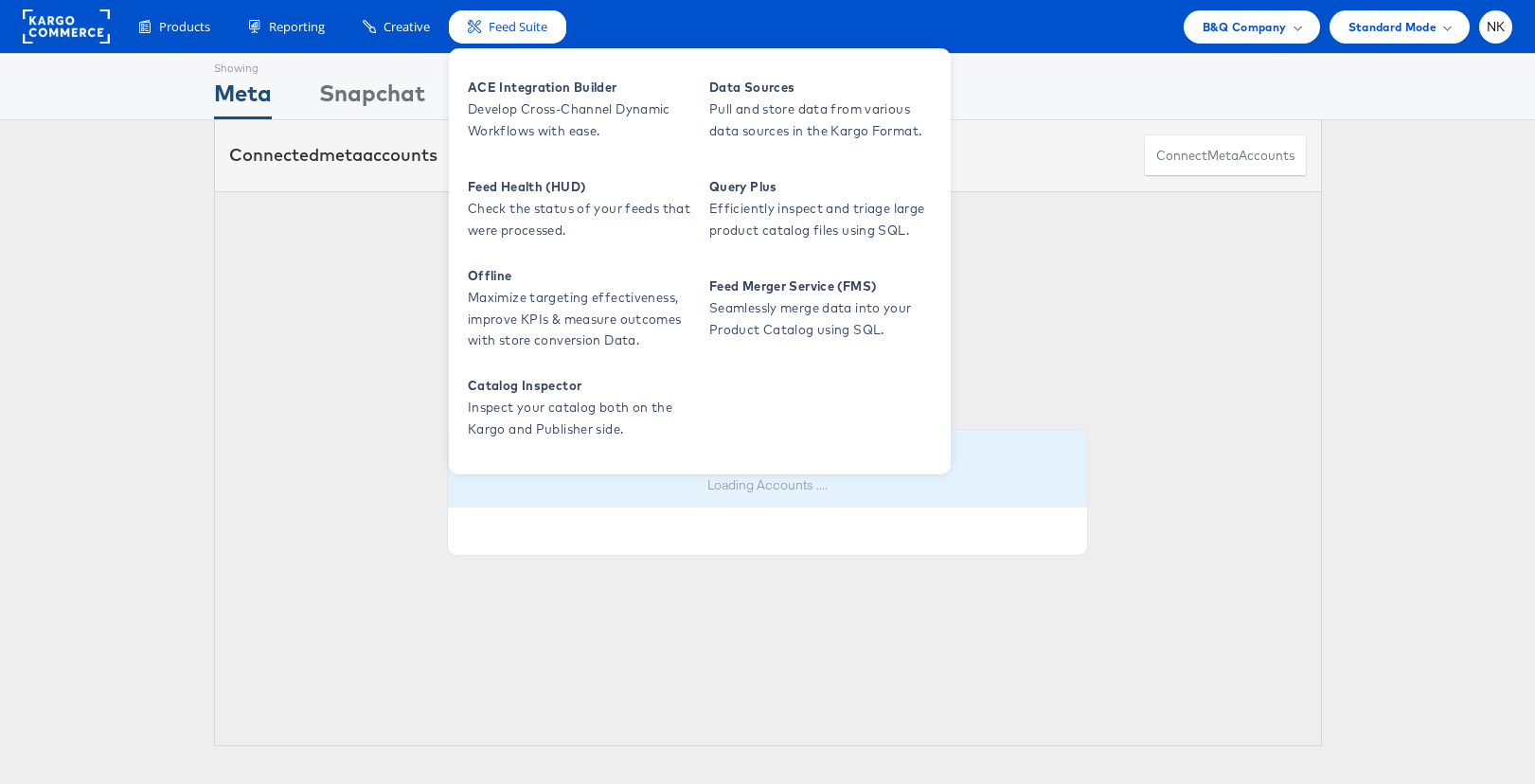scroll, scrollTop: 0, scrollLeft: 0, axis: both 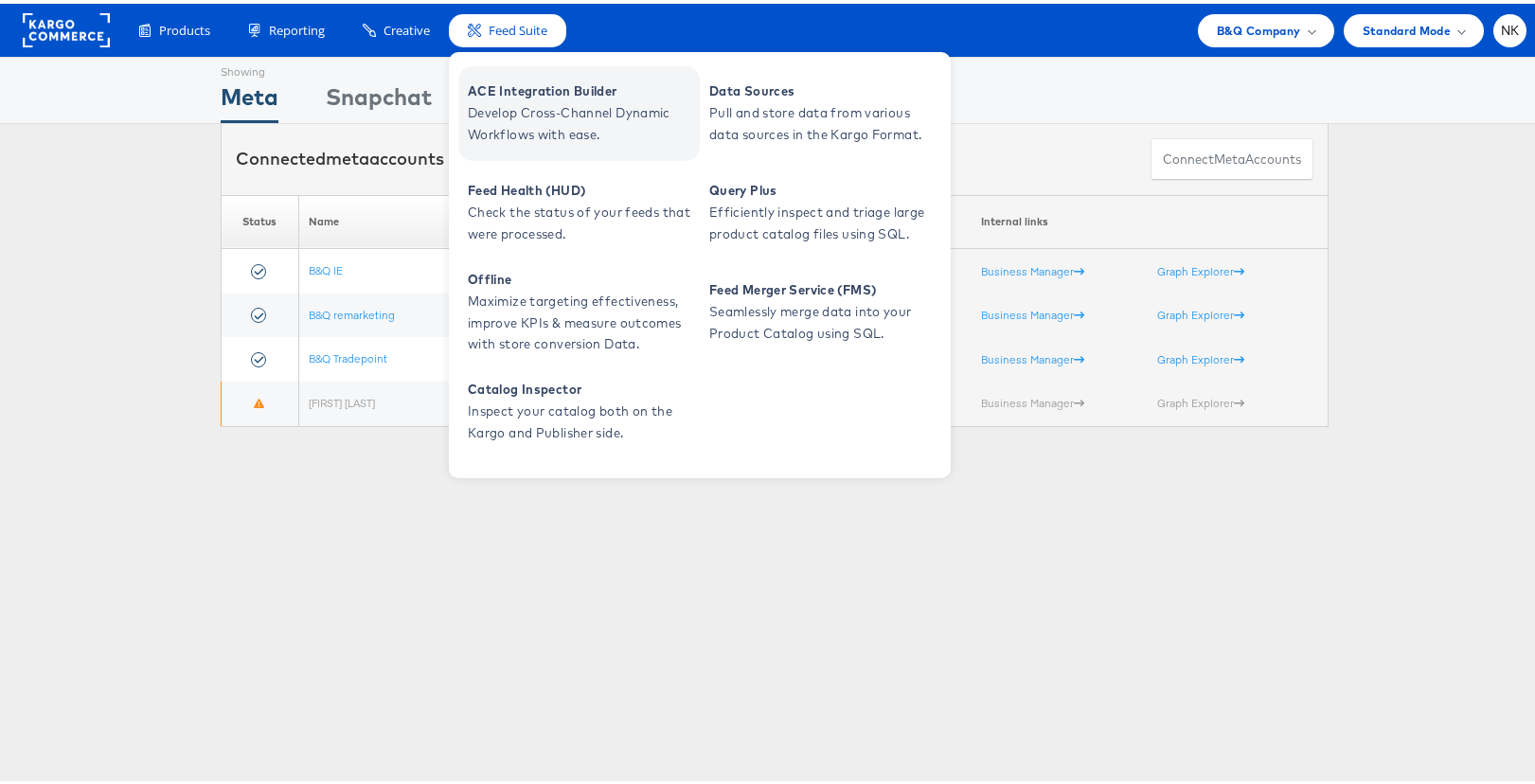 click on "ACE Integration Builder" at bounding box center (581, 87) 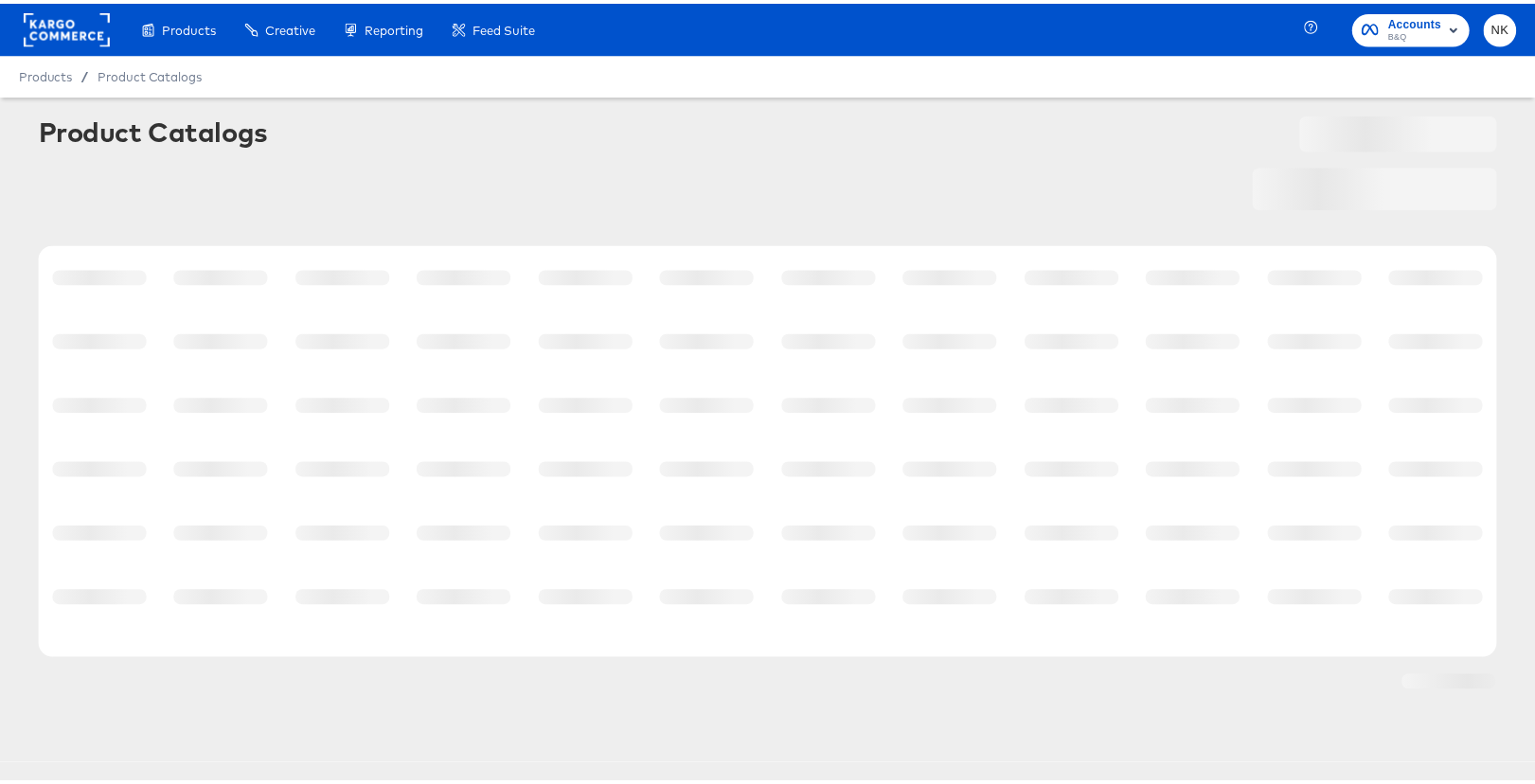 scroll, scrollTop: 0, scrollLeft: 0, axis: both 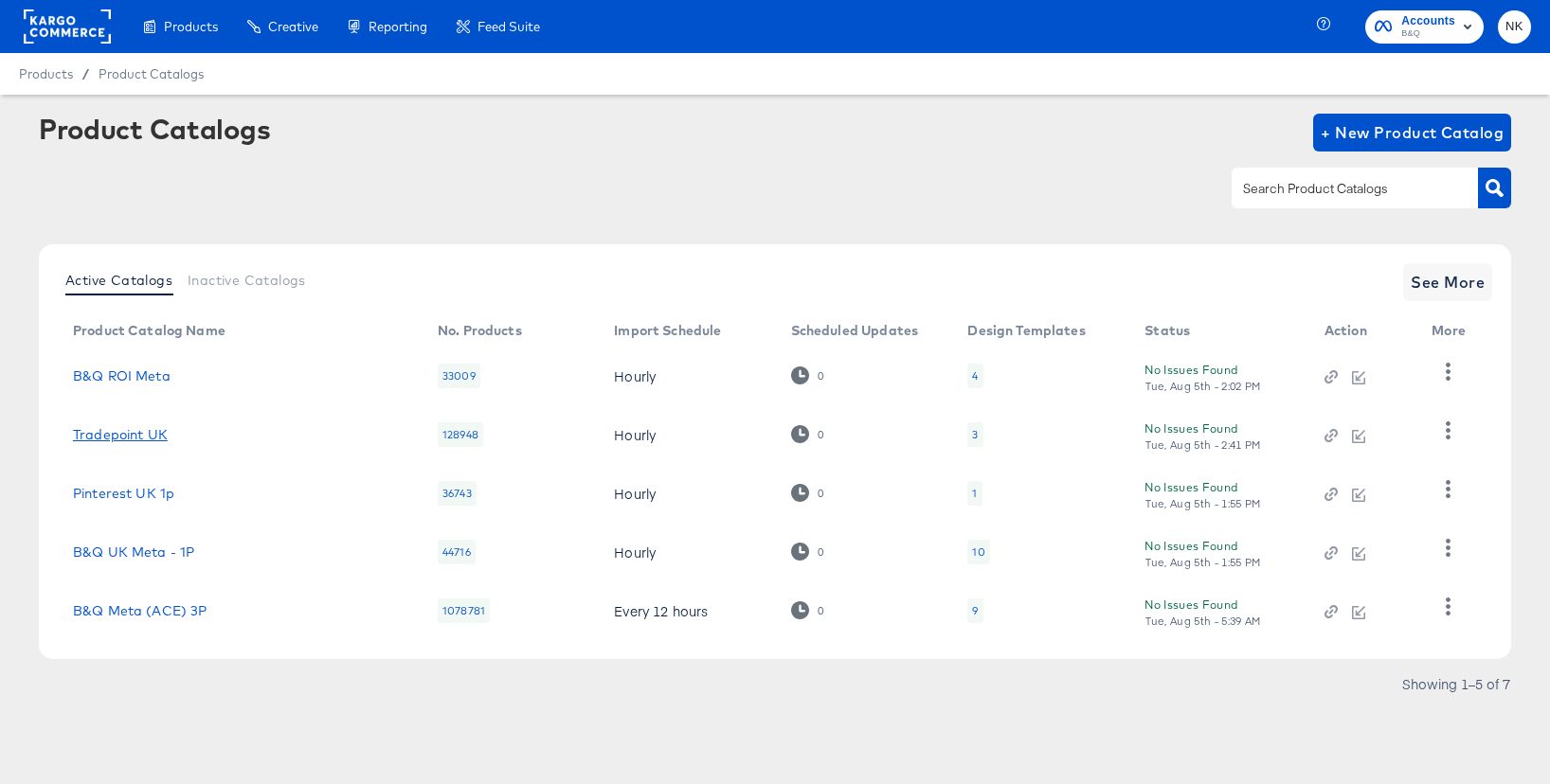 click on "Tradepoint UK" at bounding box center (120, 435) 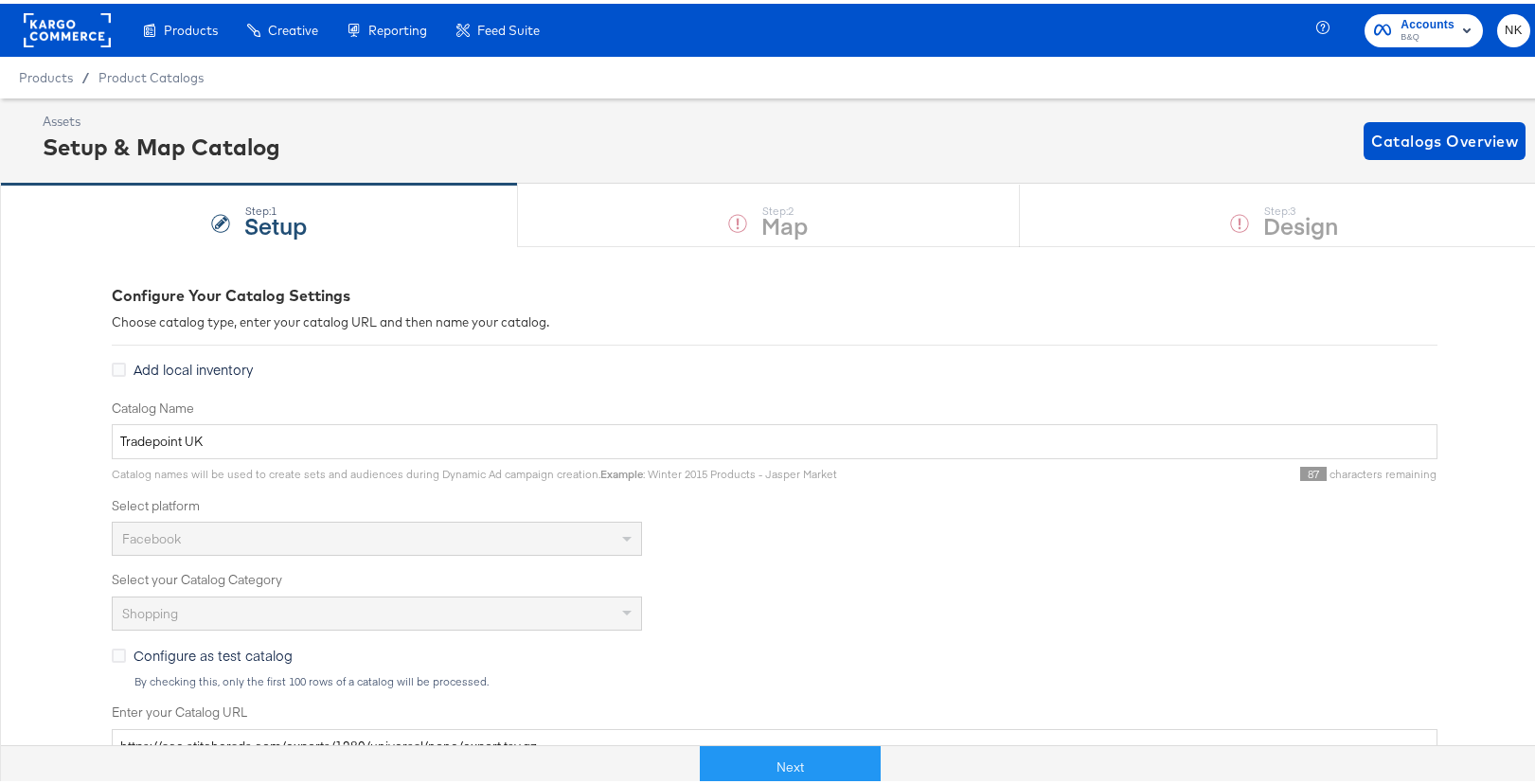 click on "Next" at bounding box center (790, 763) 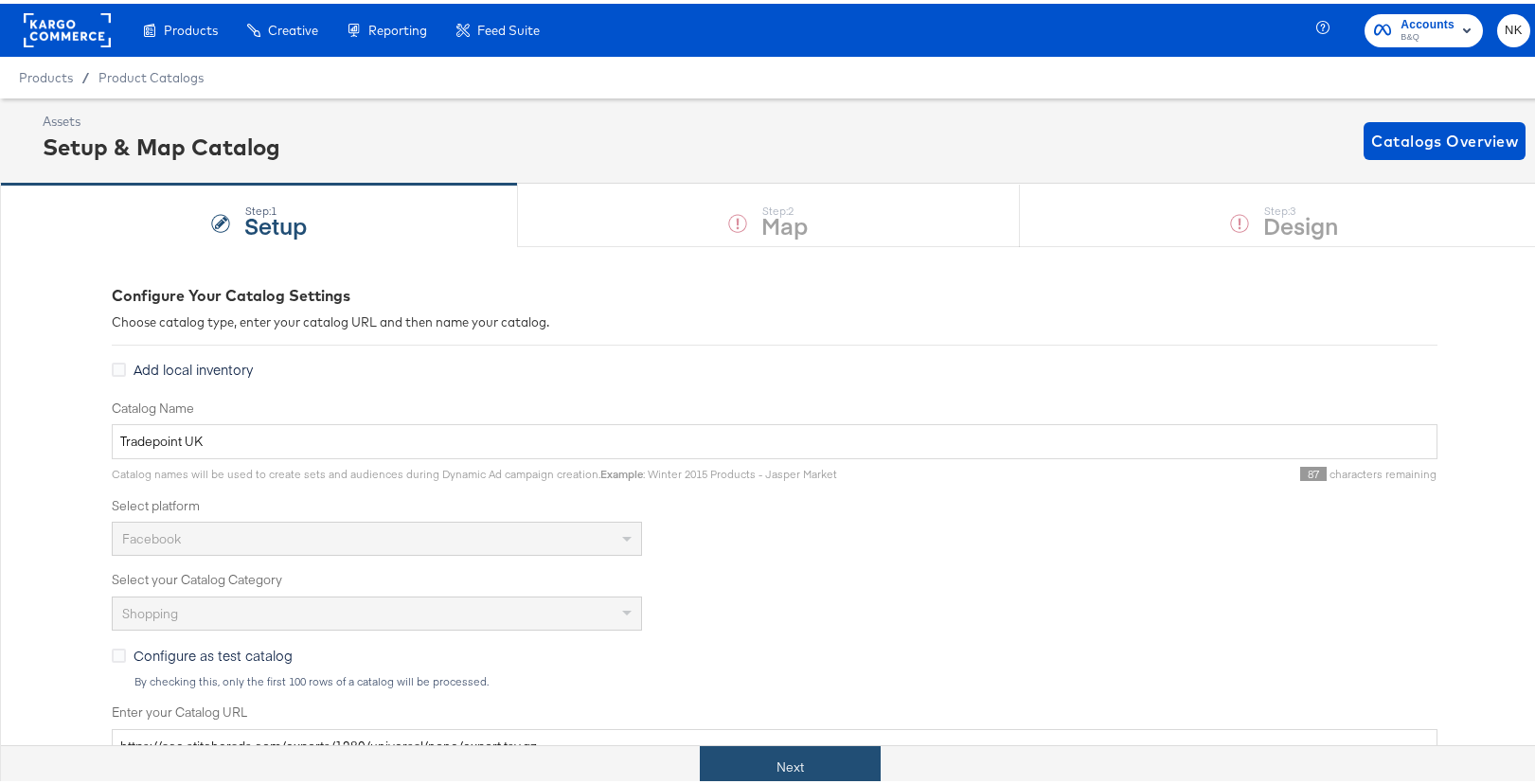 click on "Next" at bounding box center [790, 763] 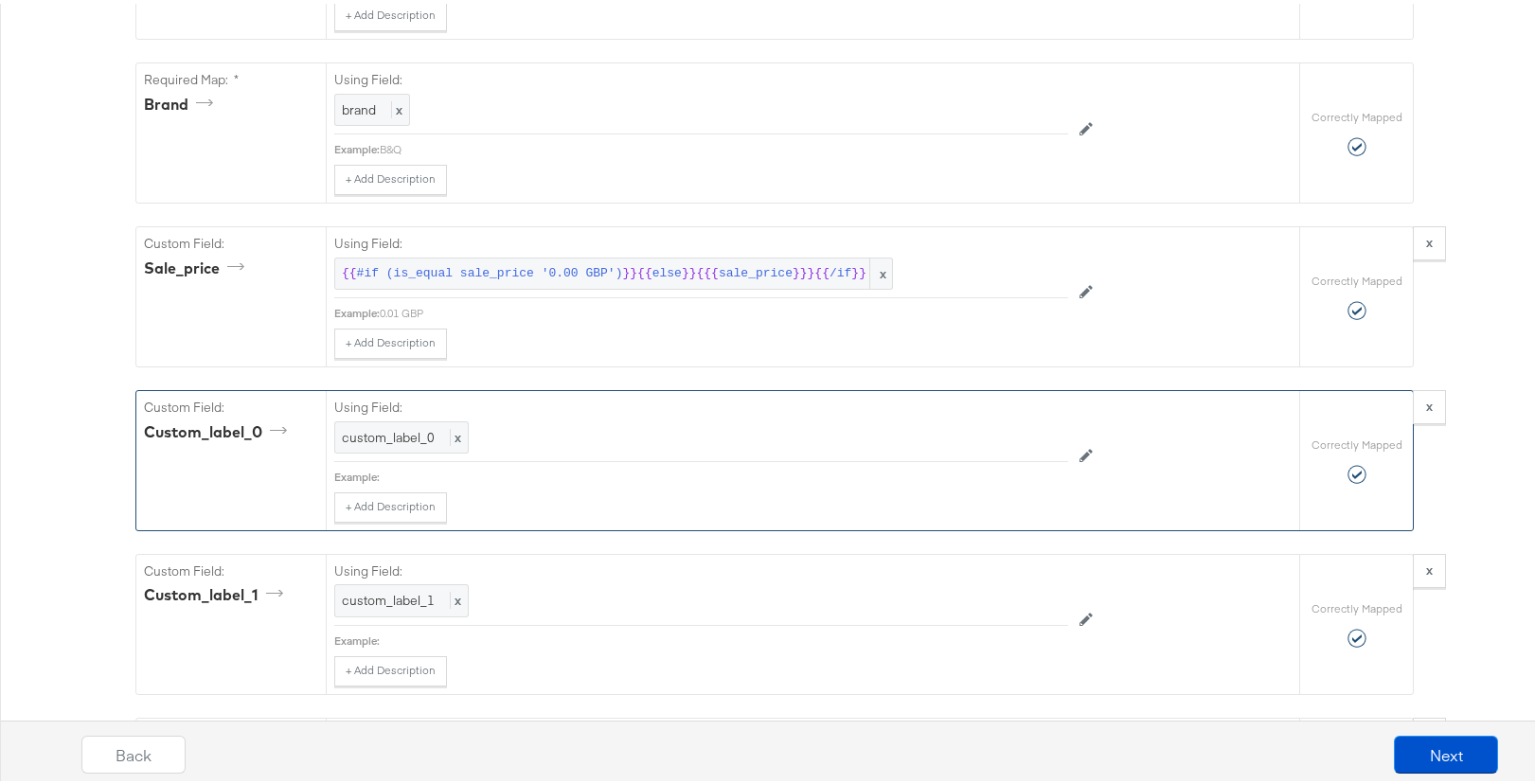 scroll, scrollTop: 1592, scrollLeft: 0, axis: vertical 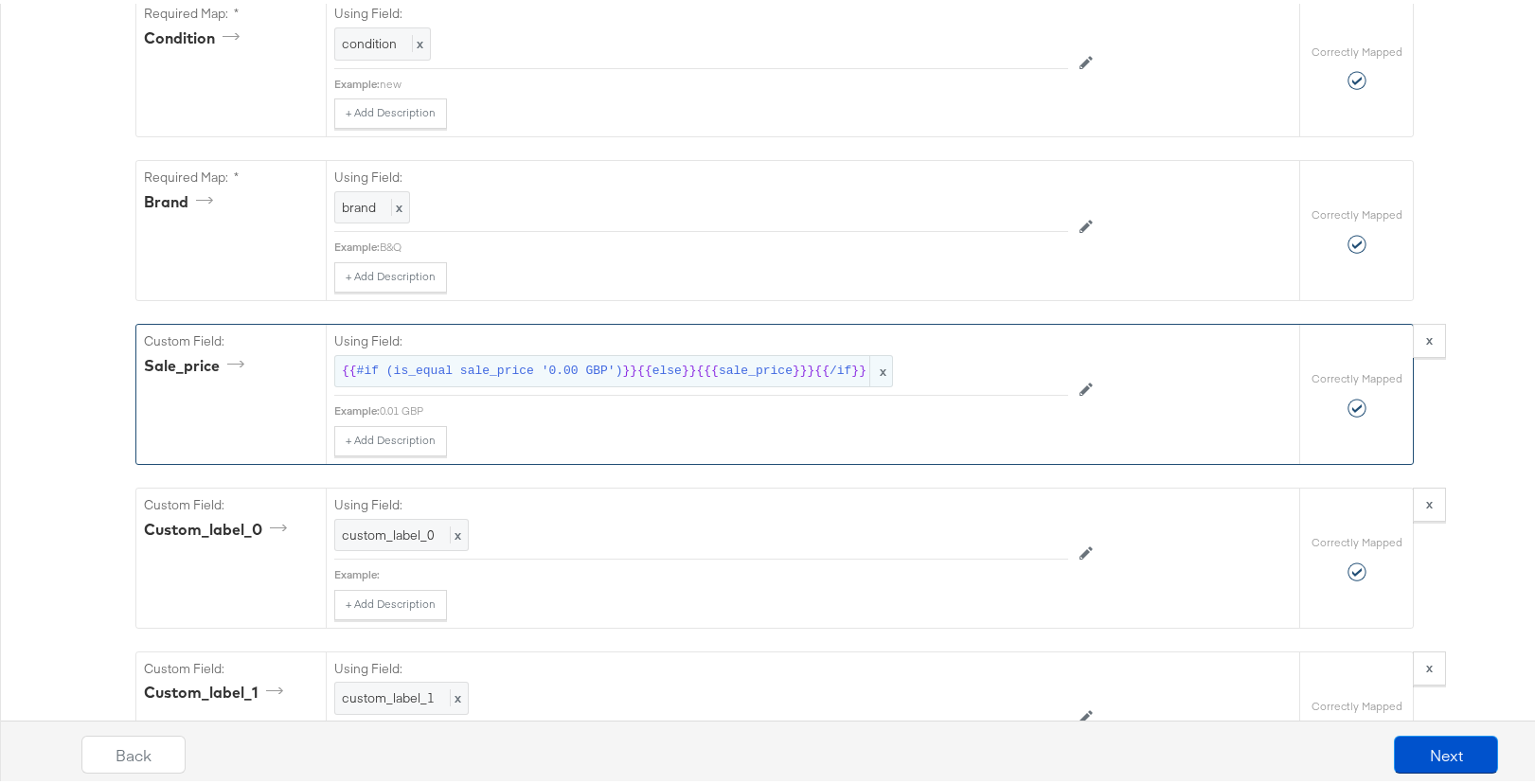 click on "#if (is_equal sale_price '0.00 GBP')" at bounding box center (490, 367) 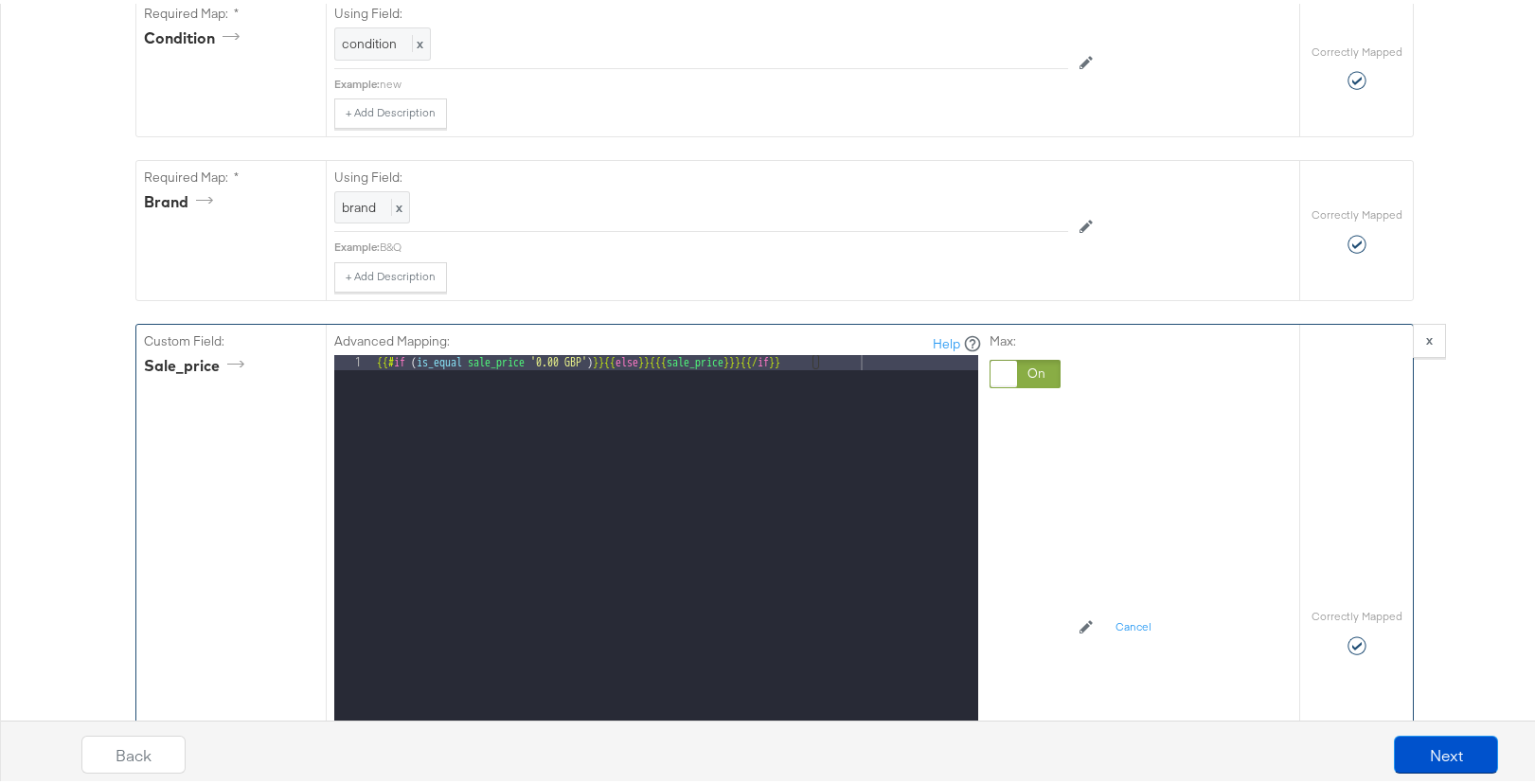click on "{{# if   ( is_equal   sale_price   '0.00 GBP' ) }}{{ else }} {{{ sale_price }}} {{/ if }}" at bounding box center [675, 603] 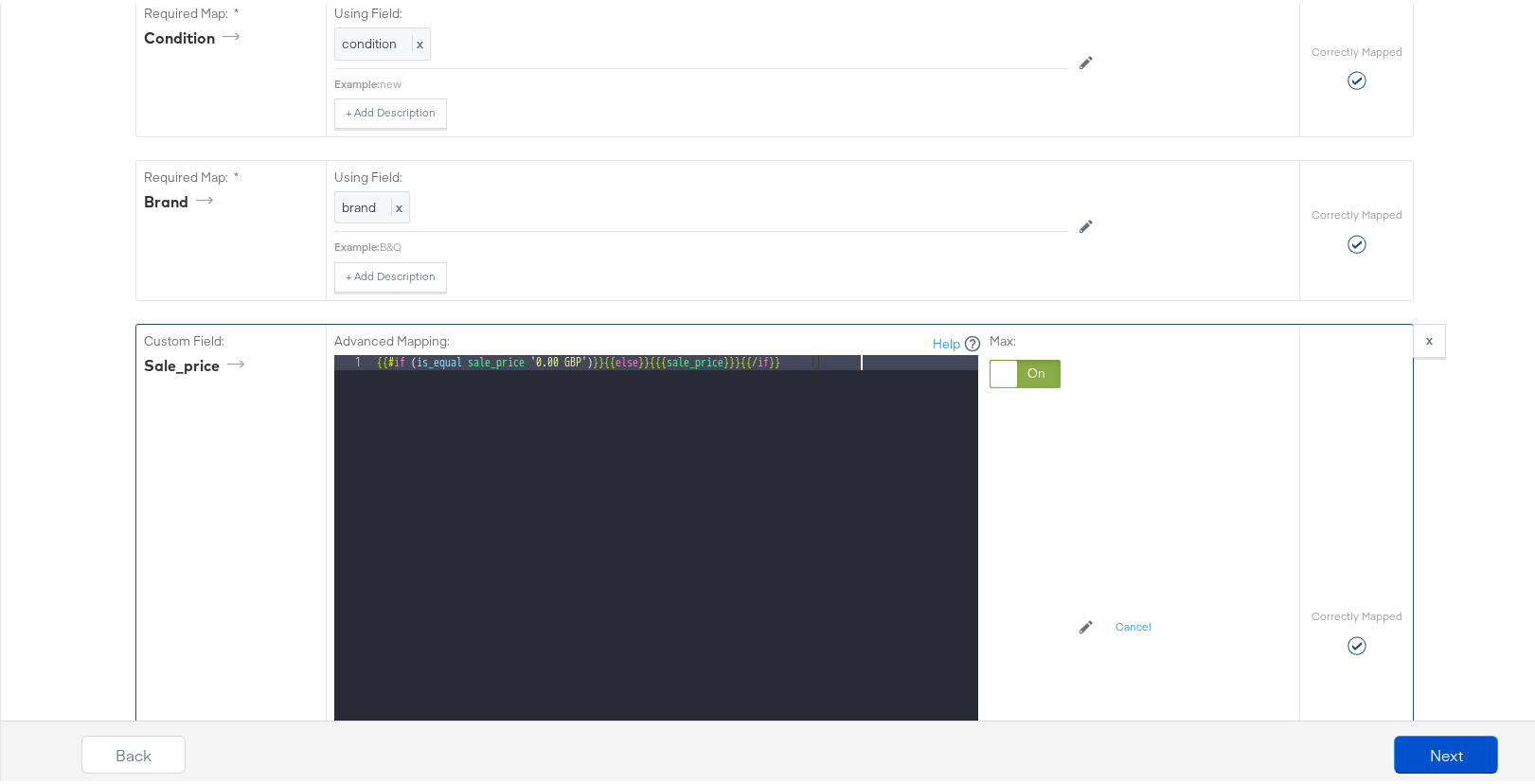 click on "{{# if   ( is_equal   sale_price   '0.00 GBP' ) }}{{ else }} {{{ sale_price }}} {{/ if }}" at bounding box center [675, 603] 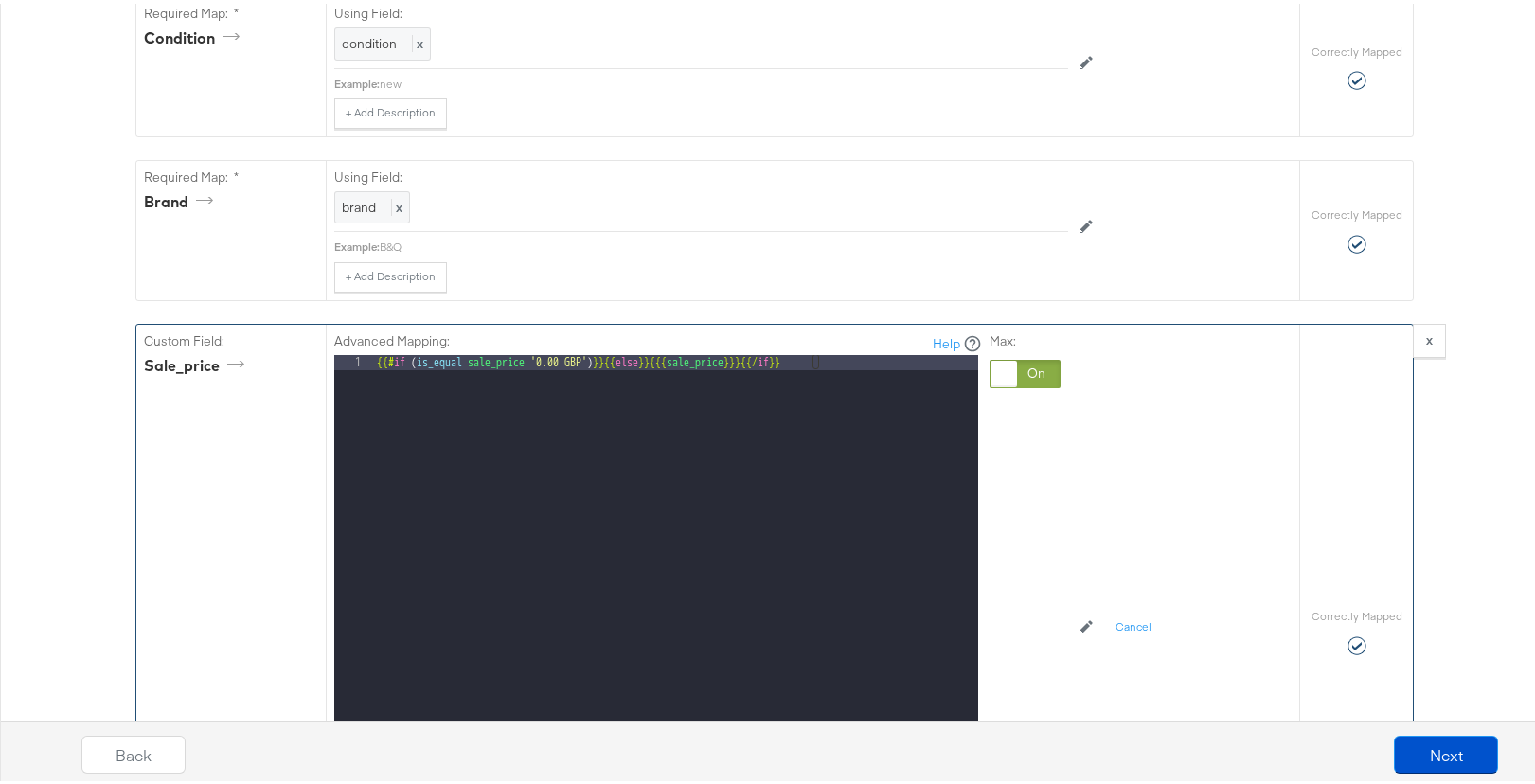 click on "{{# if   ( is_equal   sale_price   '0.00 GBP' ) }}{{ else }} {{{ sale_price }}} {{/ if }}" at bounding box center (675, 603) 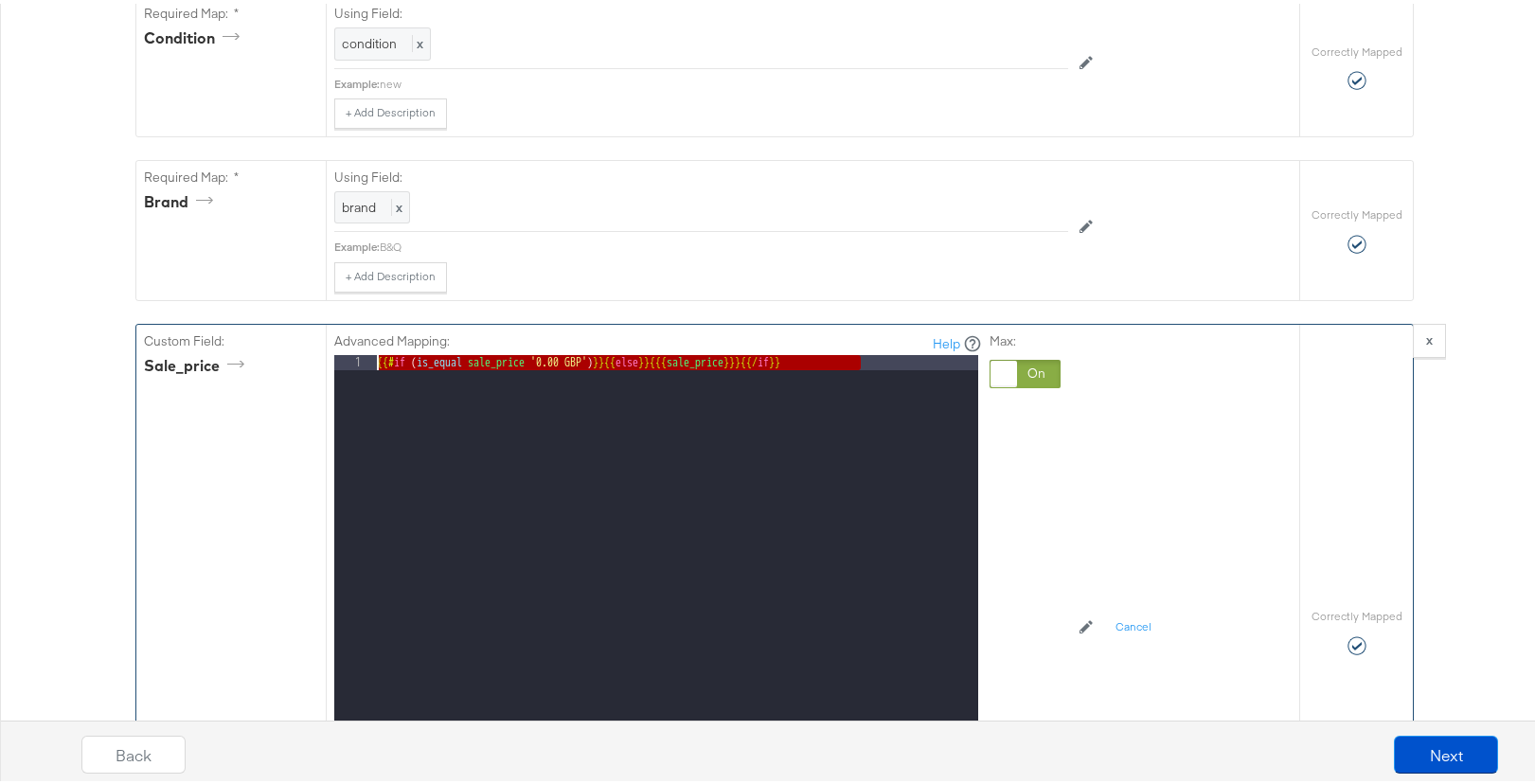 drag, startPoint x: 862, startPoint y: 370, endPoint x: 330, endPoint y: 365, distance: 532.0235 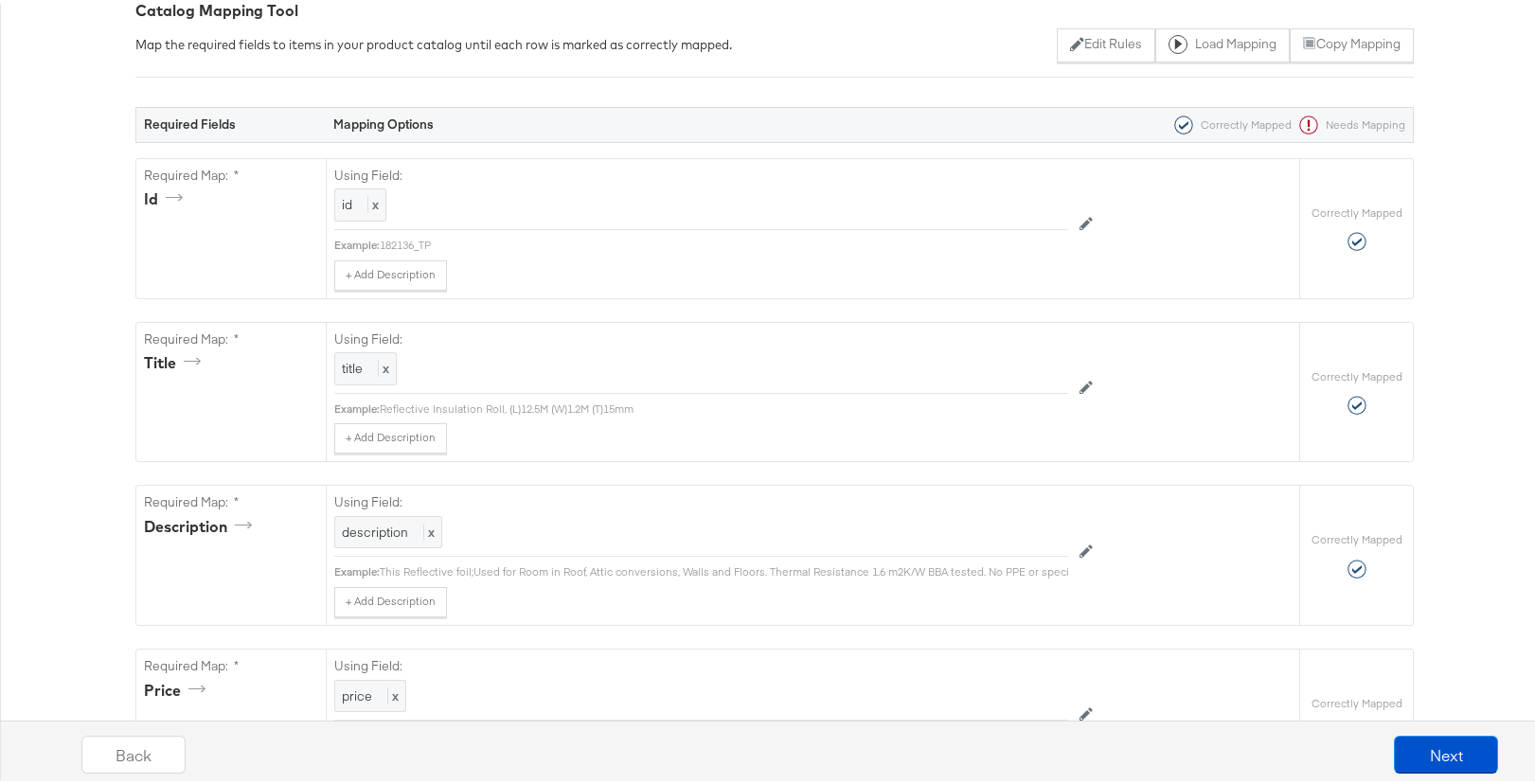 scroll, scrollTop: 0, scrollLeft: 0, axis: both 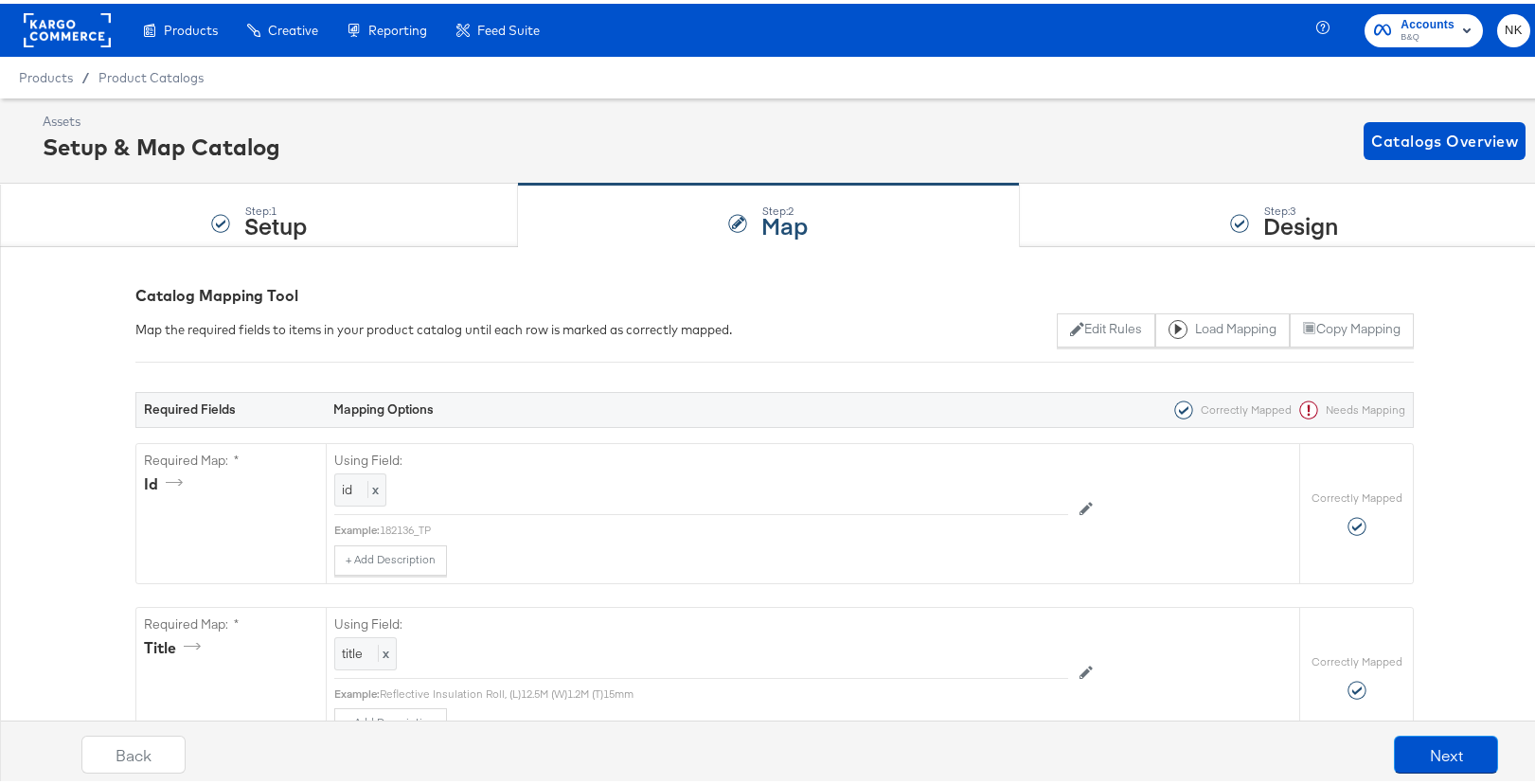 click 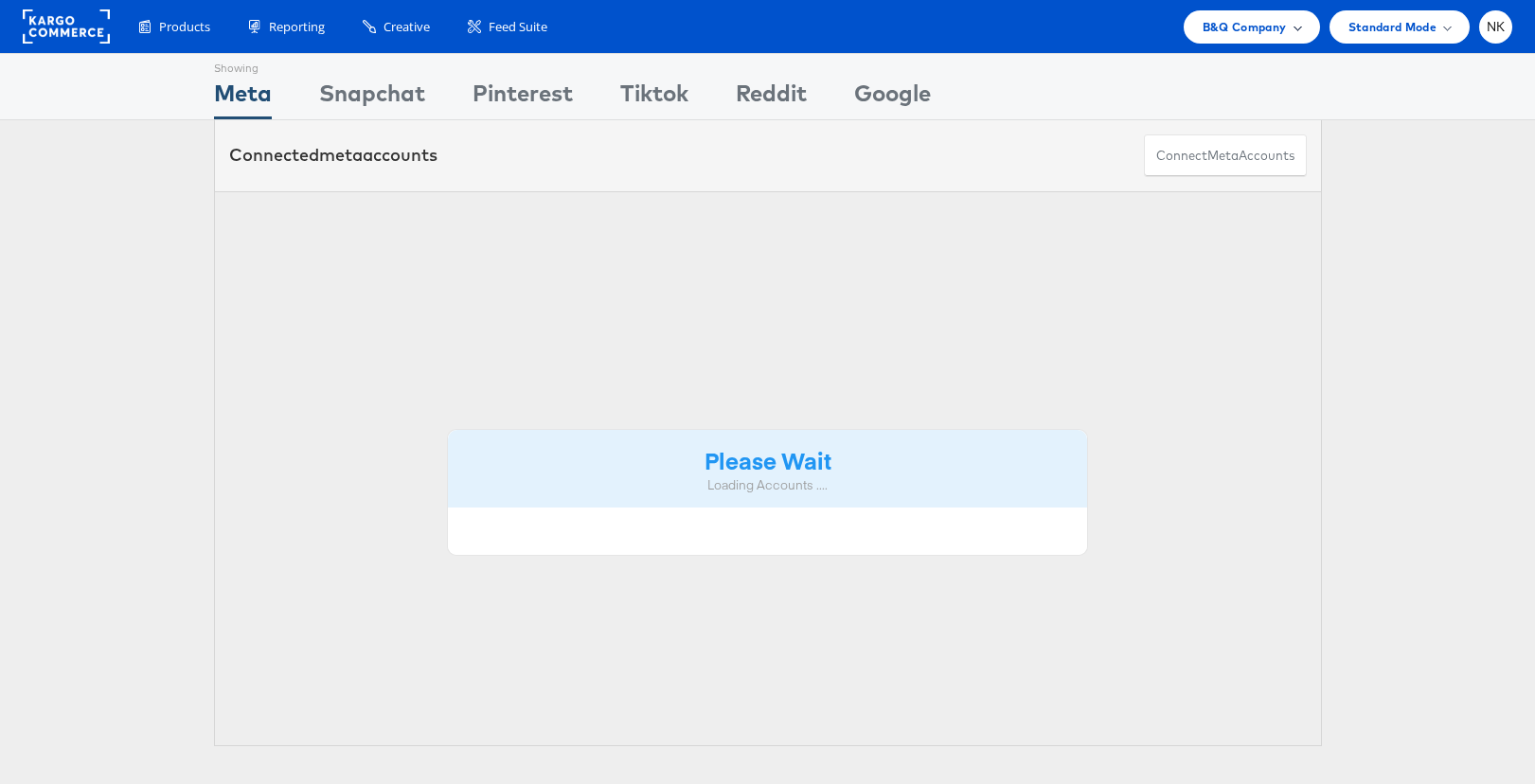 scroll, scrollTop: 0, scrollLeft: 0, axis: both 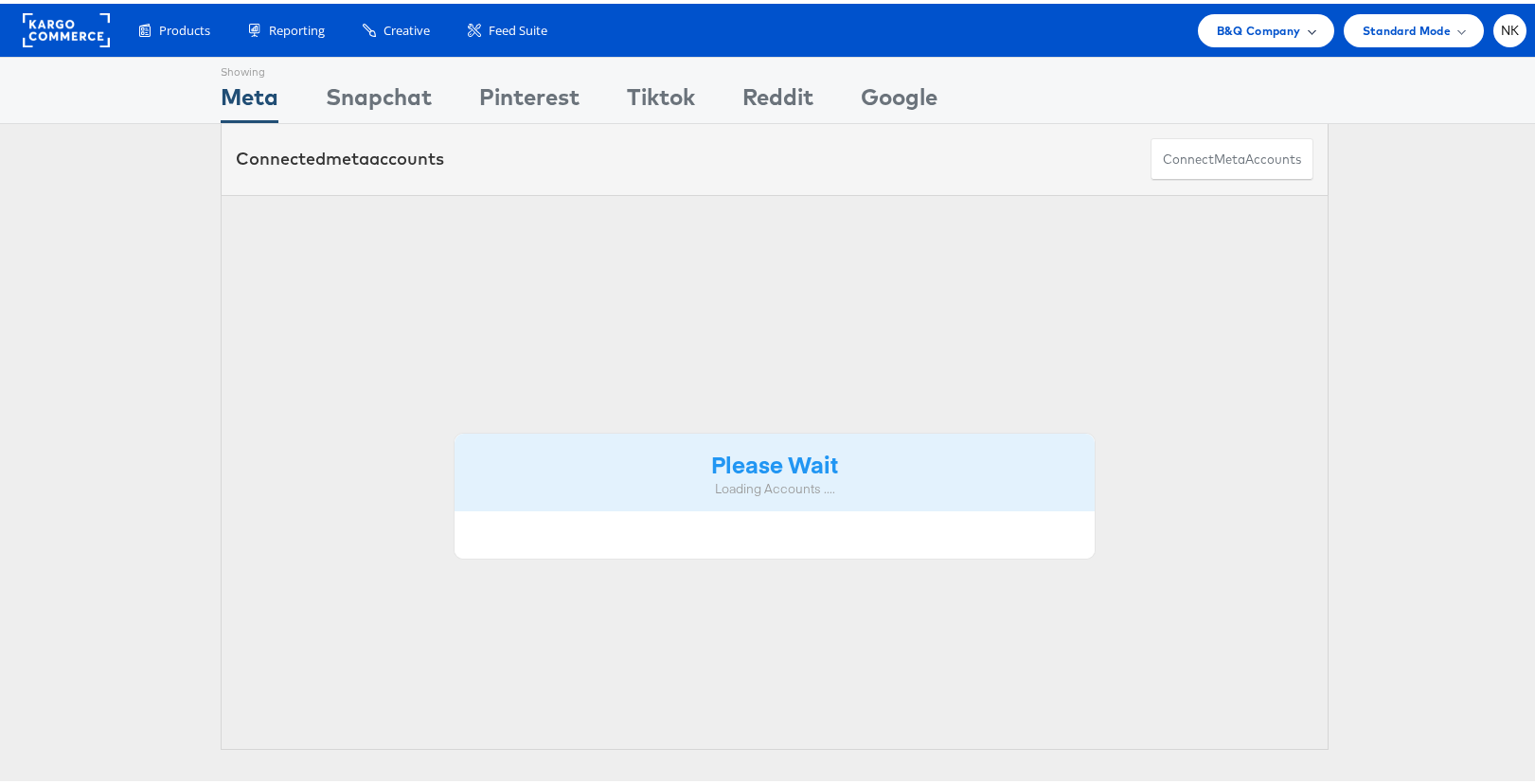 click on "B&Q  Company" at bounding box center (1258, 27) 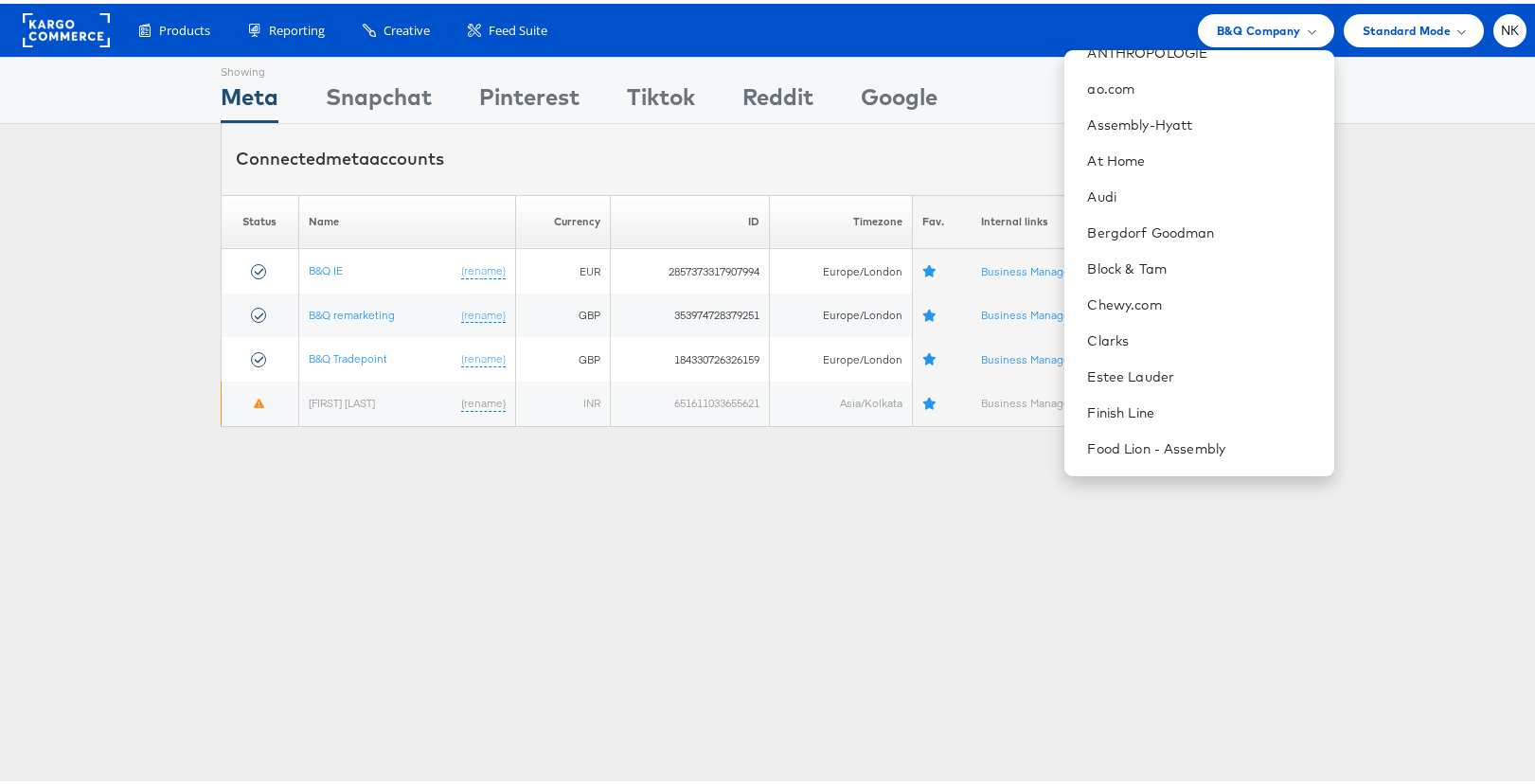 scroll, scrollTop: 169, scrollLeft: 0, axis: vertical 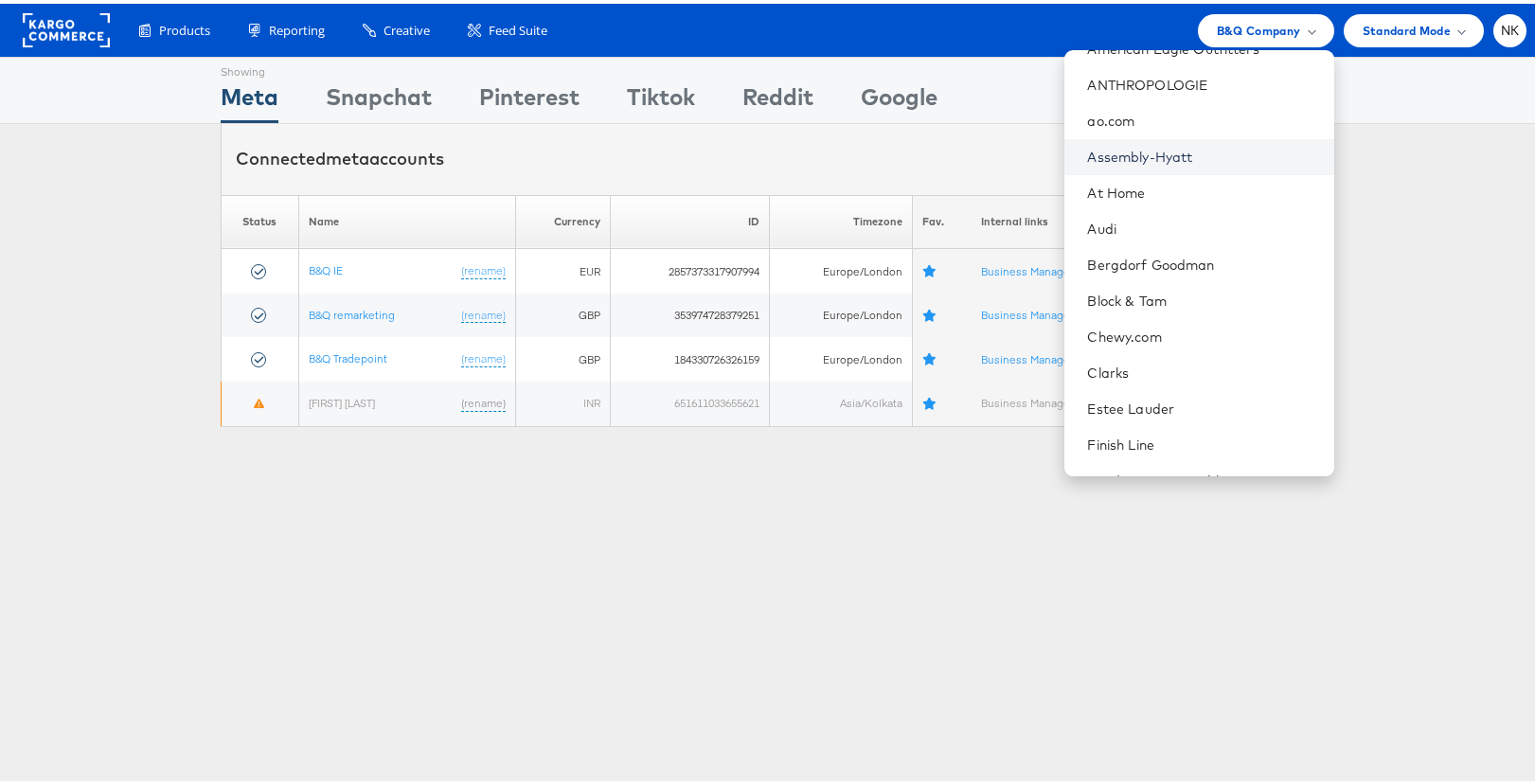 click on "Assembly-Hyatt" at bounding box center (1203, 153) 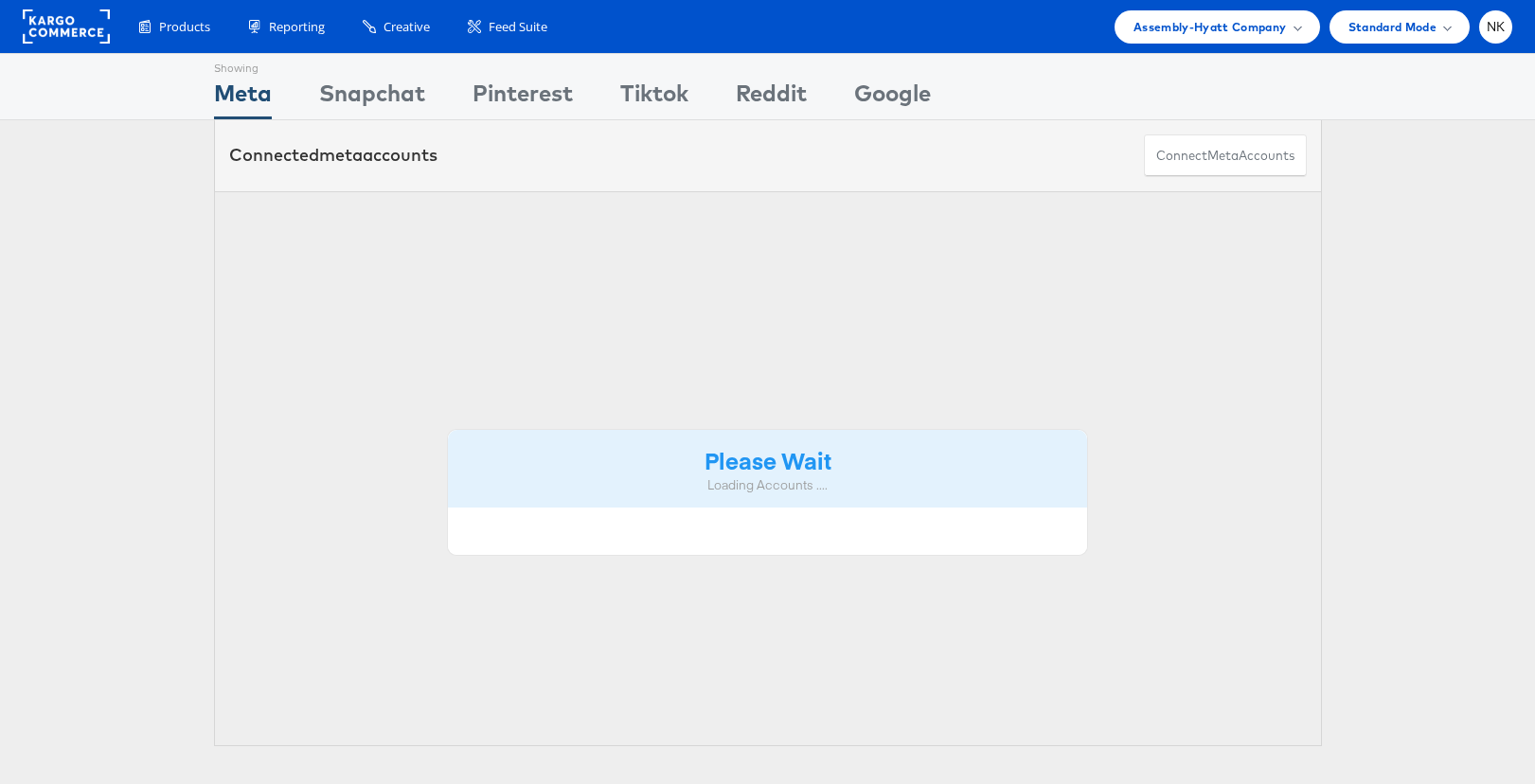 scroll, scrollTop: 0, scrollLeft: 0, axis: both 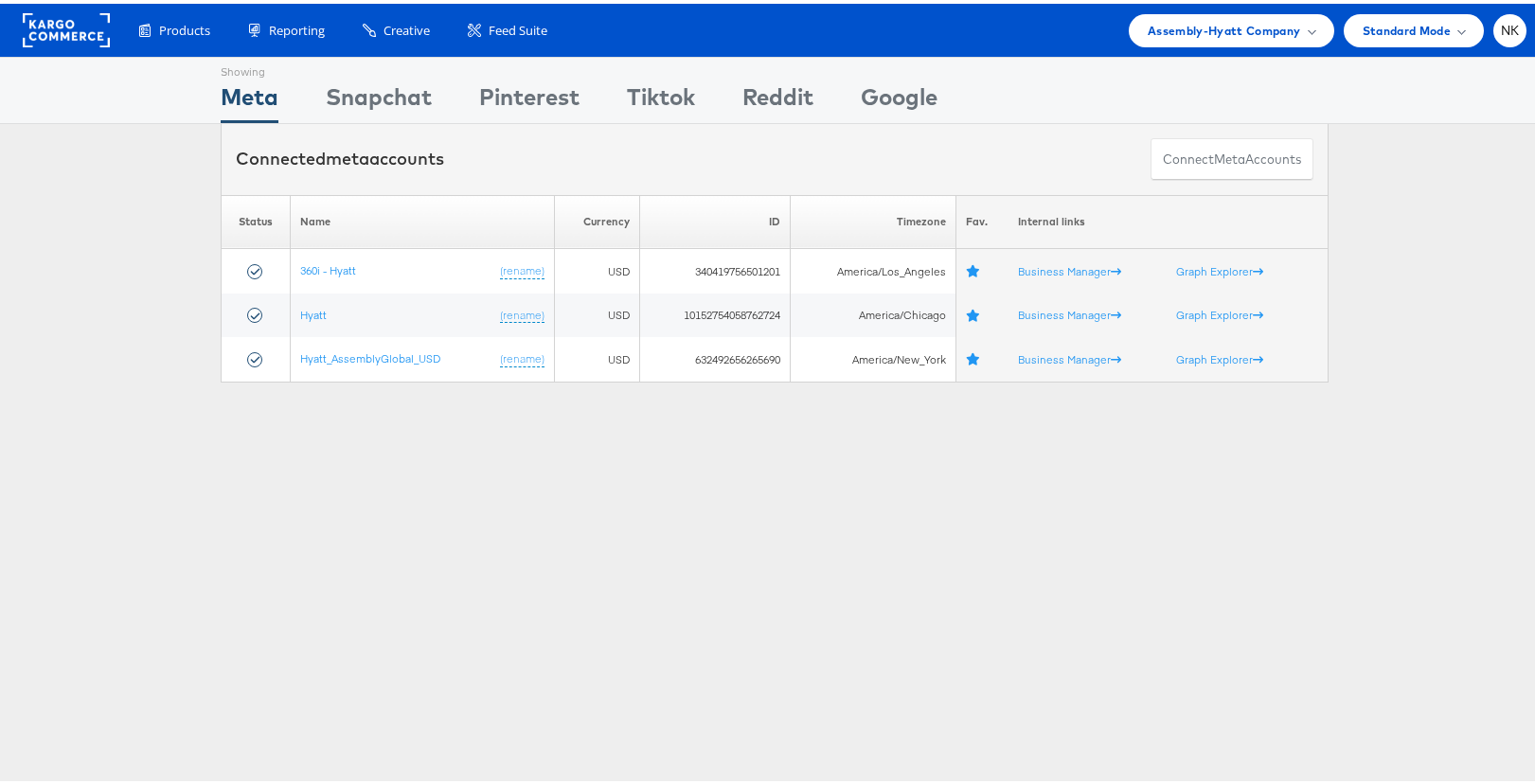 click on "Products
Product Catalogs
Enhance Your Product Catalog, Map Them to Publishers, and Incorporate Overlay Designs.
Product Sets
Create filtered sets to control which products appear in your ads.
Performance Product Sets
Automate the Creation of Product Sets from Google Analytics Performance Data.
Reporting" at bounding box center [775, 27] 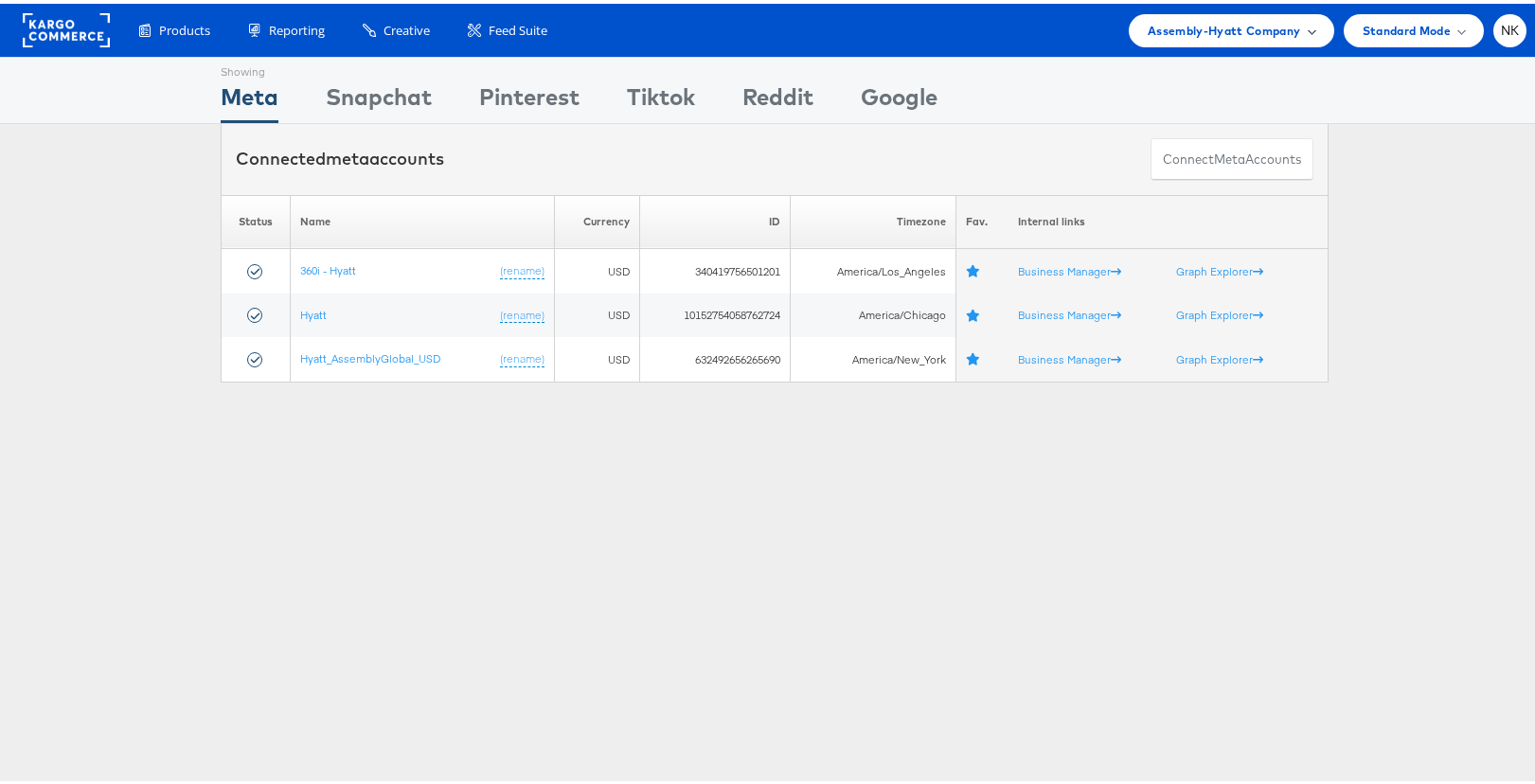 click on "Assembly-Hyatt Company" at bounding box center (1231, 27) 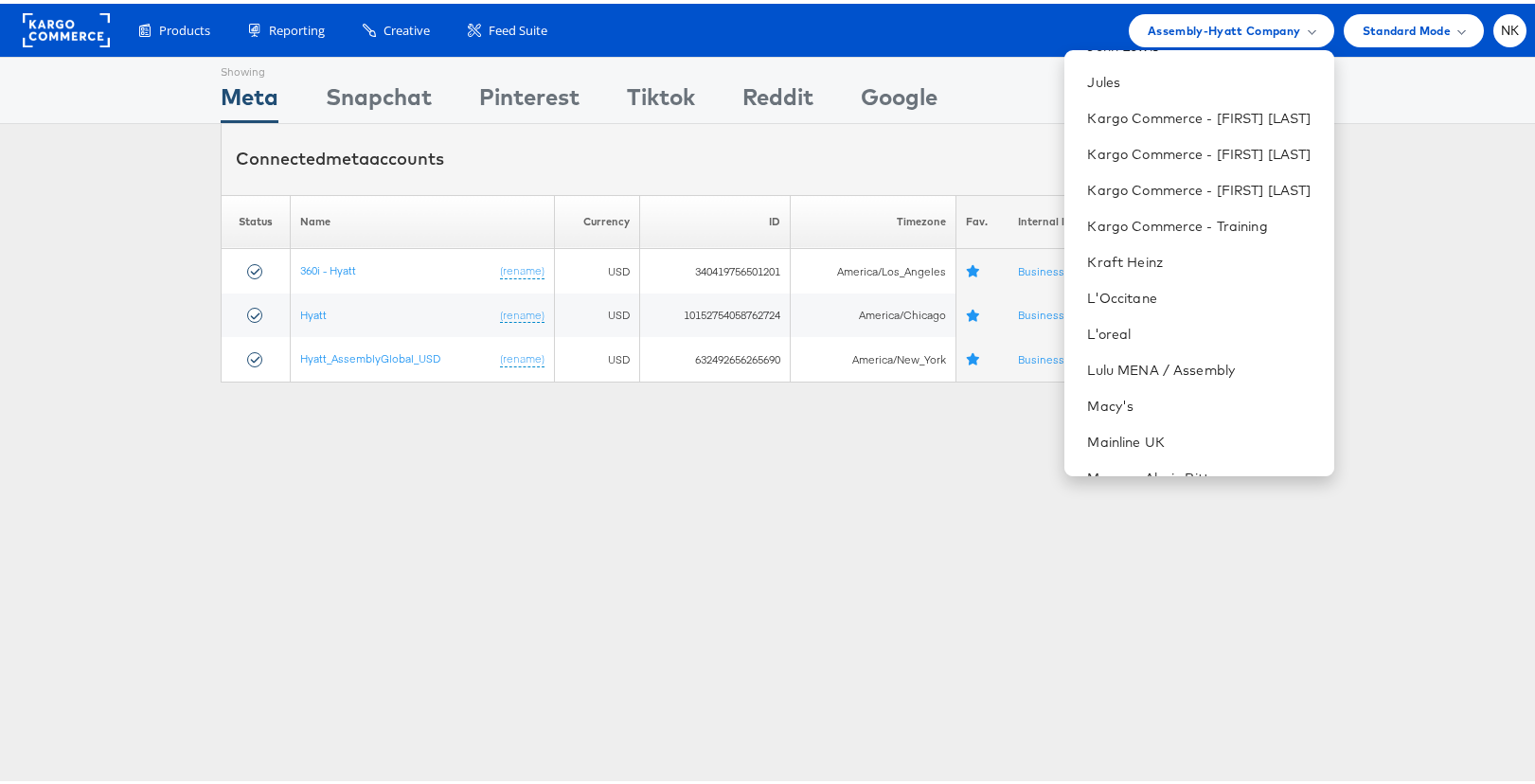 scroll, scrollTop: 887, scrollLeft: 0, axis: vertical 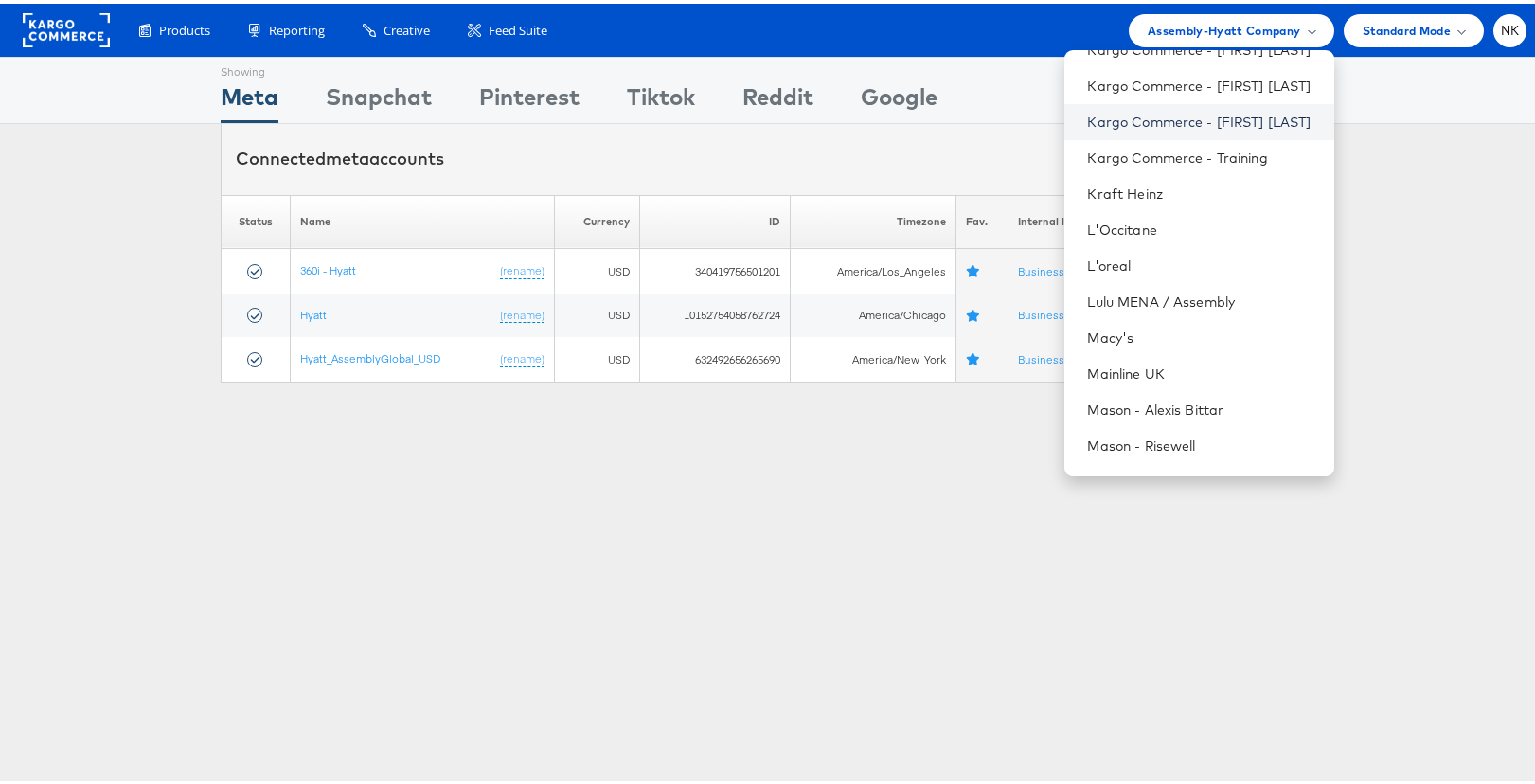 click on "Kargo Commerce - [FIRST] [LAST]" at bounding box center [1203, 118] 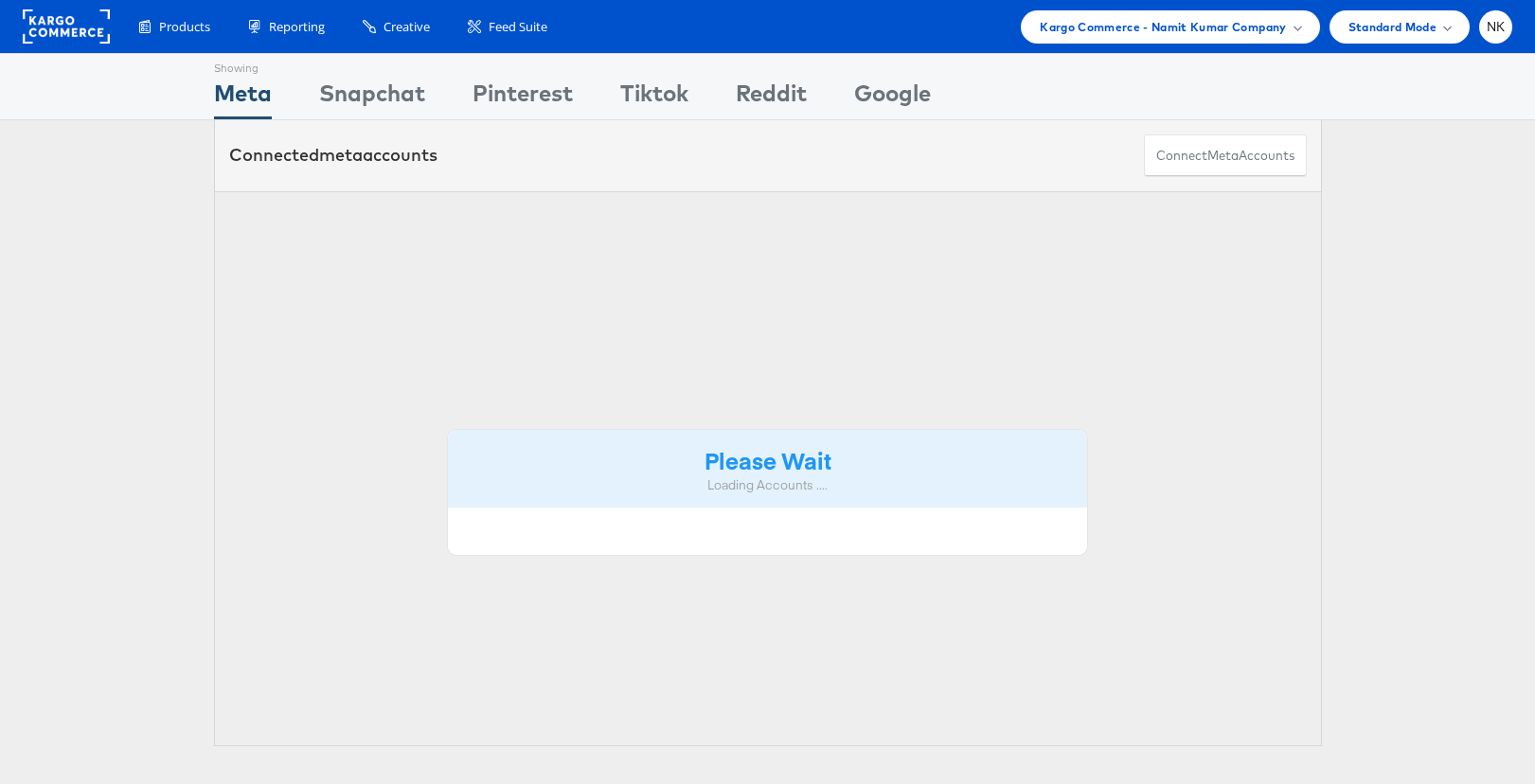 scroll, scrollTop: 0, scrollLeft: 0, axis: both 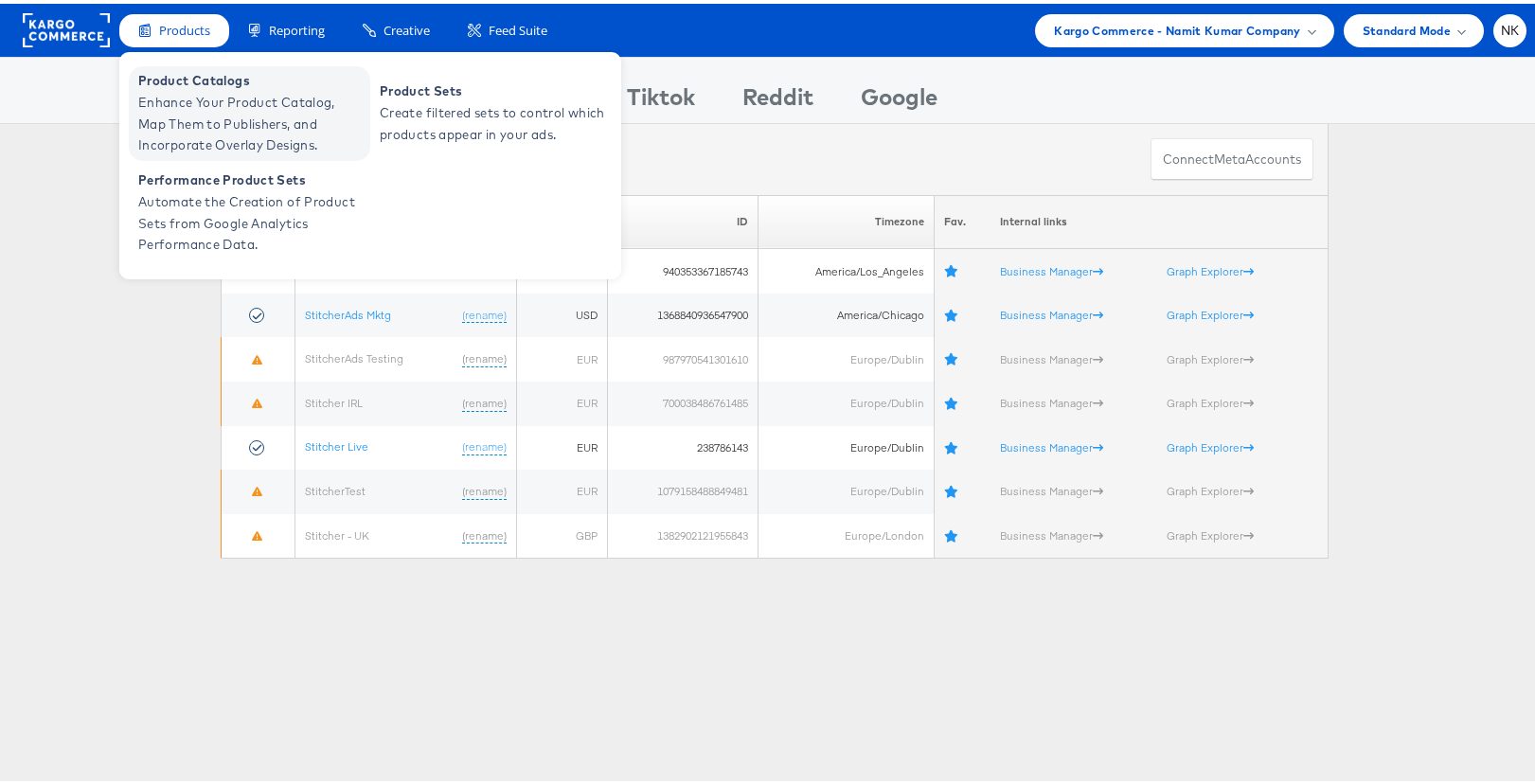 click on "Enhance Your Product Catalog, Map Them to Publishers, and Incorporate Overlay Designs." at bounding box center [252, 120] 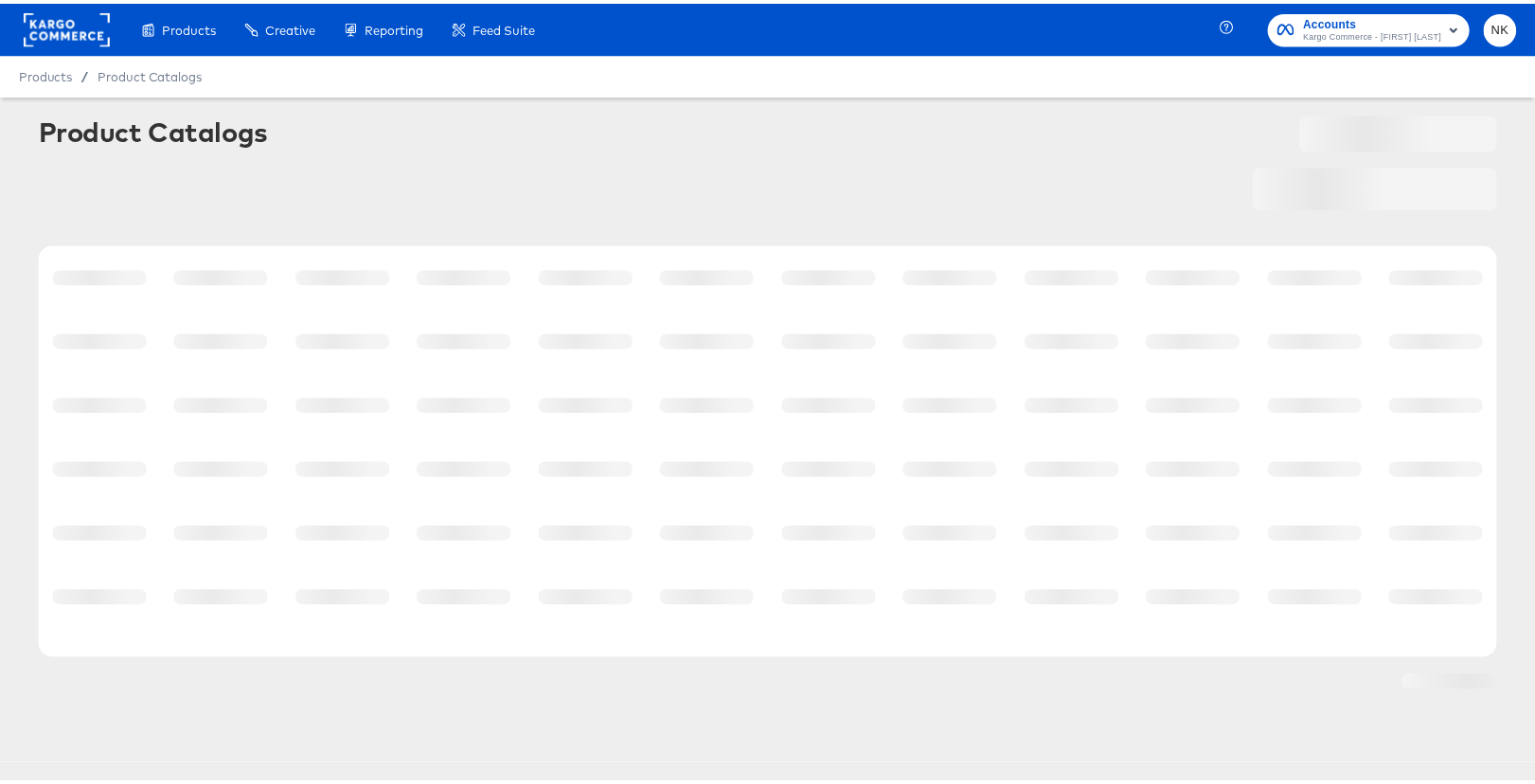 scroll, scrollTop: 0, scrollLeft: 0, axis: both 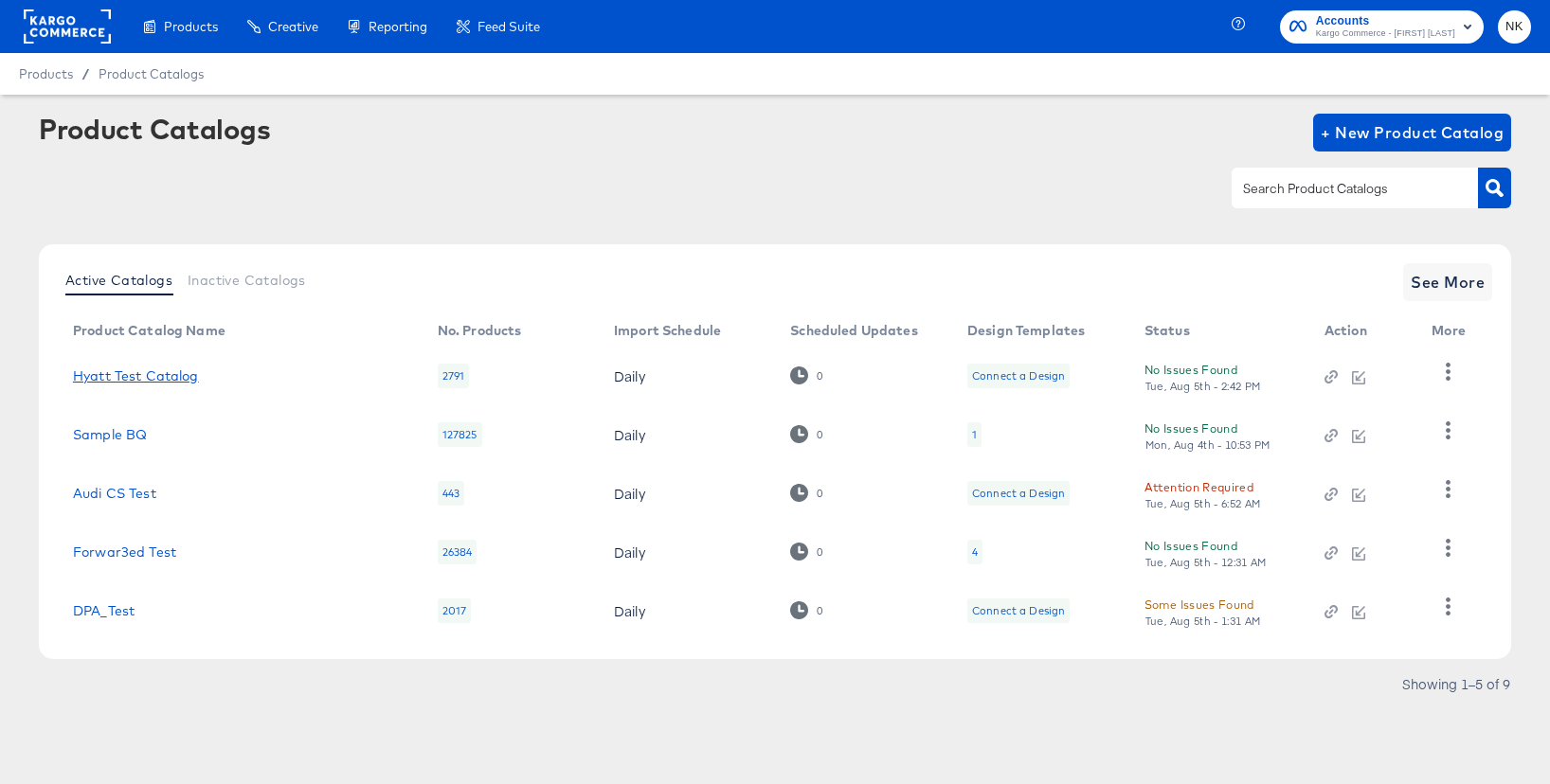 click on "Hyatt Test Catalog" at bounding box center [135, 376] 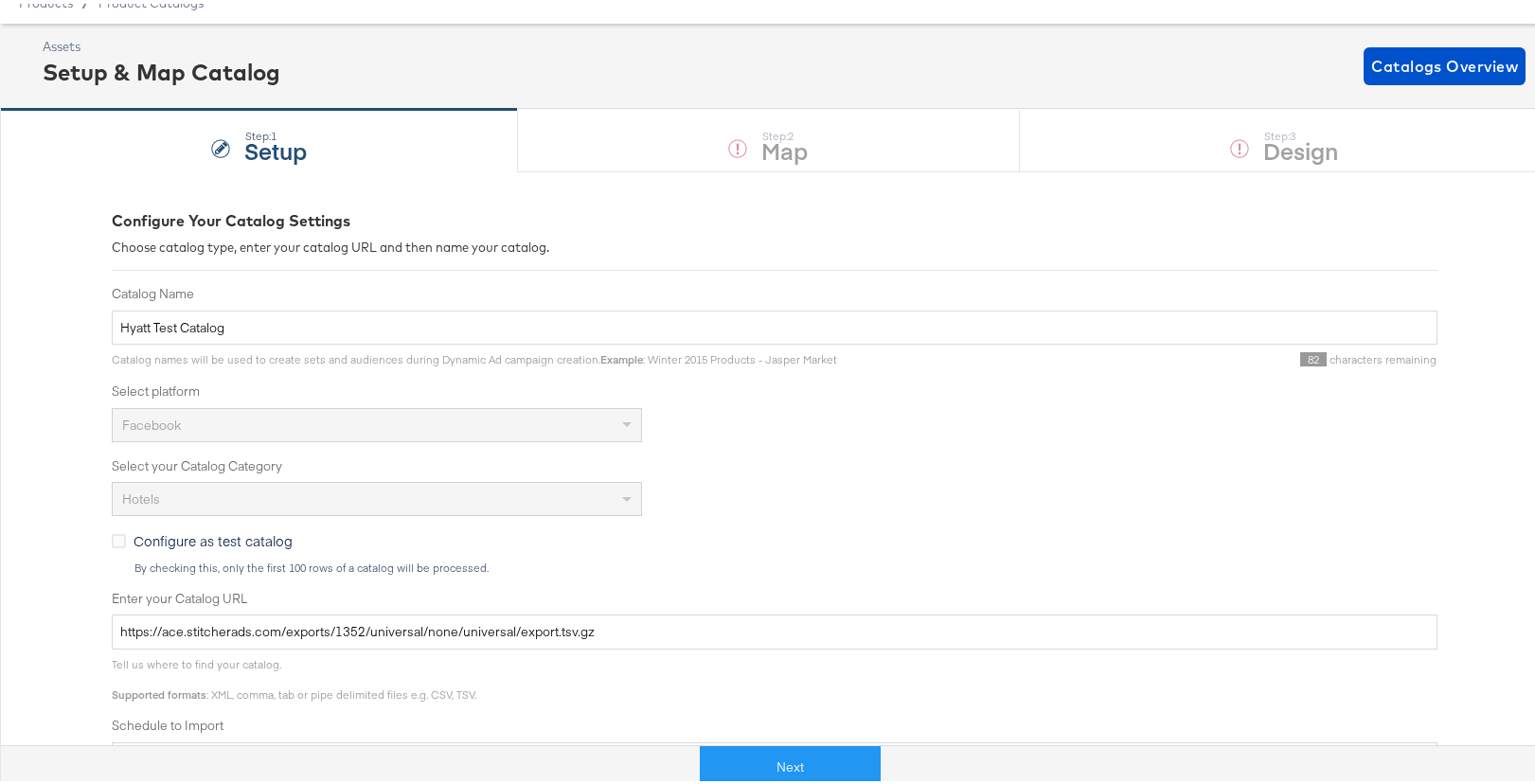 scroll, scrollTop: 210, scrollLeft: 0, axis: vertical 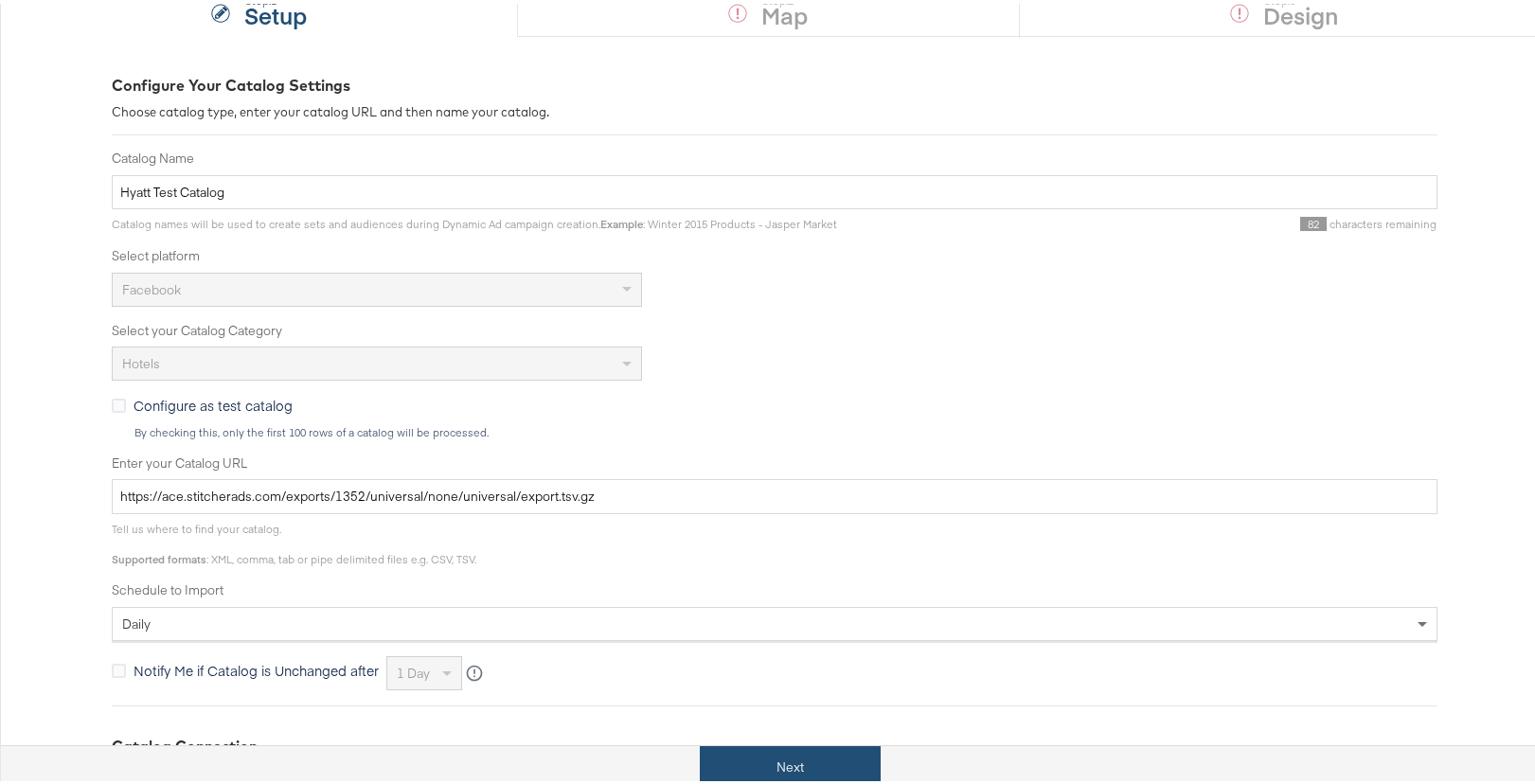 click on "Next" at bounding box center (790, 763) 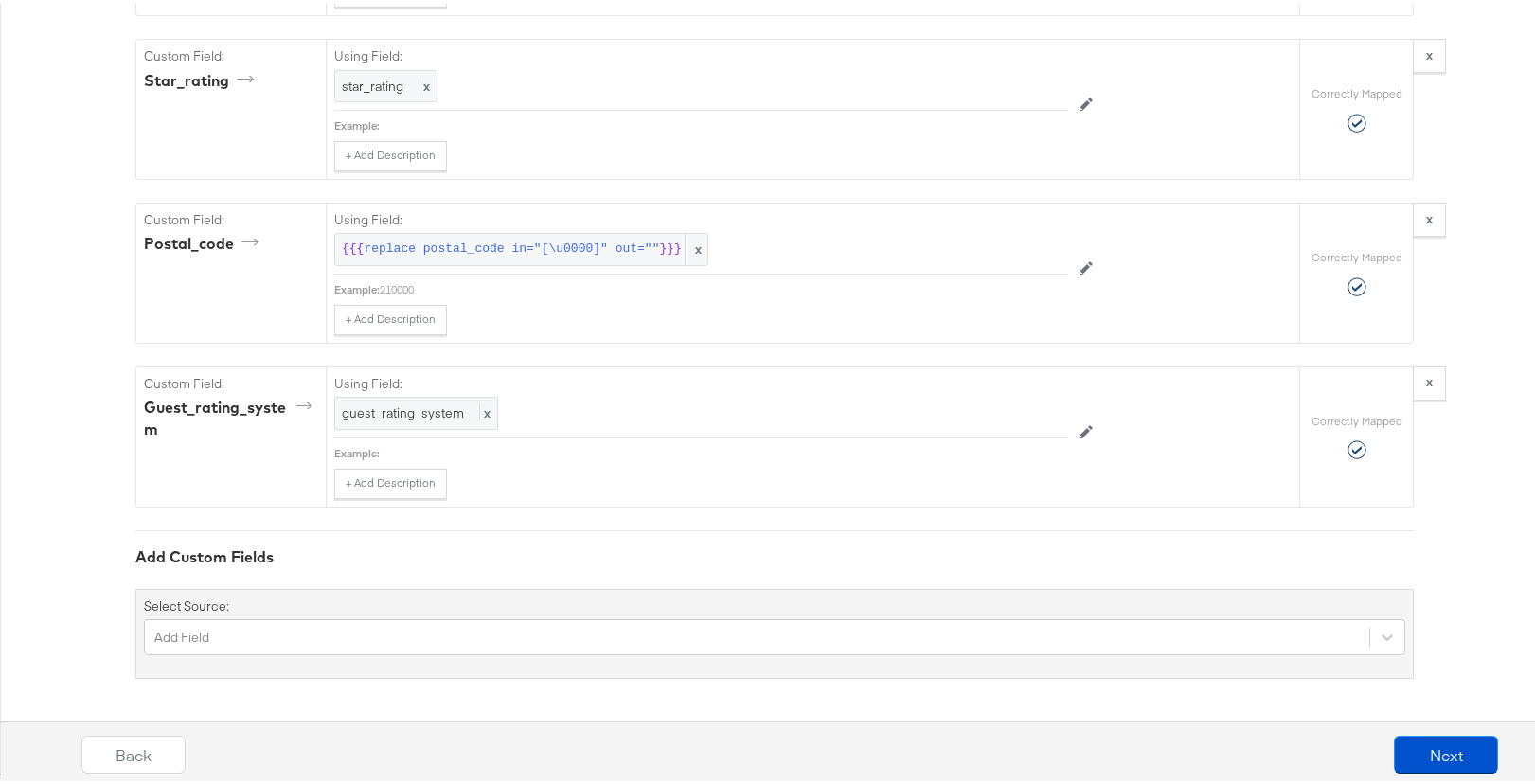 scroll, scrollTop: 5873, scrollLeft: 0, axis: vertical 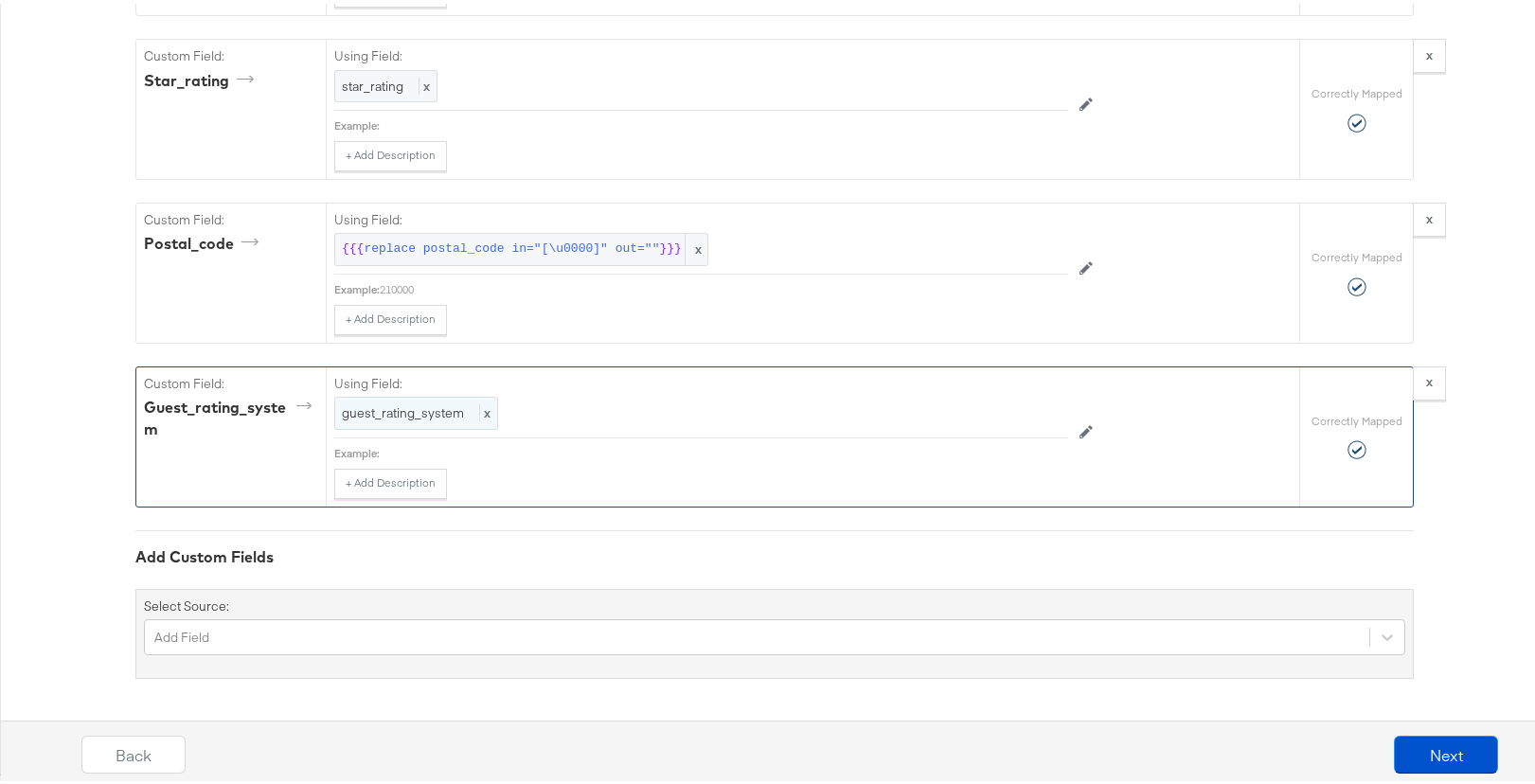 click on "guest_rating_system" at bounding box center [402, 409] 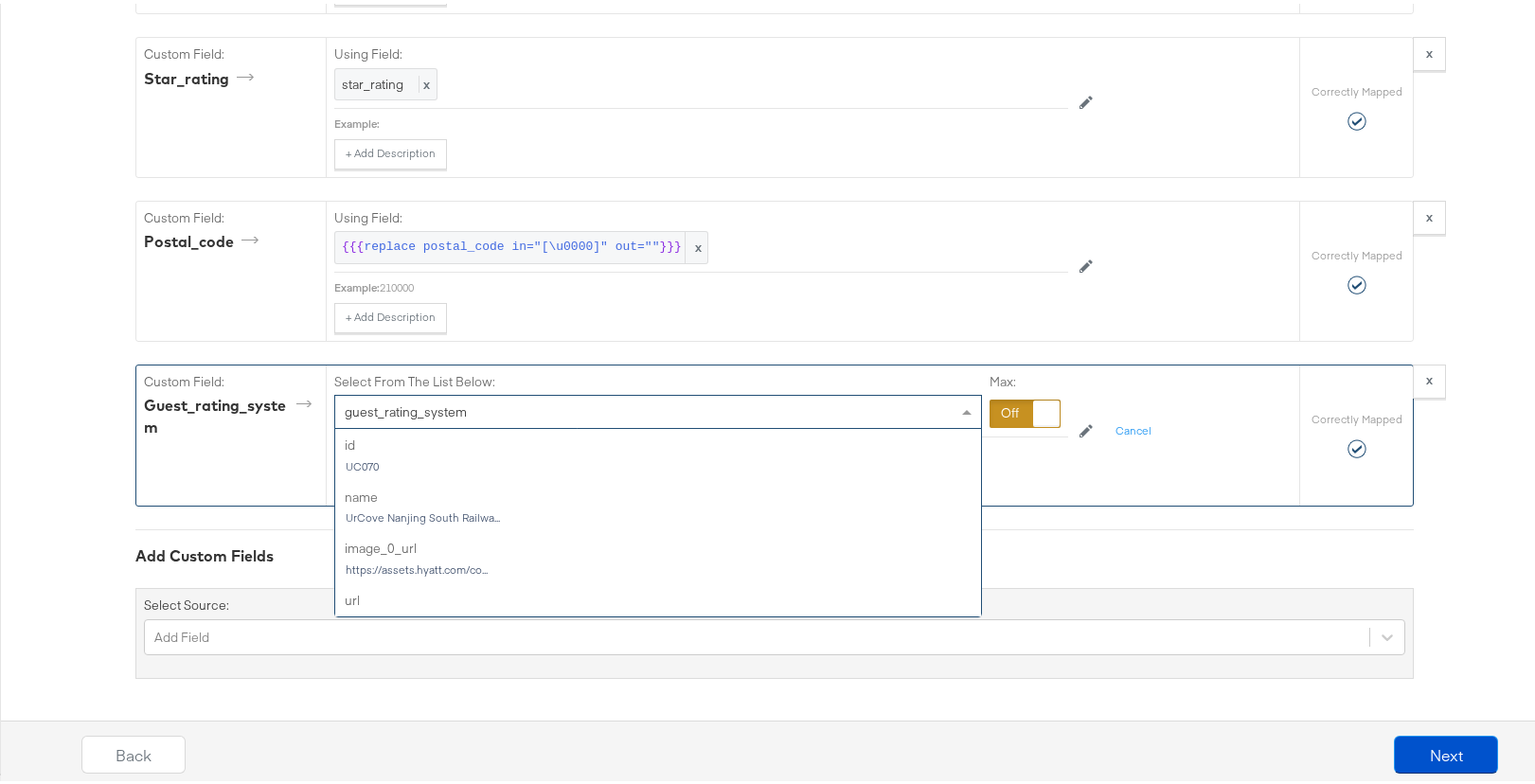click on "guest_rating_system" at bounding box center [405, 408] 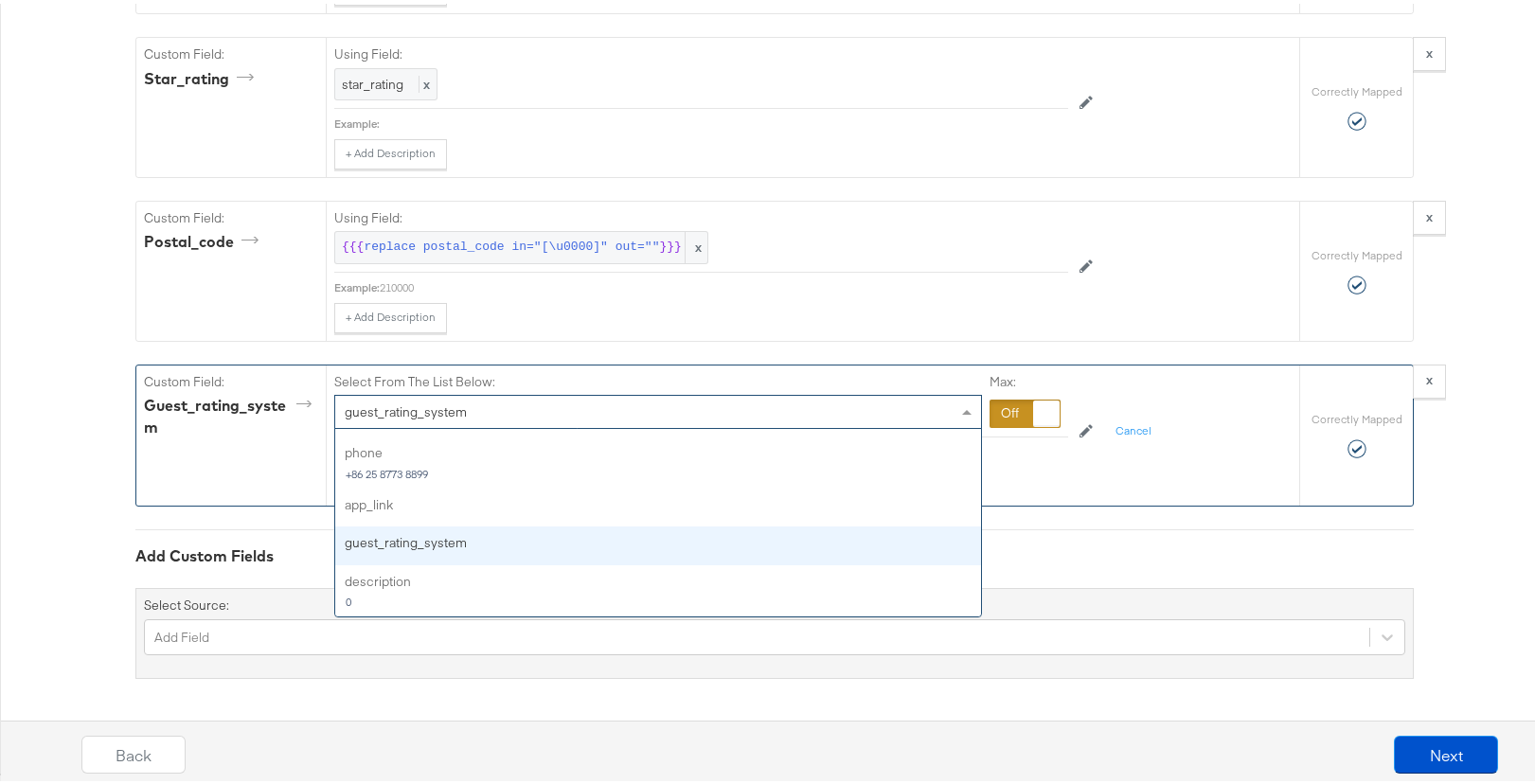 click at bounding box center [1025, 410] 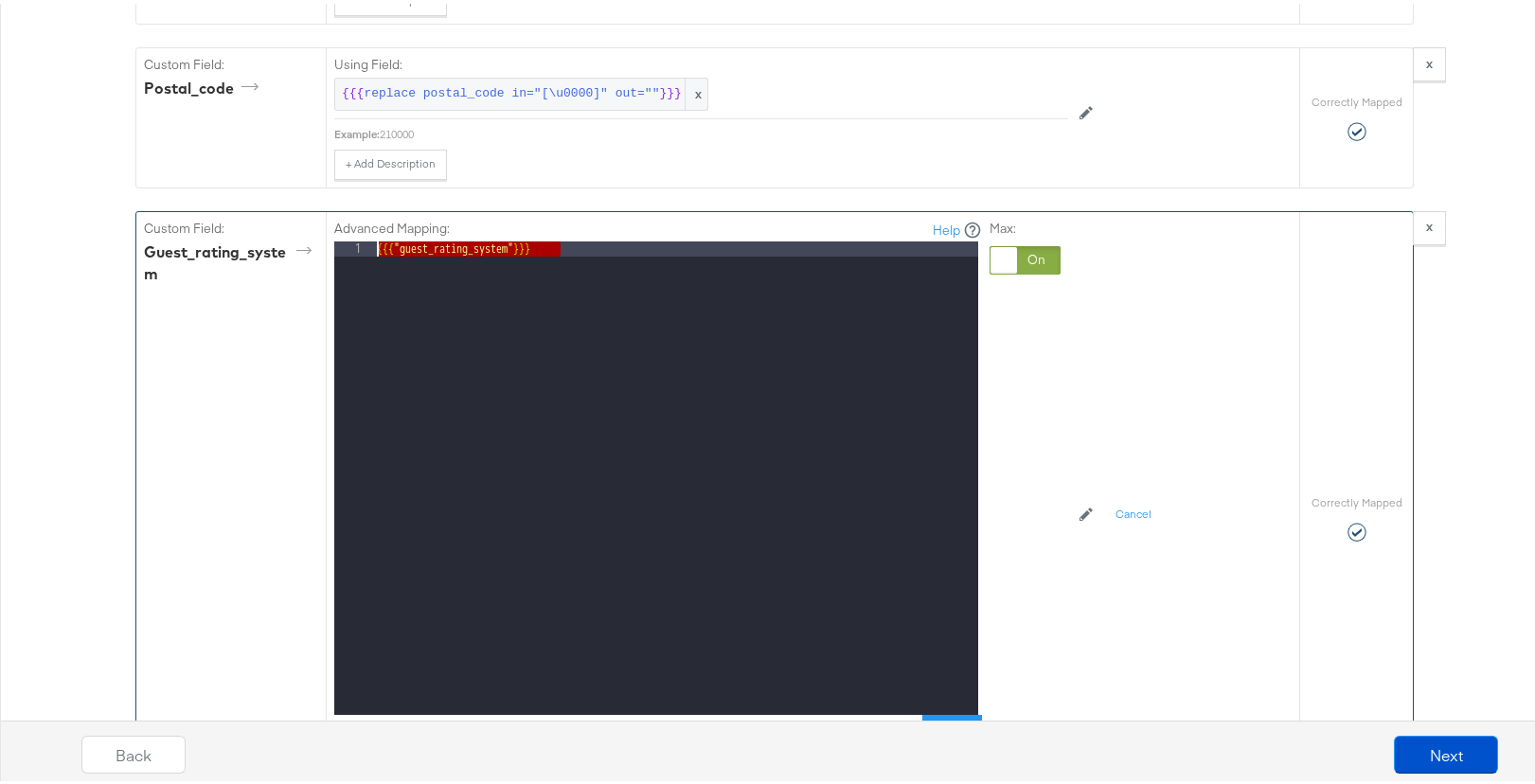 drag, startPoint x: 711, startPoint y: 410, endPoint x: 352, endPoint y: 401, distance: 359.1128 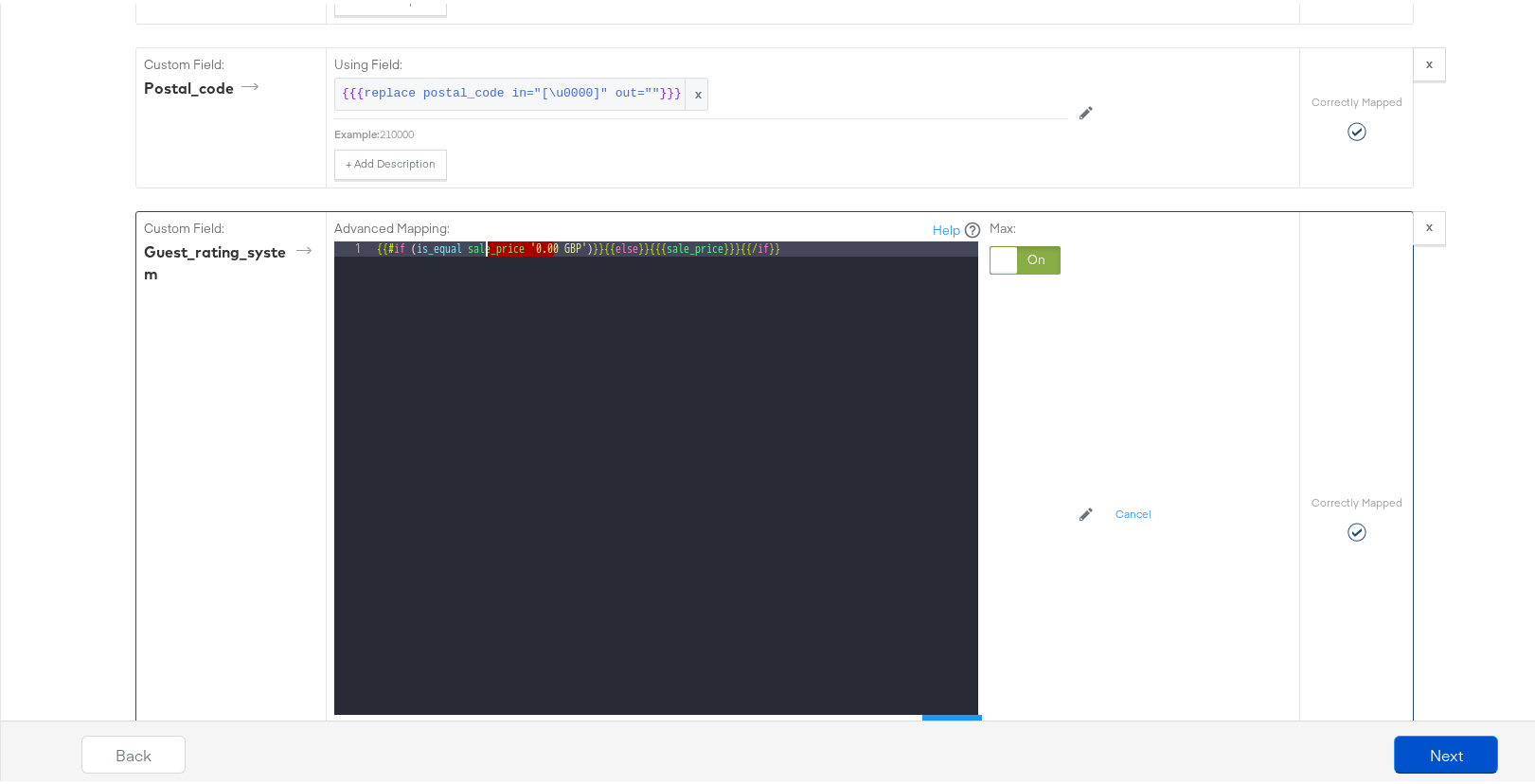 drag, startPoint x: 548, startPoint y: 400, endPoint x: 478, endPoint y: 401, distance: 70.00714 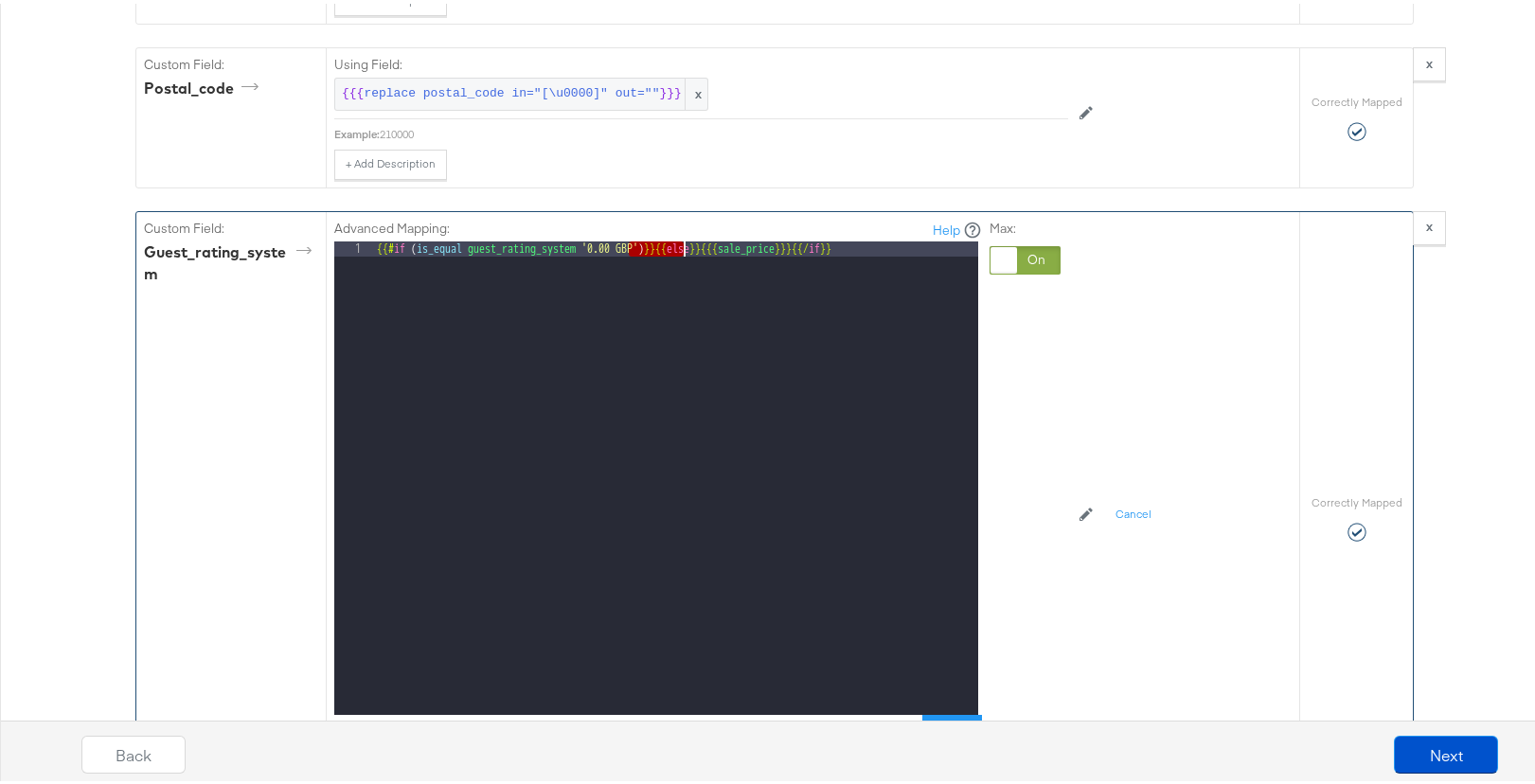 drag, startPoint x: 623, startPoint y: 398, endPoint x: 670, endPoint y: 399, distance: 47.01 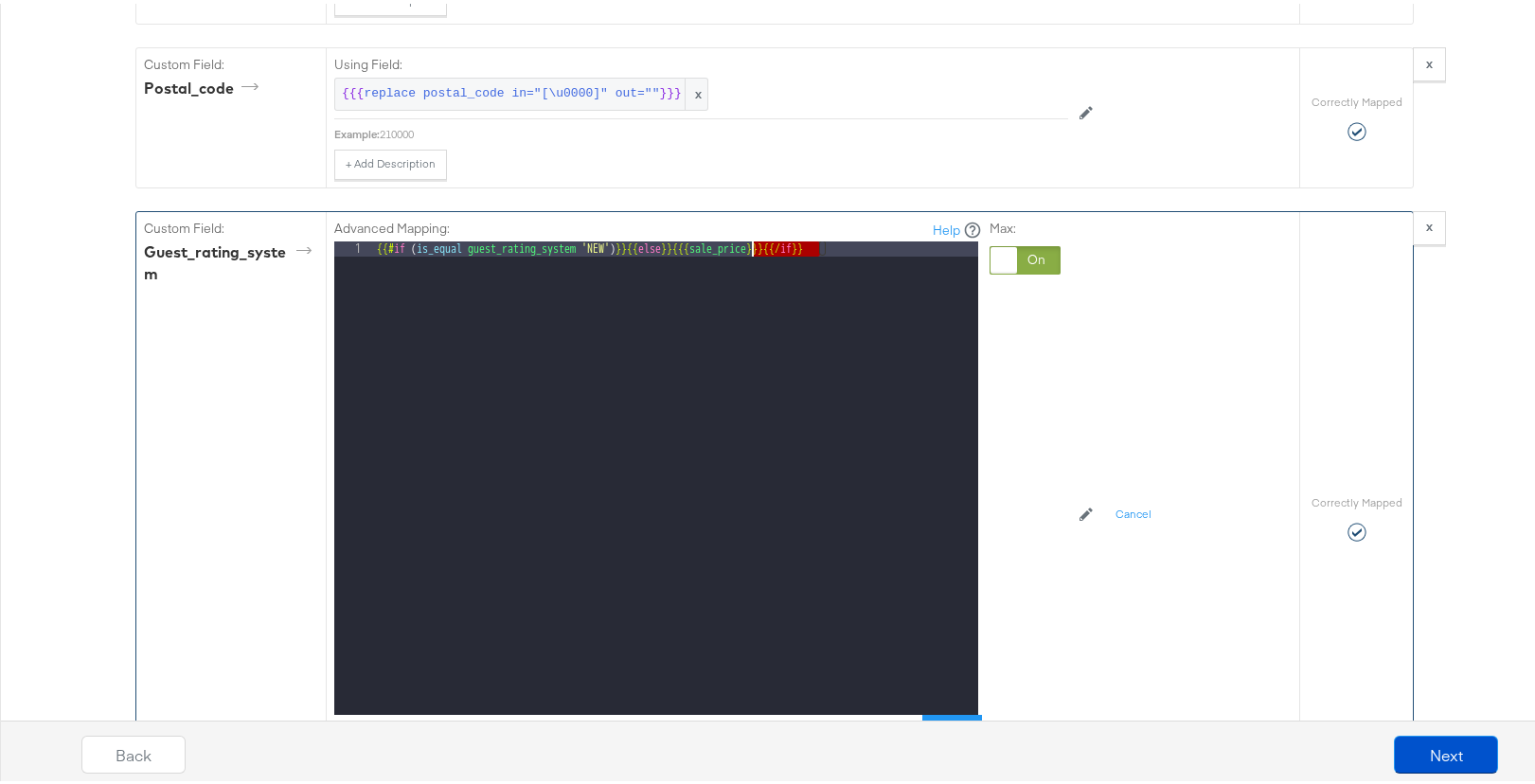 drag, startPoint x: 813, startPoint y: 401, endPoint x: 747, endPoint y: 401, distance: 66 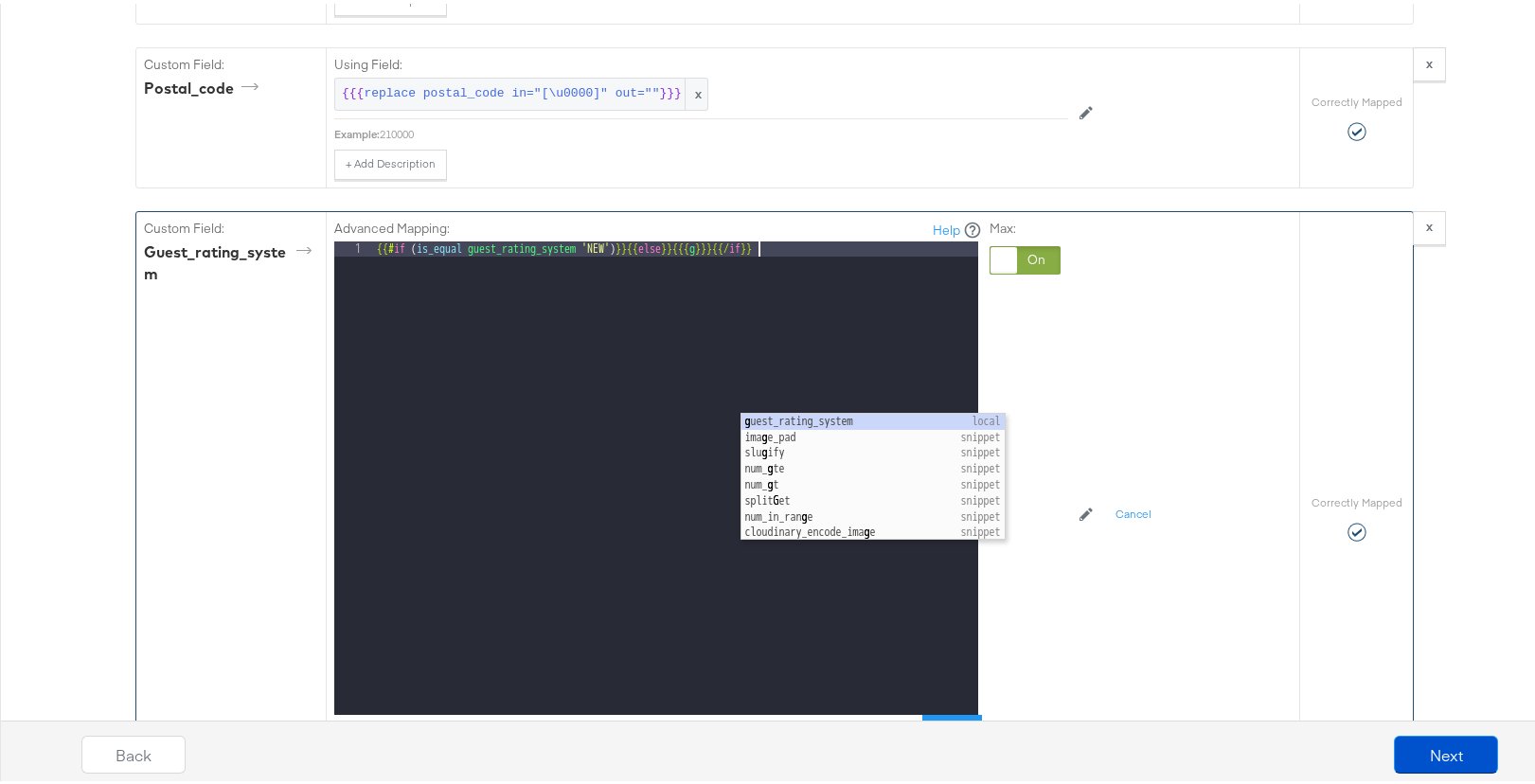 type 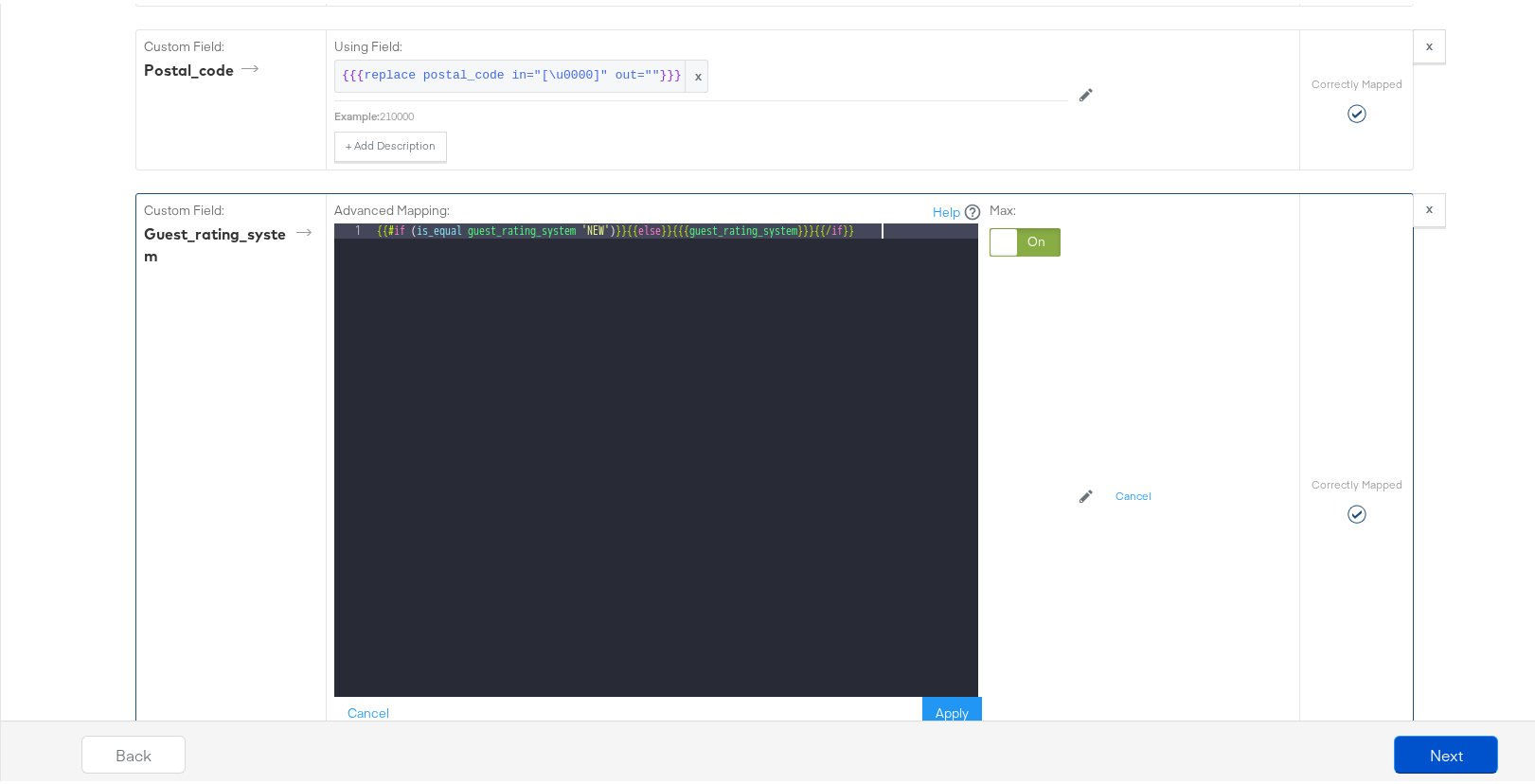 scroll, scrollTop: 5899, scrollLeft: 0, axis: vertical 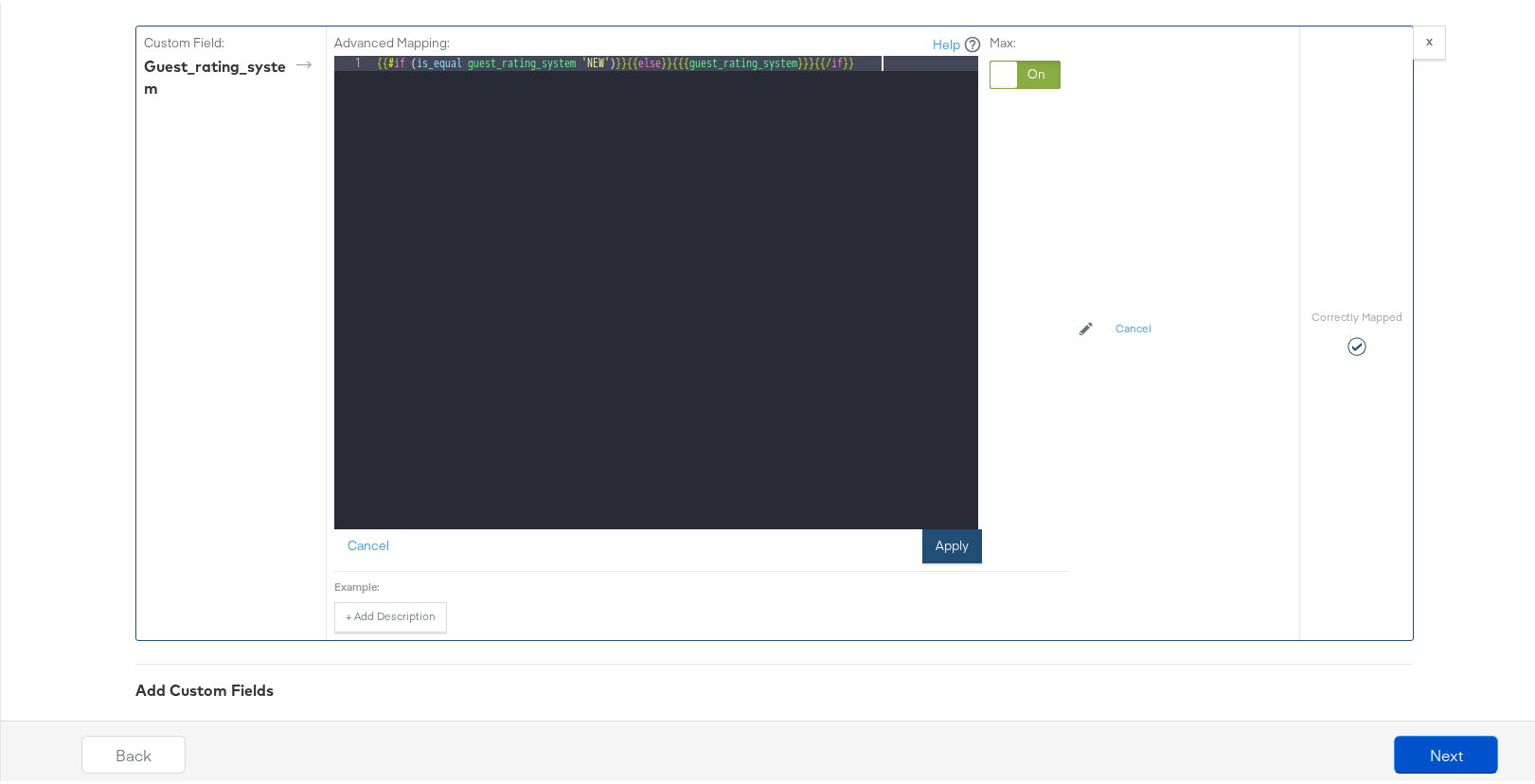 click on "Apply" at bounding box center (952, 543) 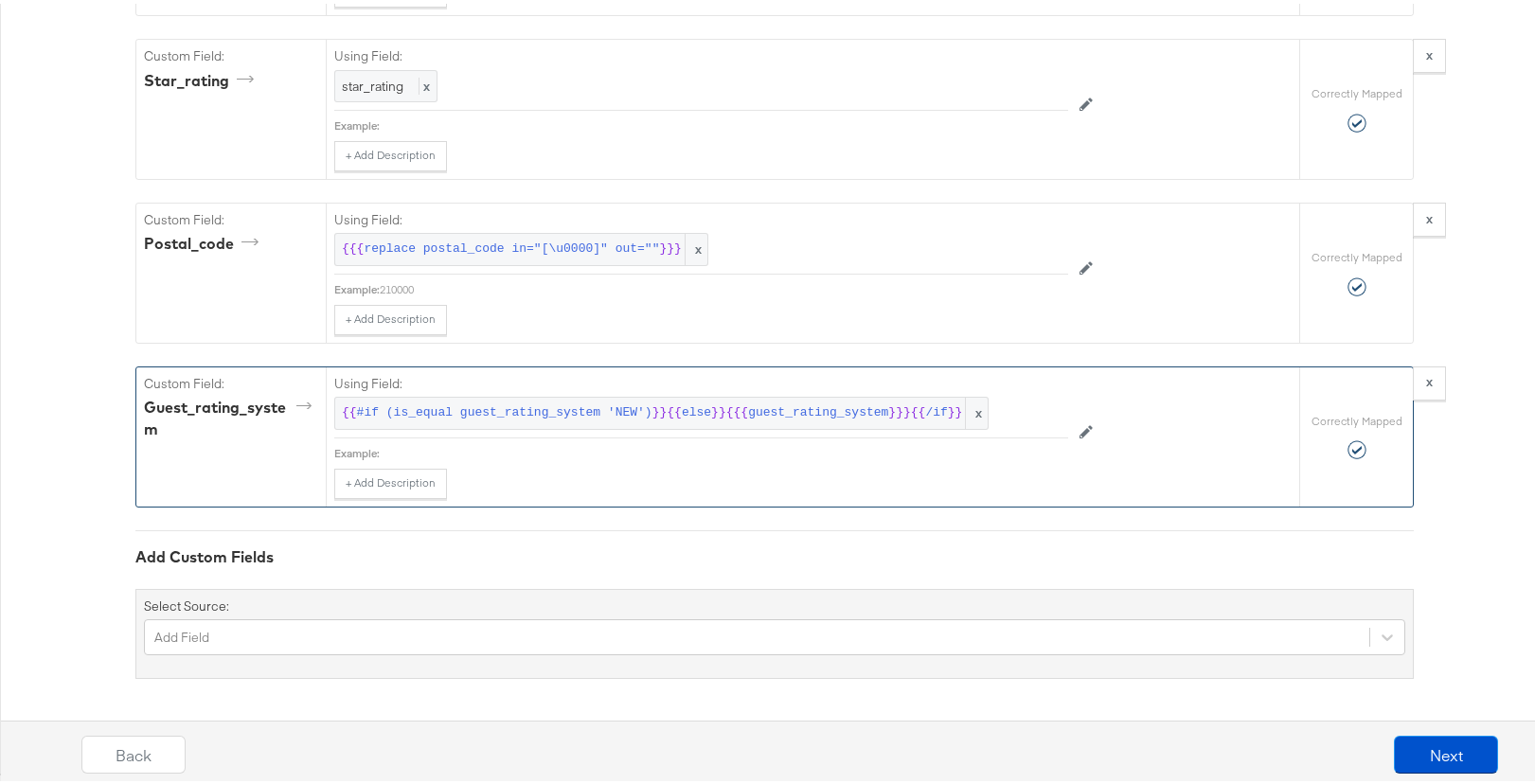 scroll, scrollTop: 5873, scrollLeft: 0, axis: vertical 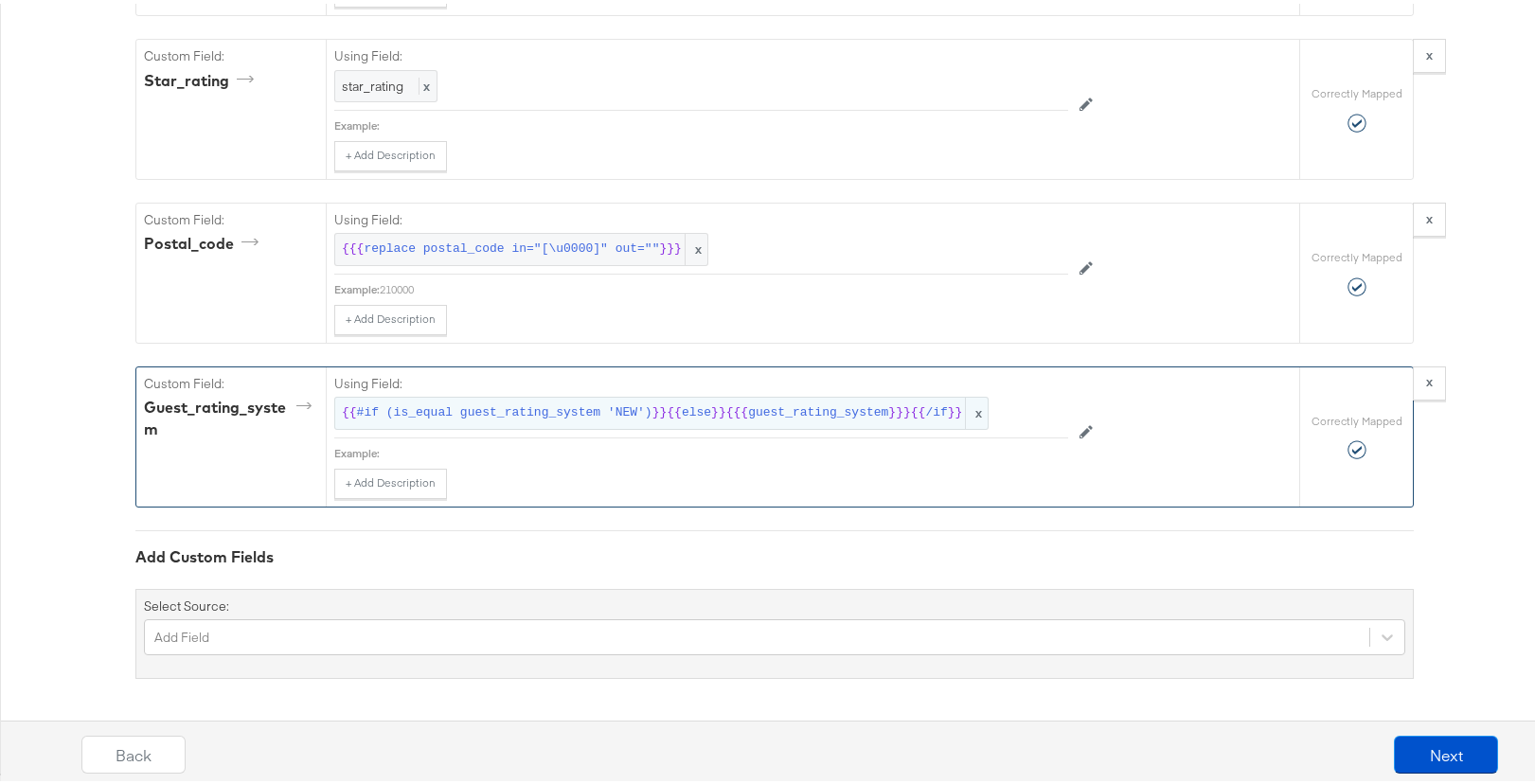 click on "#if (is_equal guest_rating_system 'NEW')" at bounding box center (505, 409) 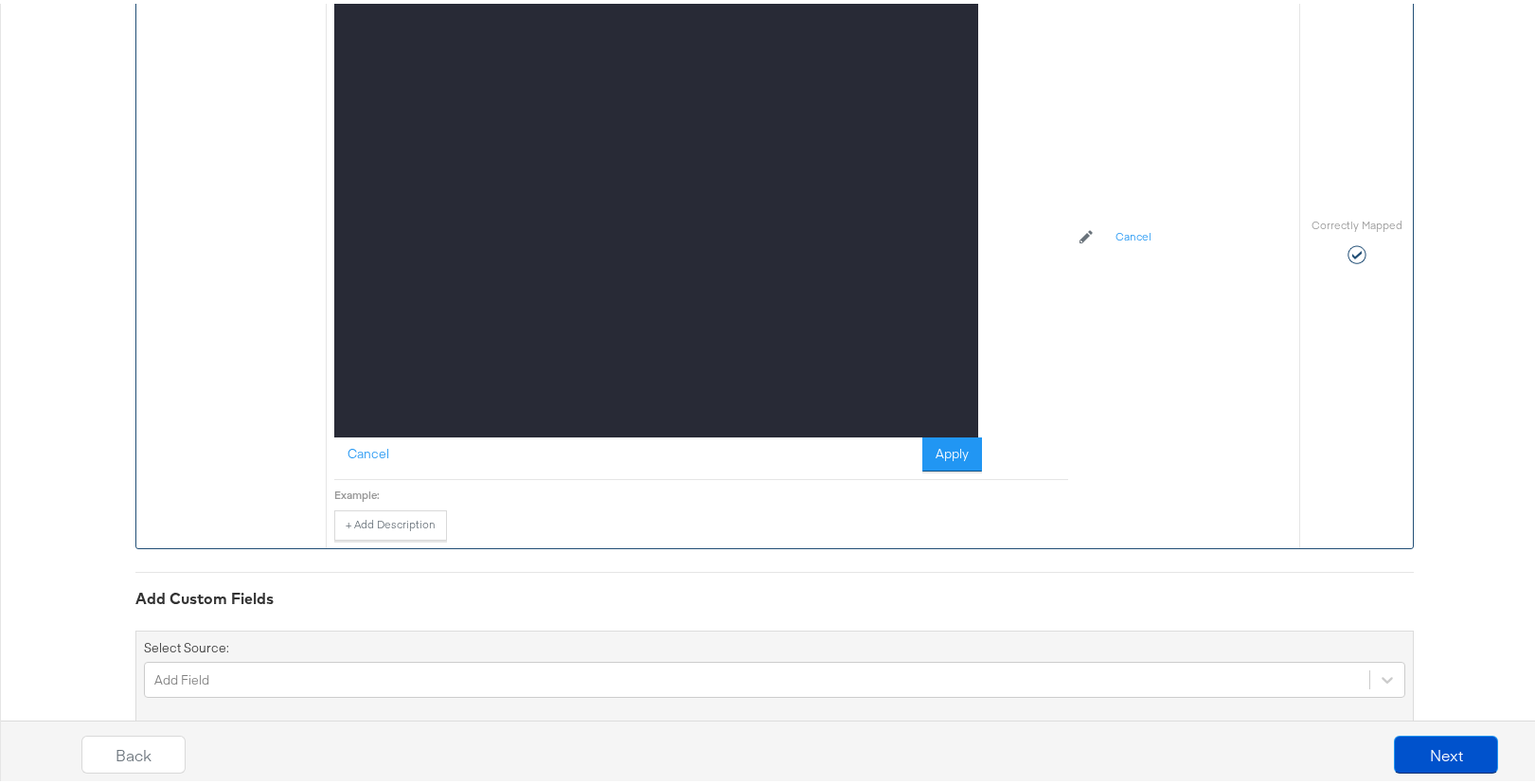 scroll, scrollTop: 6155, scrollLeft: 0, axis: vertical 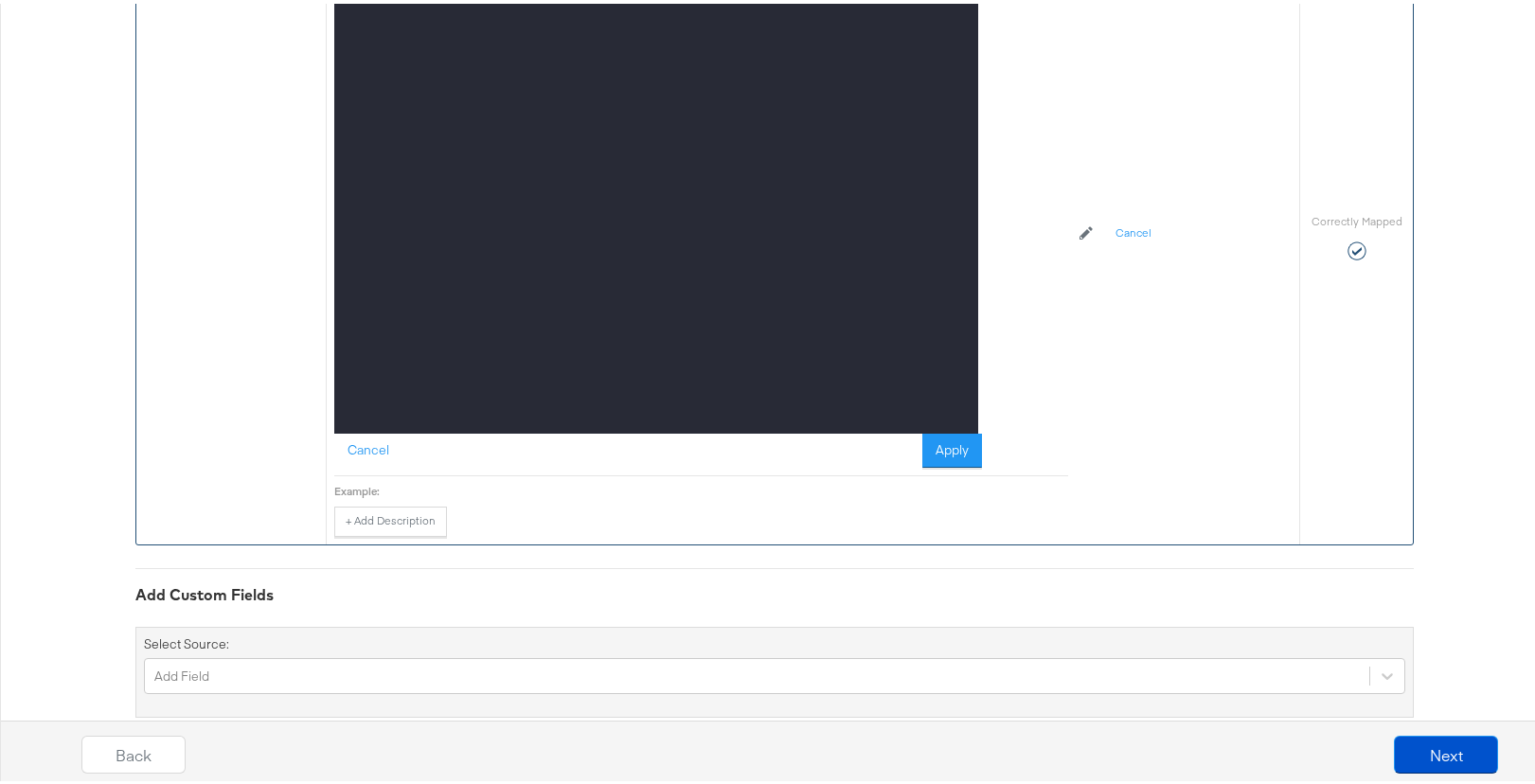 drag, startPoint x: 963, startPoint y: 120, endPoint x: 370, endPoint y: 118, distance: 593.0034 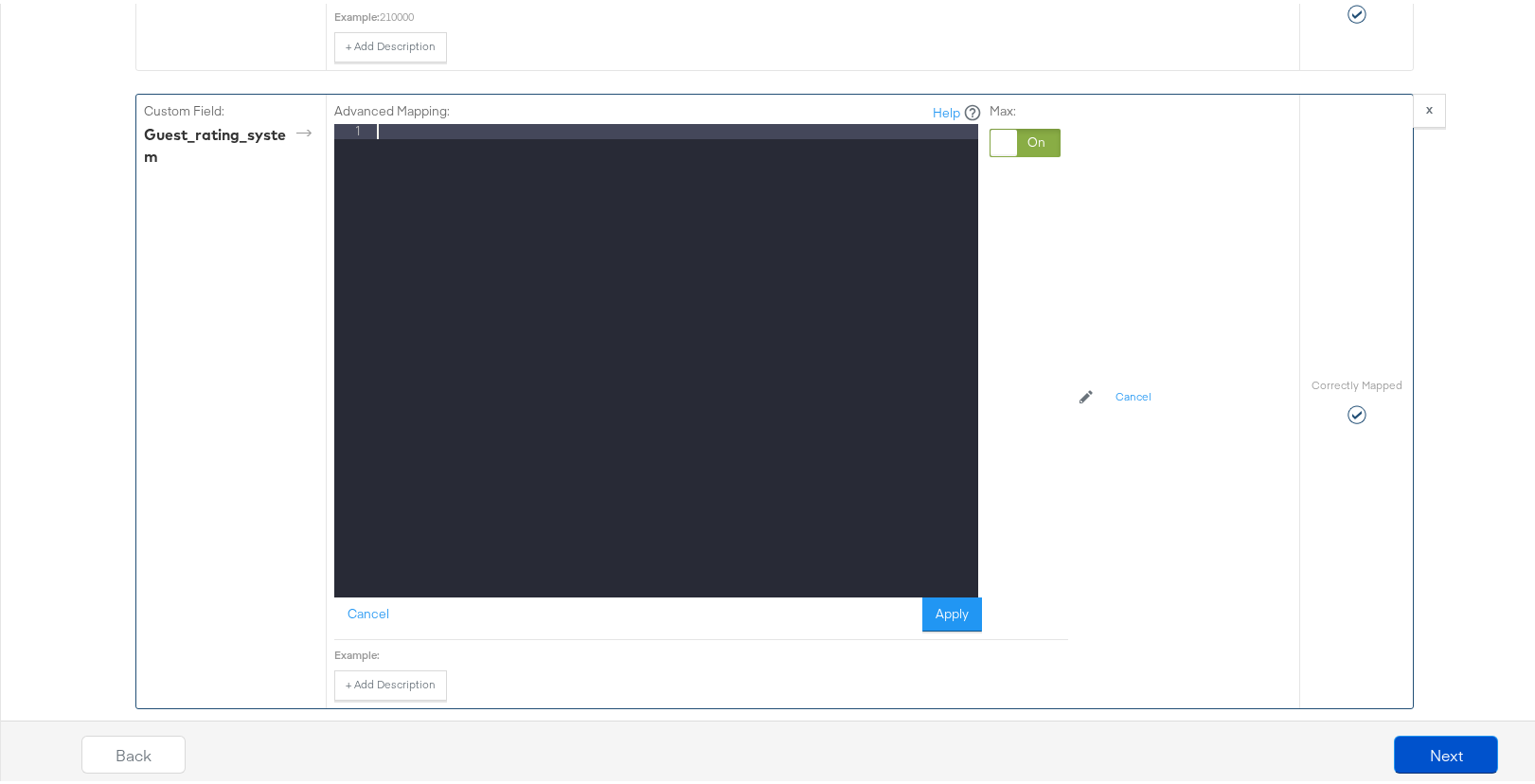 scroll, scrollTop: 6046, scrollLeft: 0, axis: vertical 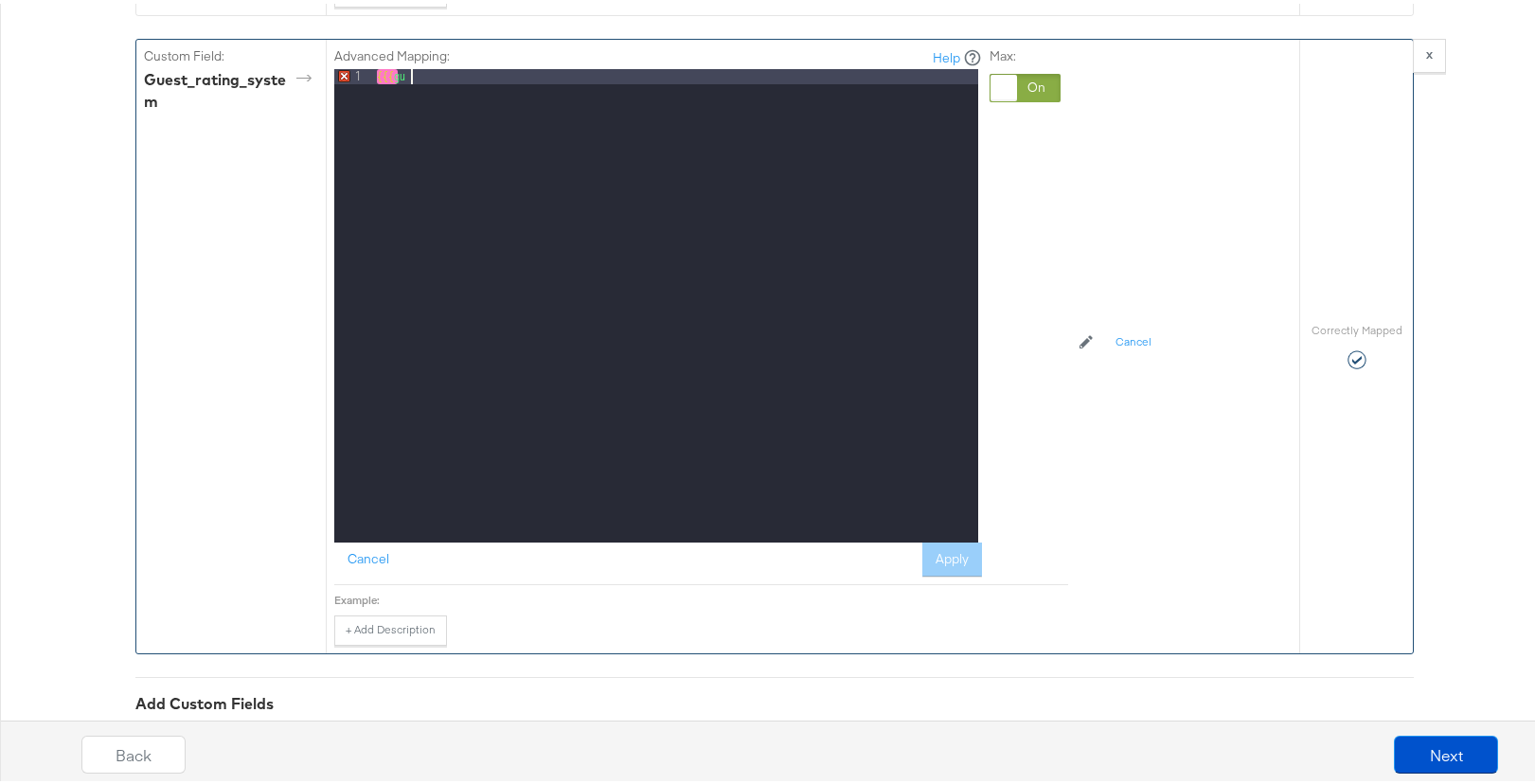 type 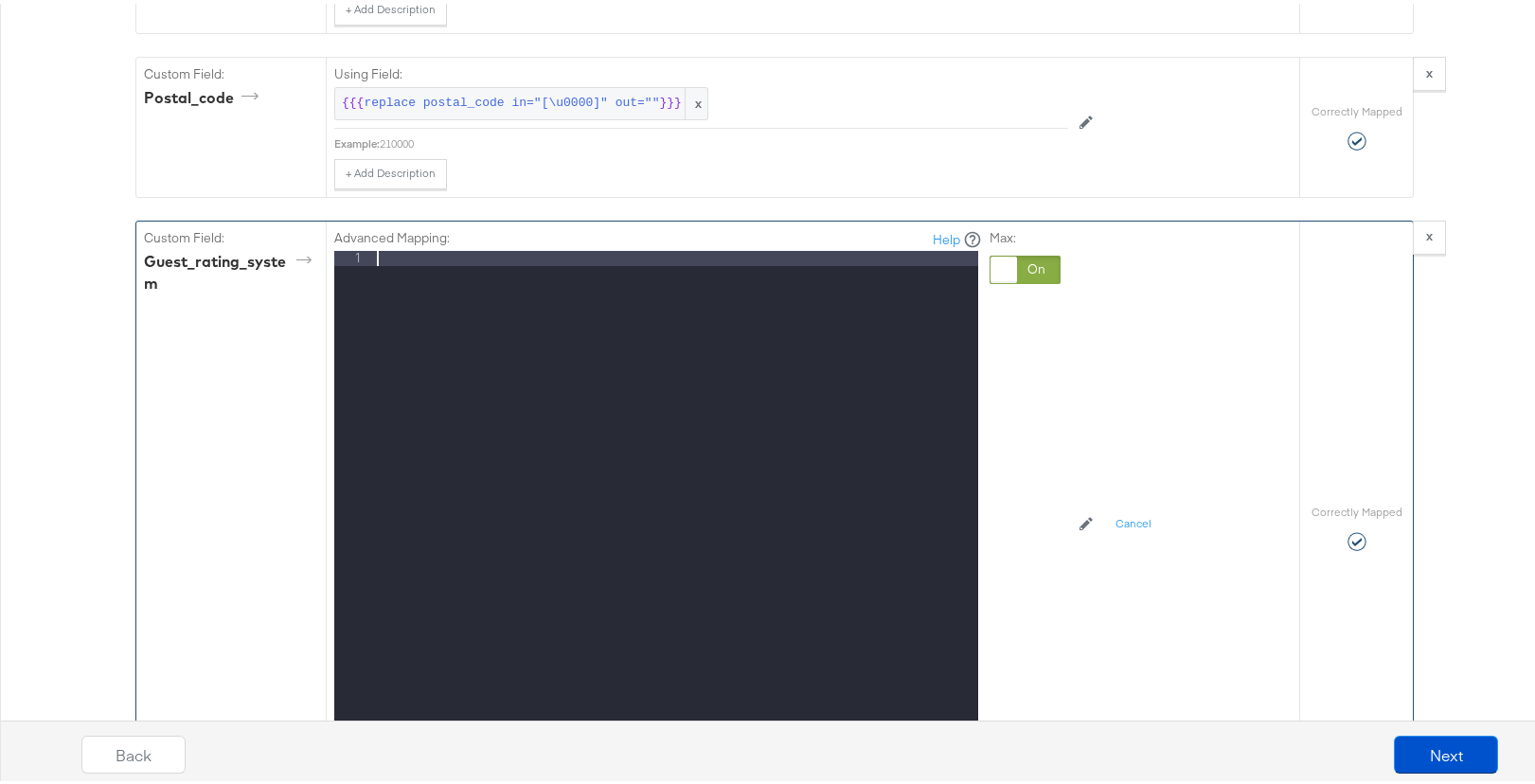 scroll, scrollTop: 5846, scrollLeft: 0, axis: vertical 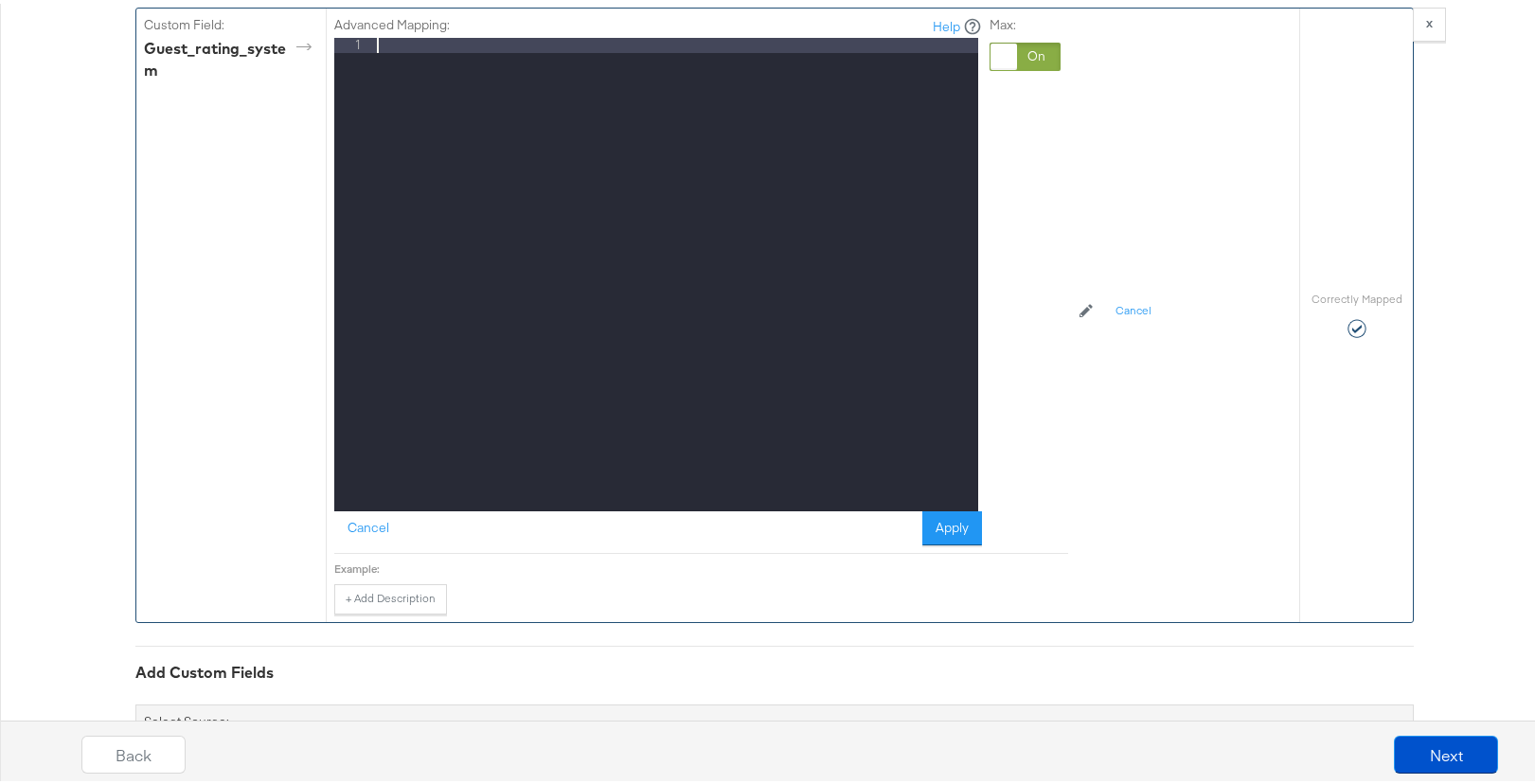 click at bounding box center [1004, 53] 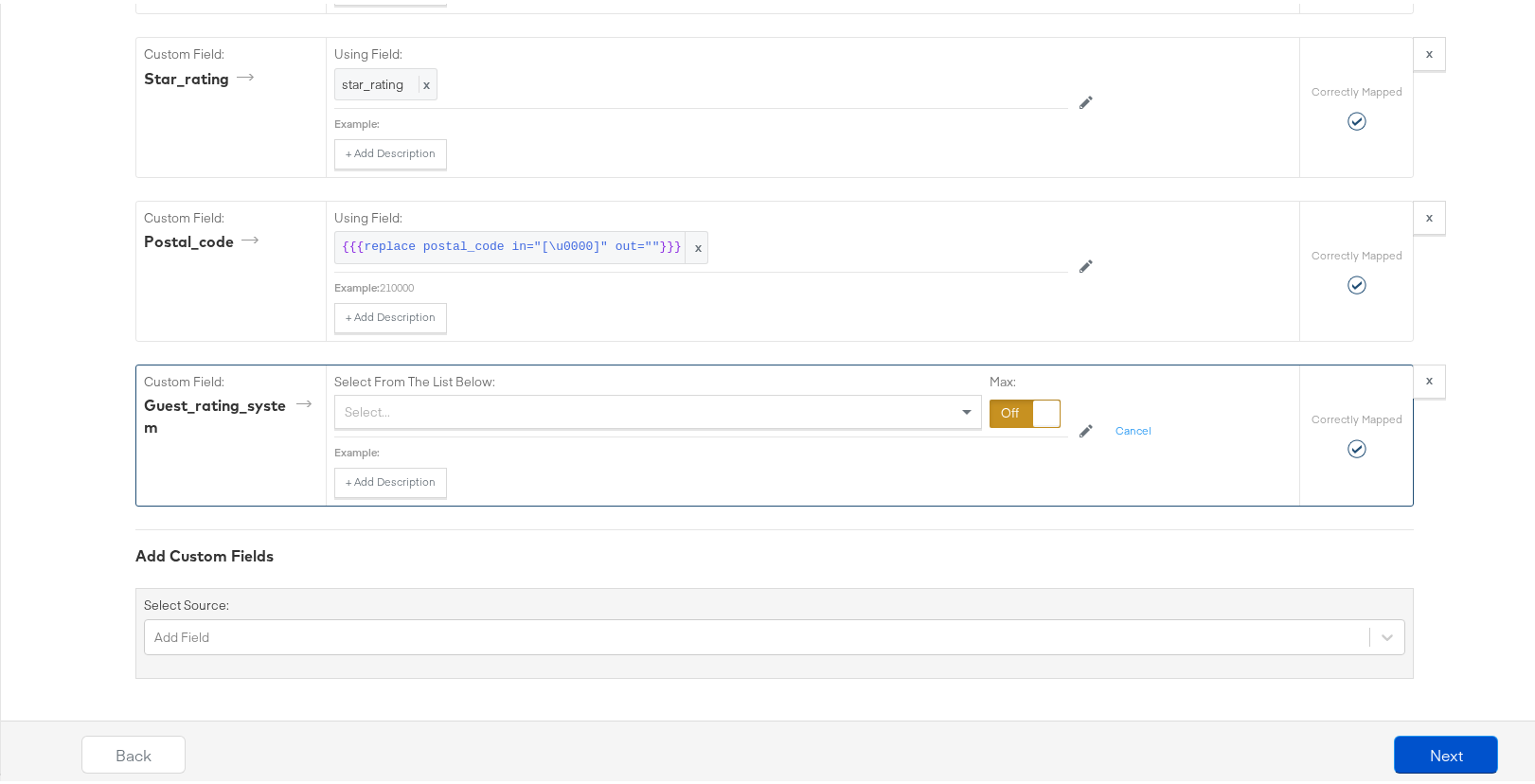 scroll, scrollTop: 5874, scrollLeft: 0, axis: vertical 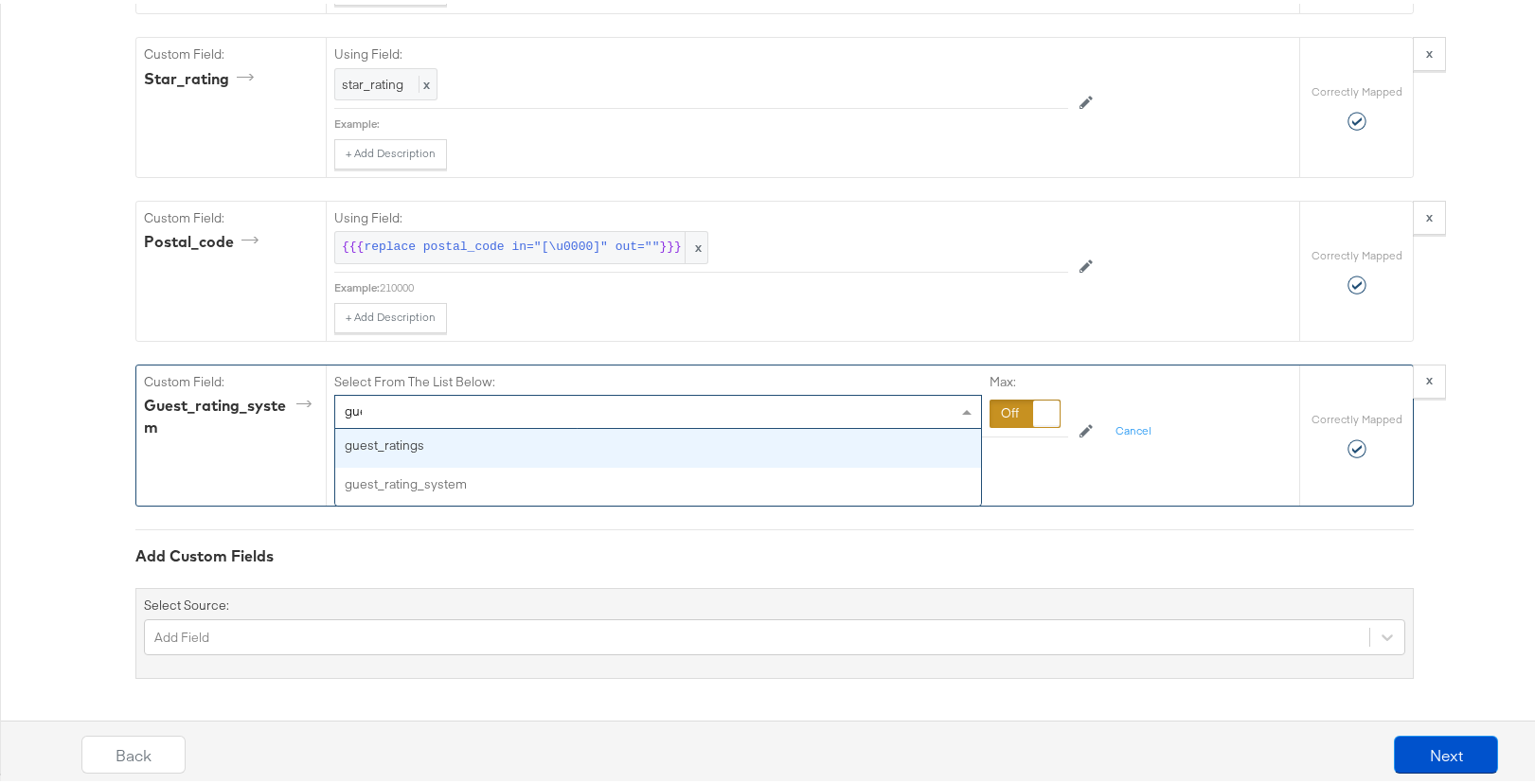 type on "gues" 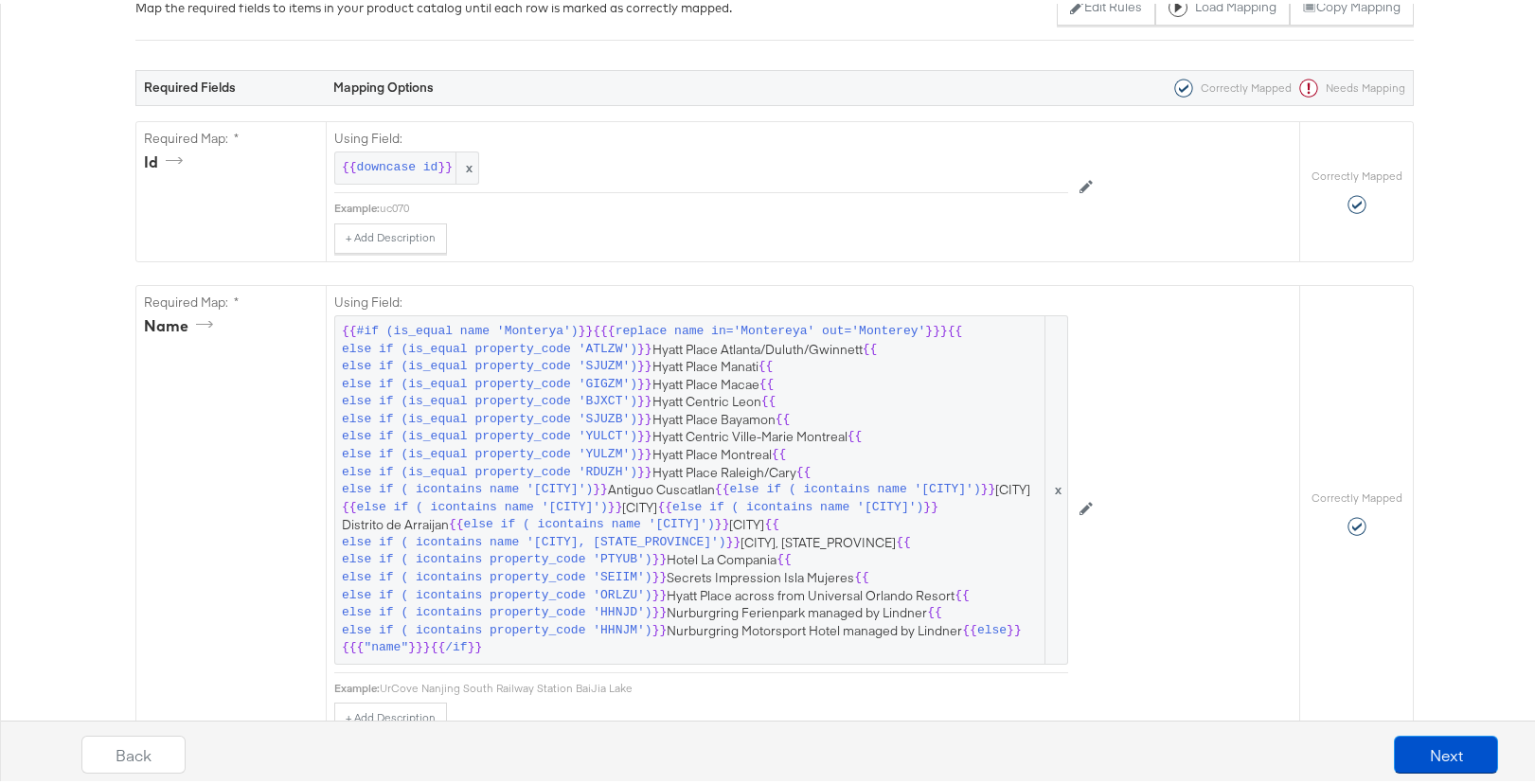 scroll, scrollTop: 0, scrollLeft: 0, axis: both 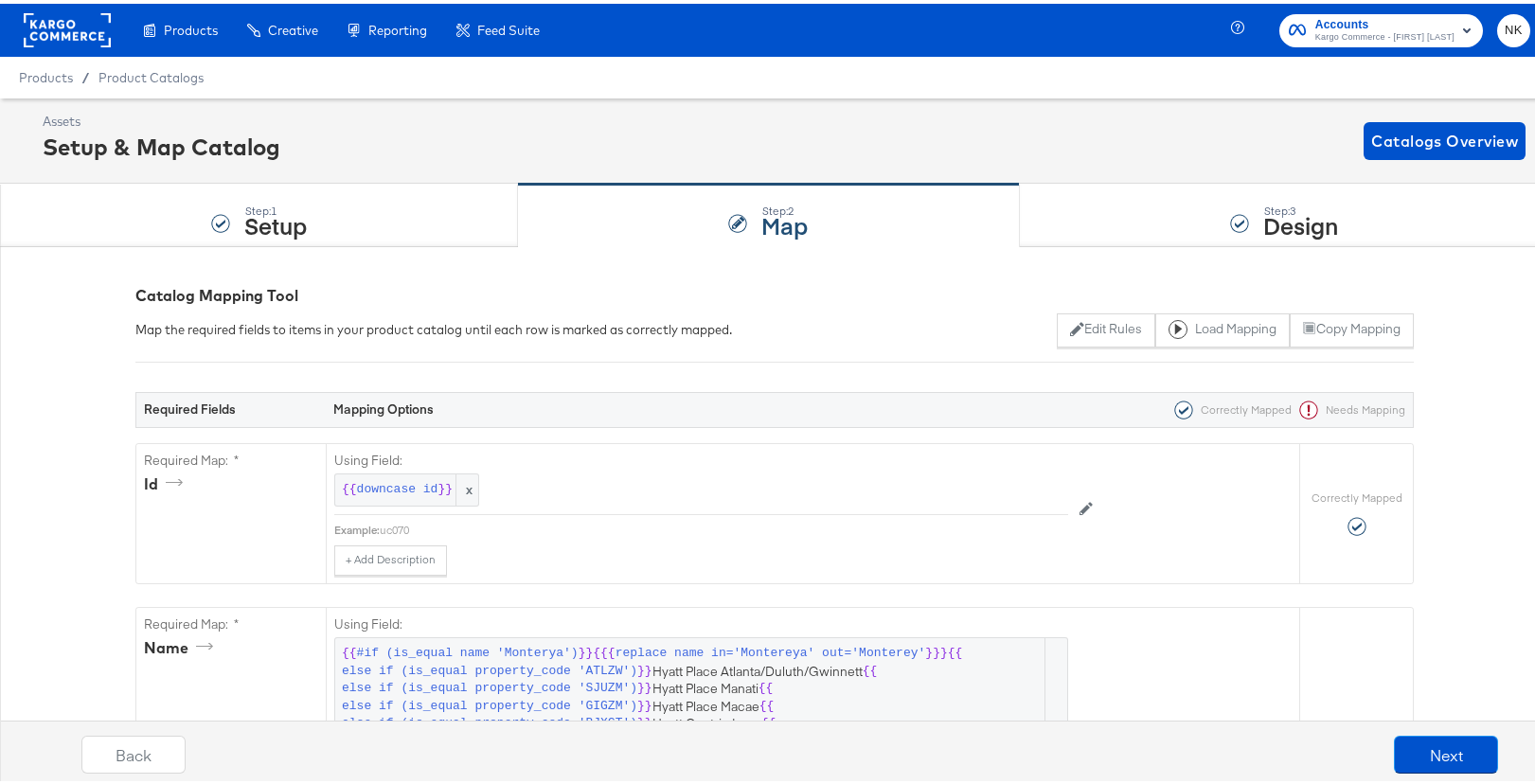 click 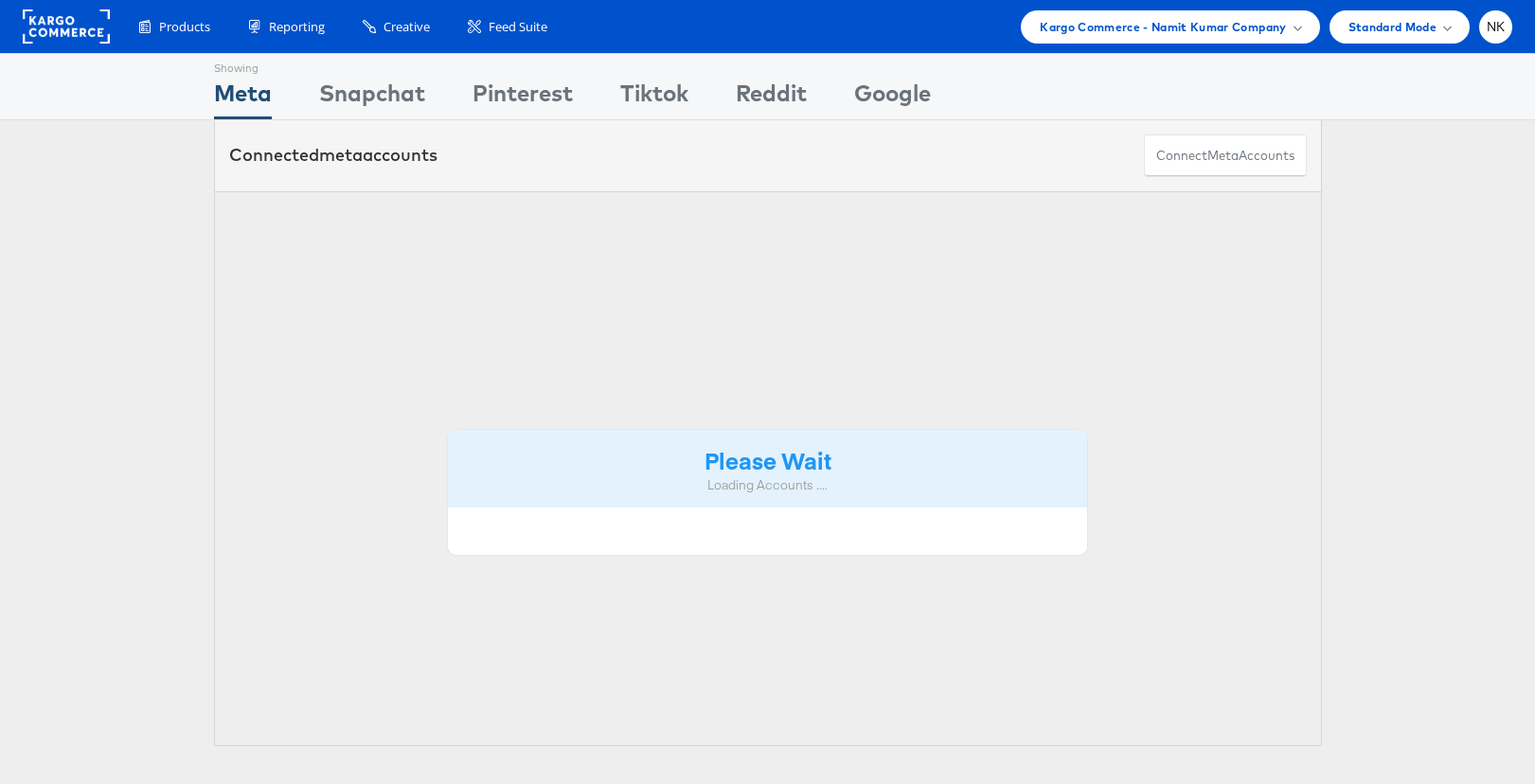 scroll, scrollTop: 0, scrollLeft: 0, axis: both 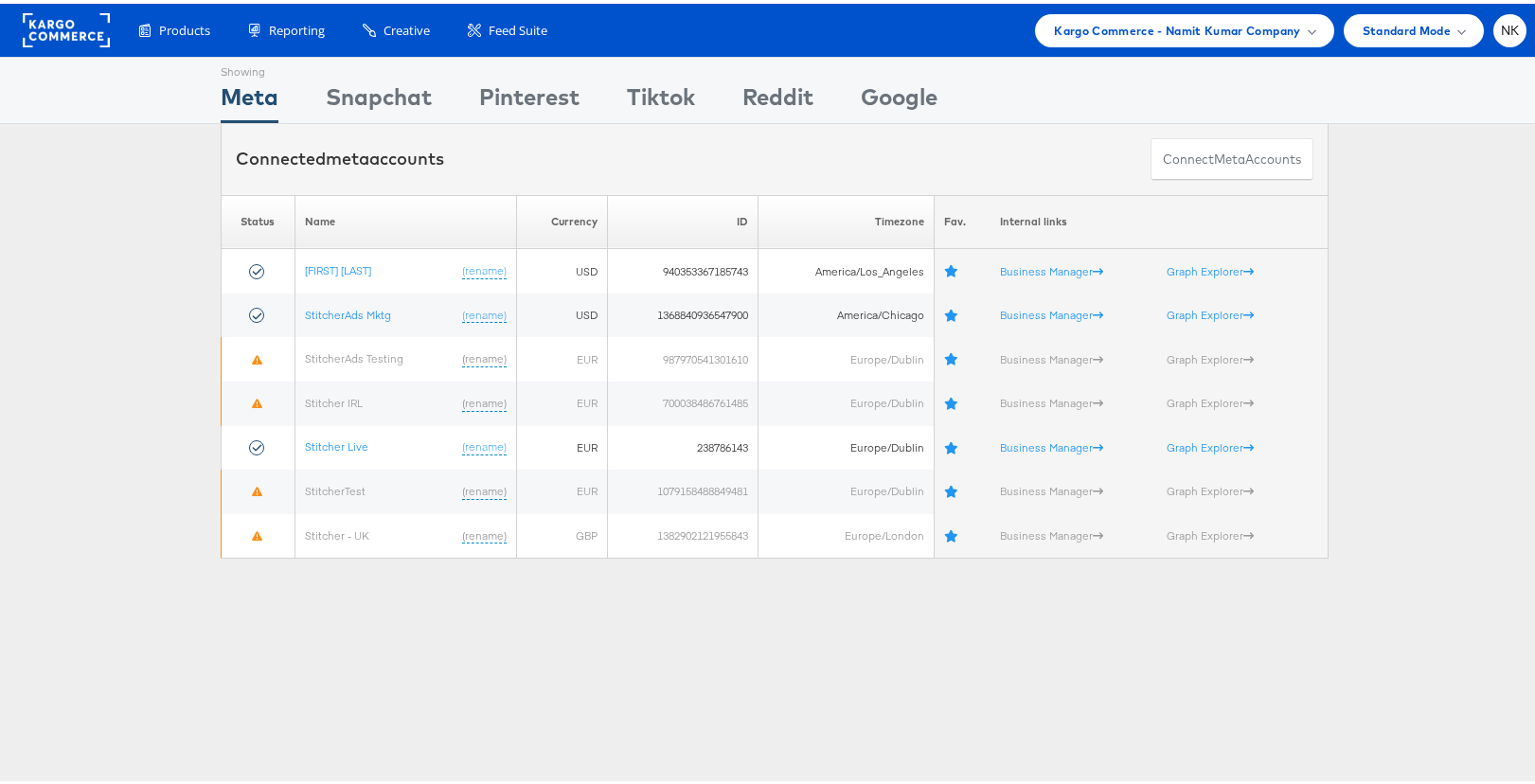 click on "Products
Product Catalogs
Enhance Your Product Catalog, Map Them to Publishers, and Incorporate Overlay Designs.
Product Sets
Create filtered sets to control which products appear in your ads.
Performance Product Sets
Automate the Creation of Product Sets from Google Analytics Performance Data.
Reporting" at bounding box center [775, 27] 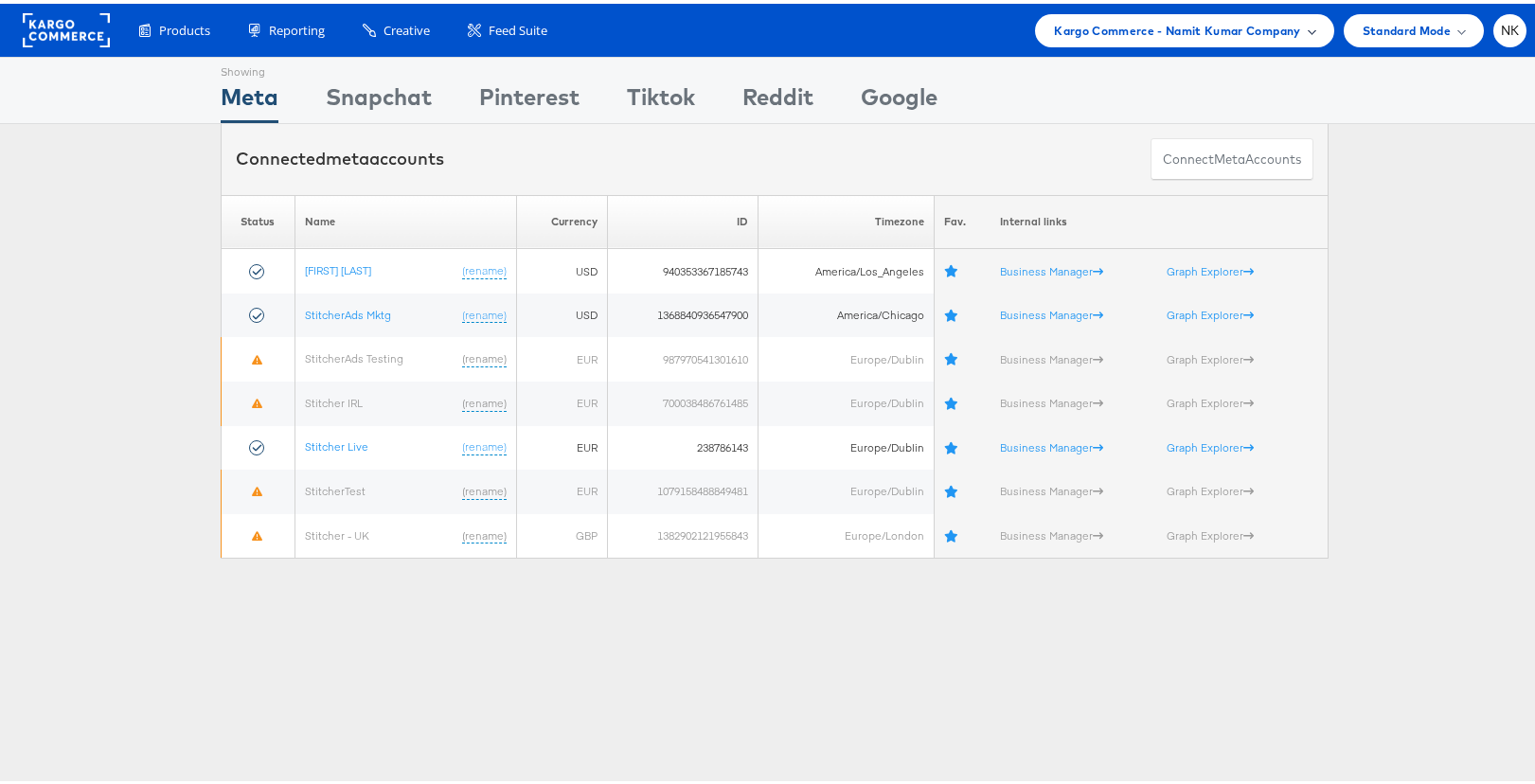 click on "Kargo Commerce - Namit Kumar Company" at bounding box center [1184, 27] 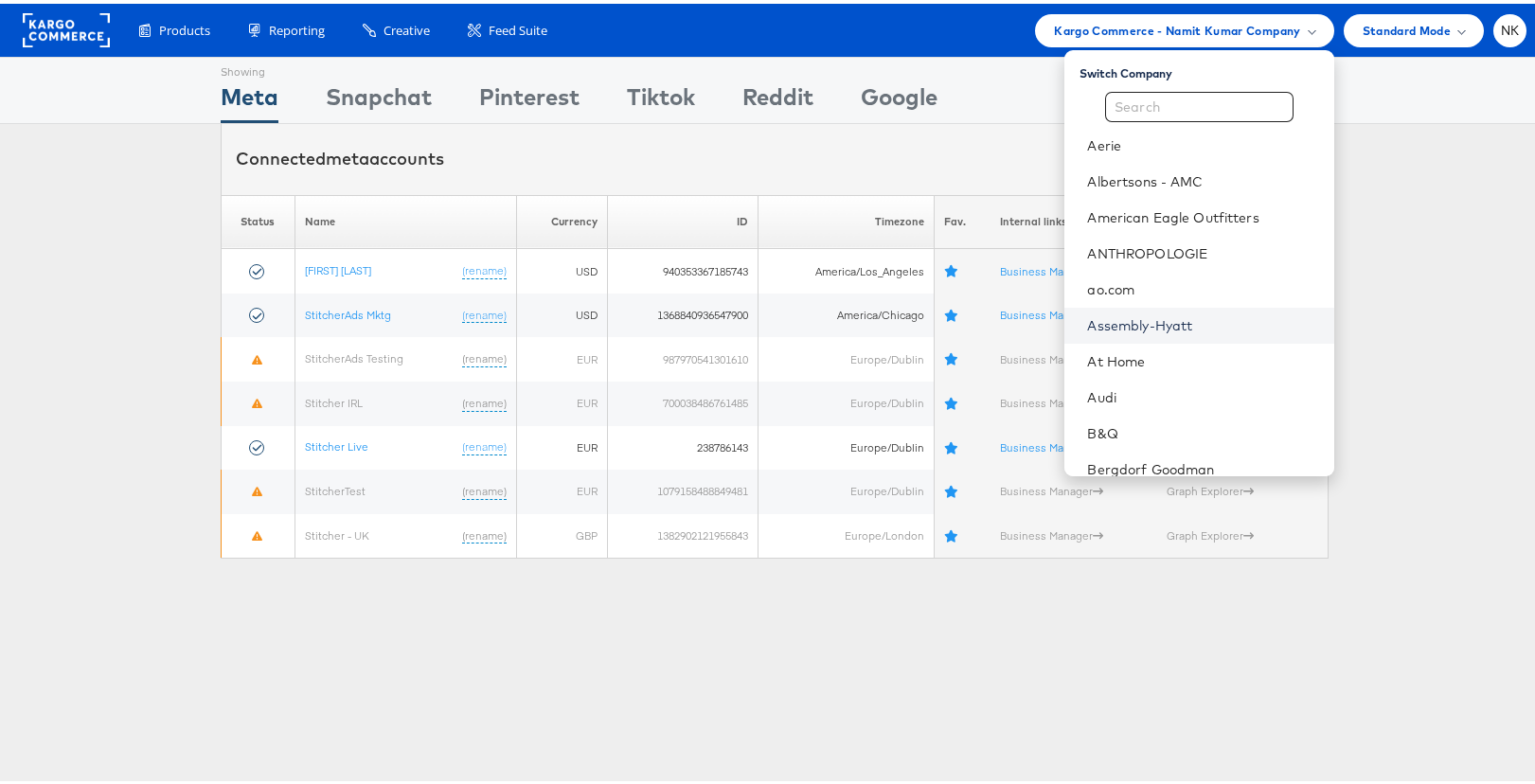 click on "Assembly-Hyatt" at bounding box center (1203, 322) 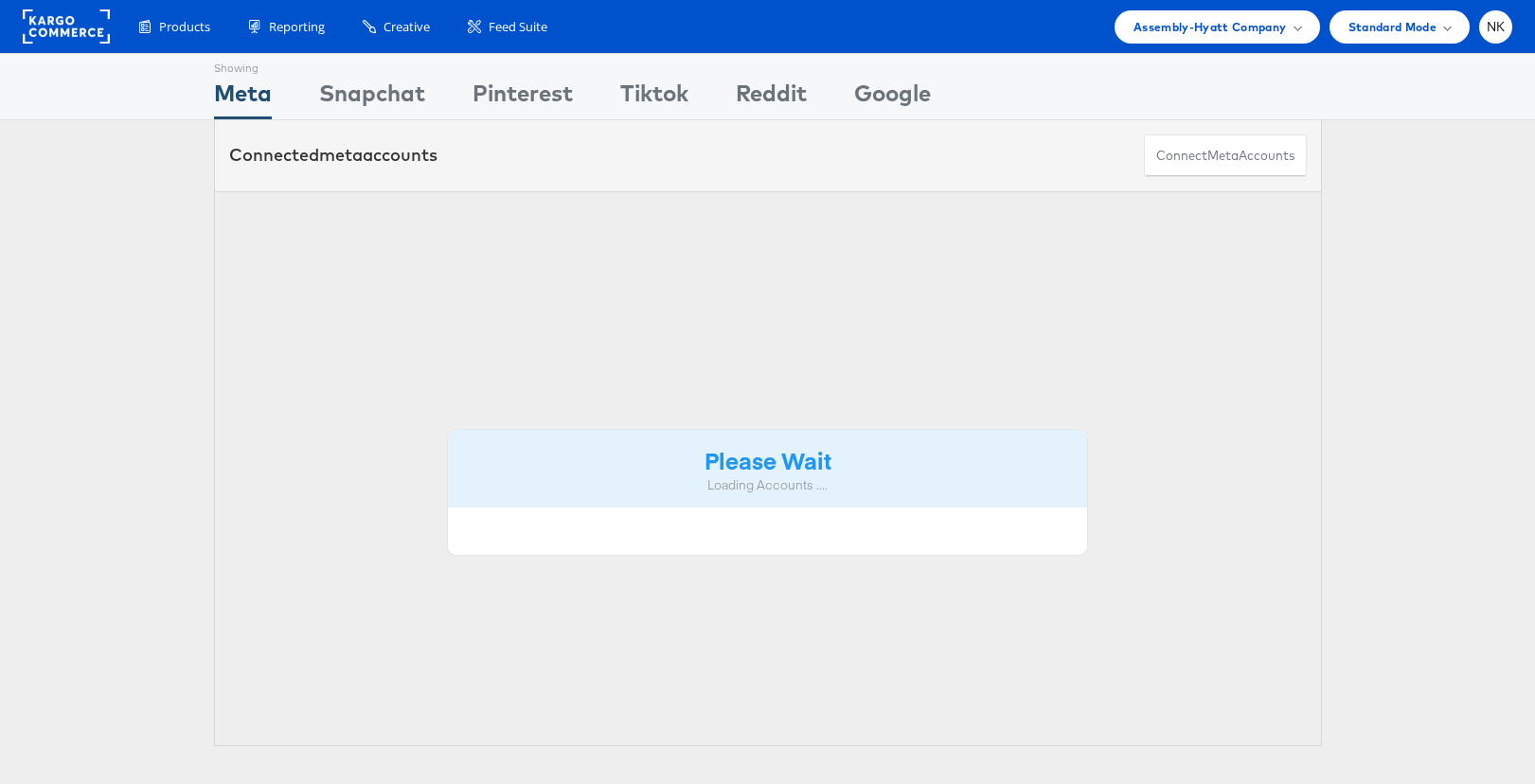 scroll, scrollTop: 0, scrollLeft: 0, axis: both 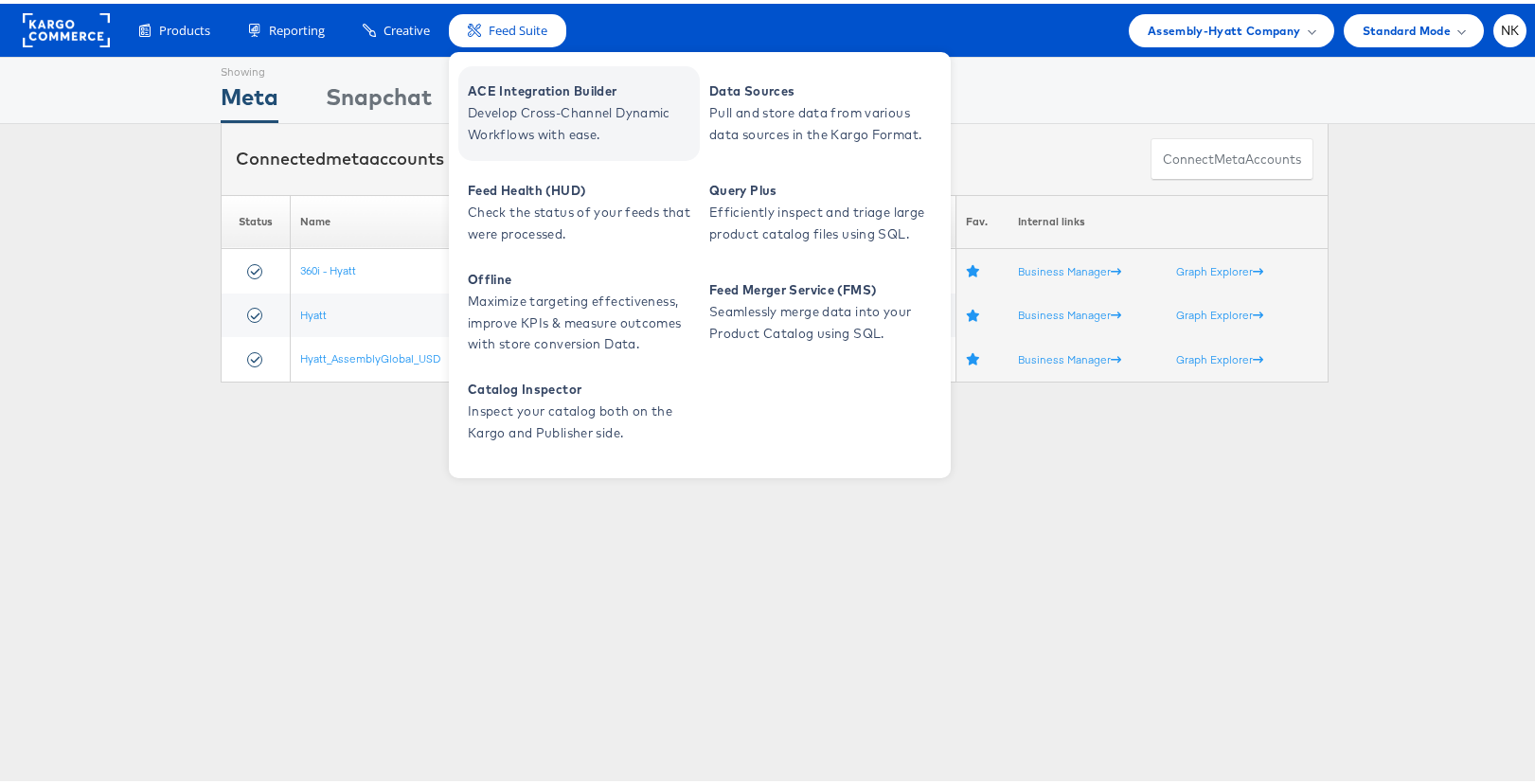 click on "Develop Cross-Channel Dynamic Workflows with ease." at bounding box center [581, 120] 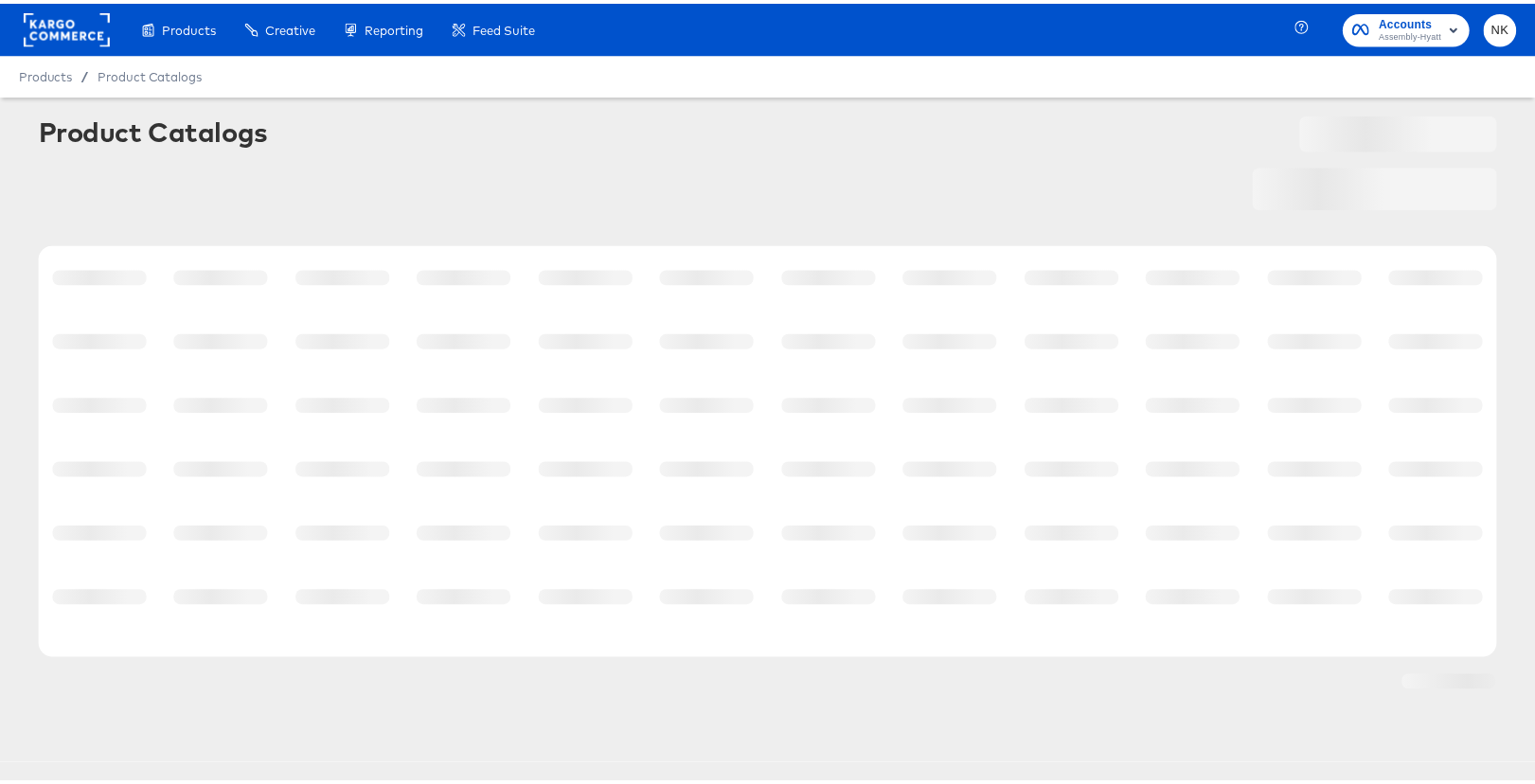 scroll, scrollTop: 0, scrollLeft: 0, axis: both 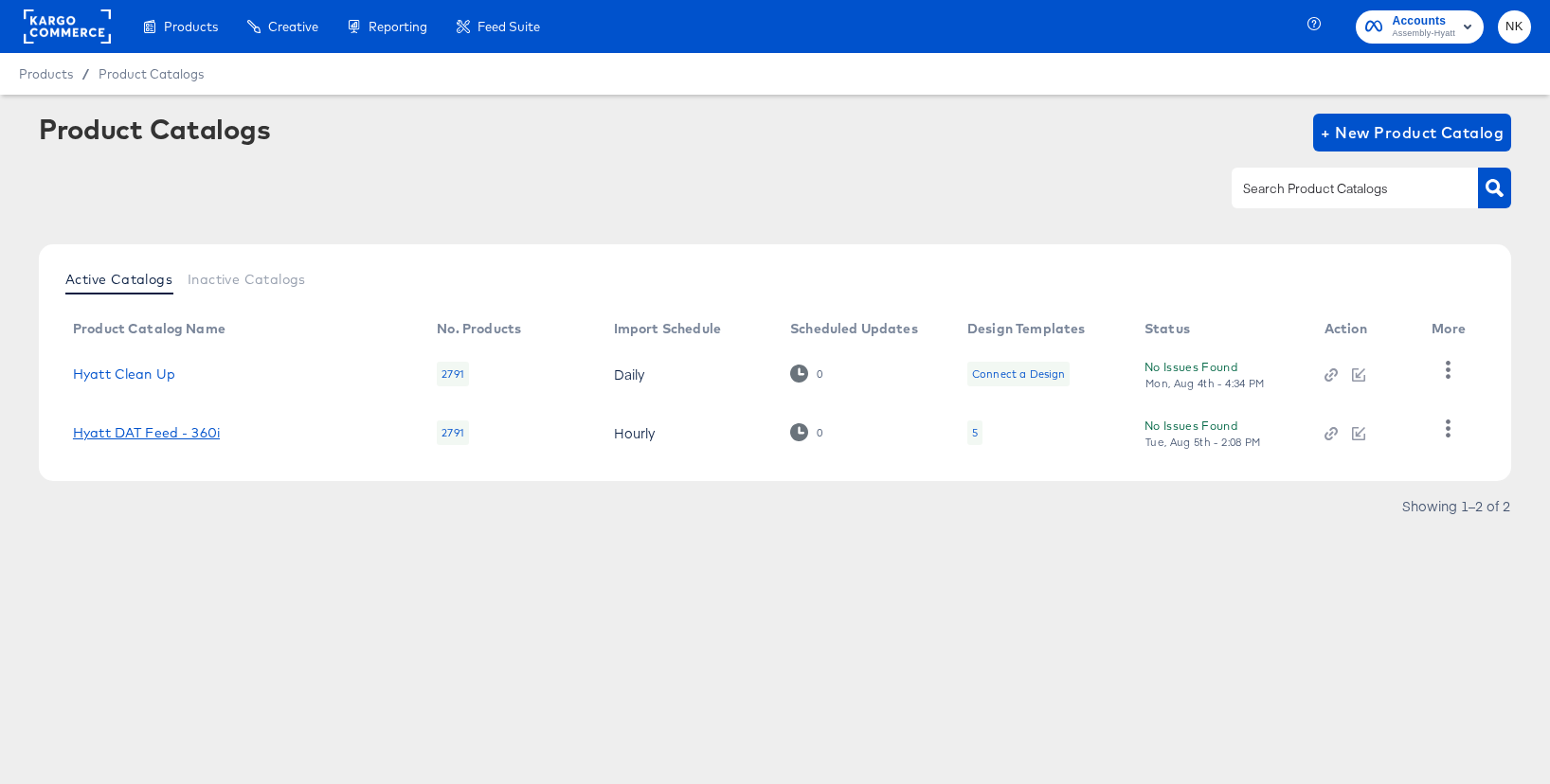 click on "Hyatt DAT Feed - 360i" at bounding box center [146, 433] 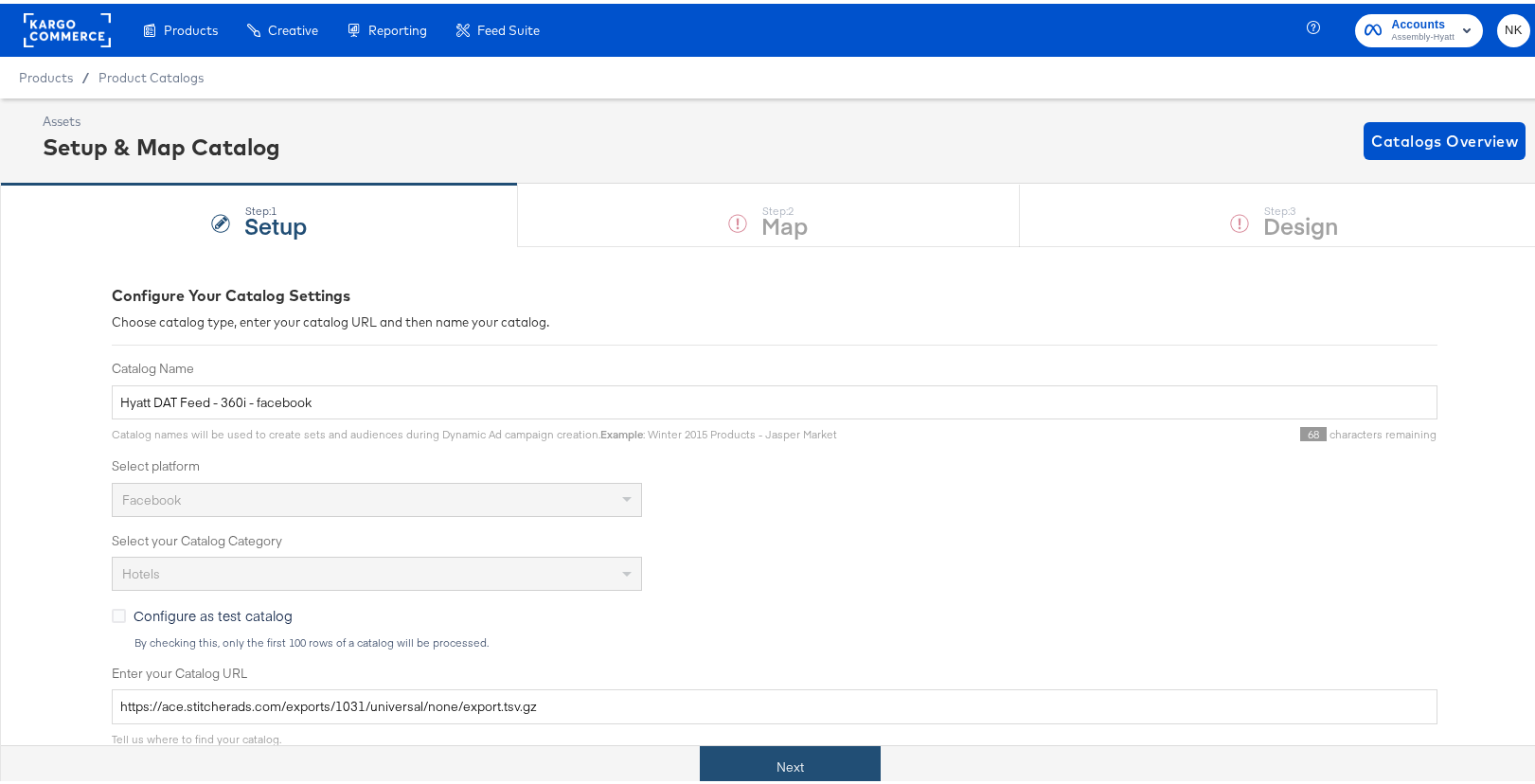 click on "Next" at bounding box center (790, 763) 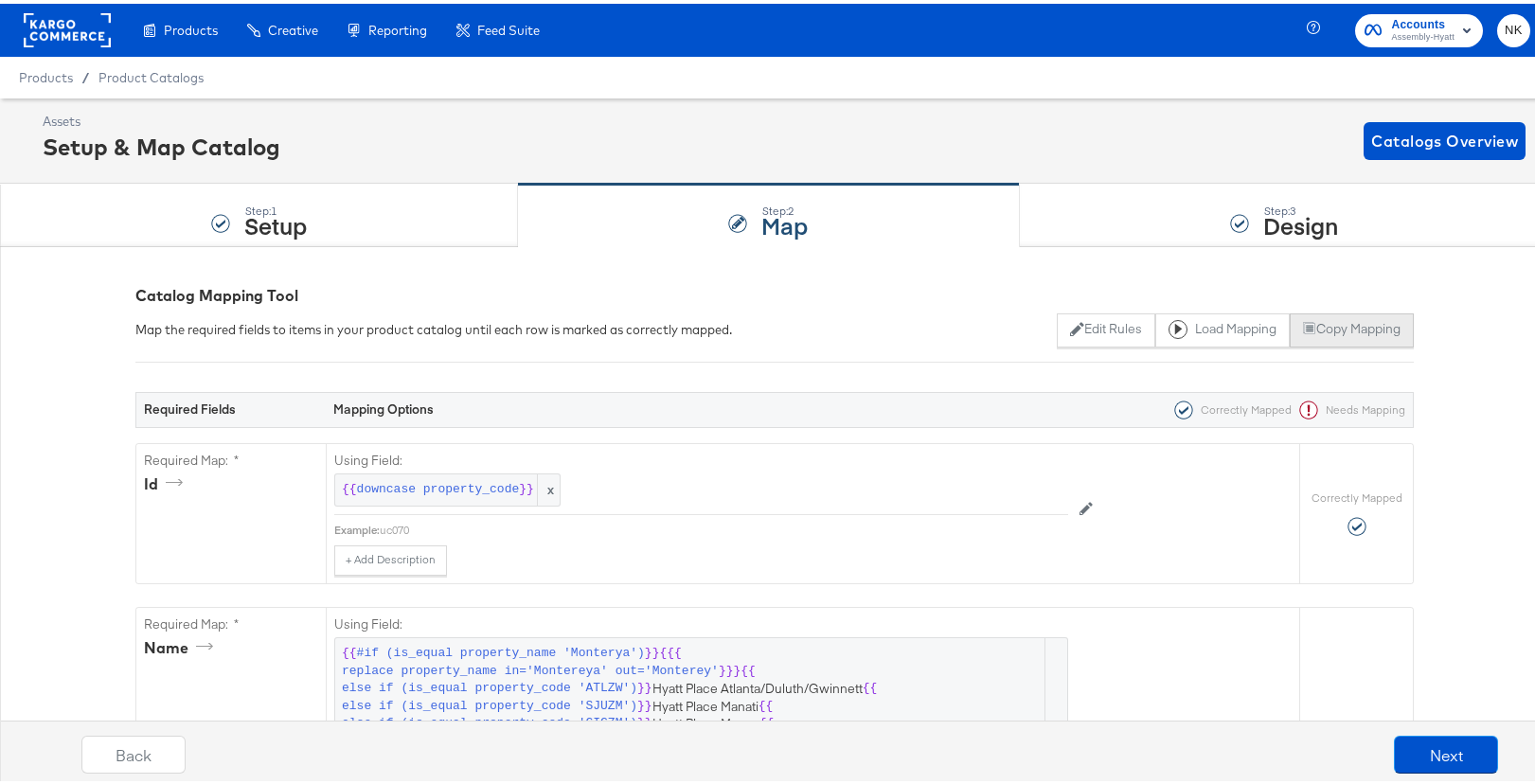 click on "Copy Mapping" at bounding box center (1351, 327) 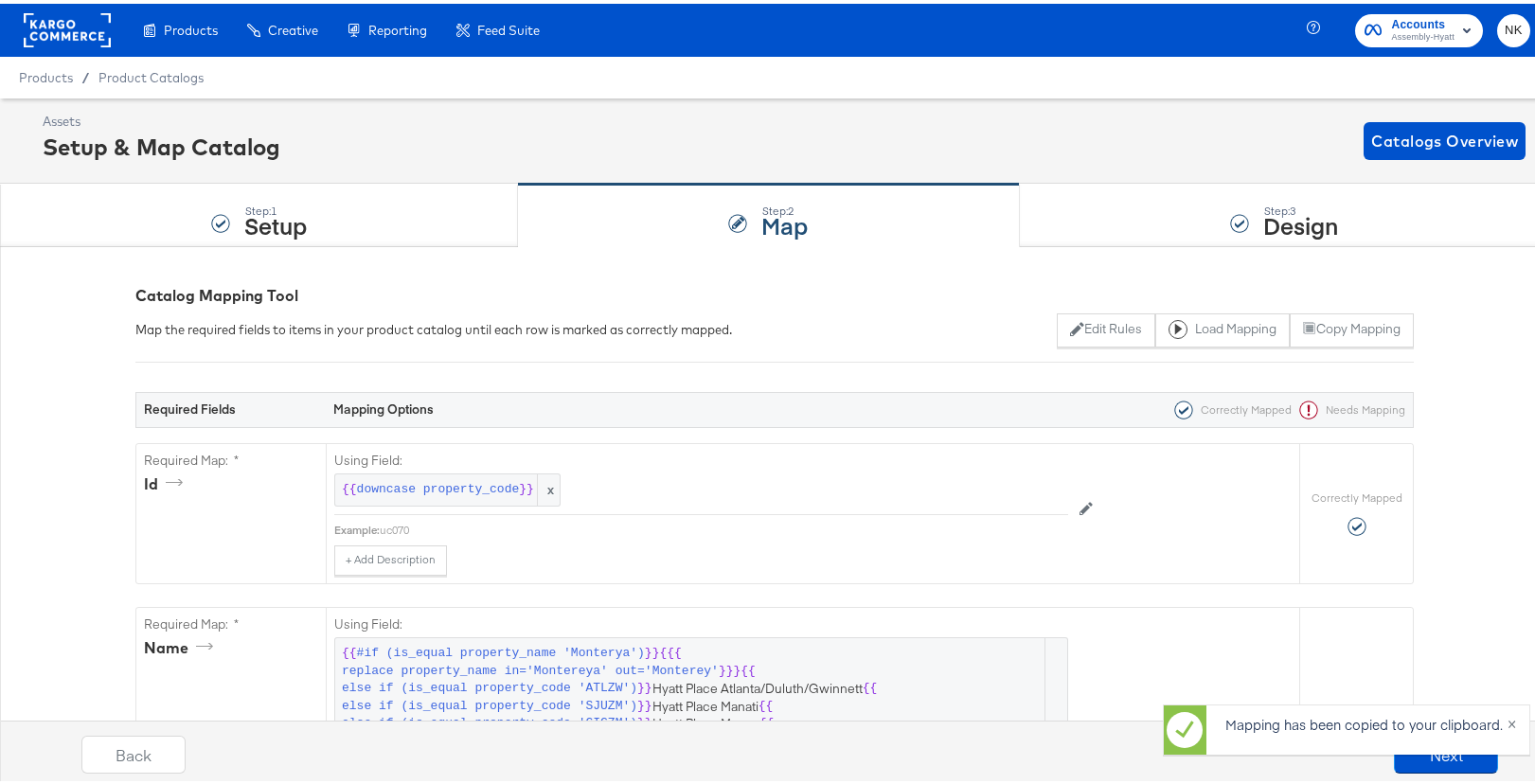 click 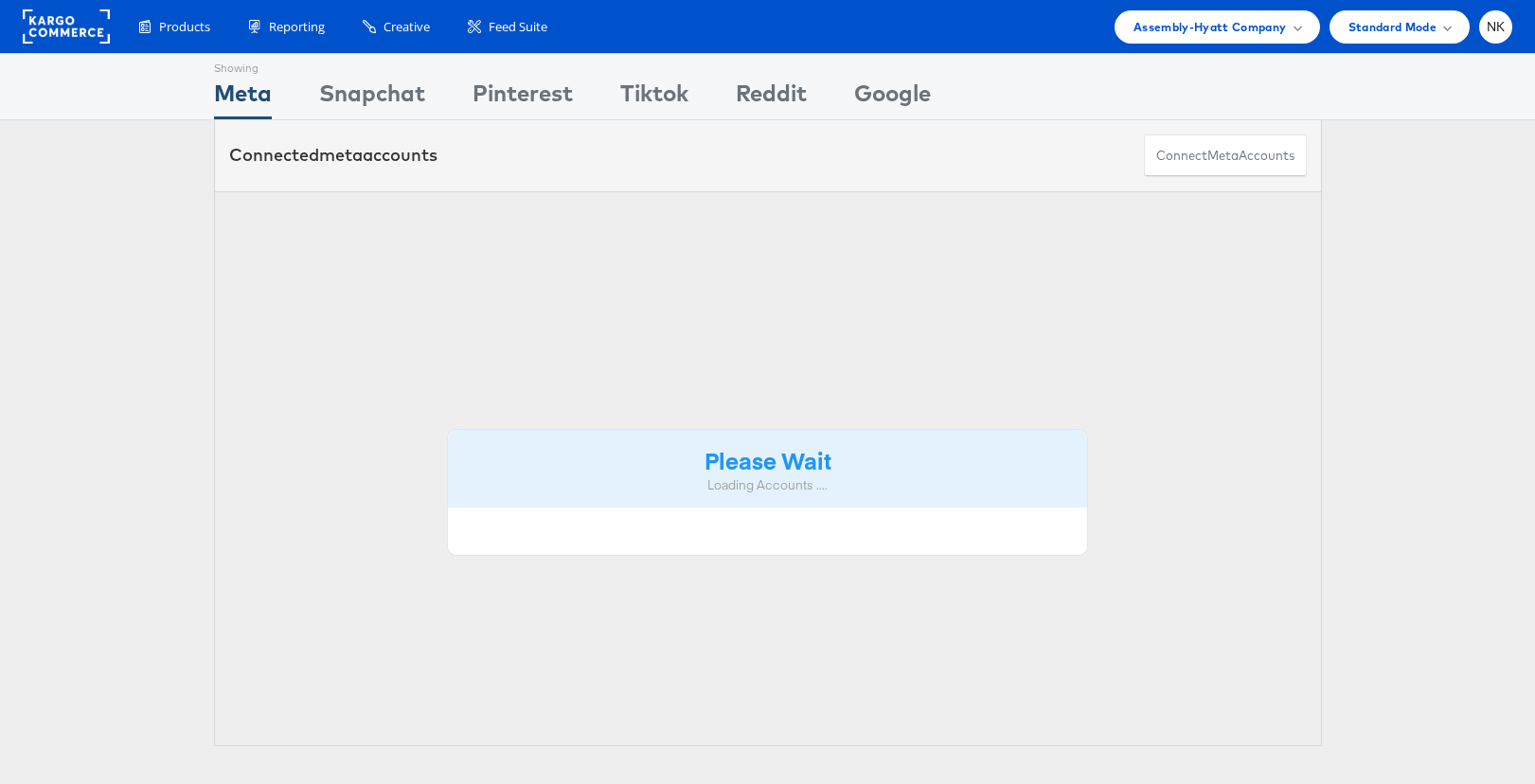 scroll, scrollTop: 0, scrollLeft: 0, axis: both 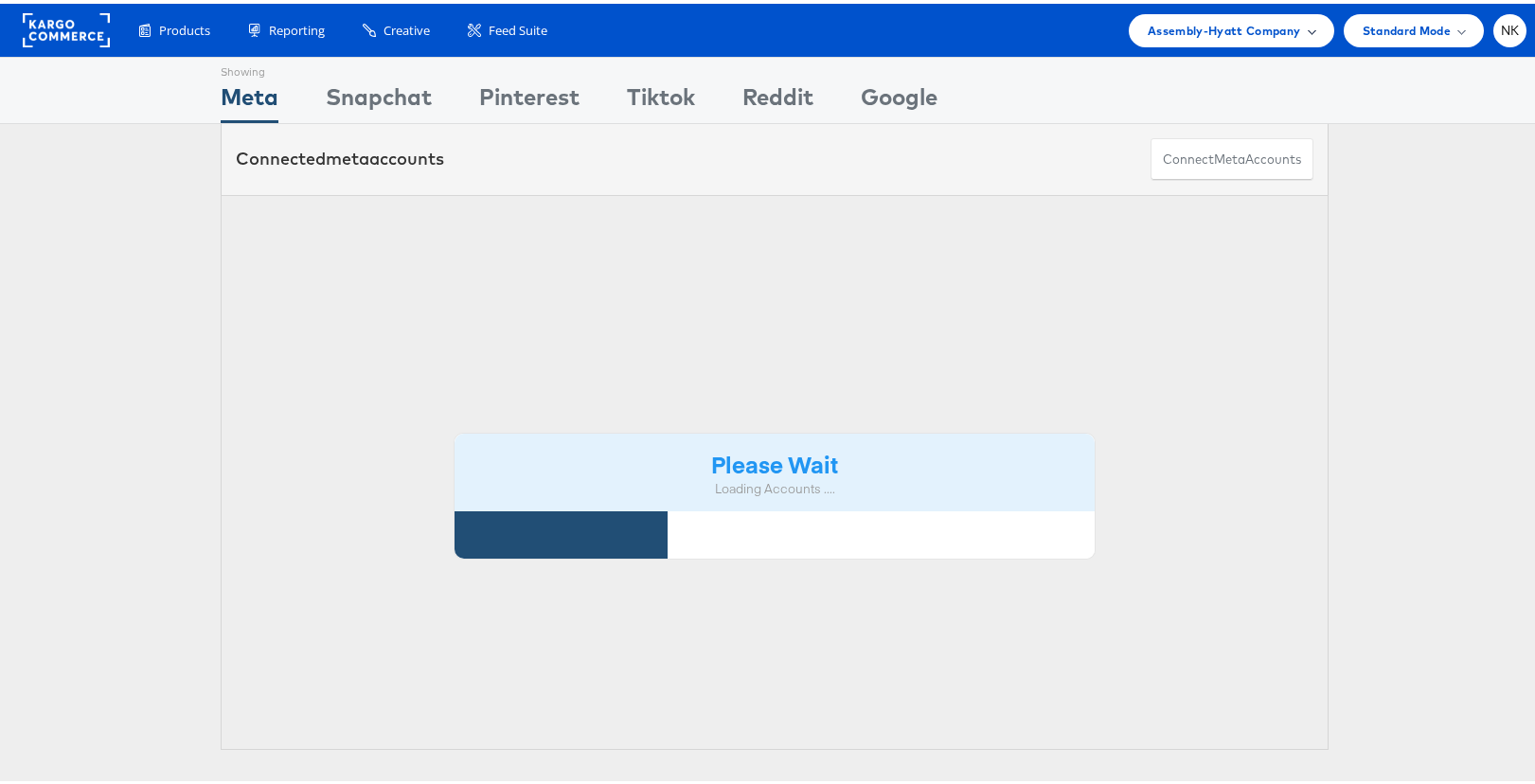 click on "Assembly-Hyatt Company" at bounding box center [1224, 27] 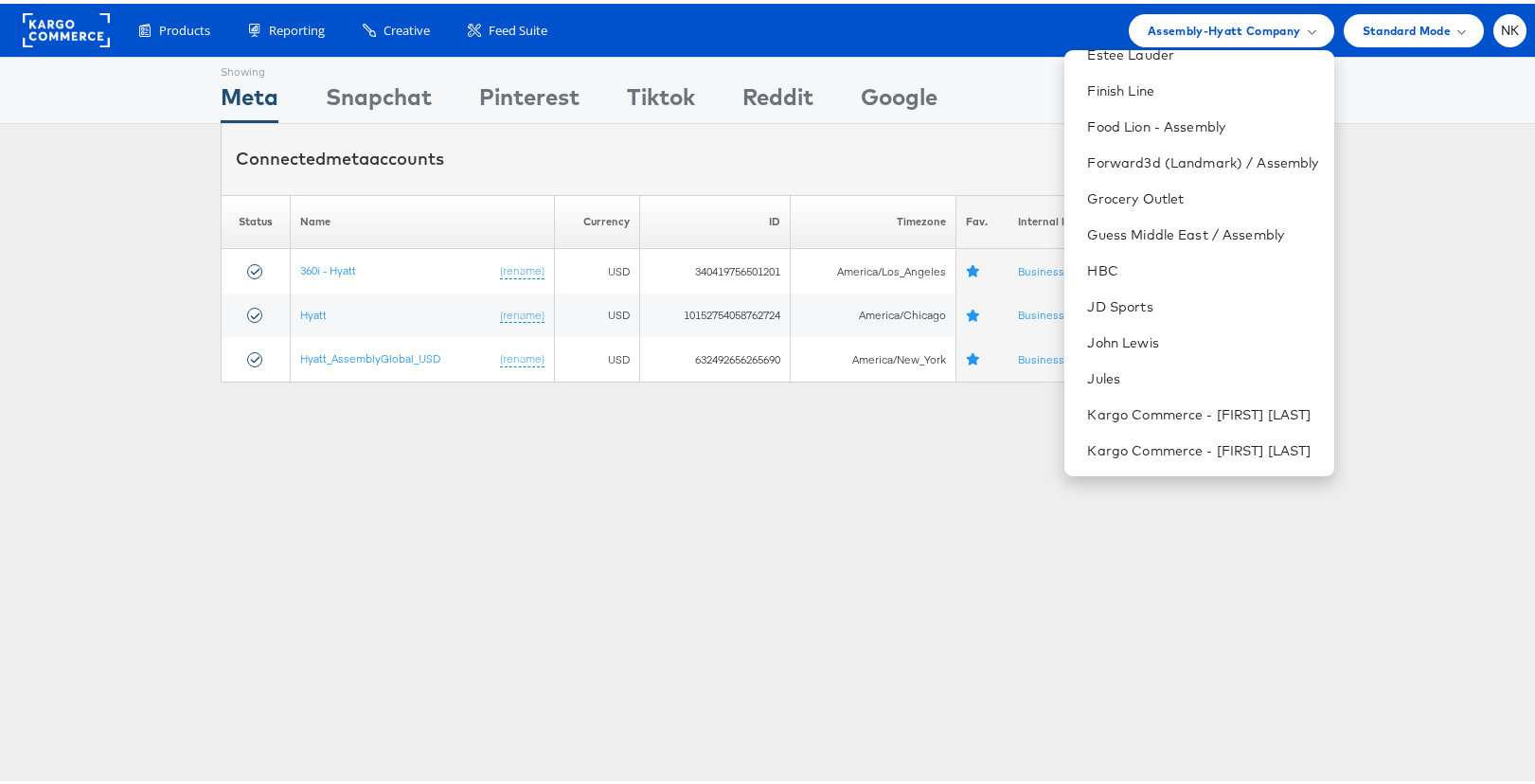 scroll, scrollTop: 771, scrollLeft: 0, axis: vertical 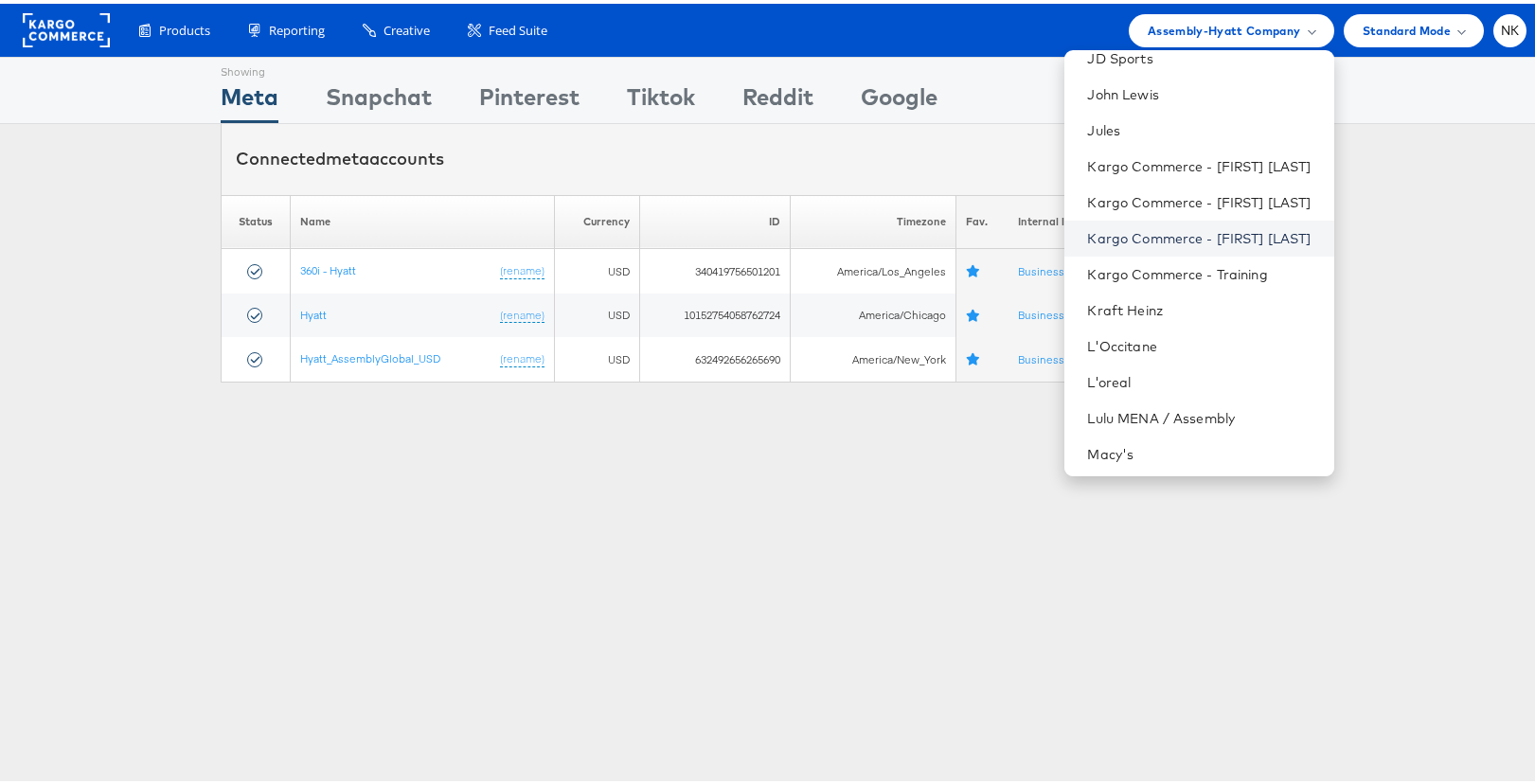 click on "Kargo Commerce - [FIRST] [LAST]" at bounding box center [1203, 235] 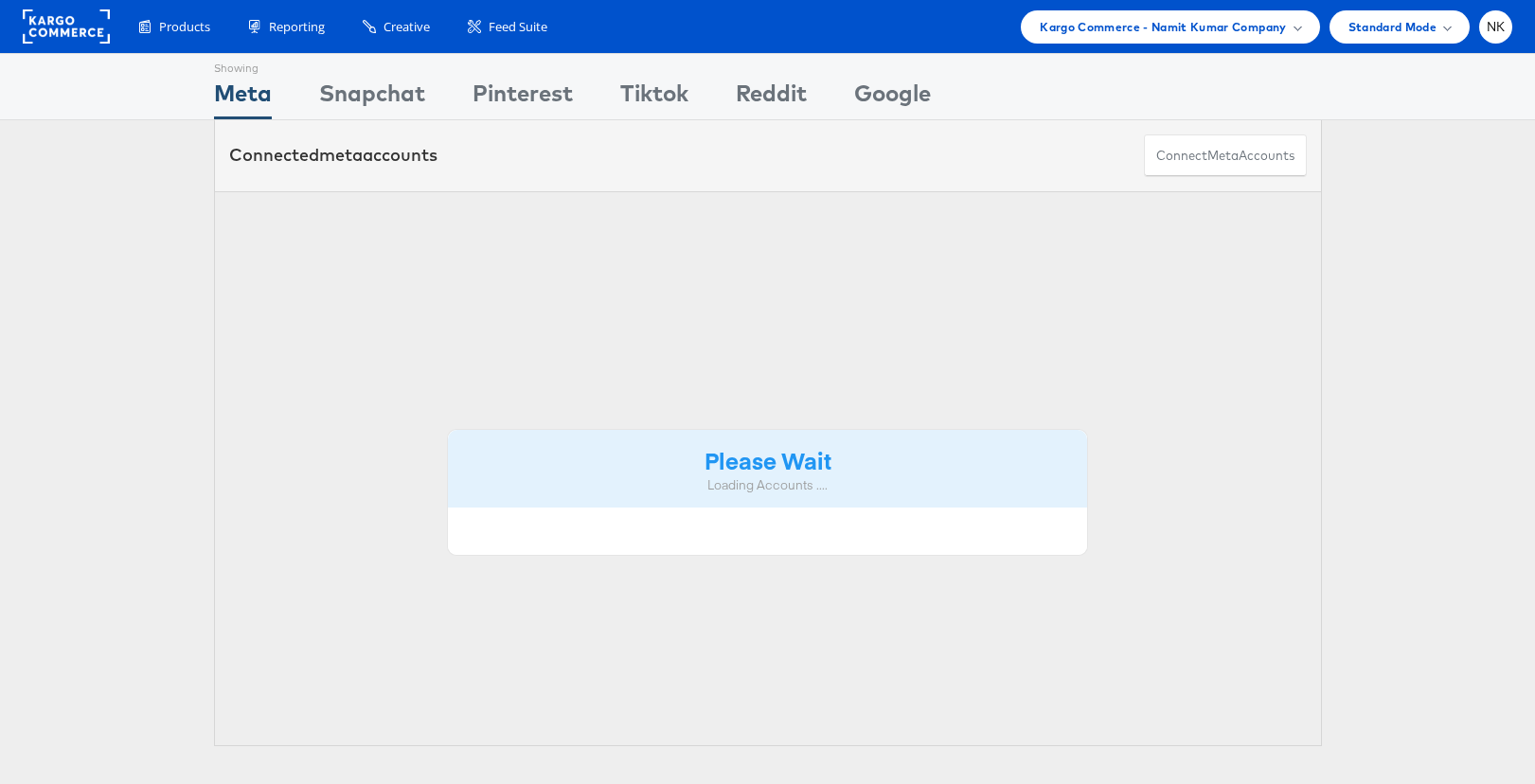 scroll, scrollTop: 0, scrollLeft: 0, axis: both 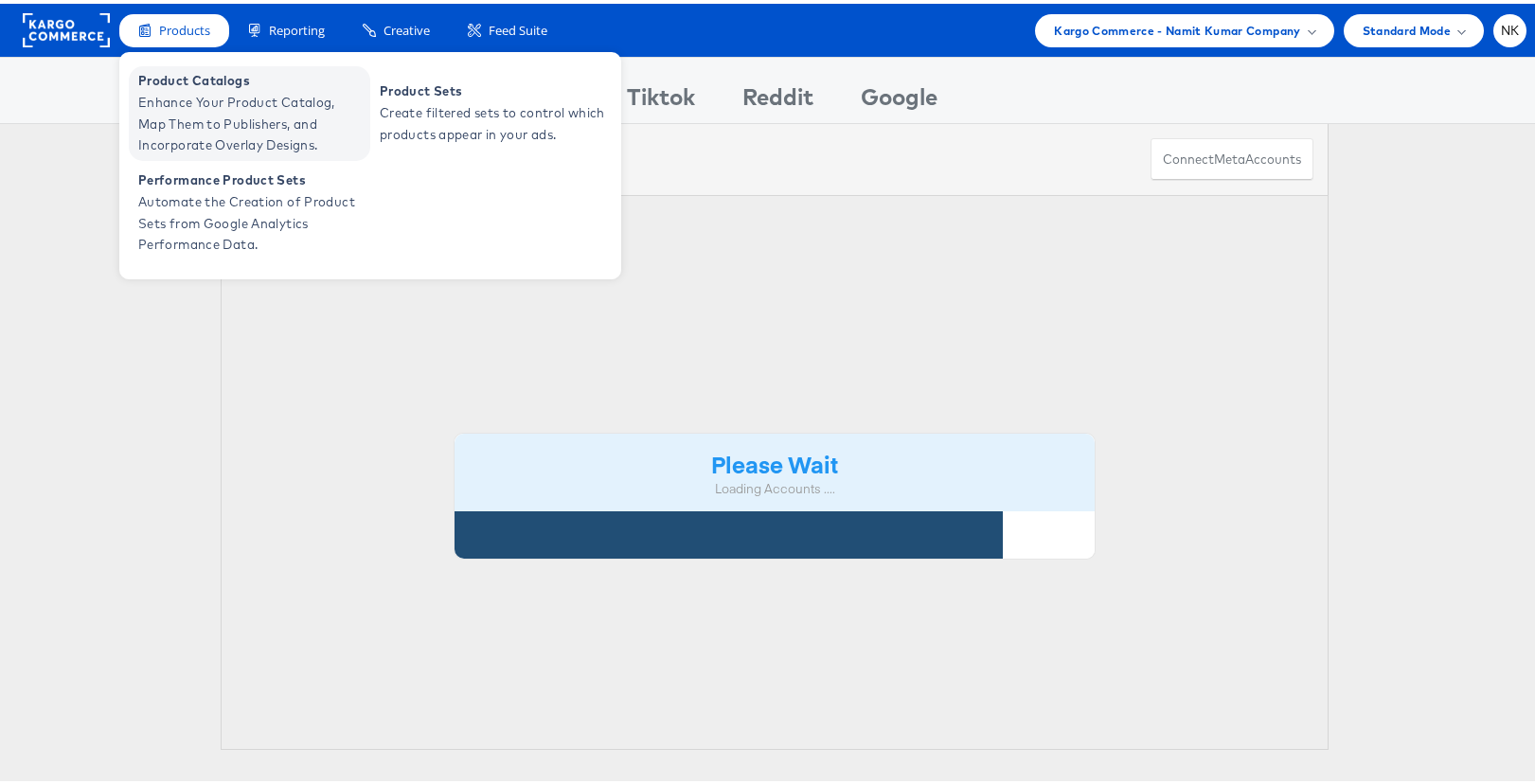 click on "Enhance Your Product Catalog, Map Them to Publishers, and Incorporate Overlay Designs." at bounding box center [252, 120] 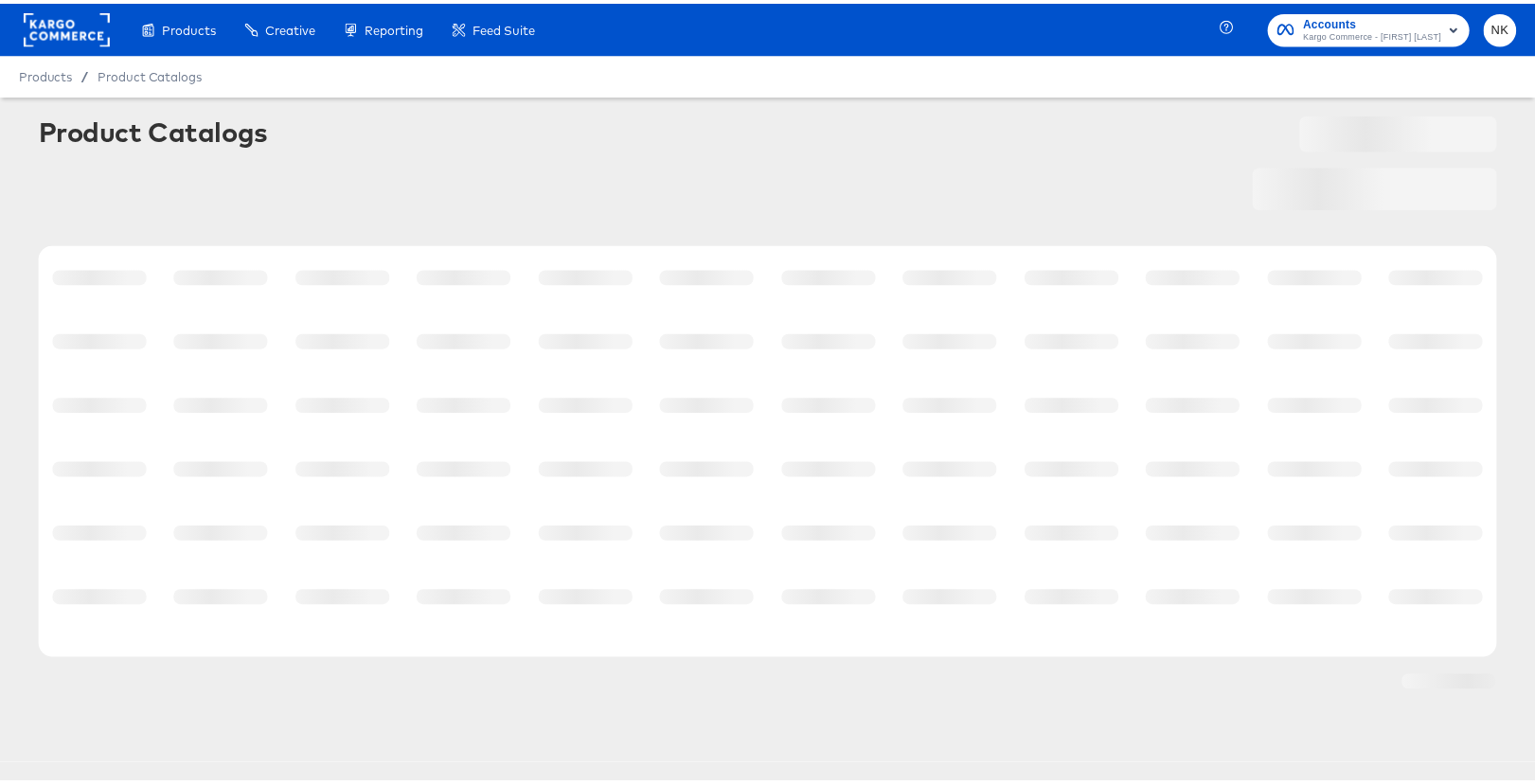 scroll, scrollTop: 0, scrollLeft: 0, axis: both 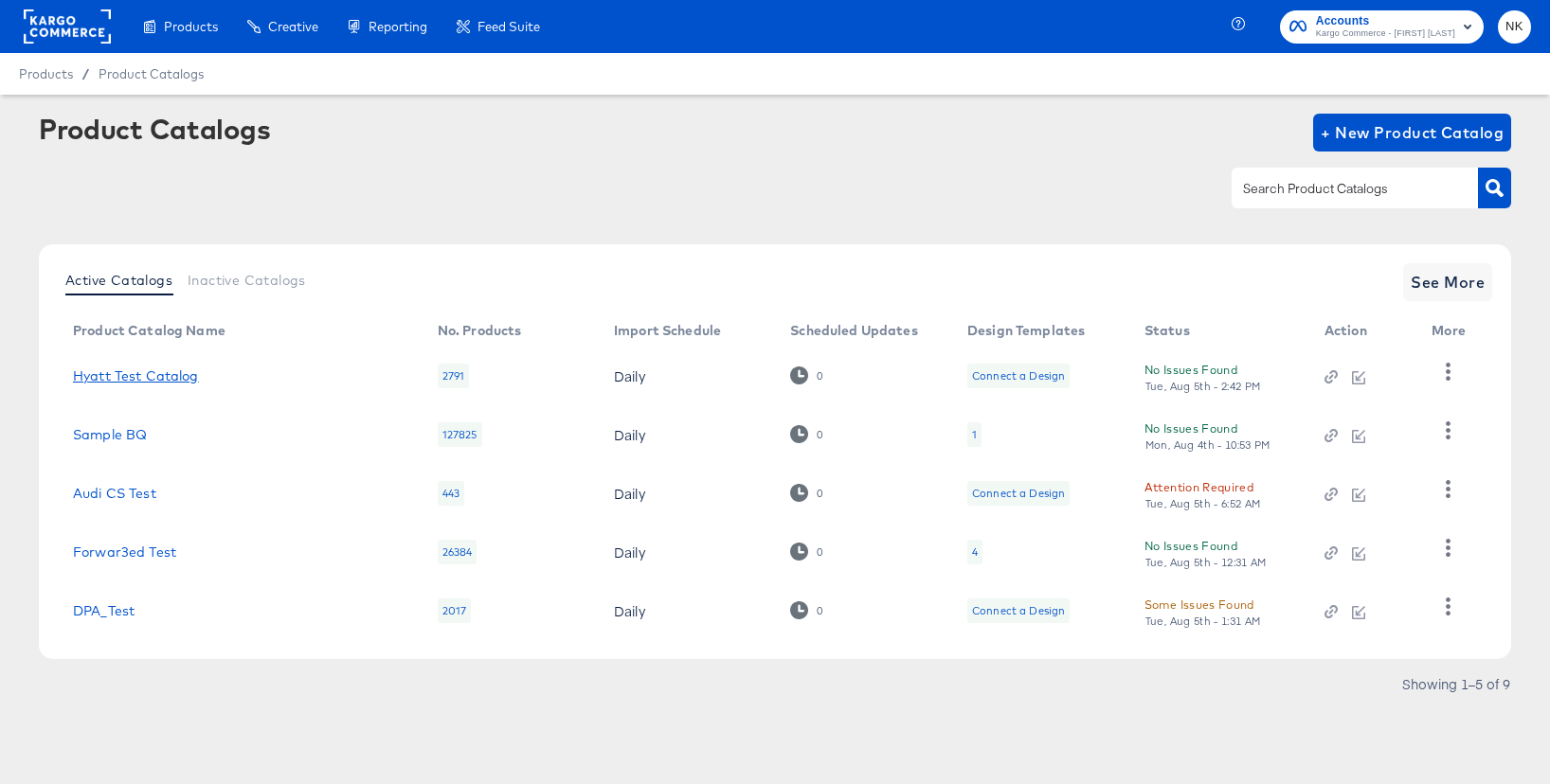 click on "Hyatt Test Catalog" at bounding box center [135, 376] 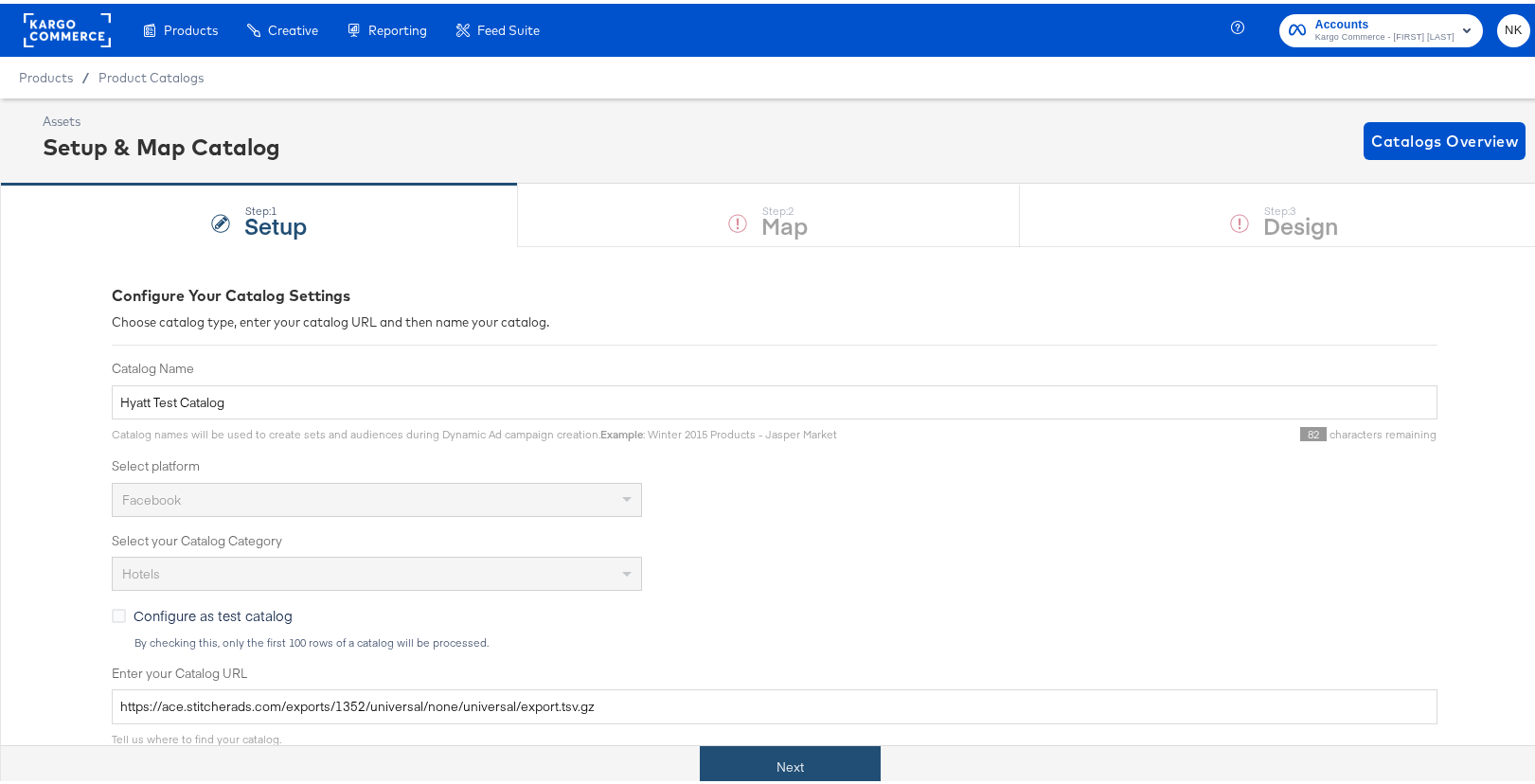 click on "Next" at bounding box center (790, 763) 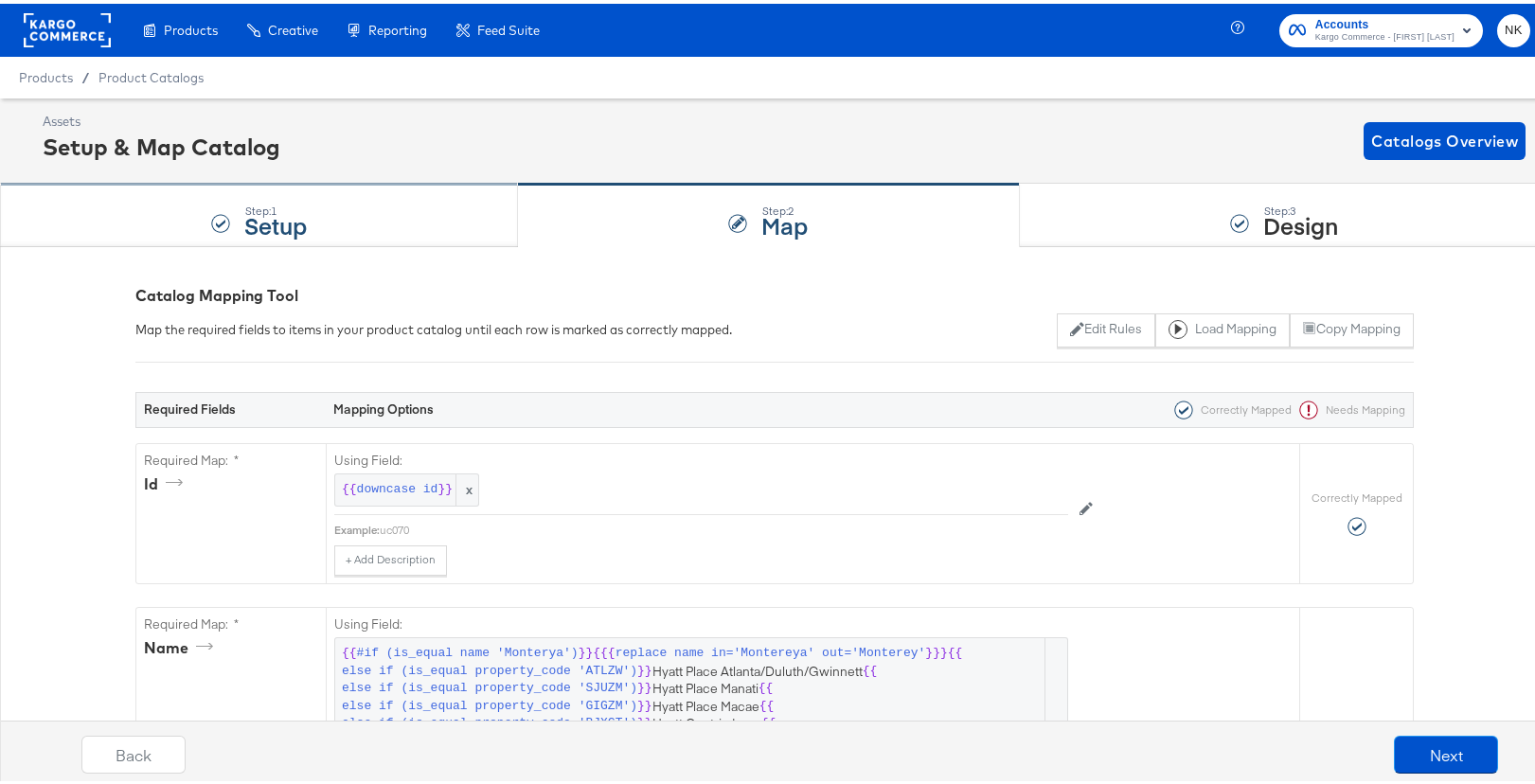 click on "Step:  1   Setup" at bounding box center (259, 212) 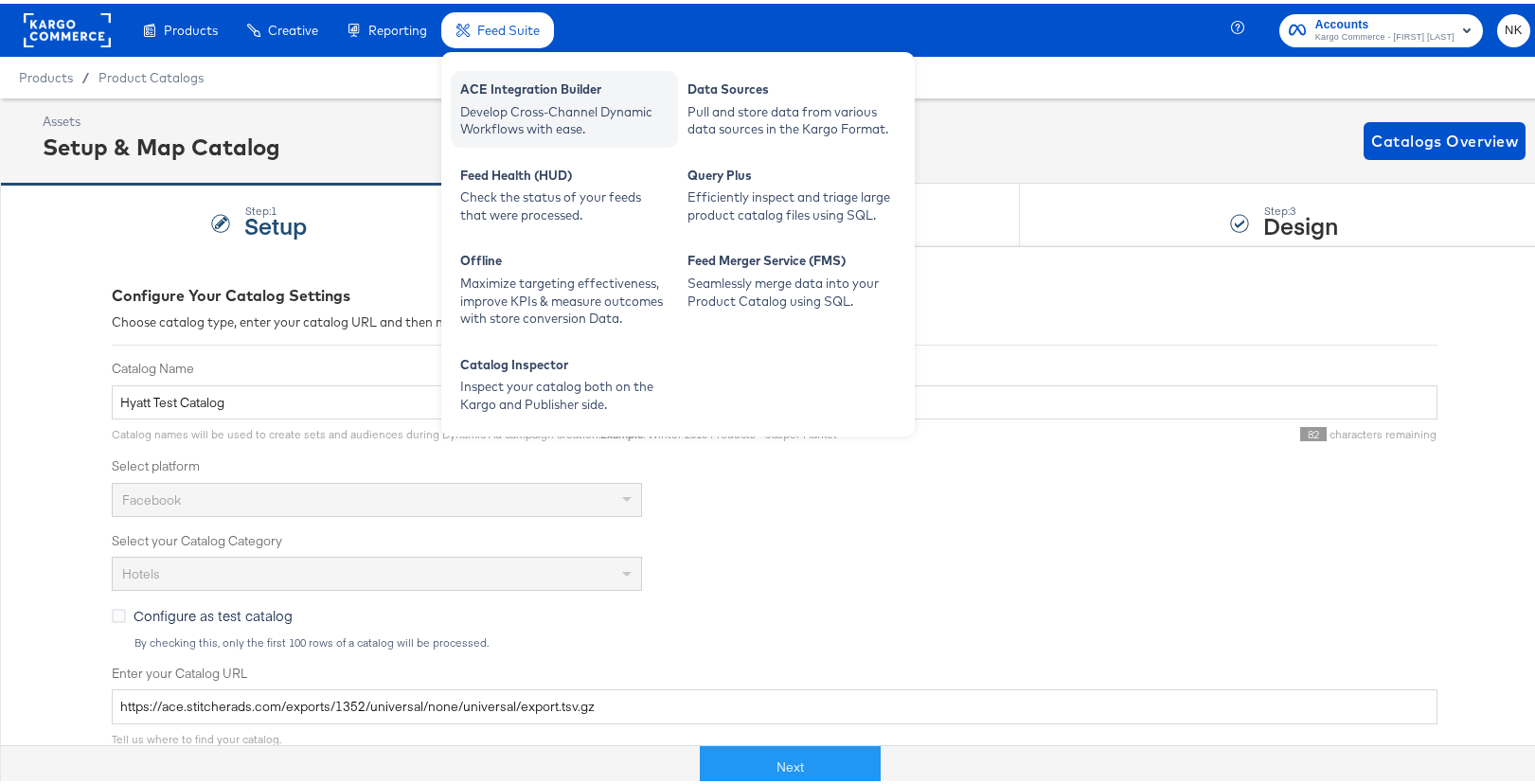 click on "Develop Cross-Channel Dynamic Workflows with ease." at bounding box center (564, 116) 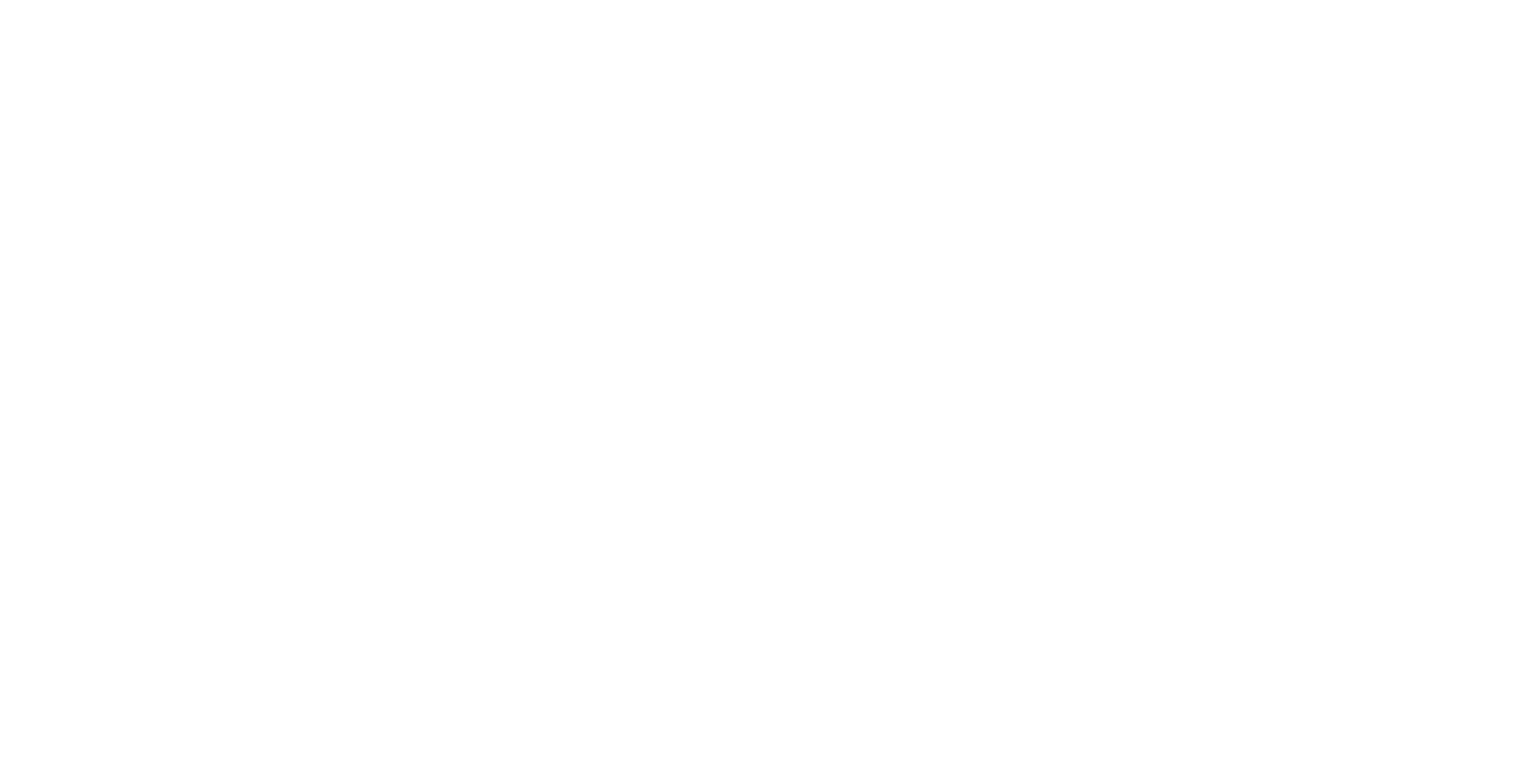 scroll, scrollTop: 0, scrollLeft: 0, axis: both 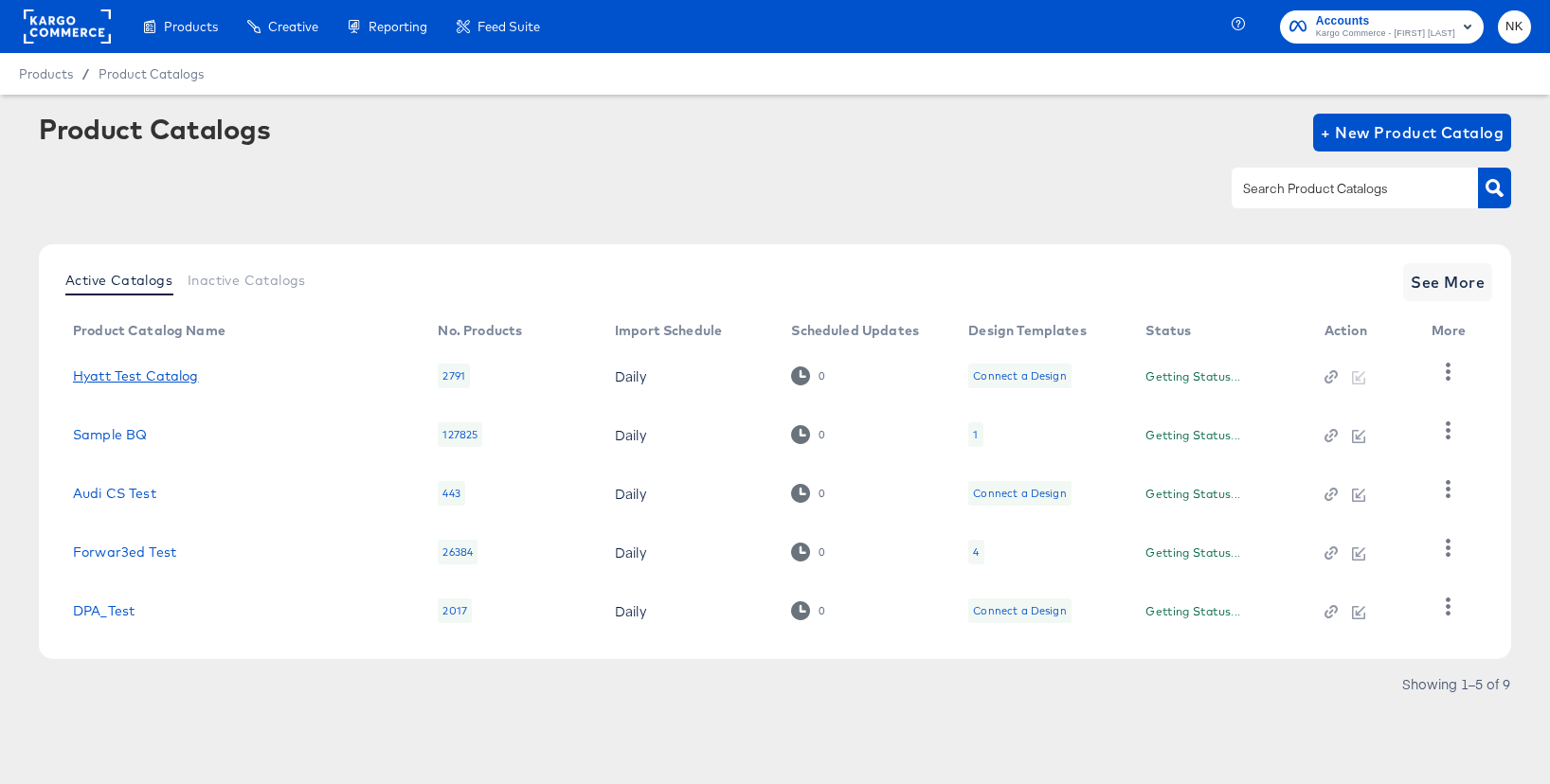 click on "Hyatt Test Catalog" at bounding box center [135, 376] 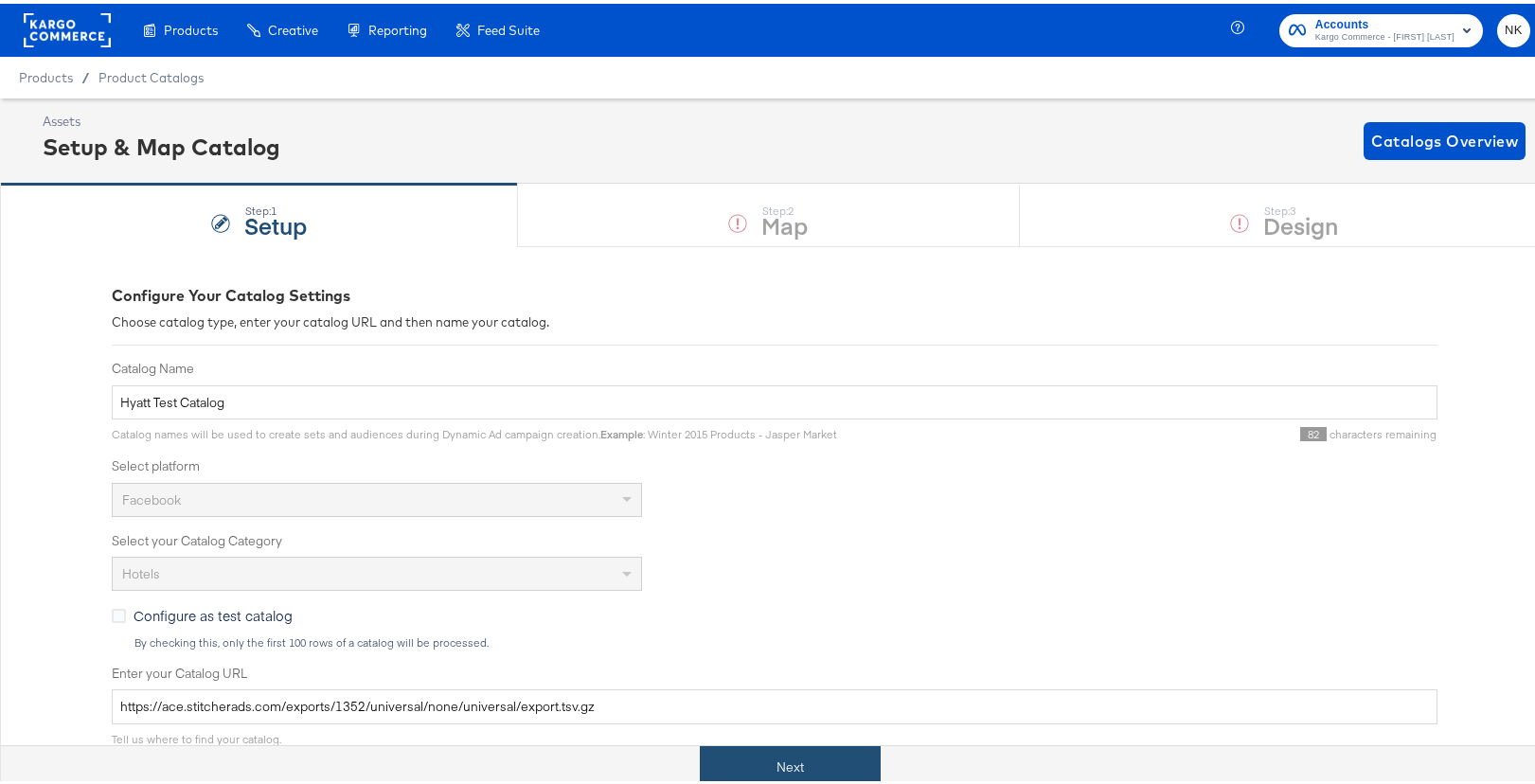 click on "Next" at bounding box center (790, 763) 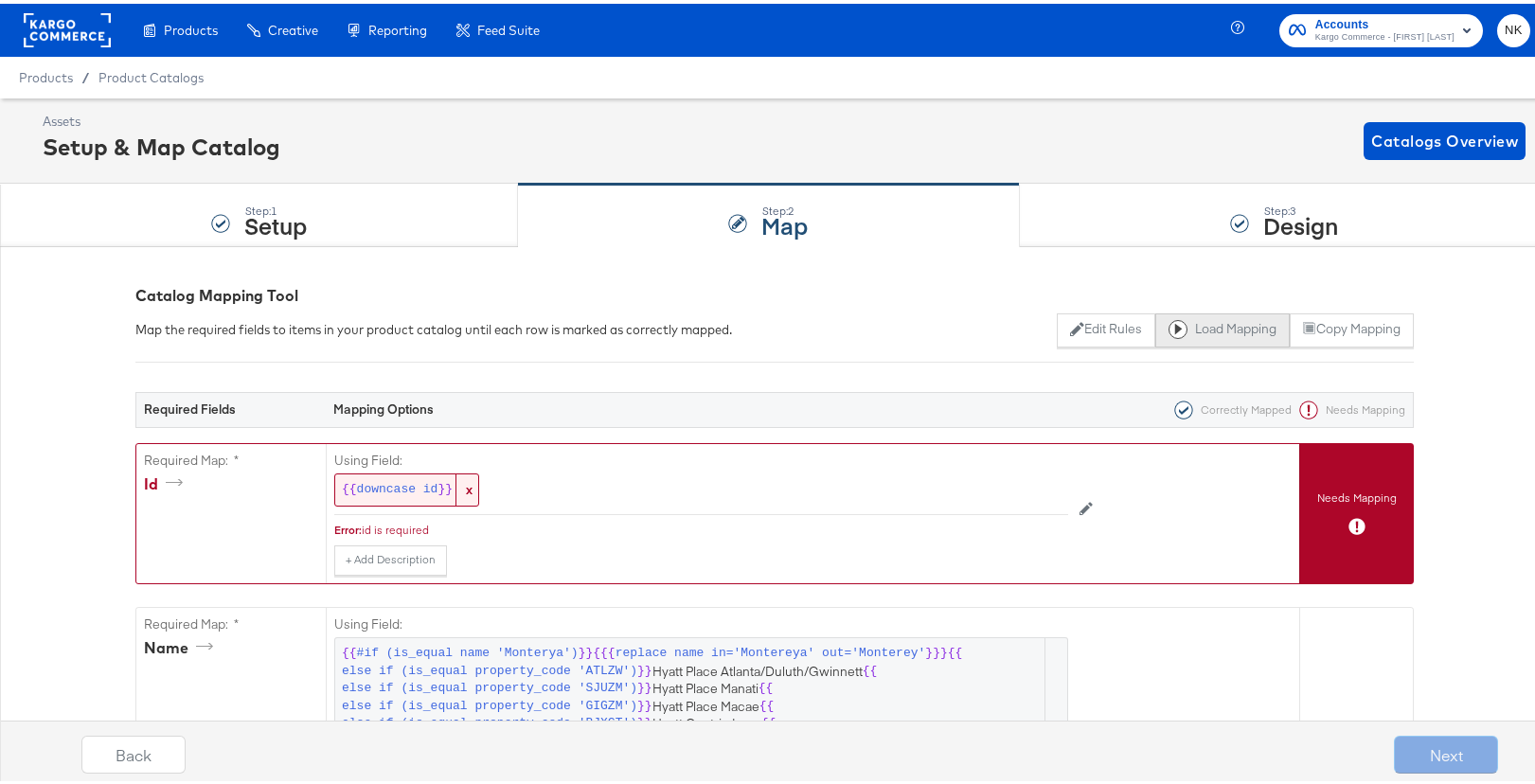 click on "Load Mapping" at bounding box center (1223, 327) 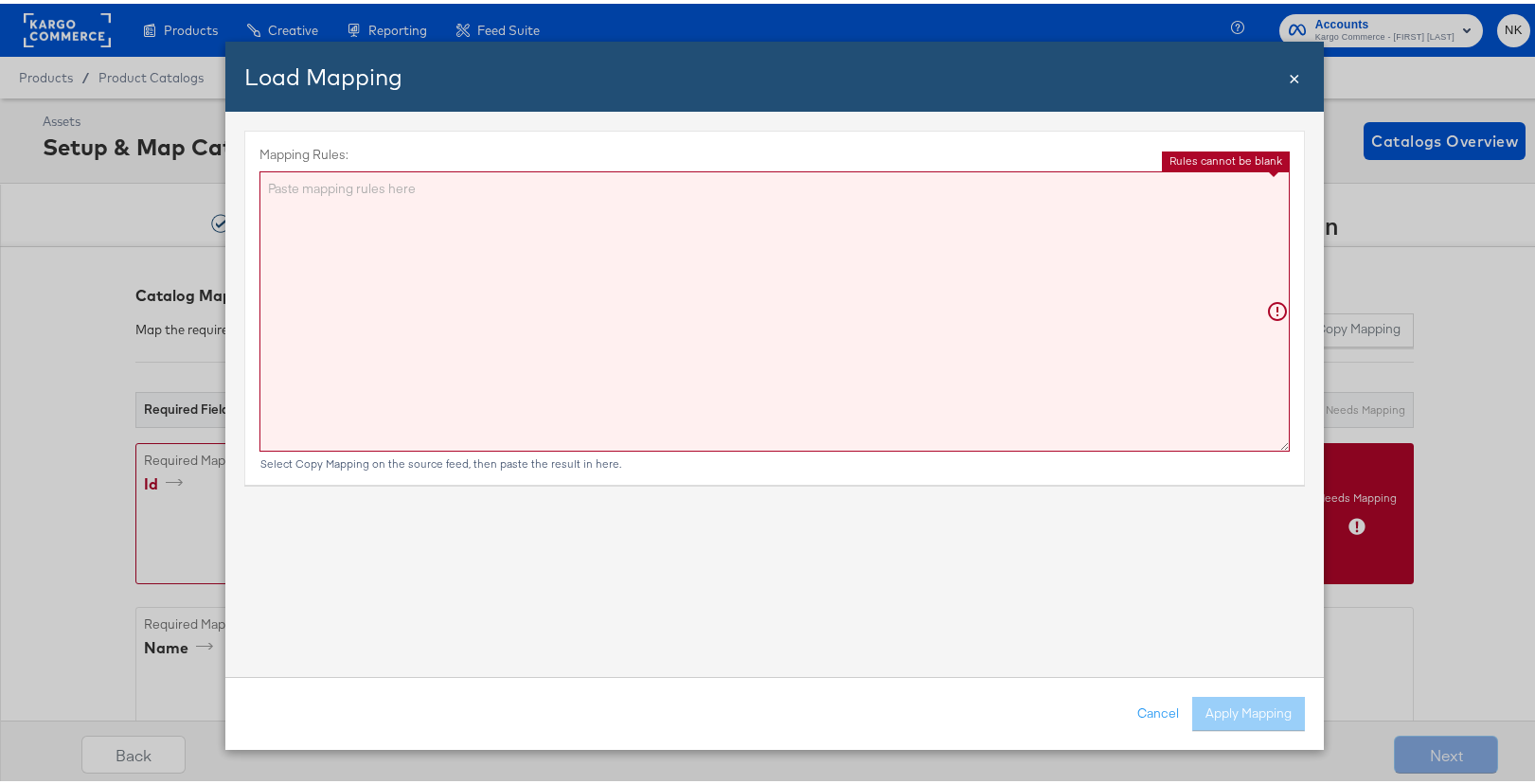 click on "Mapping Rules:" at bounding box center (775, 308) 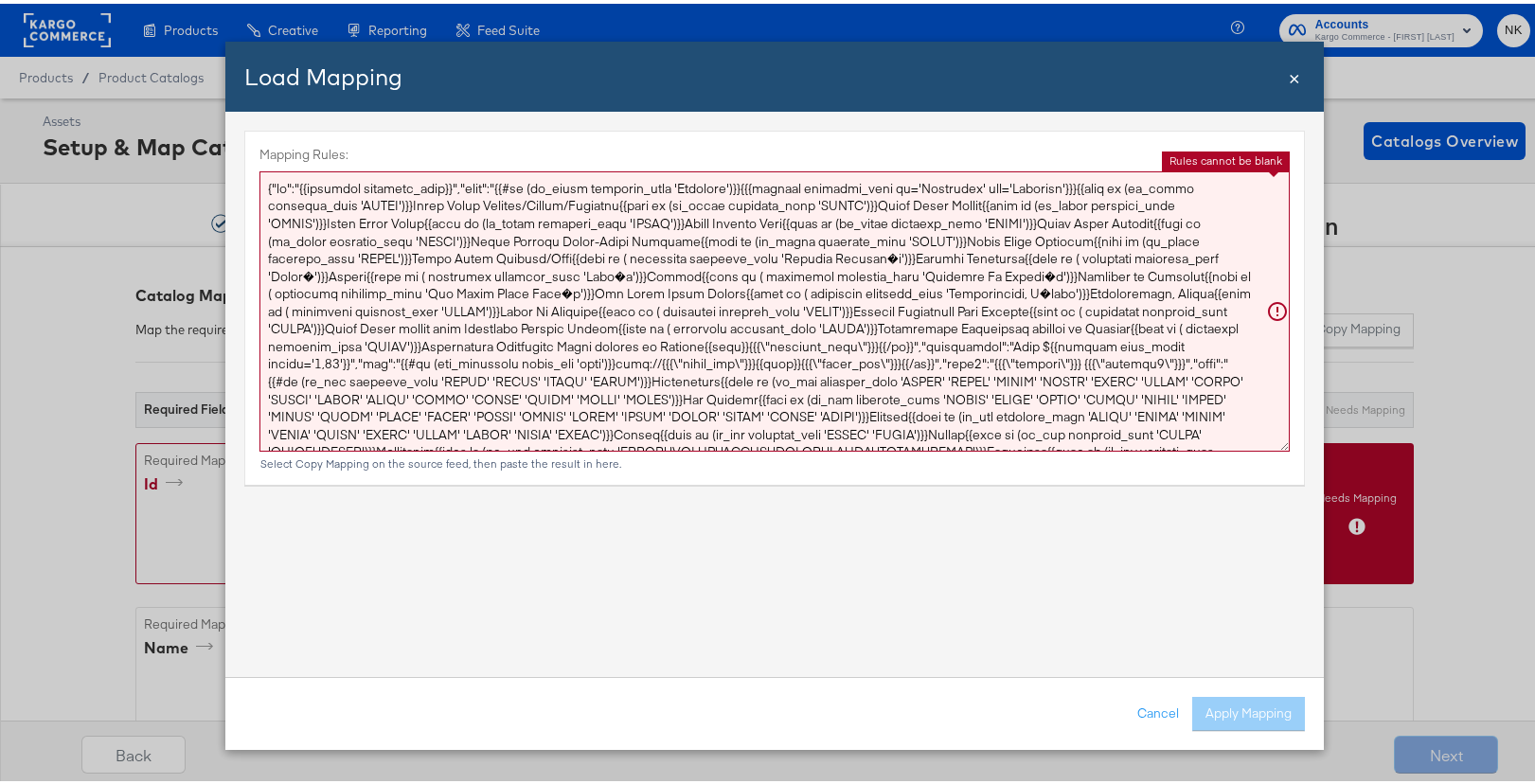 scroll, scrollTop: 1399, scrollLeft: 0, axis: vertical 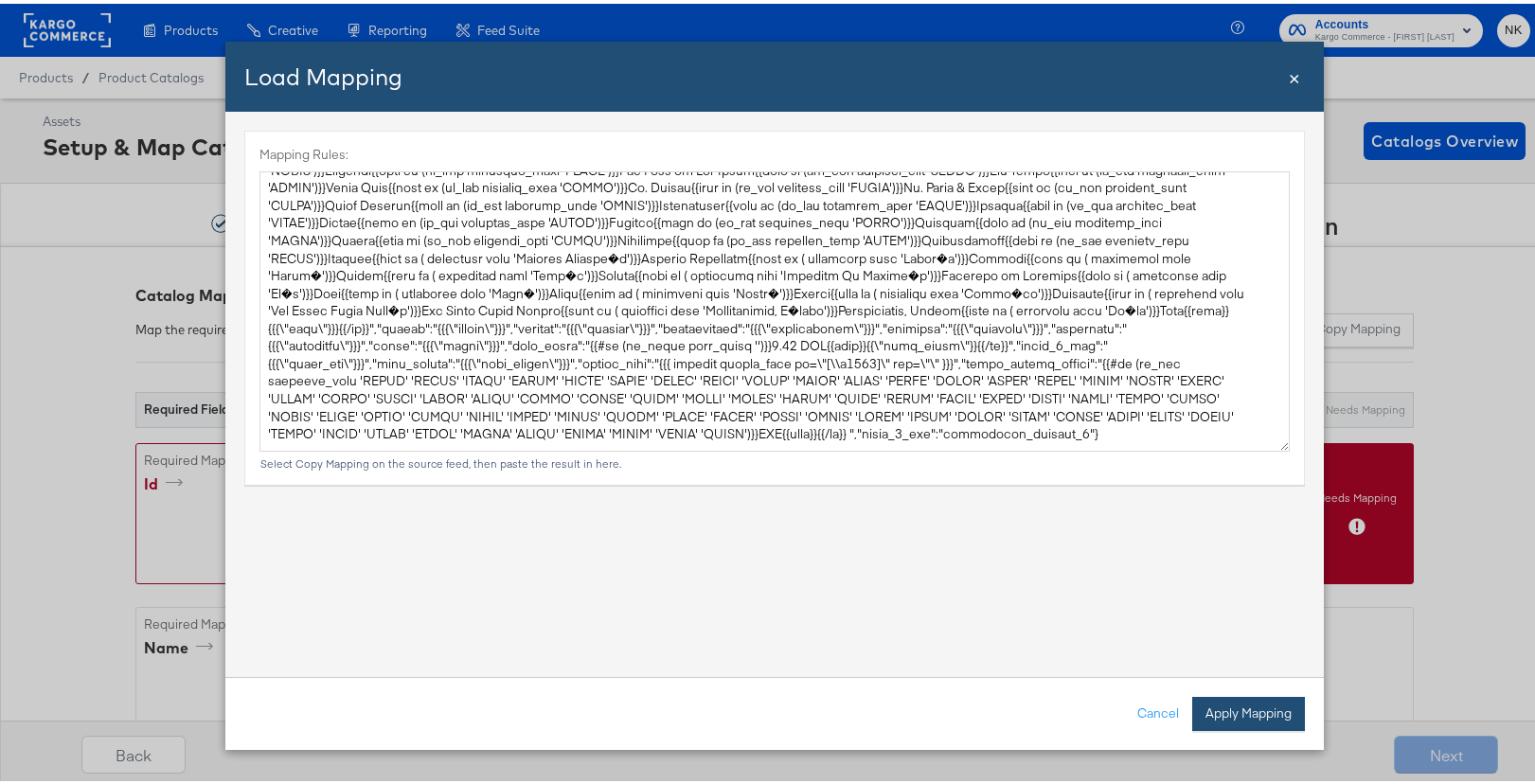 type on "{
"id": "{{downcase property_code}}",
"name": "{{#if (is_equal property_name 'Monterya')}}{{{replace property_name in='Montereya' out='Monterey'}}}{{else if (is_equal property_code 'ATLZW')}}Hyatt Place Atlanta/Duluth/Gwinnett{{else if (is_equal property_code 'SJUZM')}}Hyatt Place Manati{{else if (is_equal property_code 'GIGZM')}}Hyatt Place Macae{{else if (is_equal property_code 'BJXCT')}}Hyatt Centric Leon{{else if (is_equal property_code 'SJUZB')}}Hyatt Place Bayamon{{else if (is_equal property_code 'YULCT')}}Hyatt Centric Ville-Marie Montreal{{else if (is_equal property_code 'YULZM')}}Hyatt Place Montreal{{else if (is_equal property_code 'RDUZH')}}Hyatt Place Raleigh/Cary{{else if ( icontains property_name 'Antiguo Cuscatl�n')}}Antiguo Cuscatlan{{else if ( icontains property_name 'Bogot�')}}Bogota{{else if ( icontains property_name 'Canc�n')}}Cancun{{else if ( icontains property_name 'Distrito De Arraij�n')}}Distrito de Arraijan{{else if ( icontains property_name 'San Pedro Garza Garc�a')}}San Pedr..." 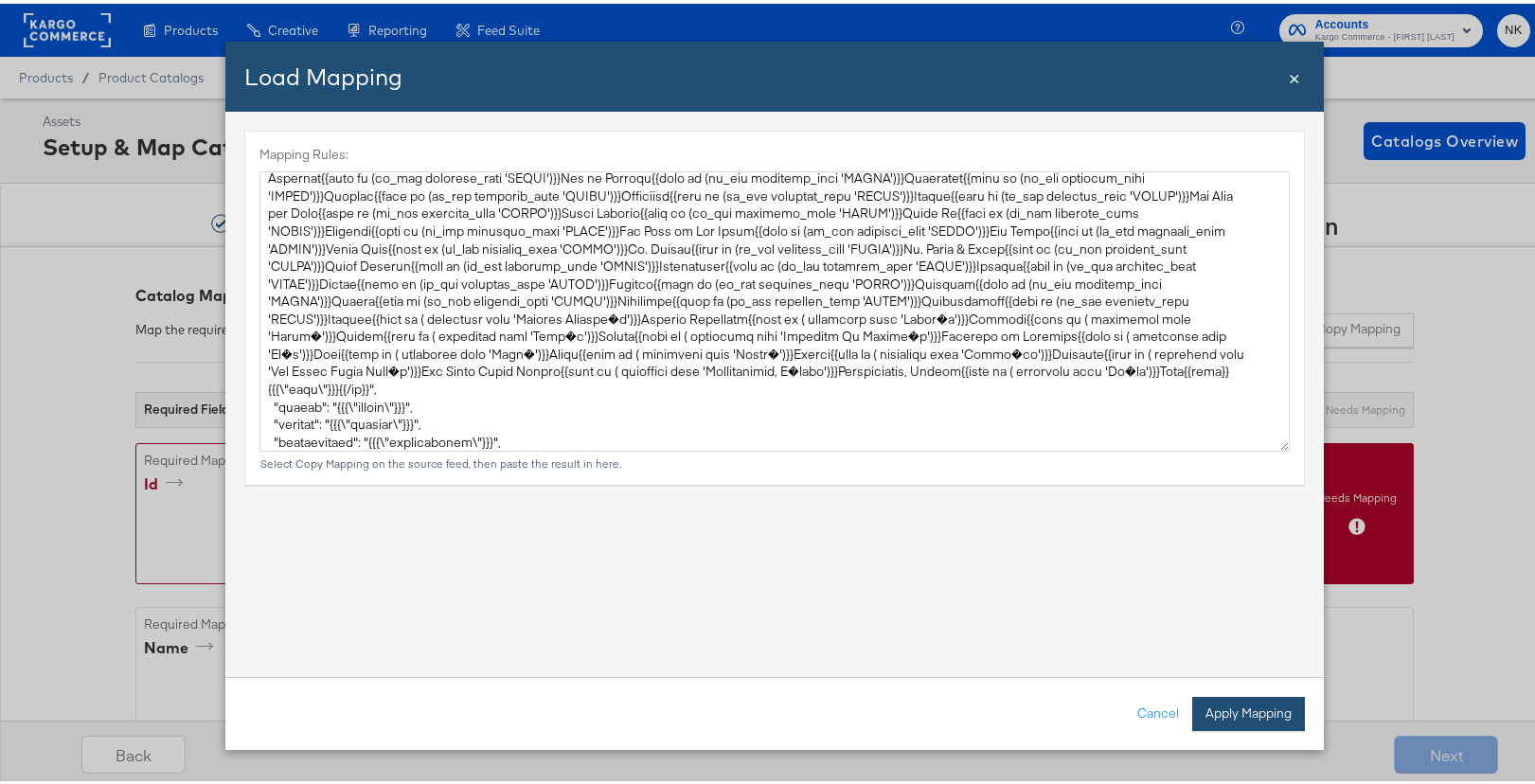 click on "Apply Mapping" at bounding box center [1248, 710] 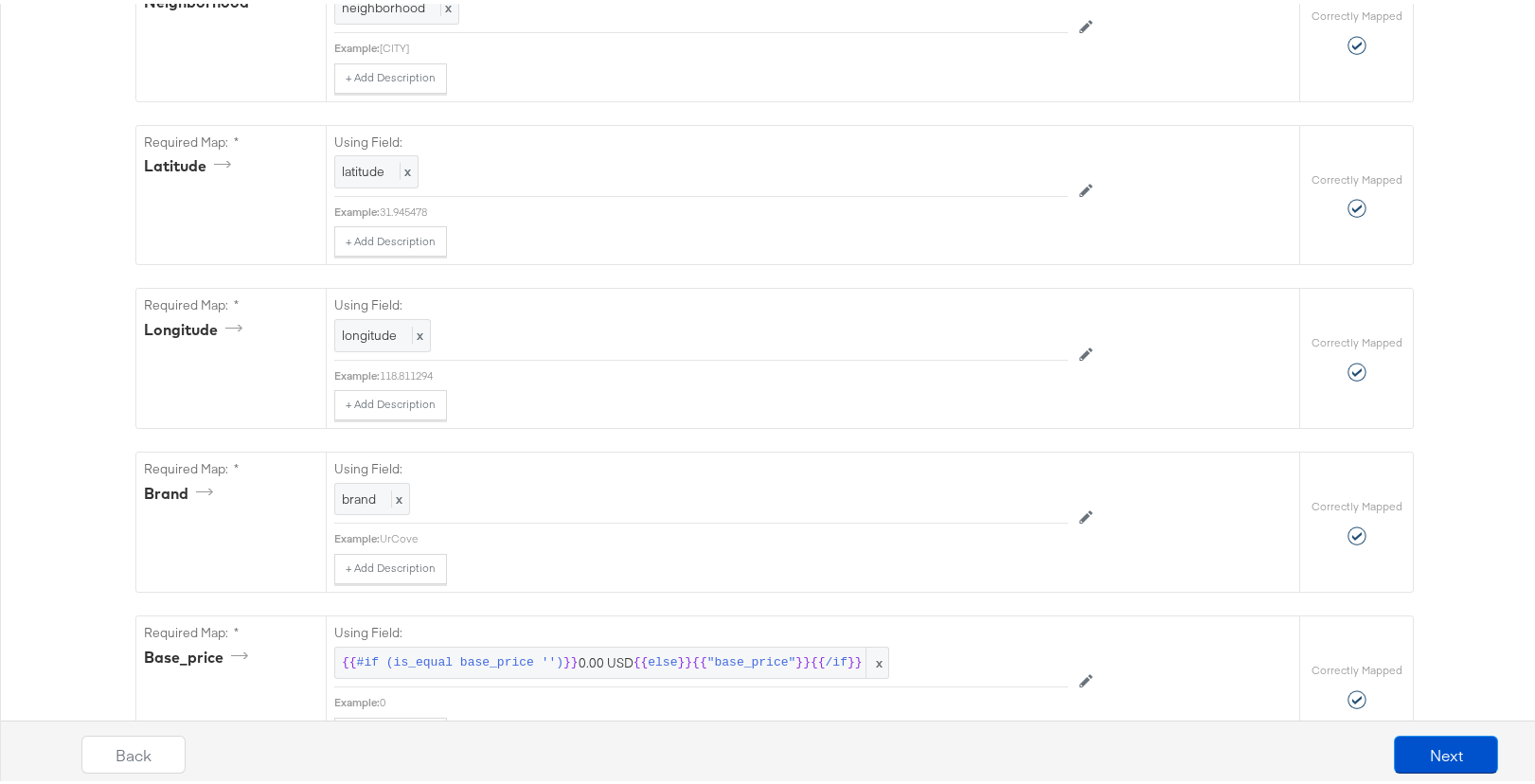 scroll, scrollTop: 6049, scrollLeft: 0, axis: vertical 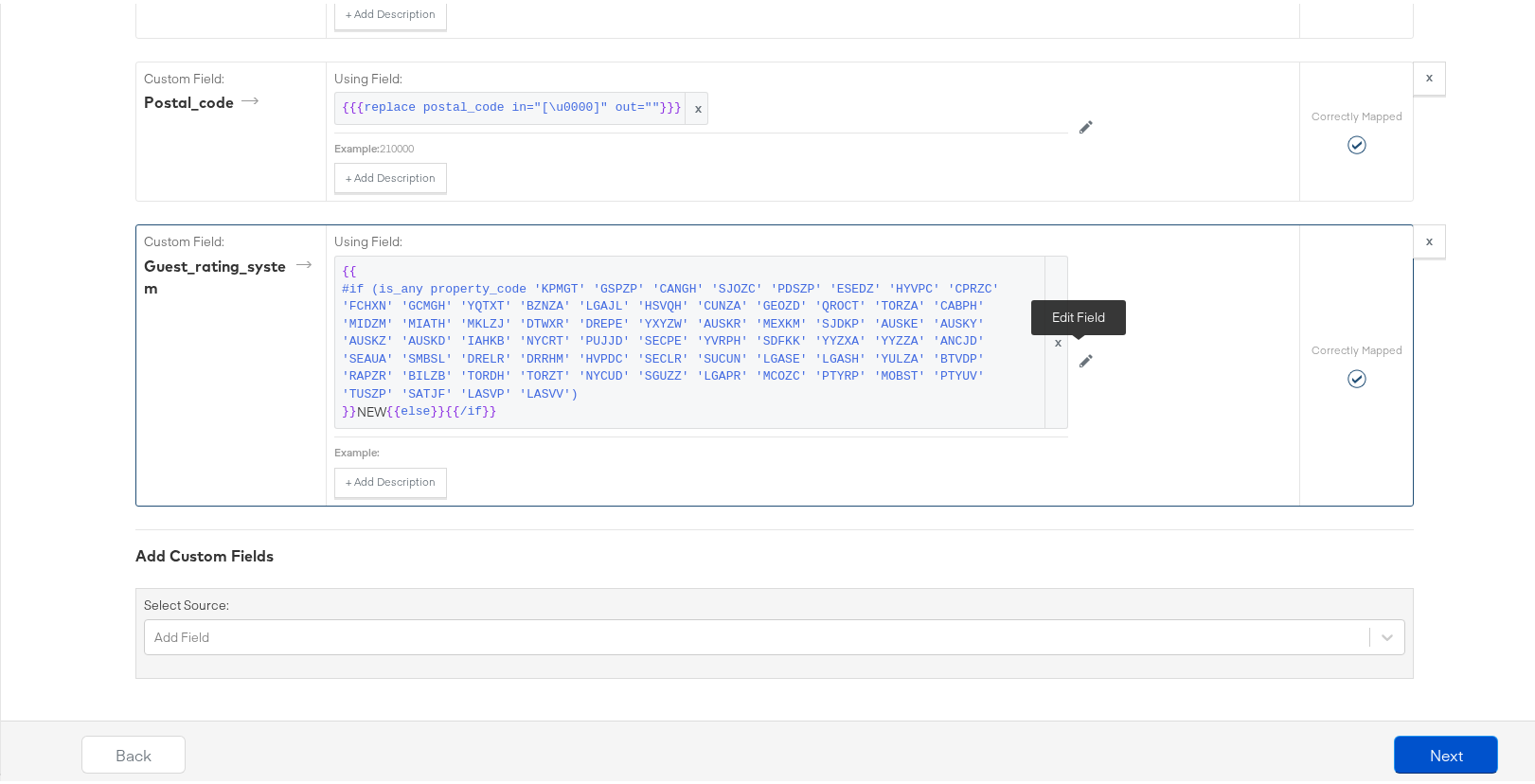 click at bounding box center (1086, 358) 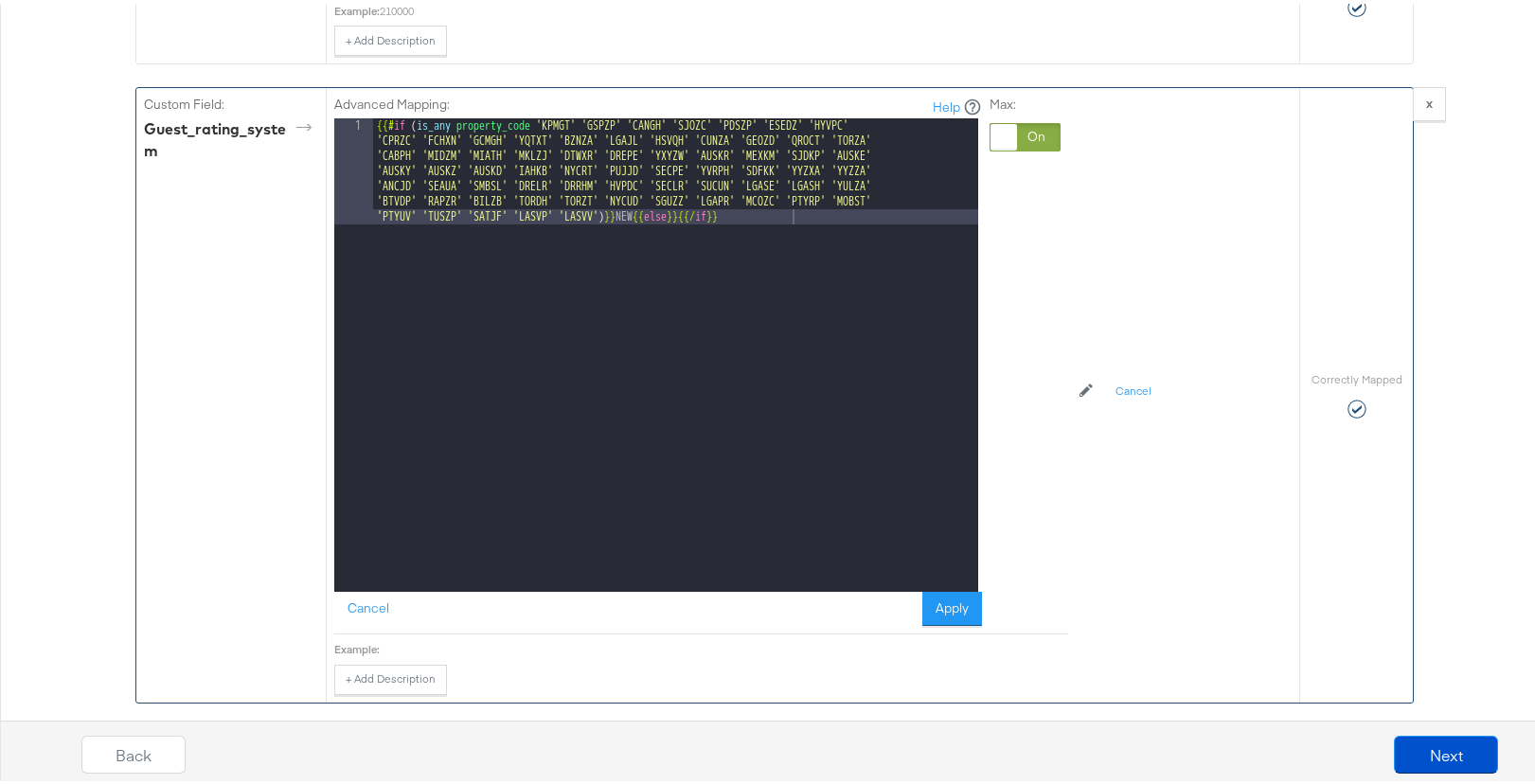 click at bounding box center [1004, 134] 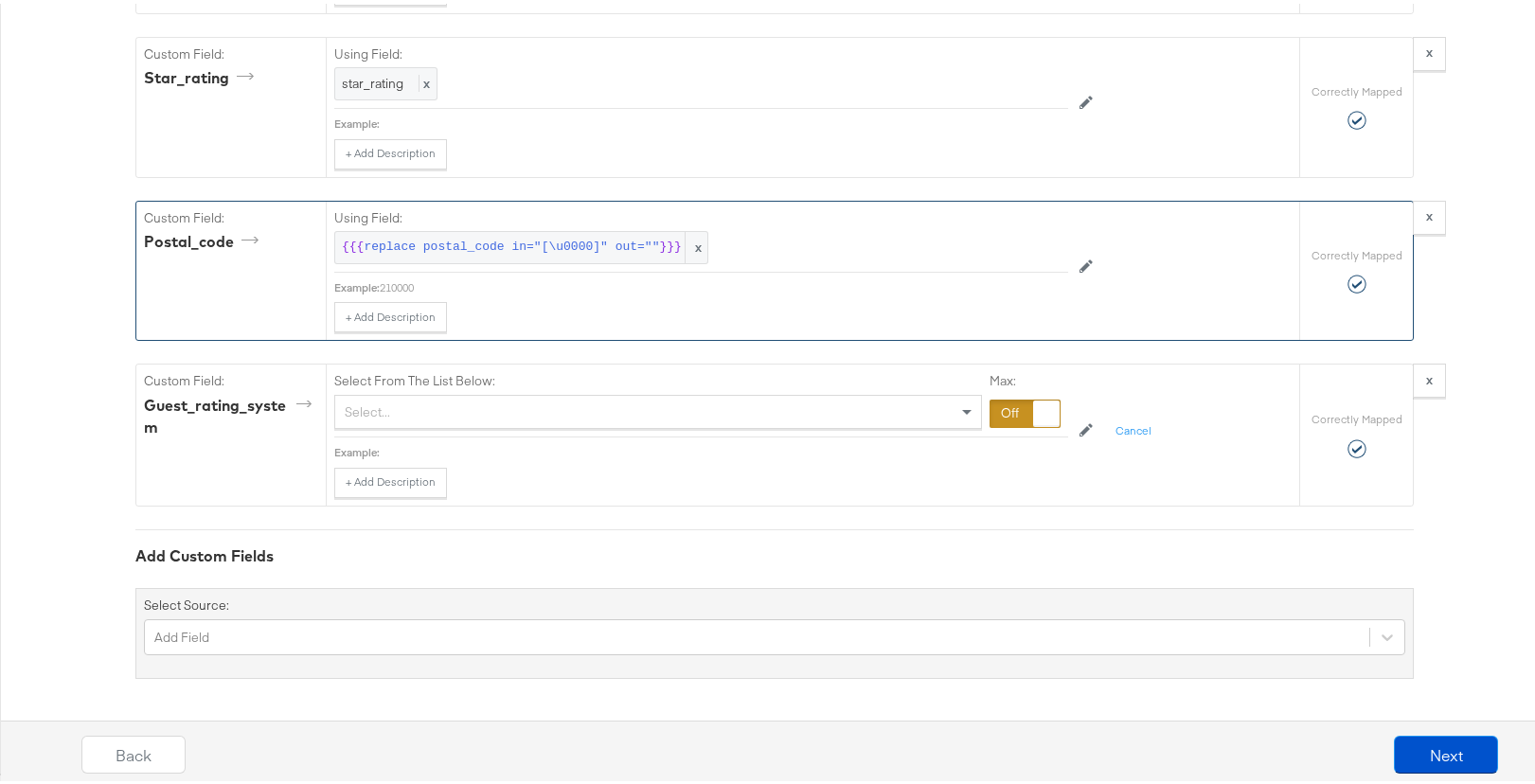 scroll, scrollTop: 5909, scrollLeft: 0, axis: vertical 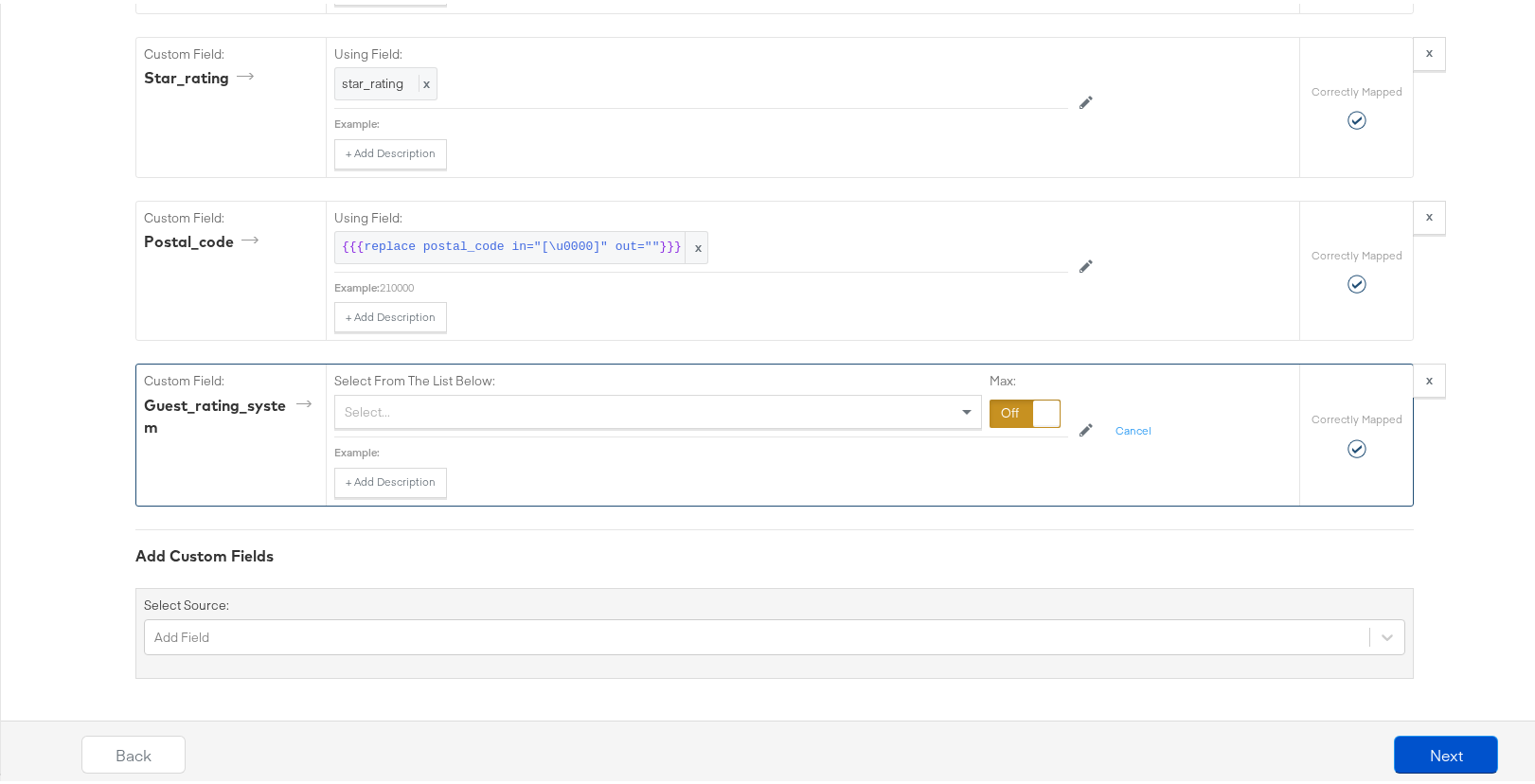 click on "Select..." at bounding box center [658, 408] 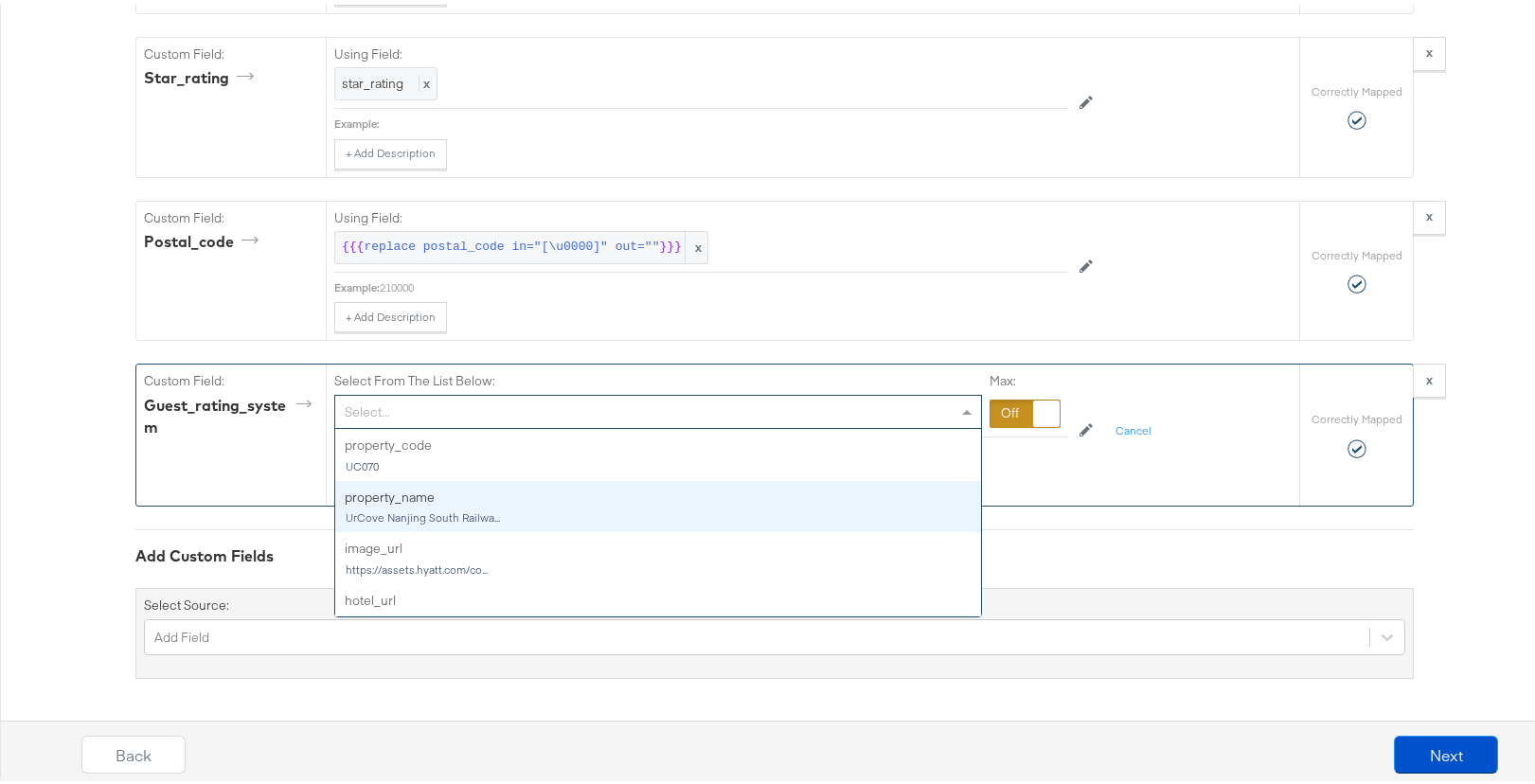 scroll, scrollTop: 959, scrollLeft: 0, axis: vertical 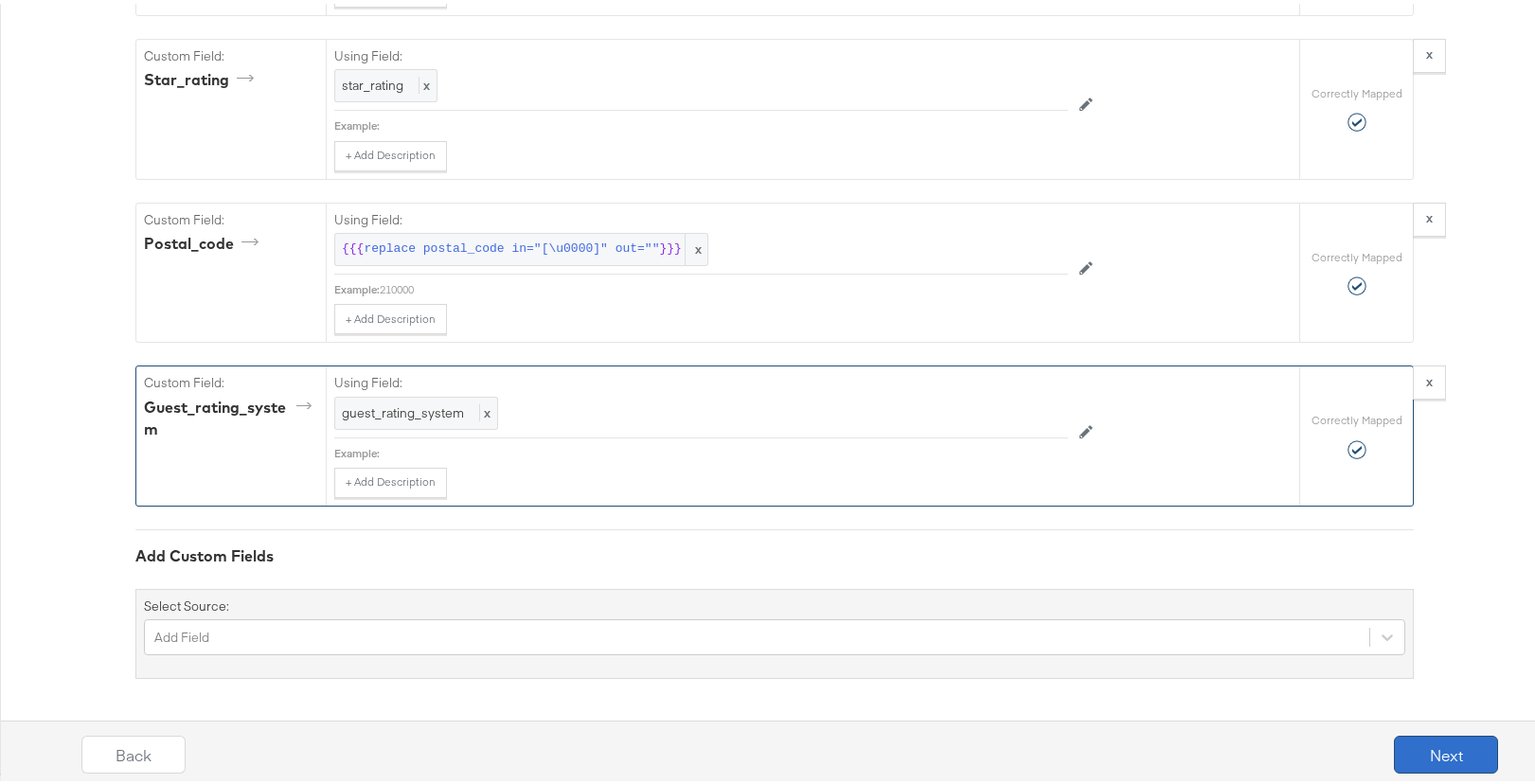 click on "Next" at bounding box center [1446, 751] 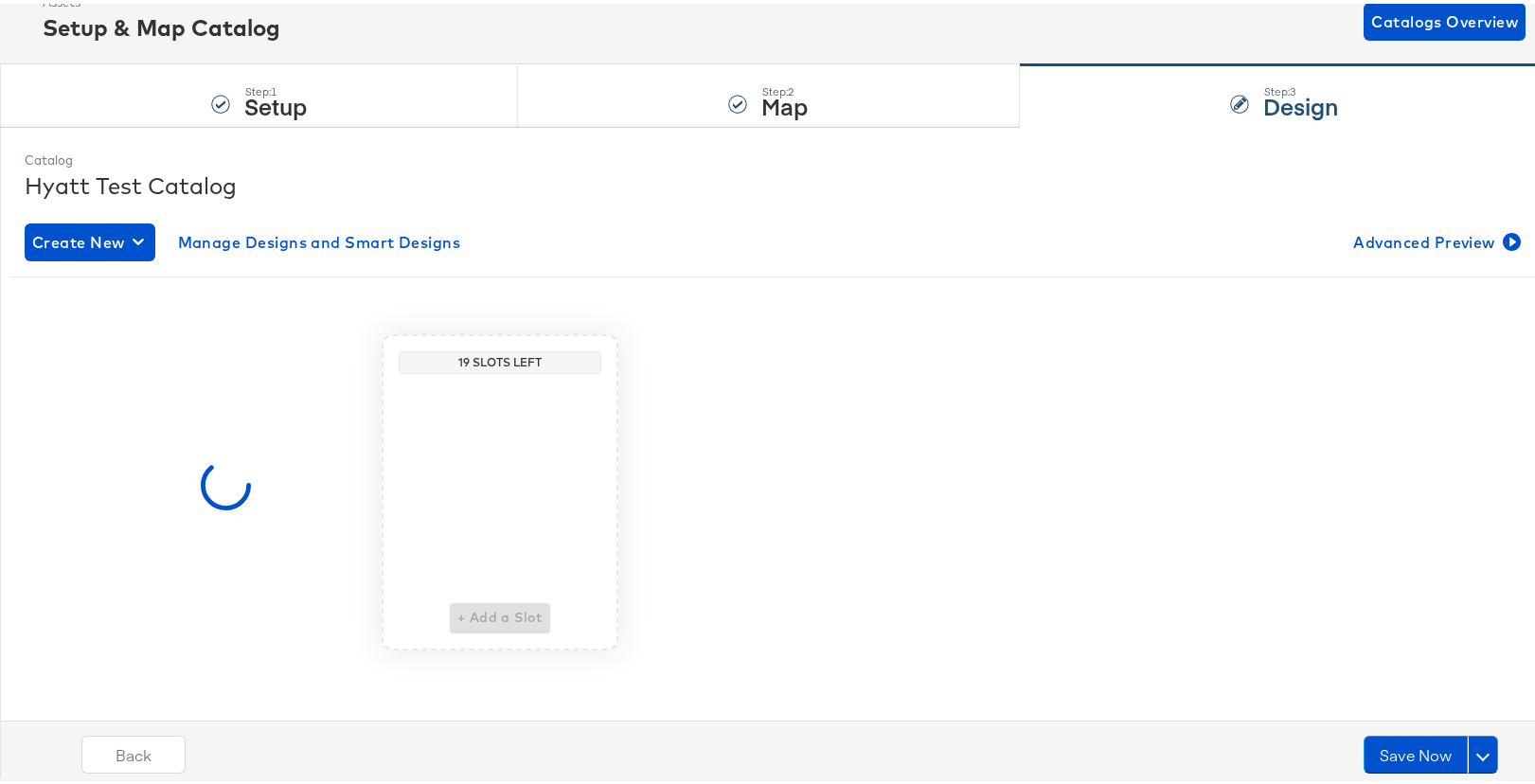 scroll, scrollTop: 0, scrollLeft: 0, axis: both 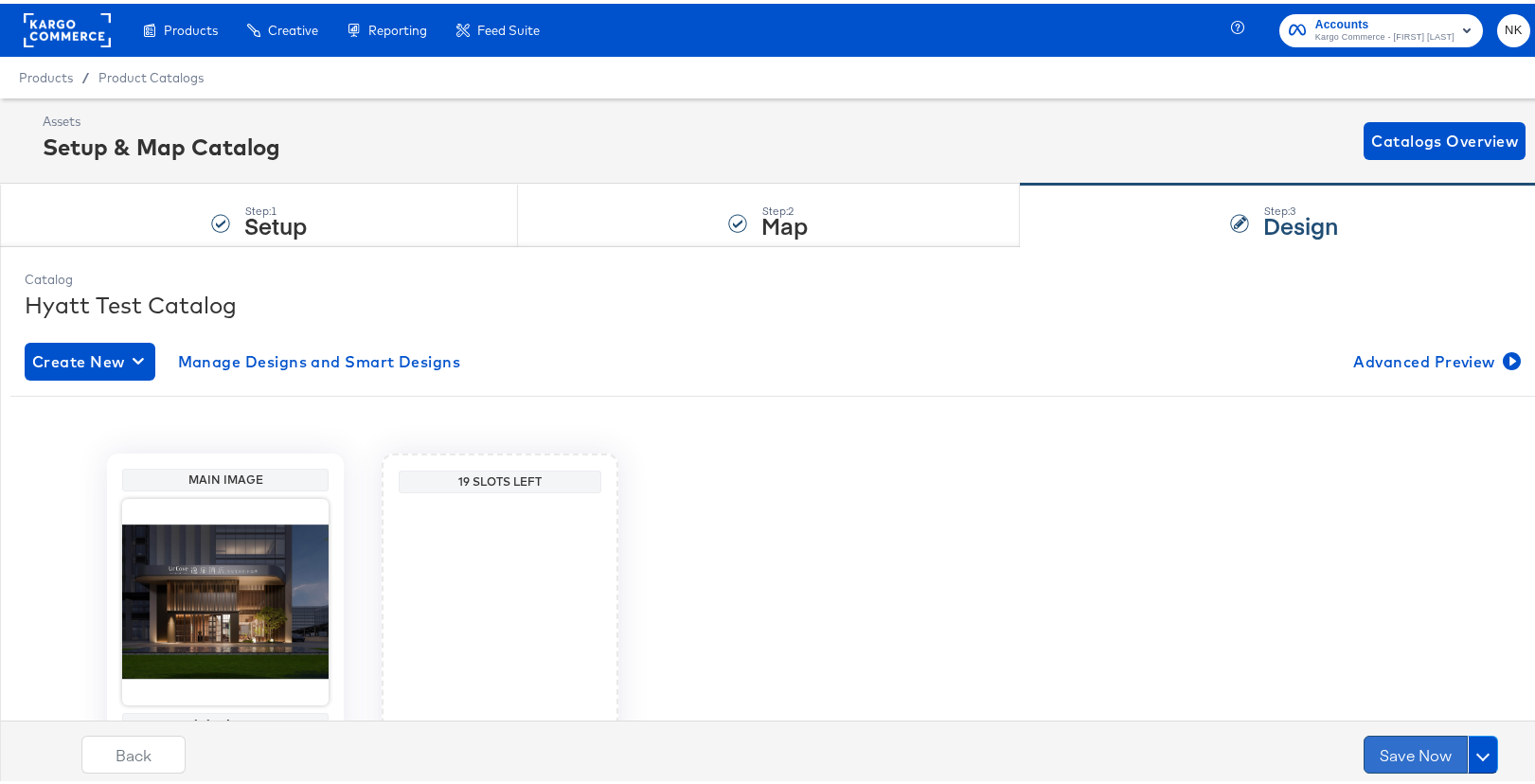 click on "Save Now" at bounding box center [1416, 751] 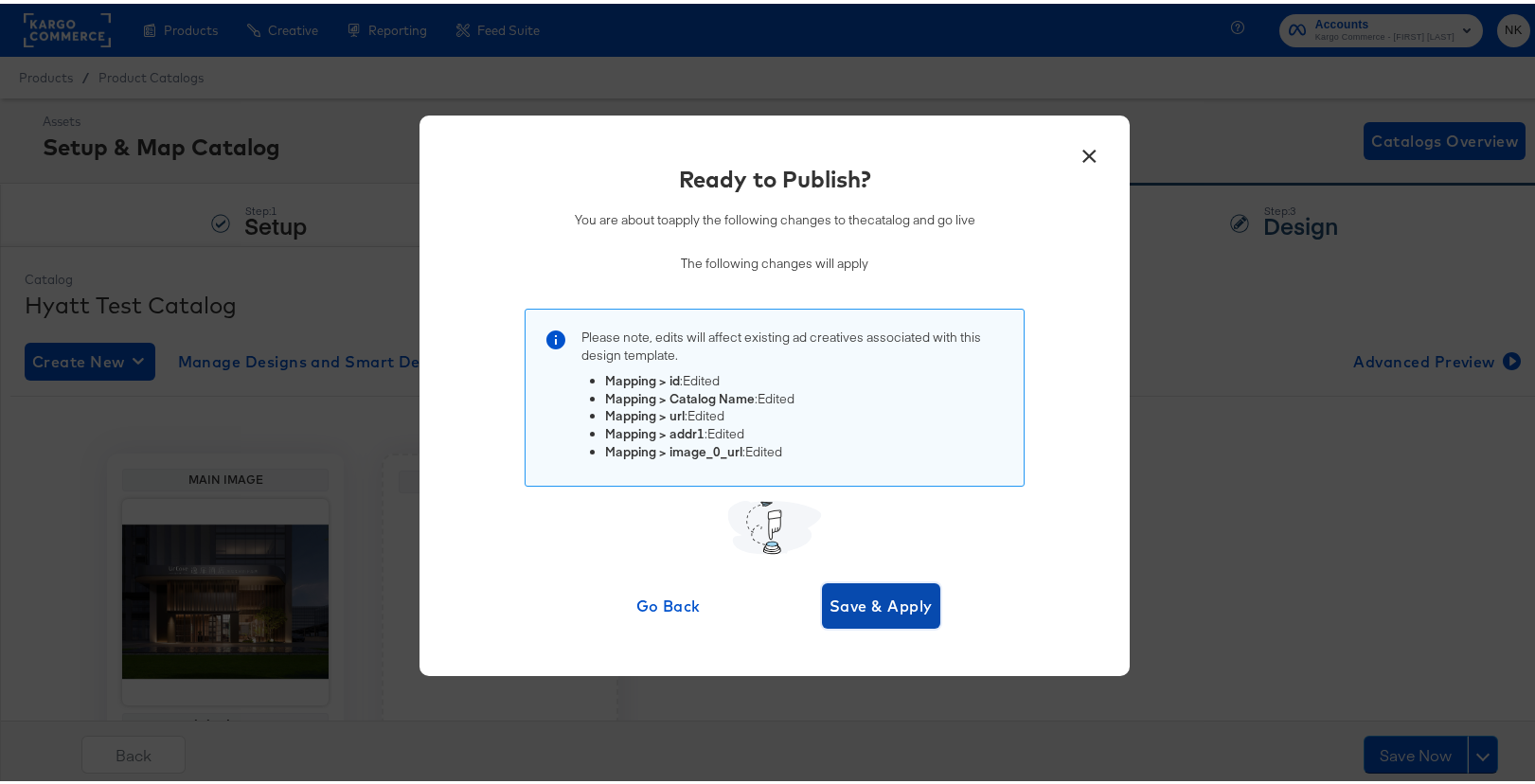 click on "Save & Apply" at bounding box center [881, 602] 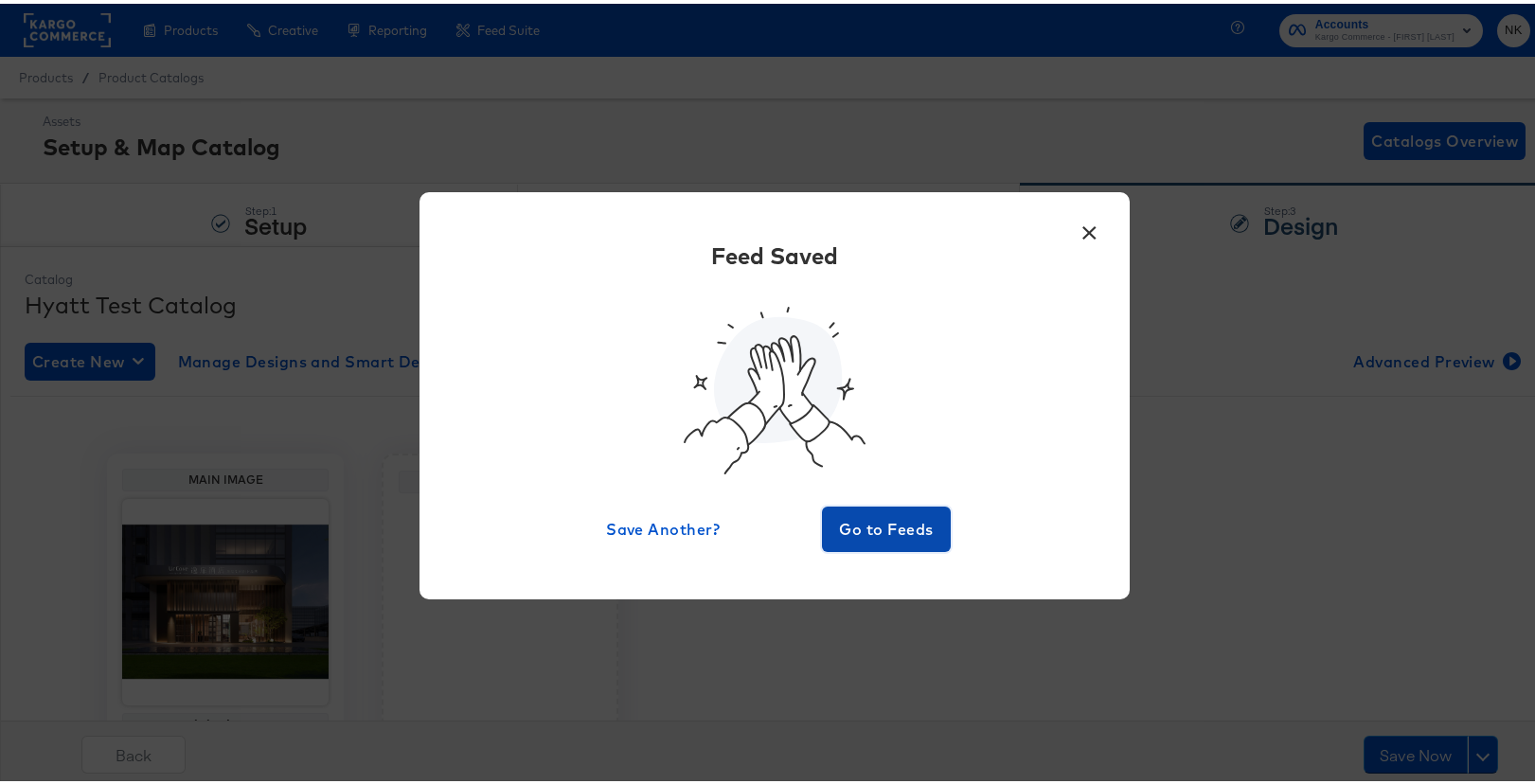 click on "Go to Feeds" at bounding box center (886, 526) 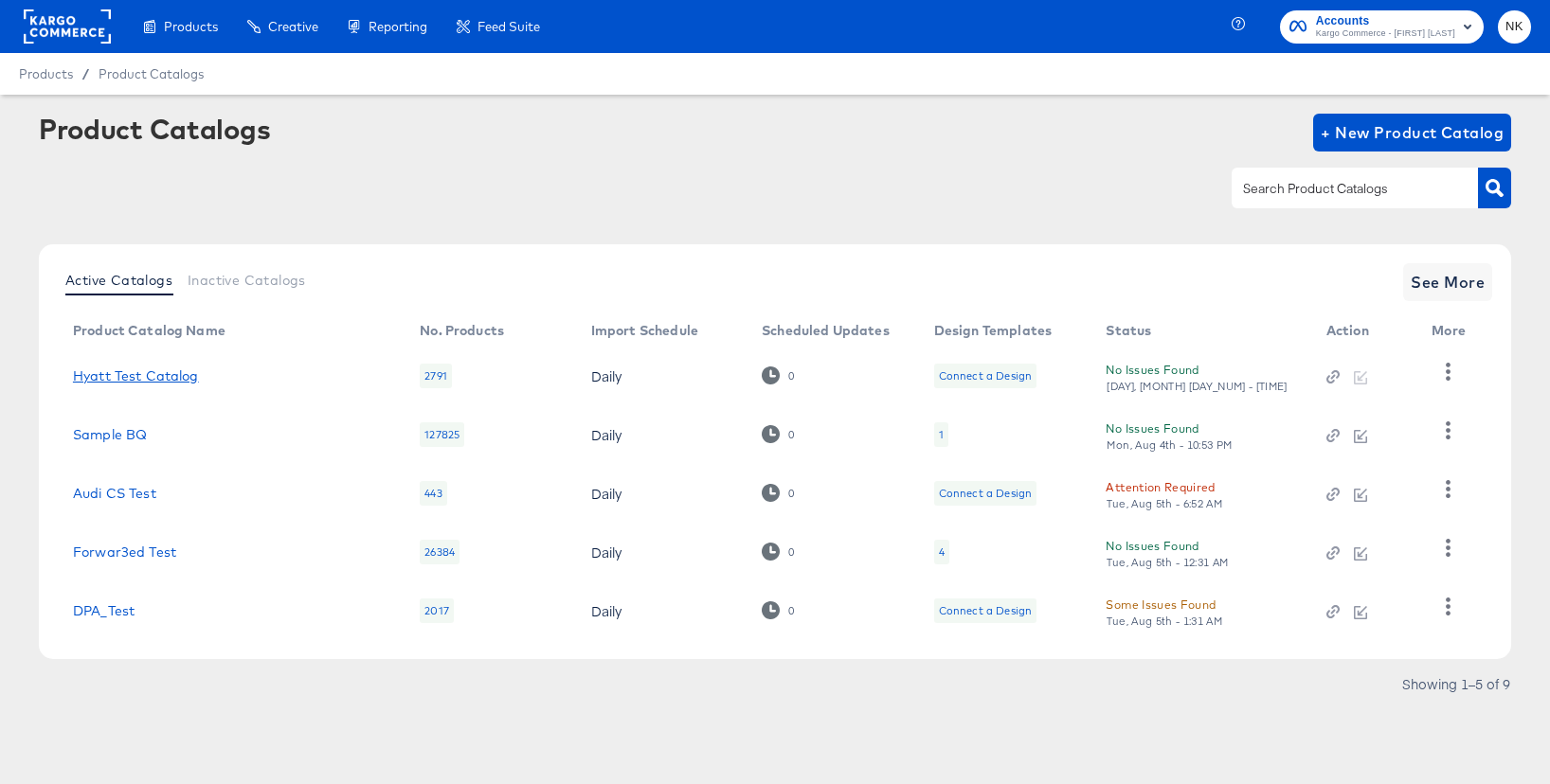 click on "Hyatt Test Catalog" at bounding box center [135, 376] 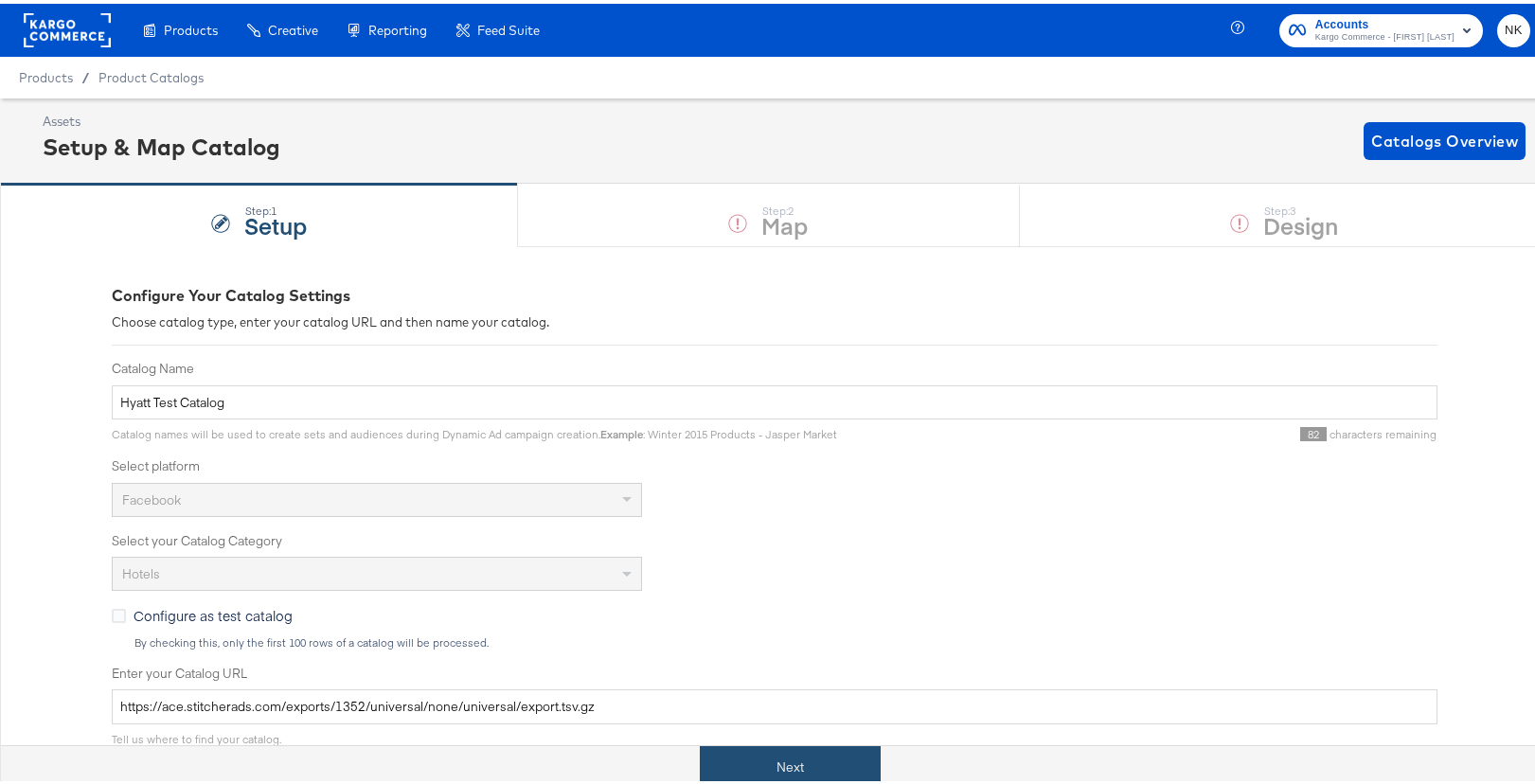 click on "Next" at bounding box center [790, 763] 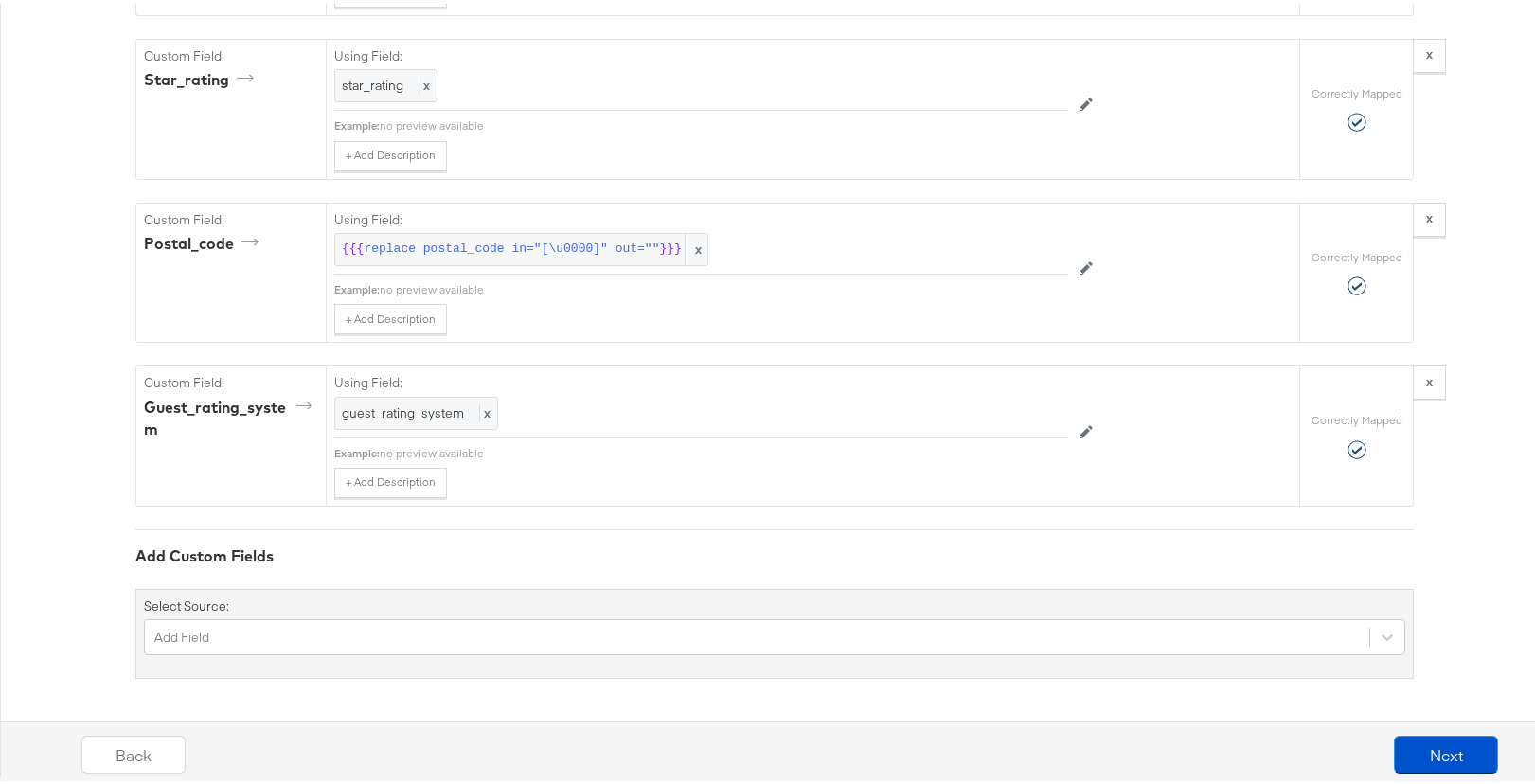 scroll, scrollTop: 5908, scrollLeft: 0, axis: vertical 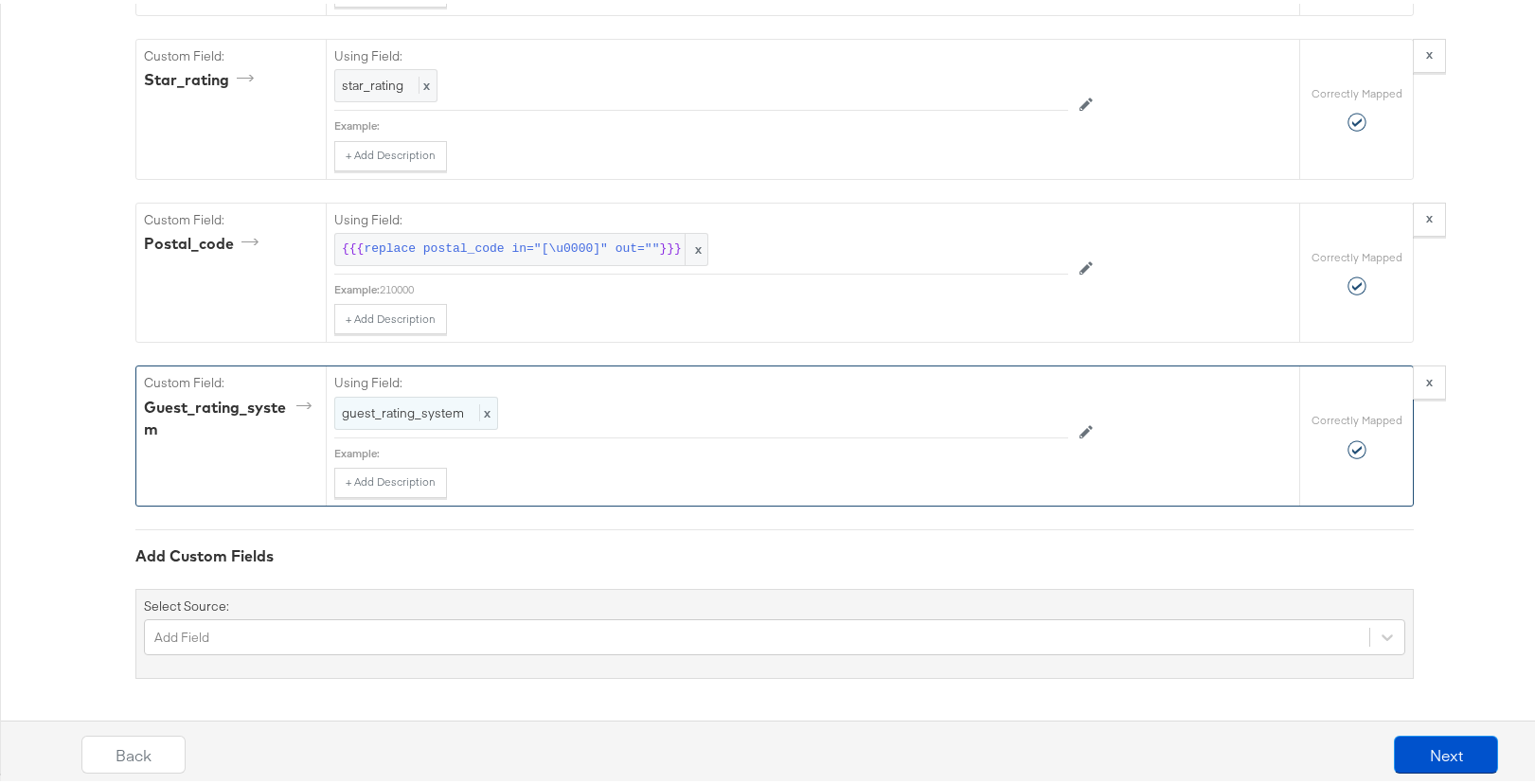 click on "guest_rating_system x" at bounding box center (416, 409) 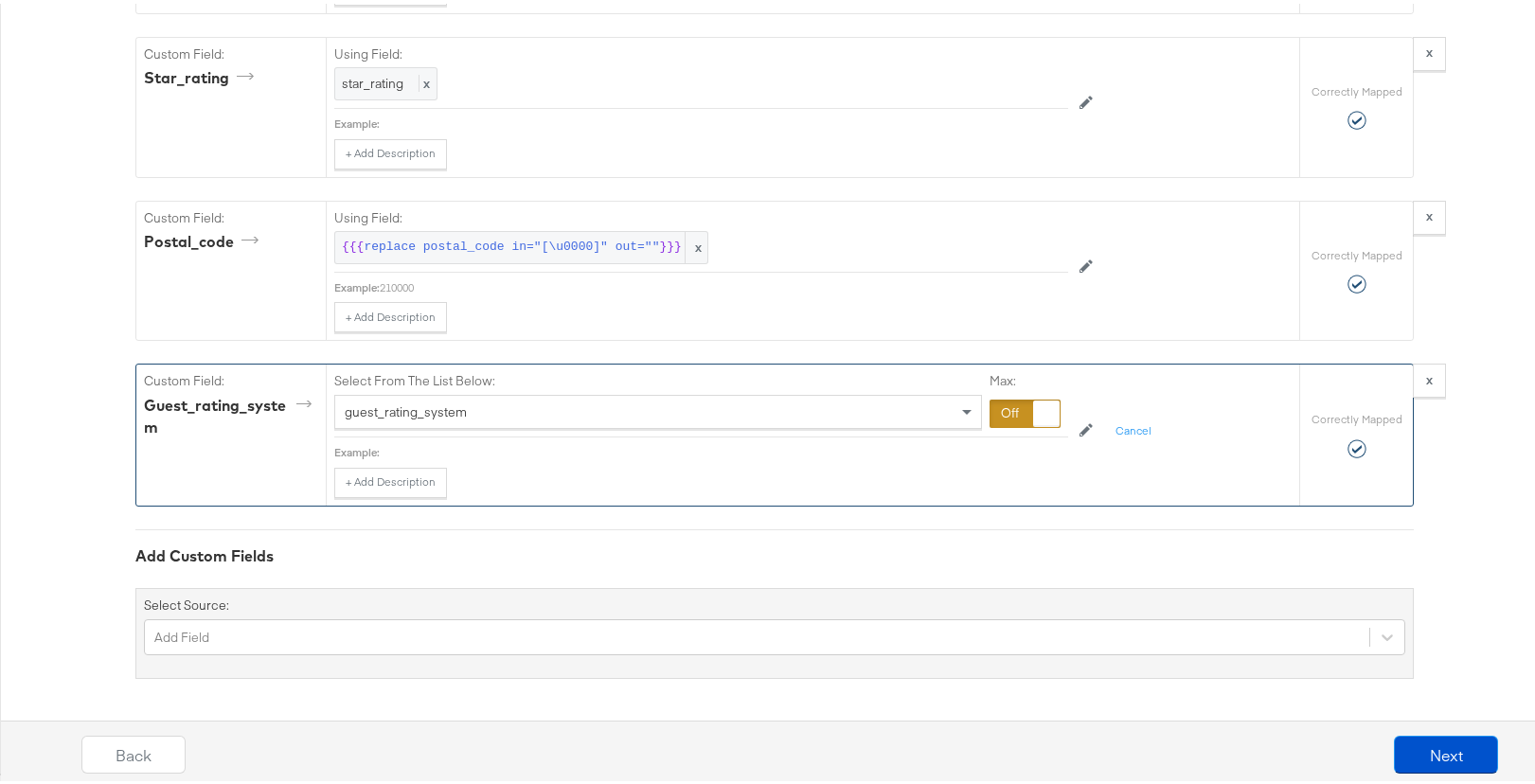 click on "guest_rating_system" at bounding box center [658, 408] 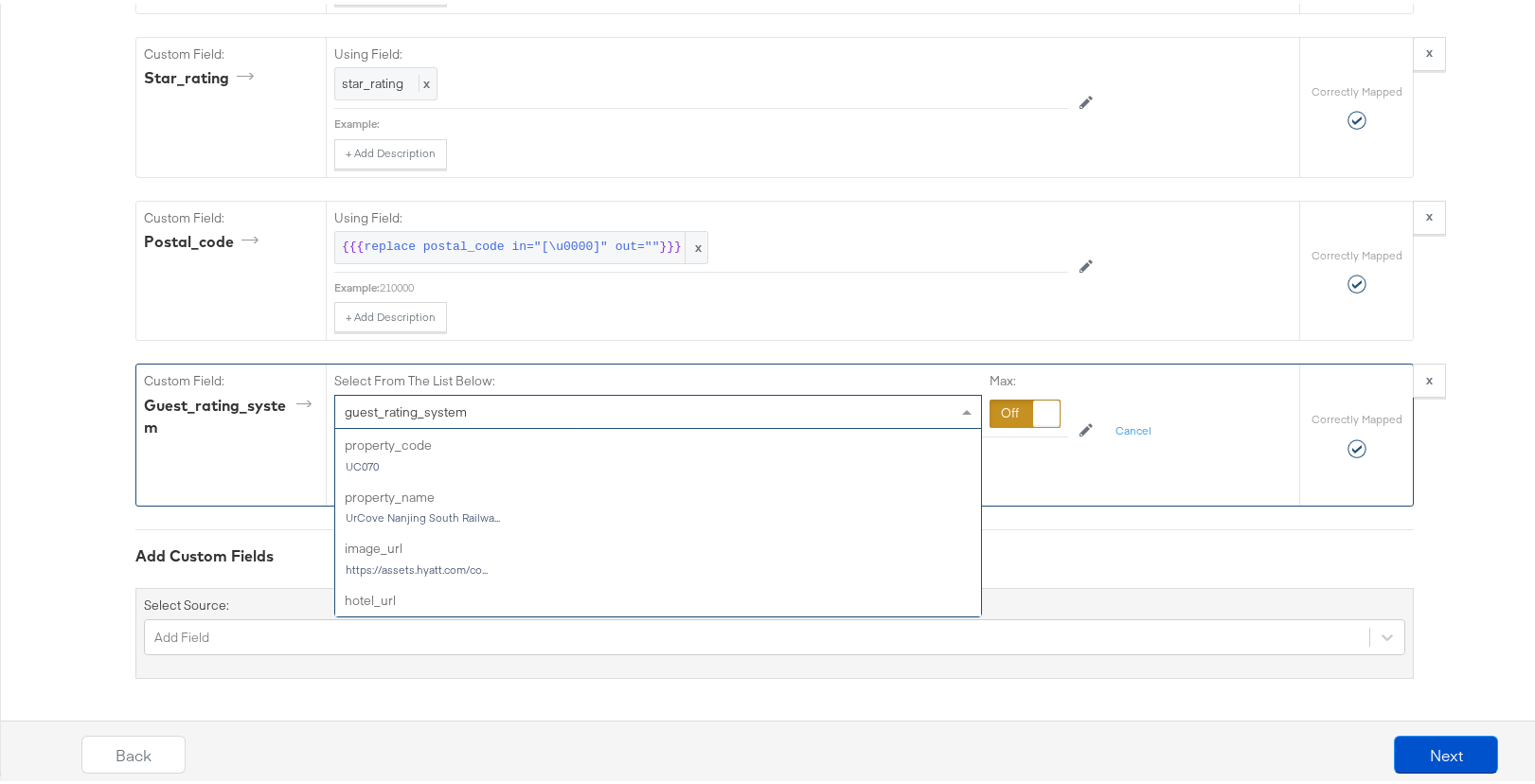 scroll, scrollTop: 960, scrollLeft: 0, axis: vertical 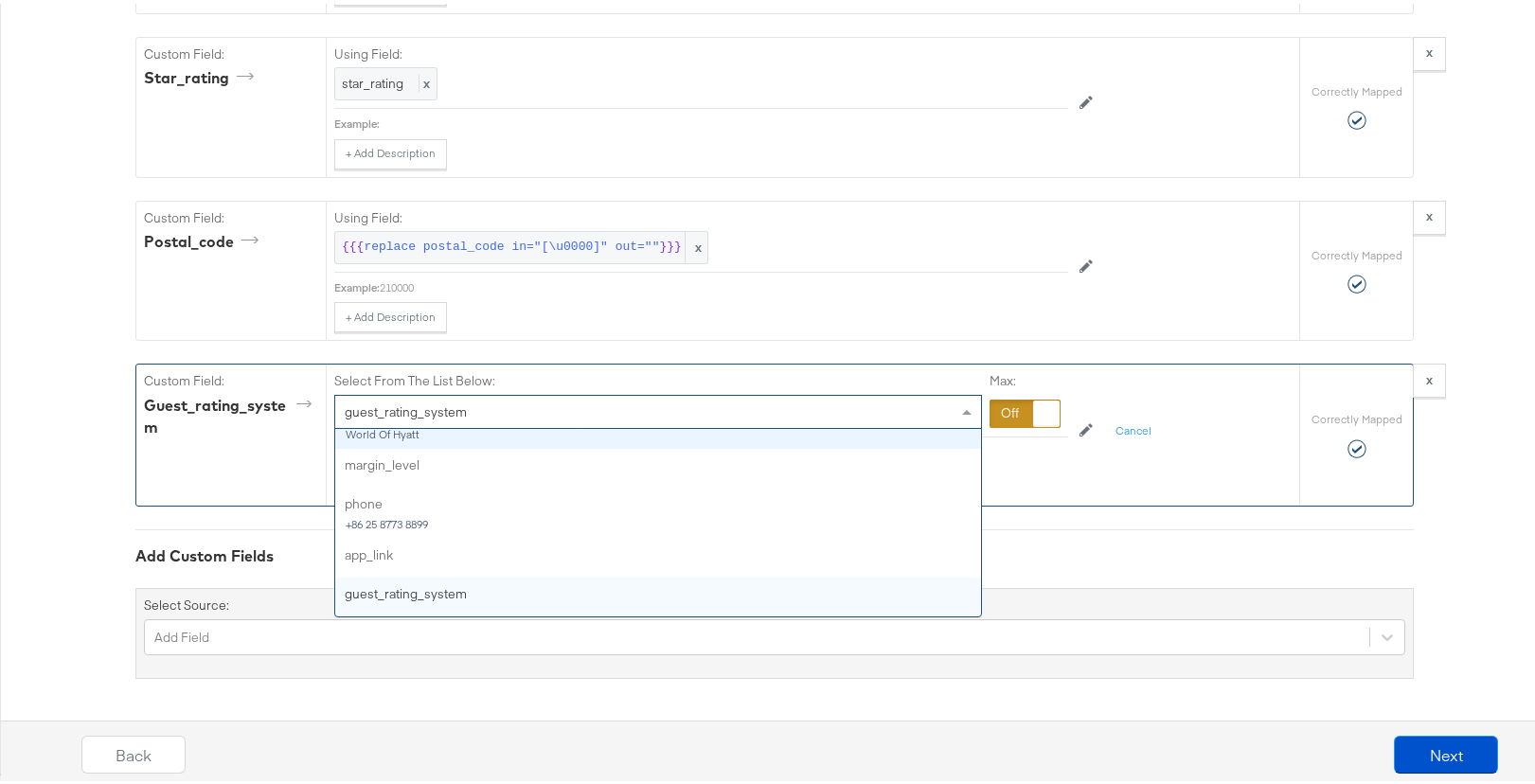 click at bounding box center [1025, 410] 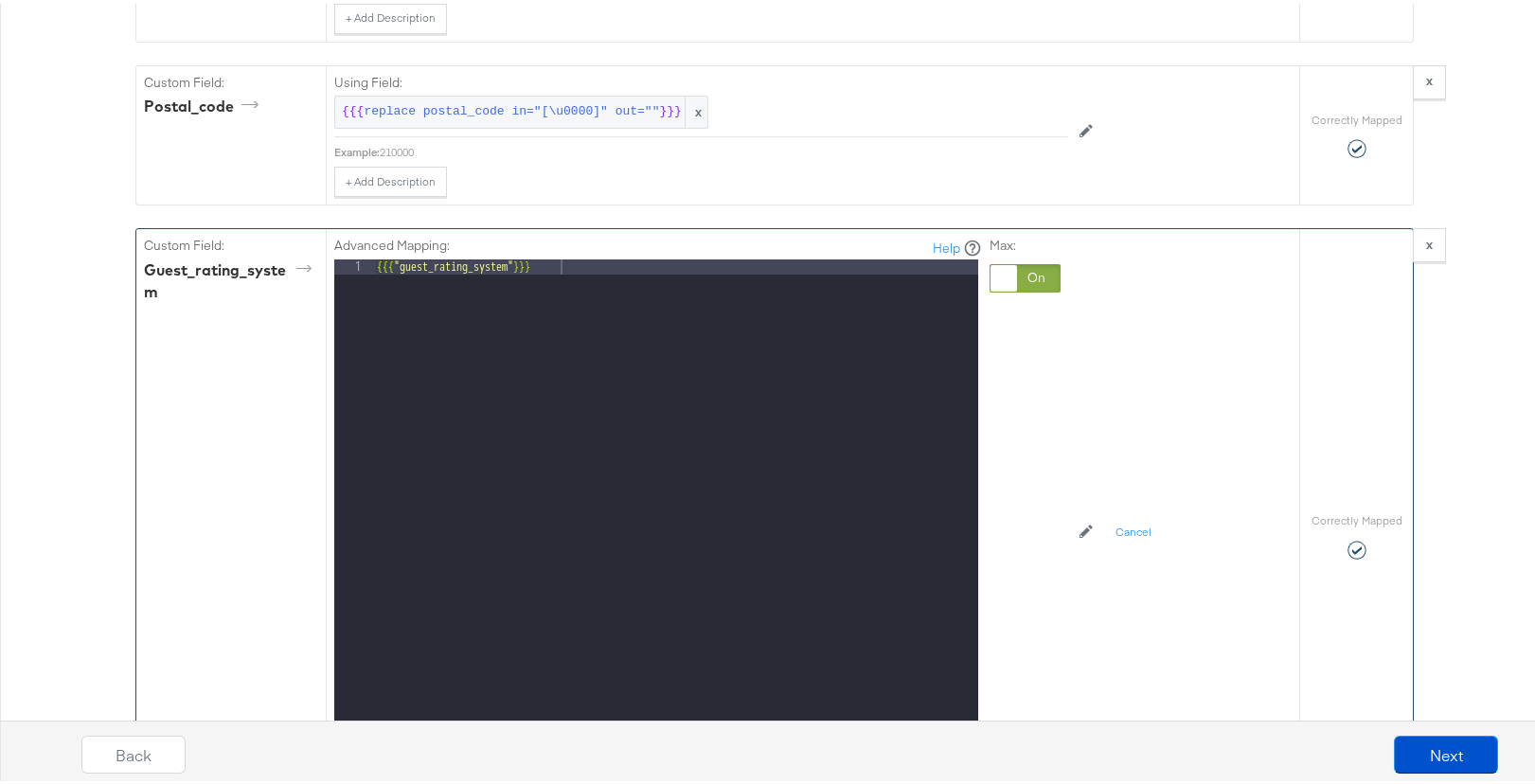 click on "{{{ "guest_rating_system" }}}" at bounding box center (675, 508) 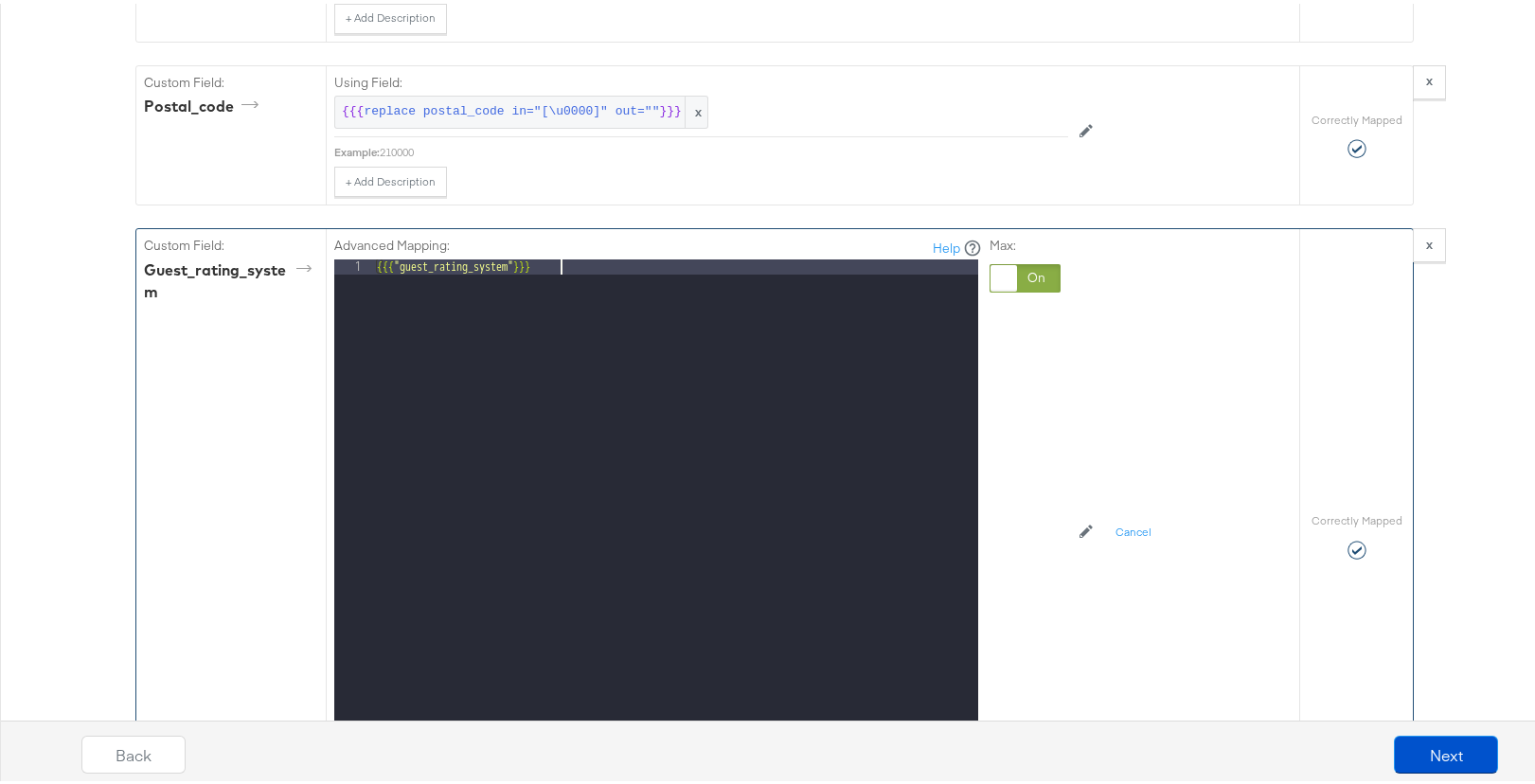 click on "{{{ "guest_rating_system" }}}" at bounding box center [675, 508] 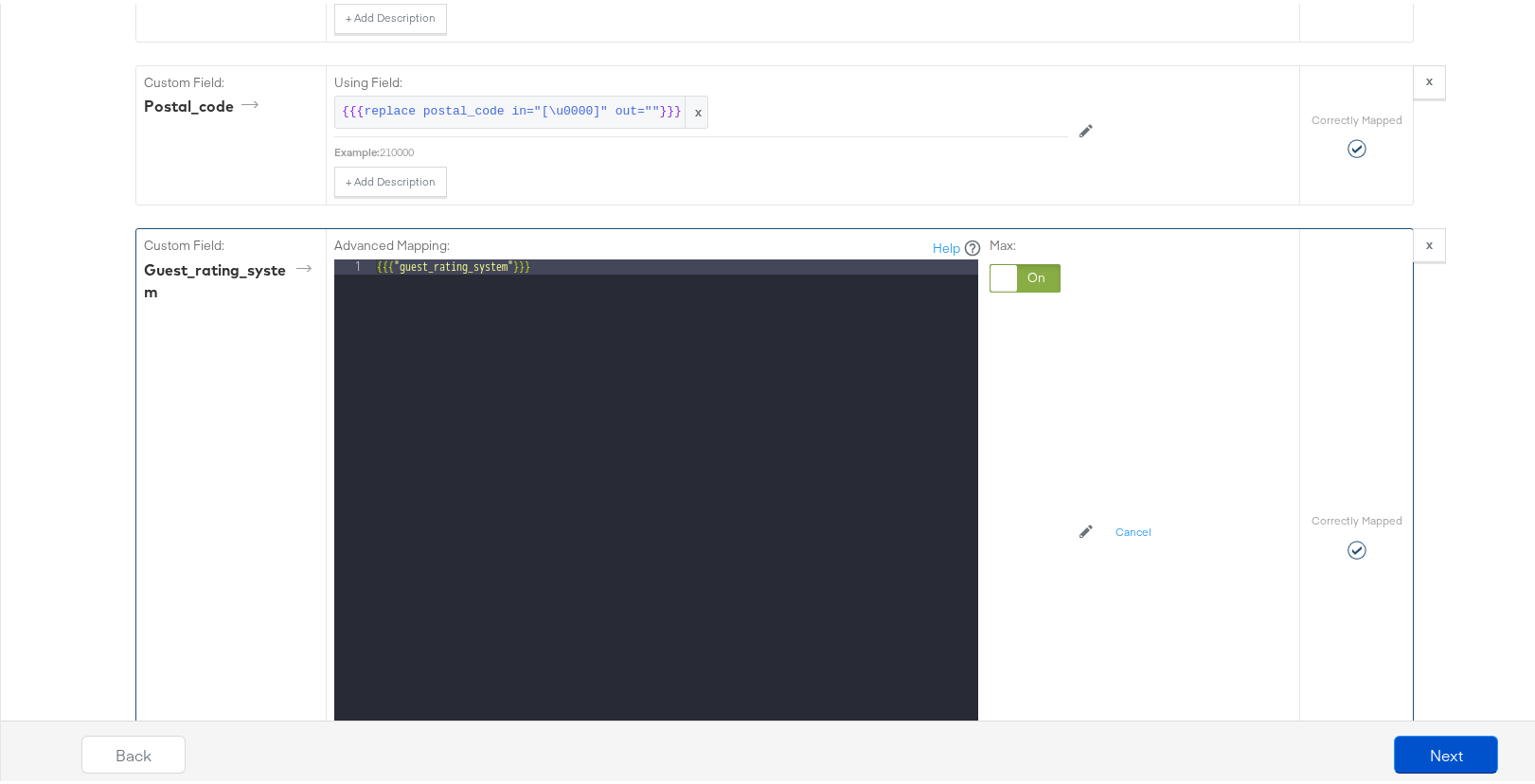 click on "{{{ "guest_rating_system" }}}" at bounding box center [675, 508] 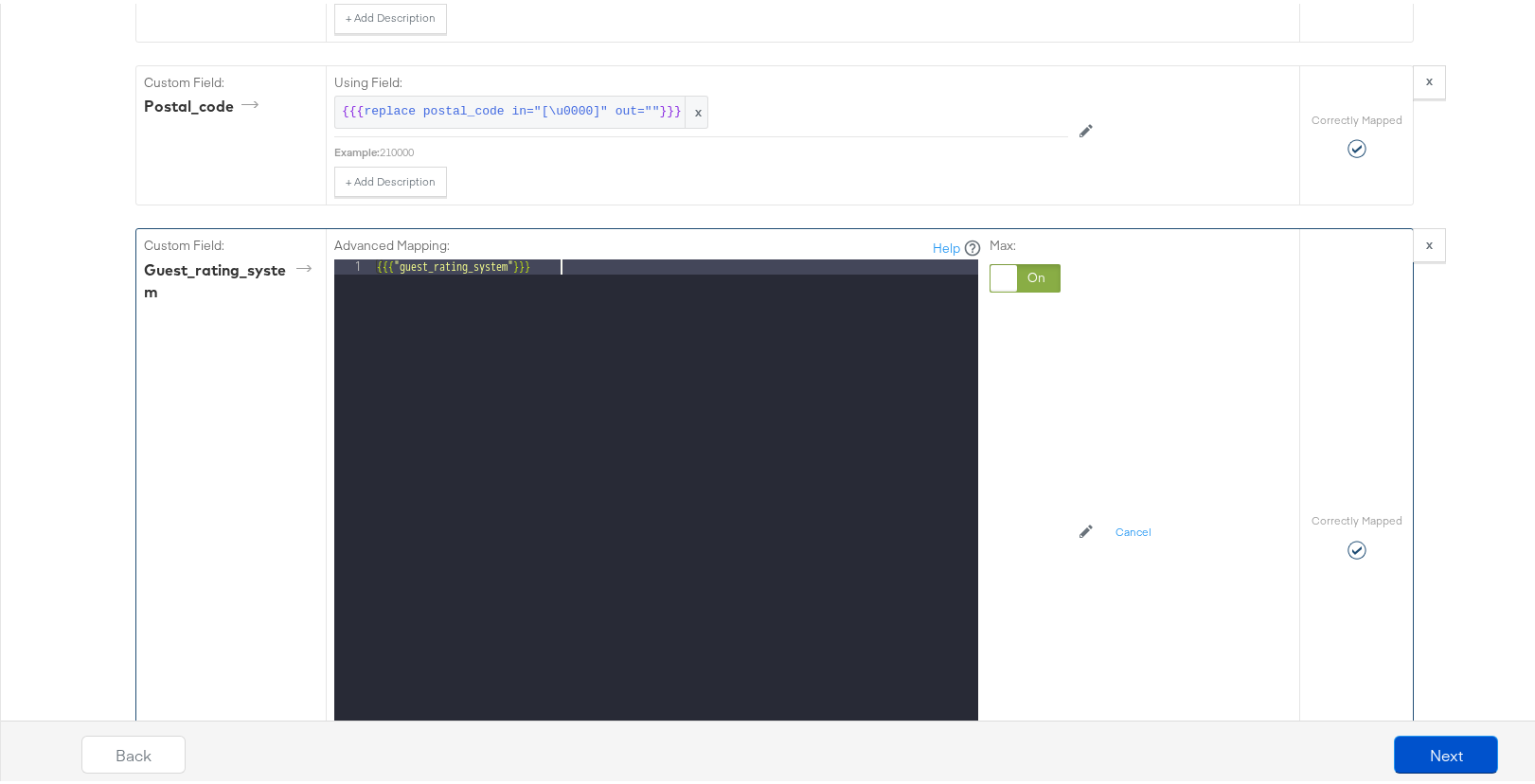 click on "{{{ "guest_rating_system" }}}" at bounding box center [675, 508] 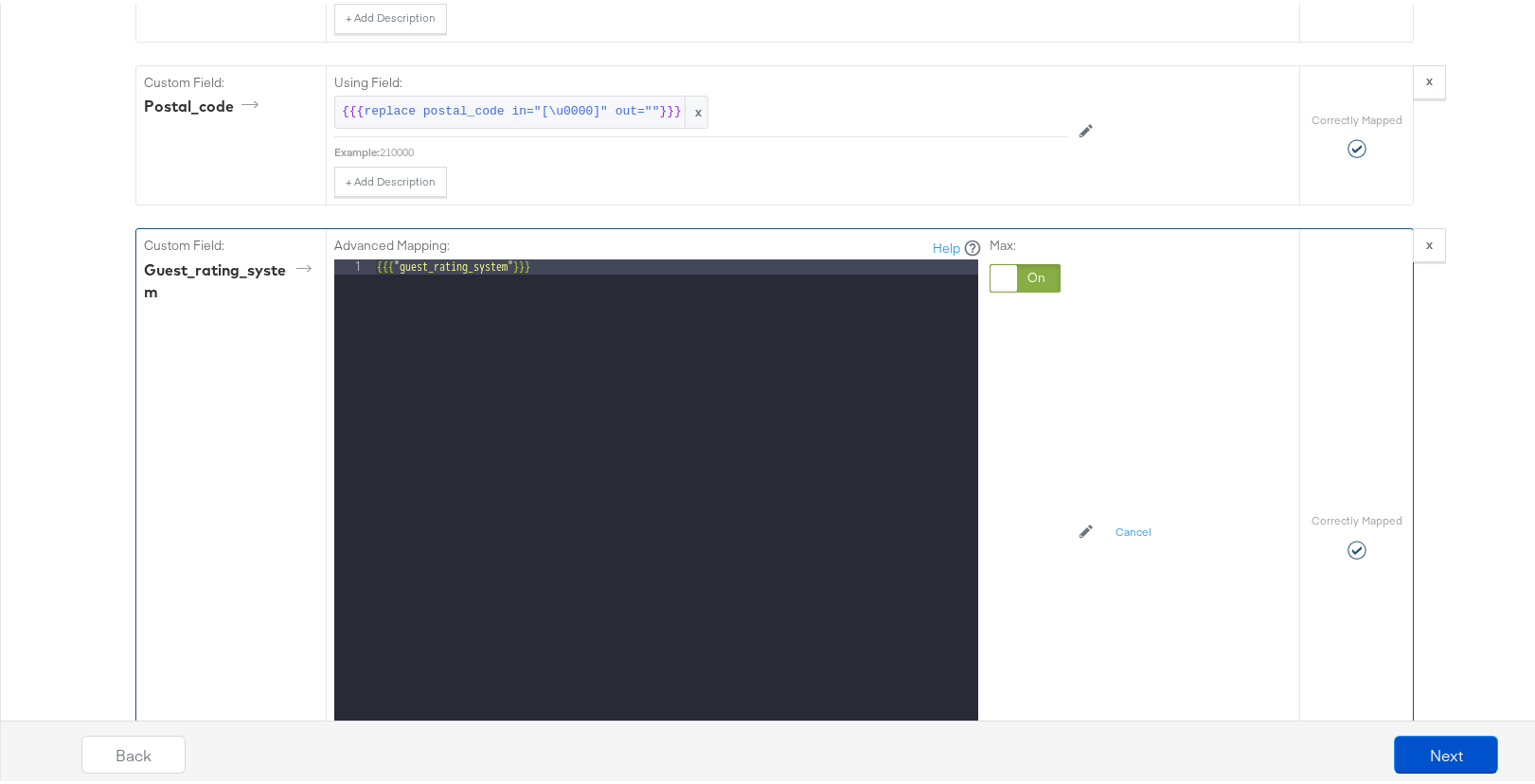 click on "{{{ "guest_rating_system" }}}" at bounding box center (675, 508) 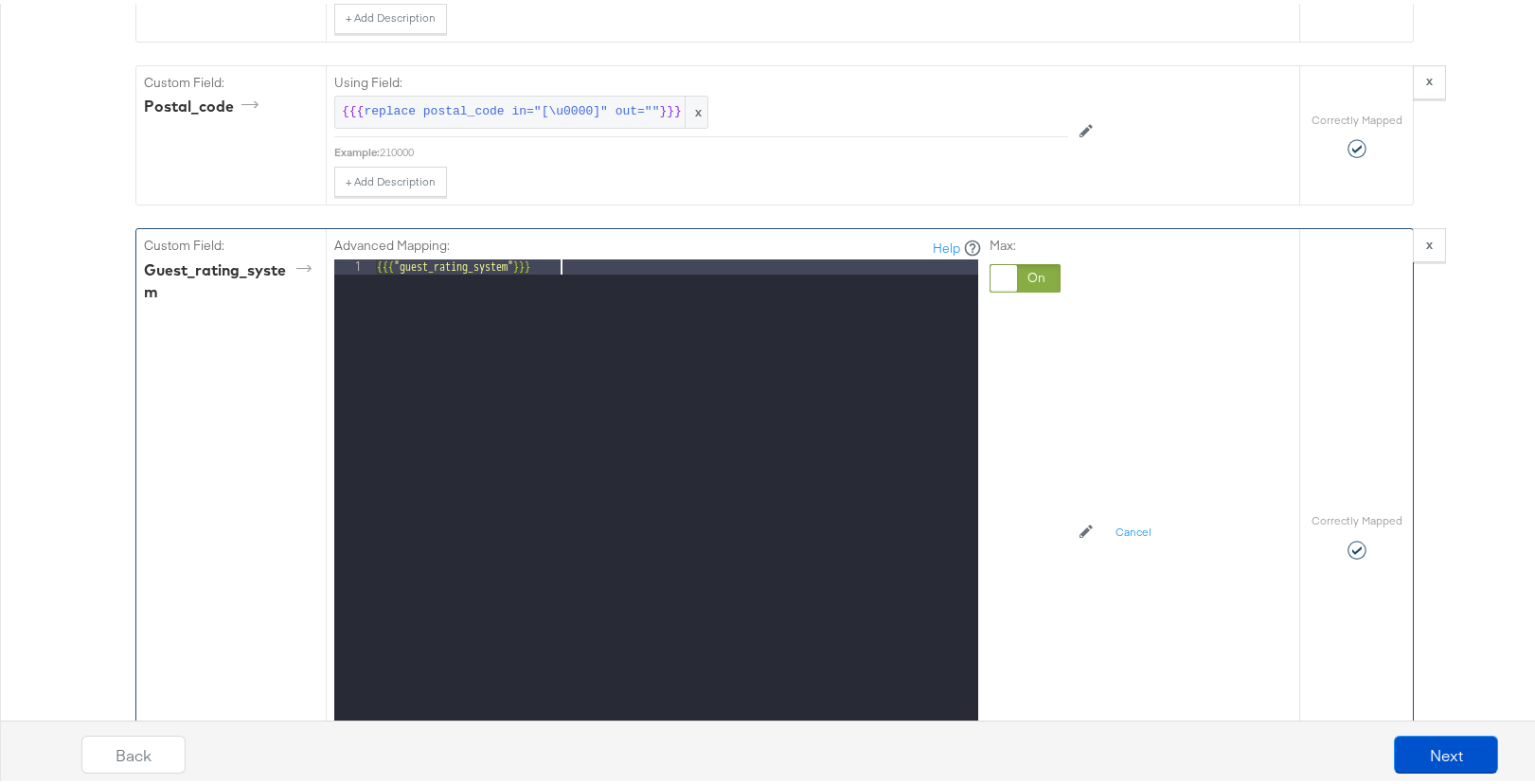 click on "{{{ "guest_rating_system" }}}" at bounding box center (675, 508) 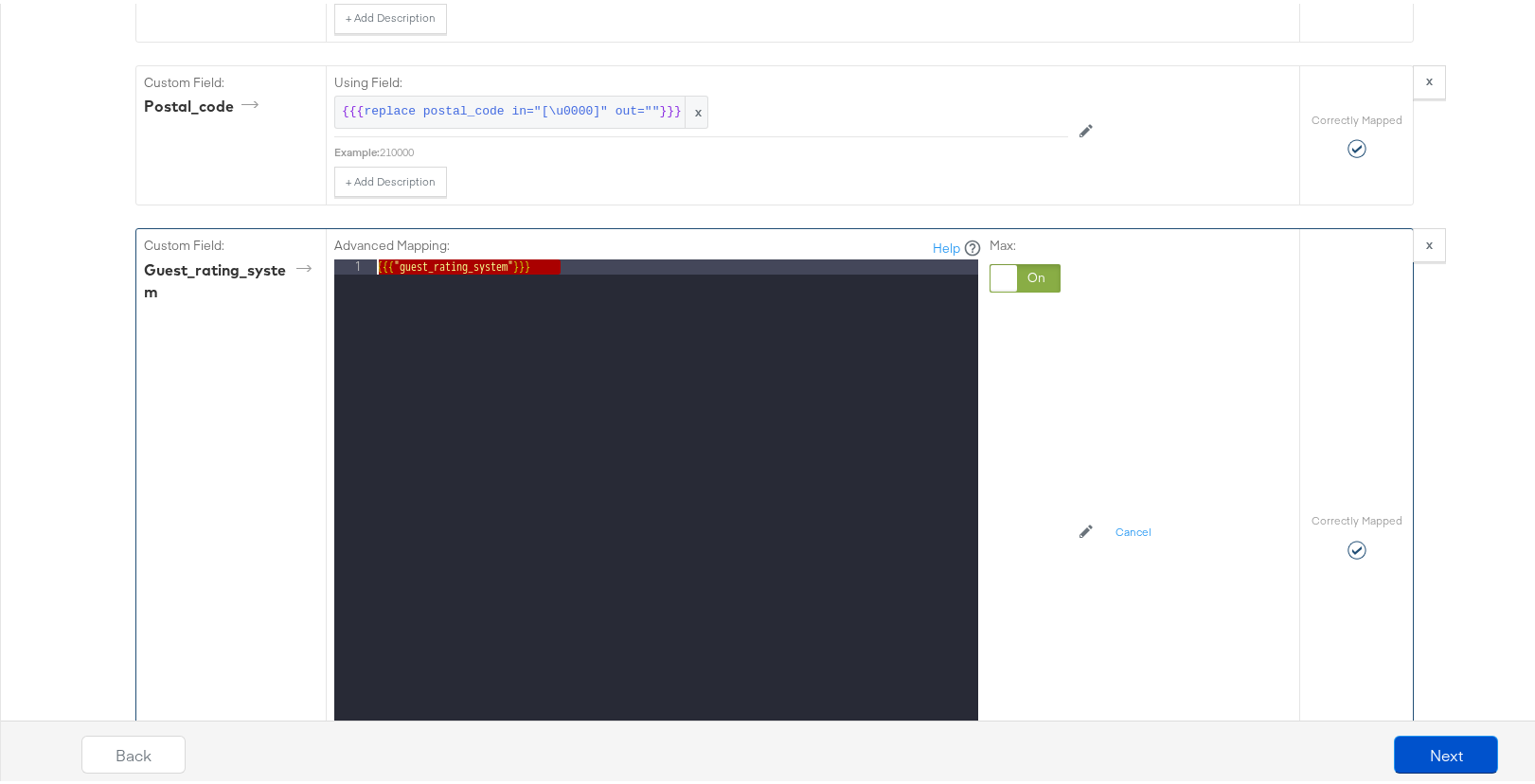 drag, startPoint x: 720, startPoint y: 416, endPoint x: 338, endPoint y: 397, distance: 382.47222 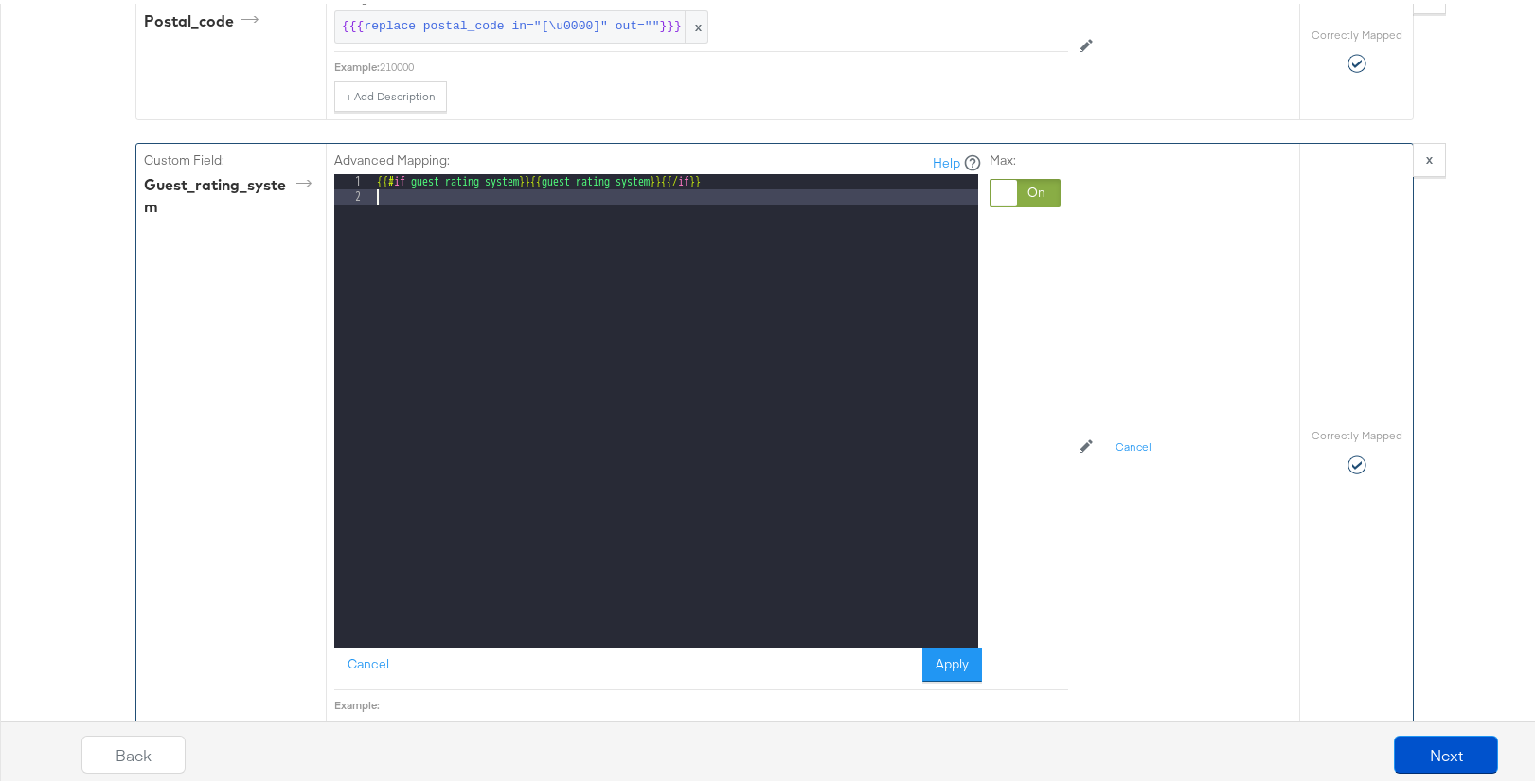 scroll, scrollTop: 6126, scrollLeft: 0, axis: vertical 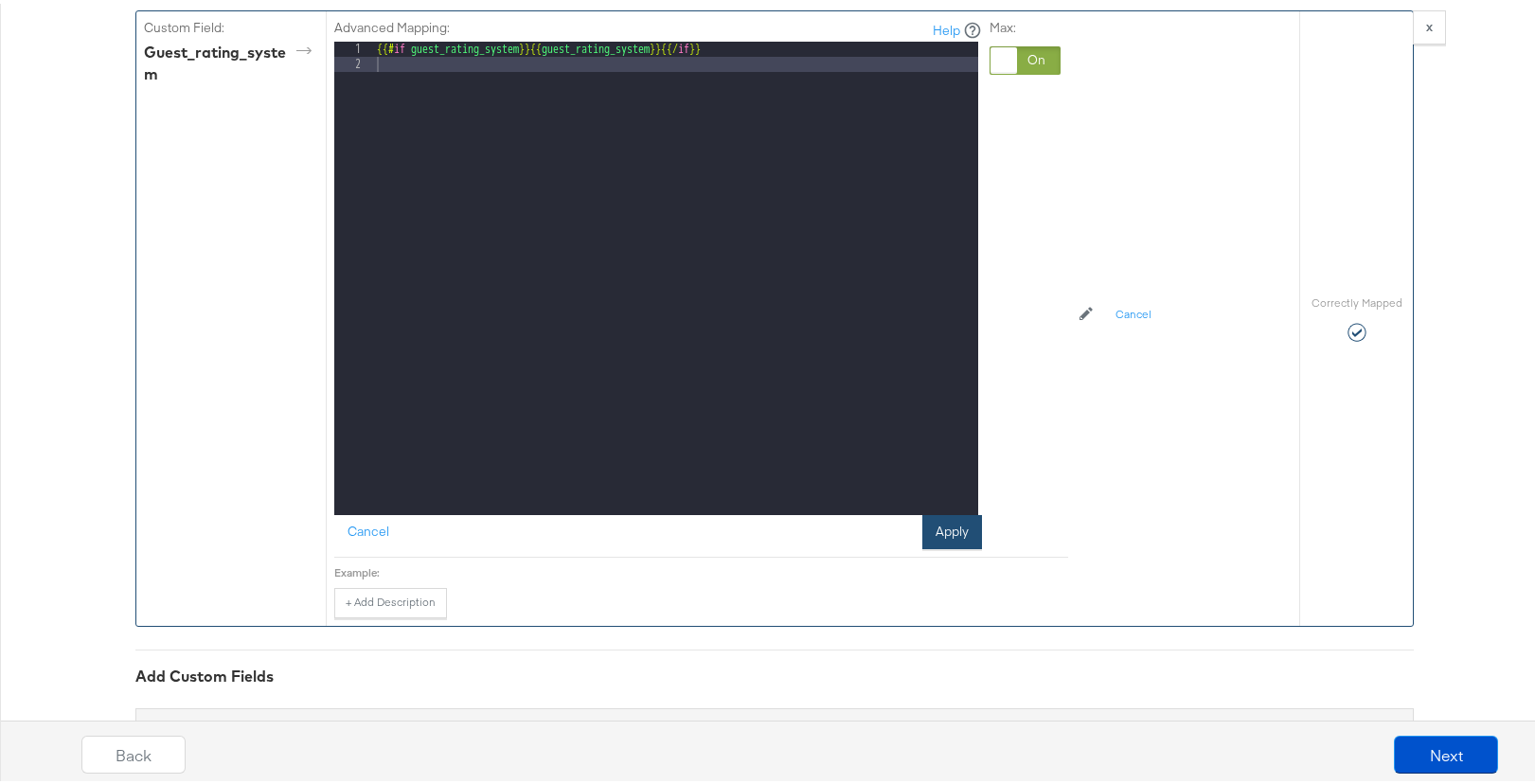 click on "Apply" at bounding box center (952, 528) 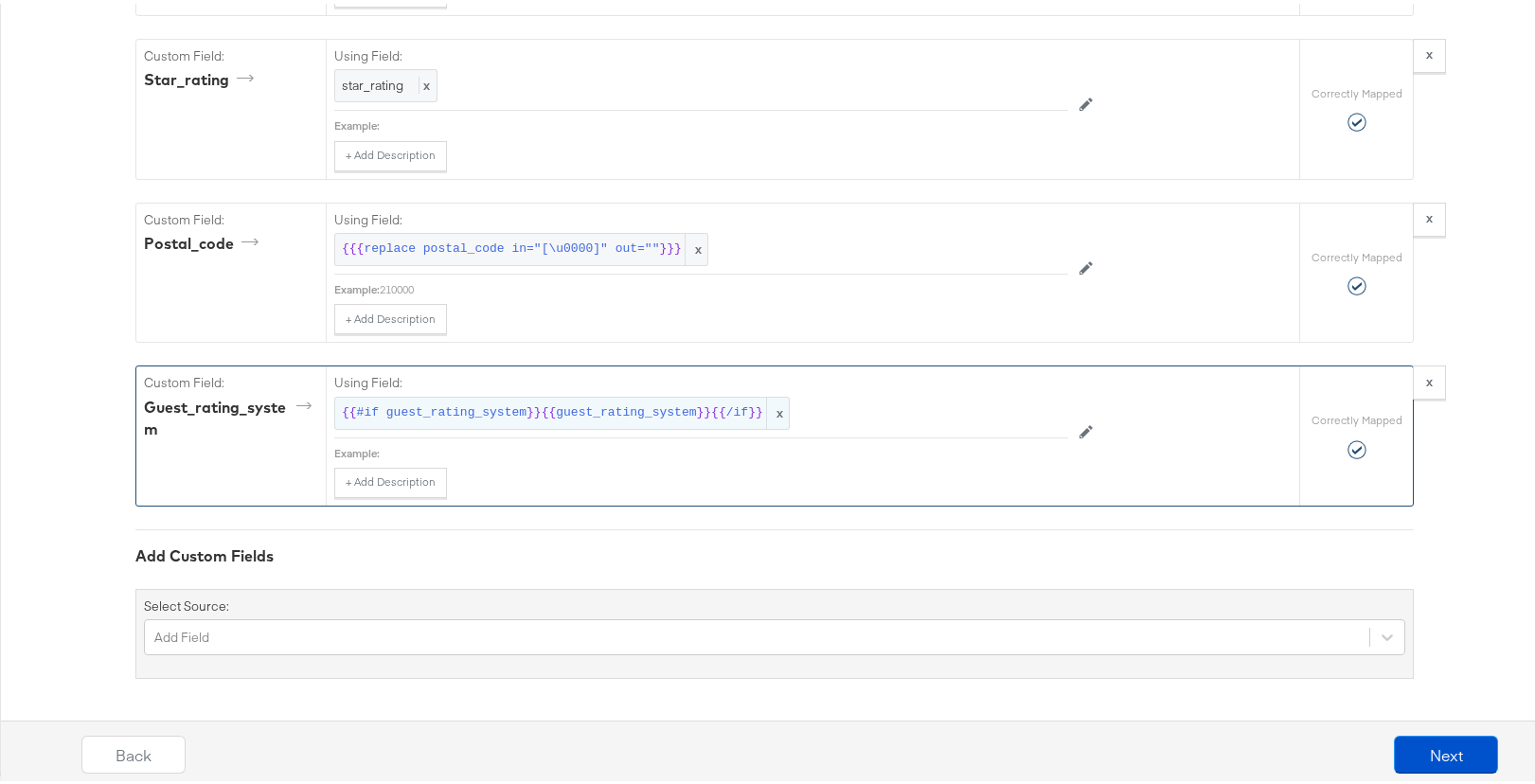 click on "}}" at bounding box center (705, 409) 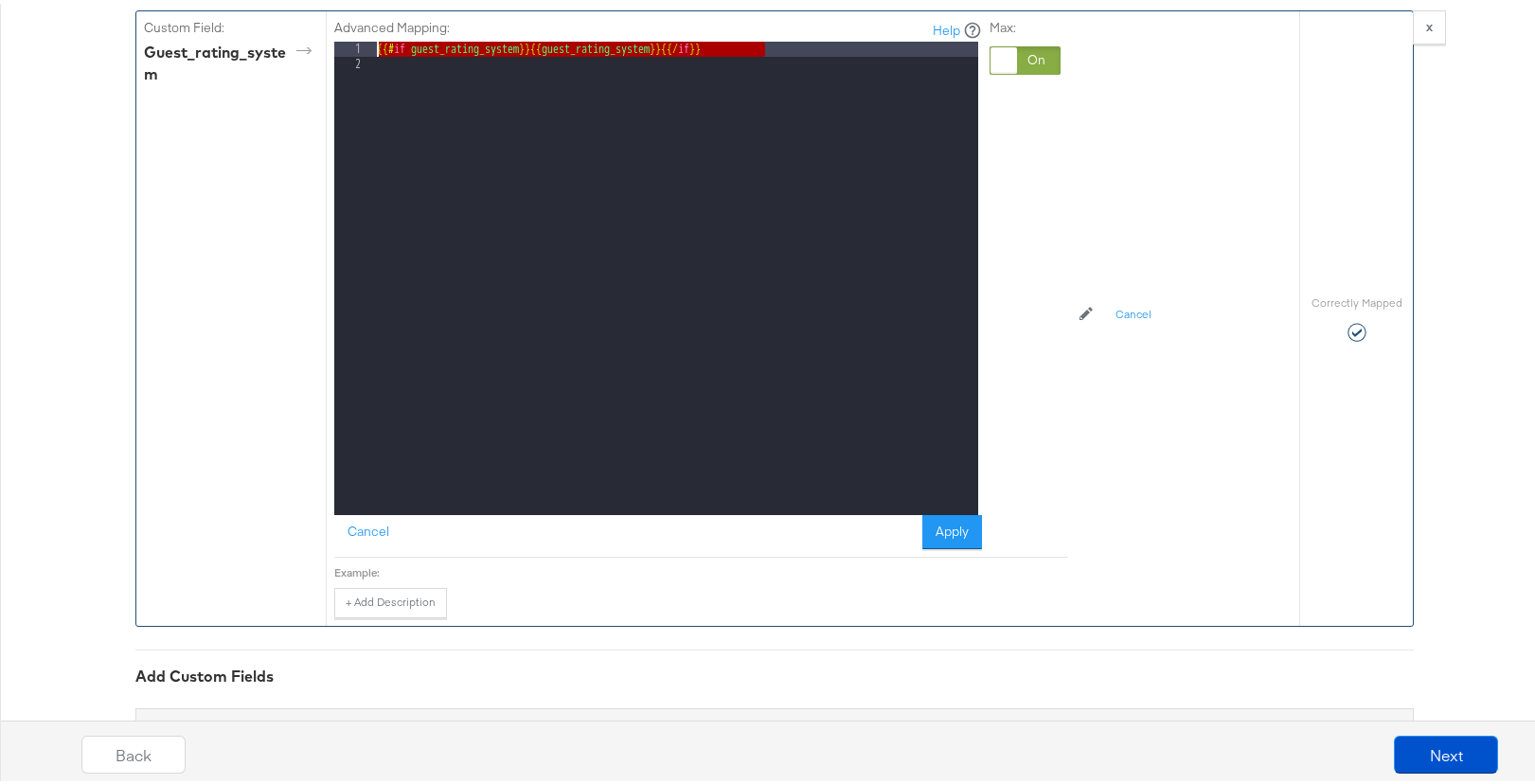 drag, startPoint x: 791, startPoint y: 186, endPoint x: 345, endPoint y: 187, distance: 446.00112 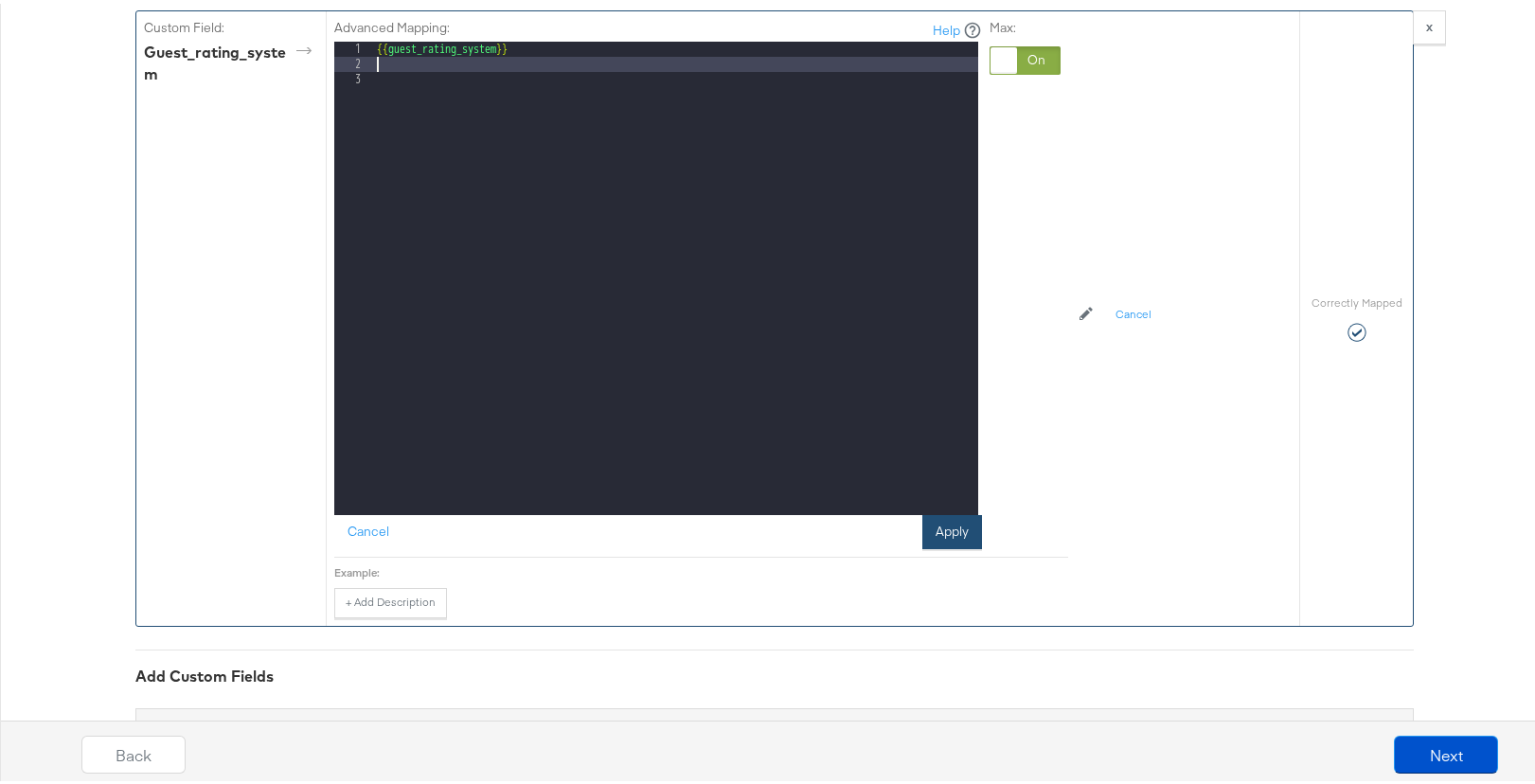 click on "Apply" at bounding box center (952, 528) 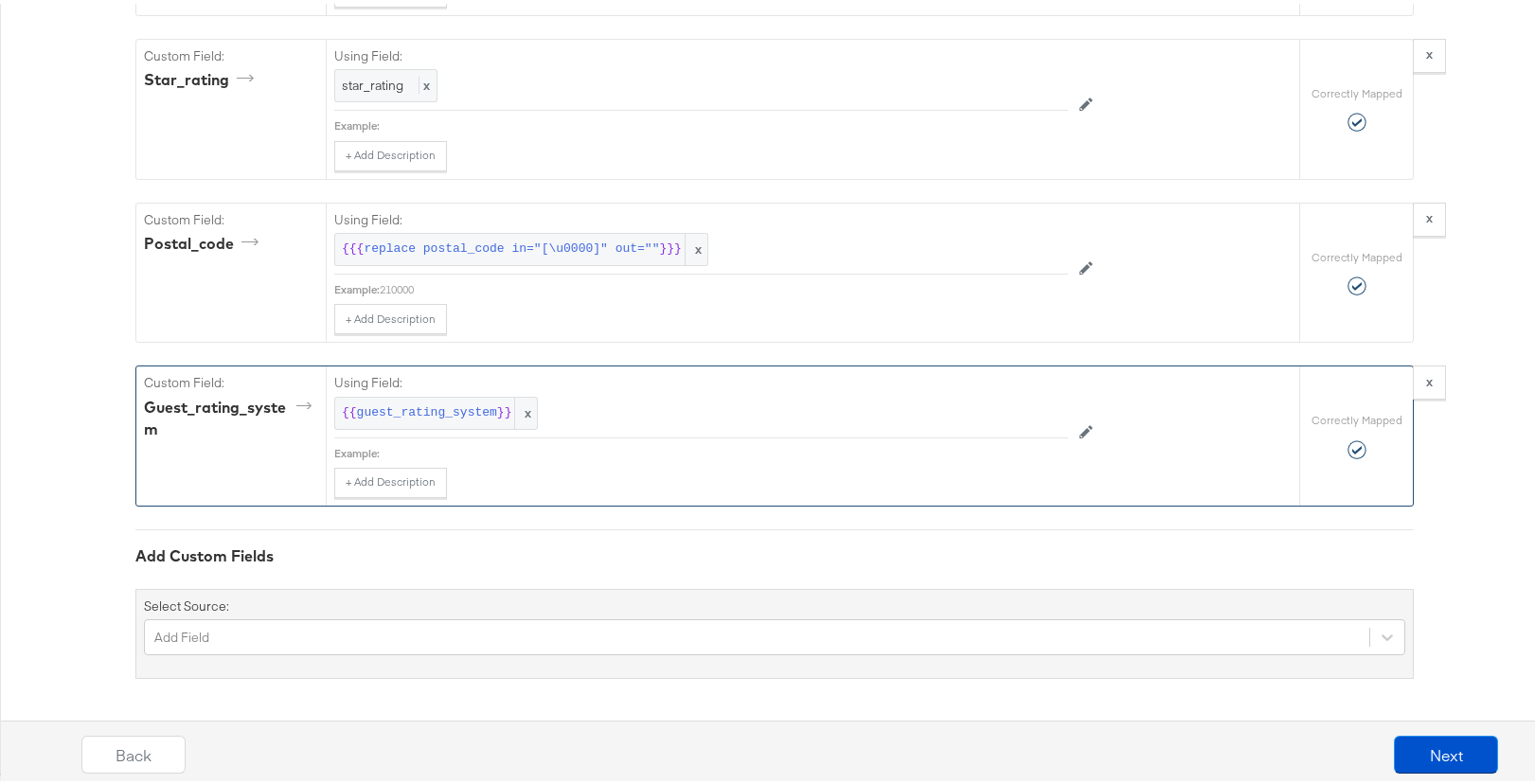 scroll, scrollTop: 5908, scrollLeft: 0, axis: vertical 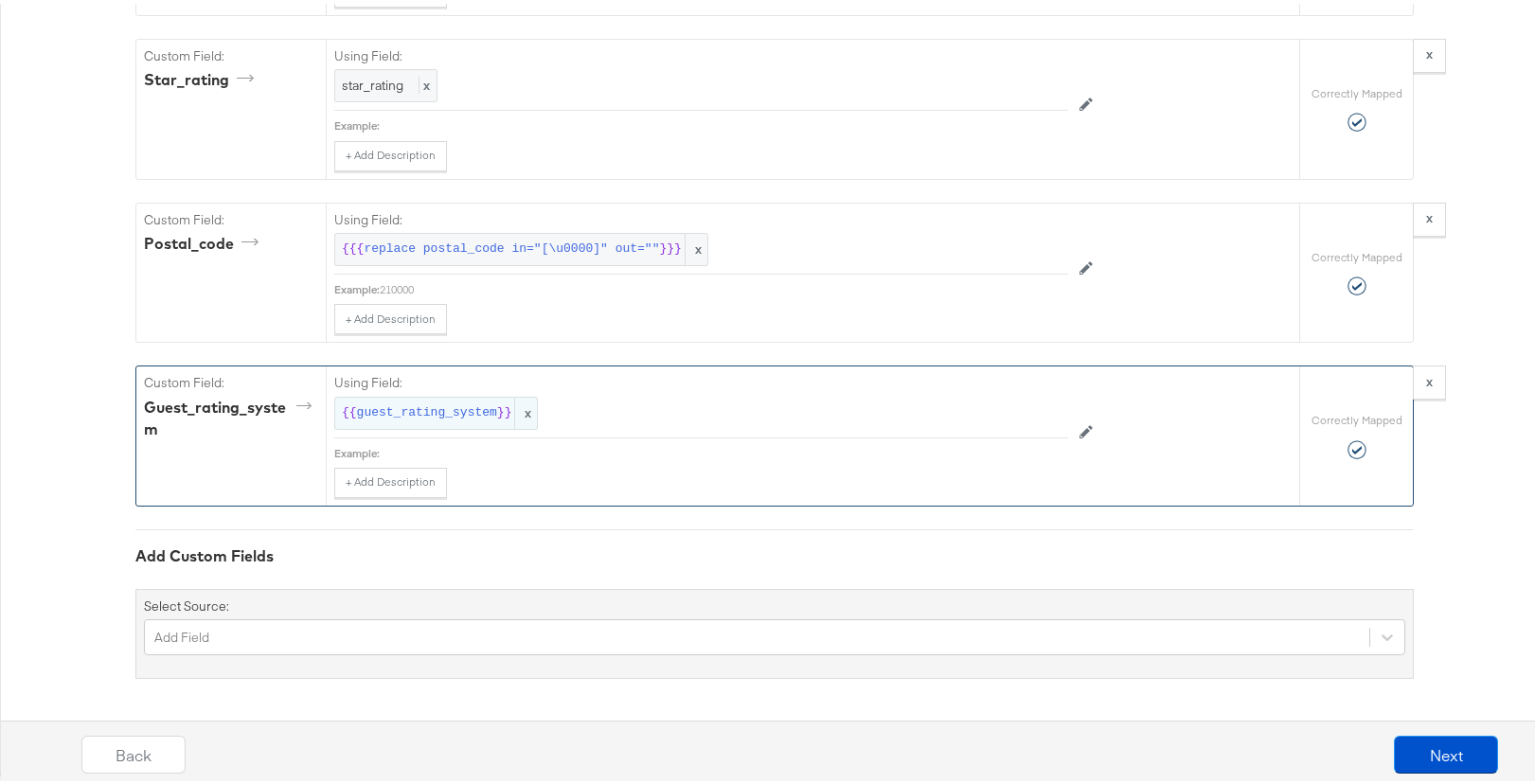 click on "guest_rating_system" at bounding box center (427, 409) 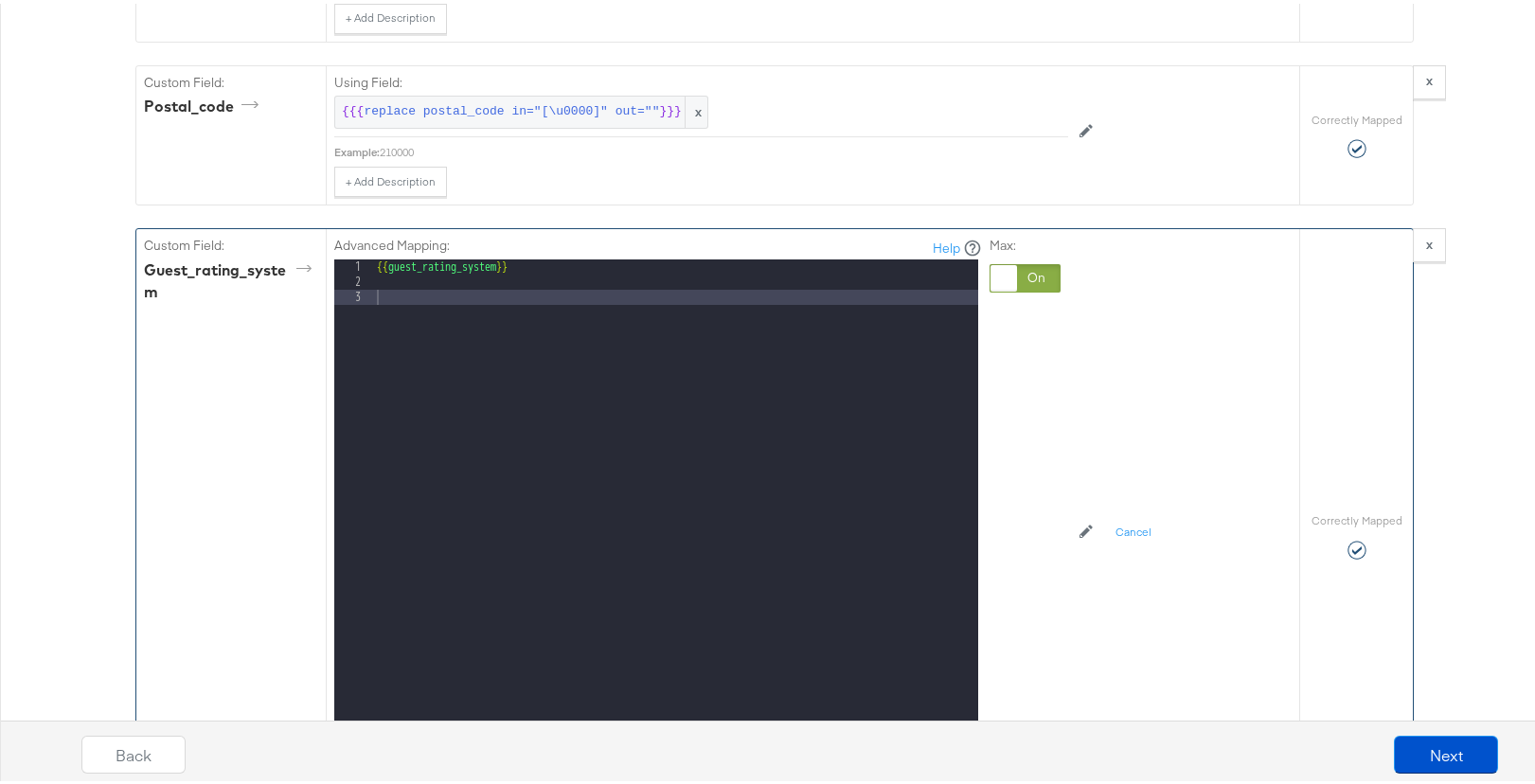 scroll, scrollTop: 6126, scrollLeft: 0, axis: vertical 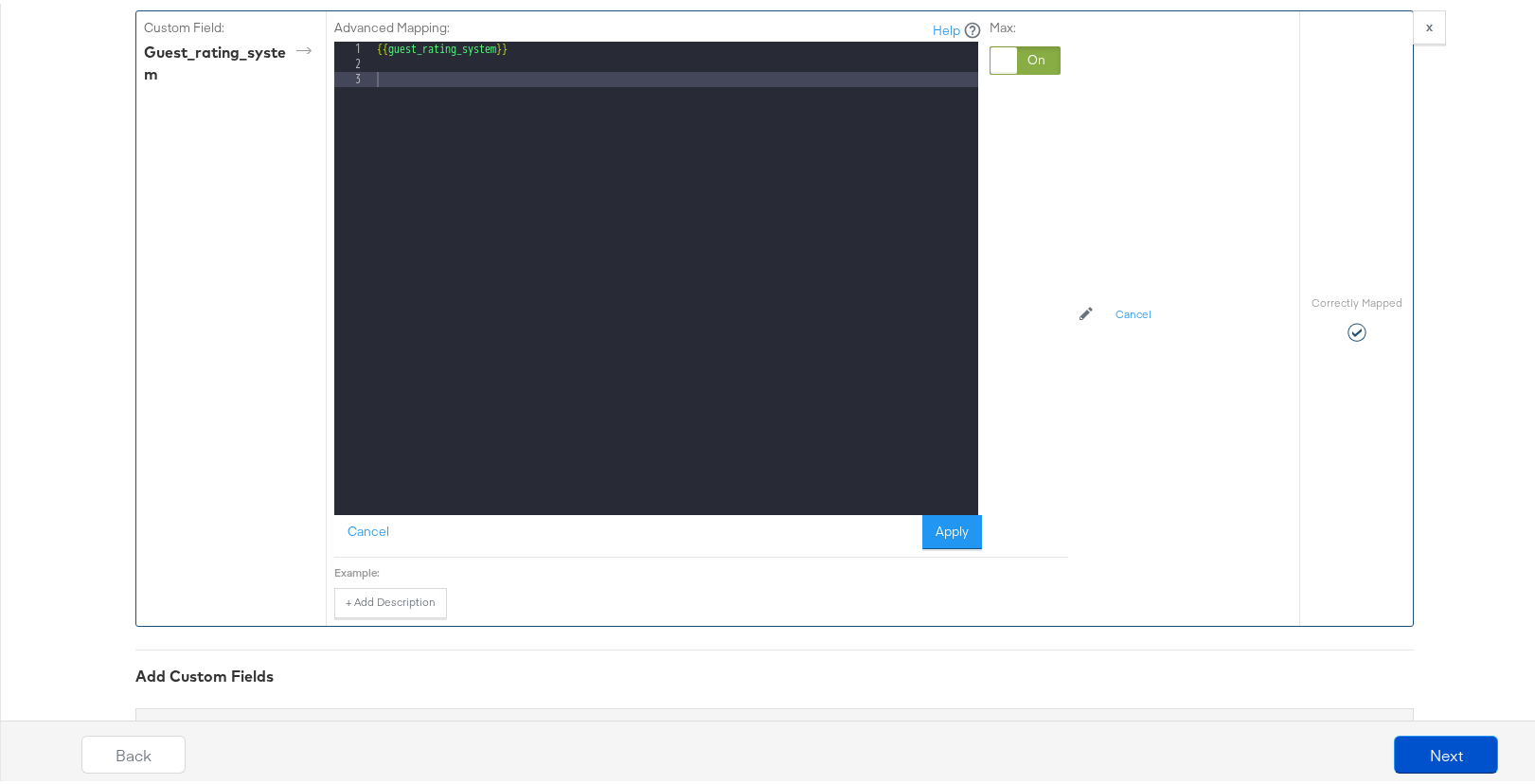 click on "{{ guest_rating_system }}" at bounding box center [675, 290] 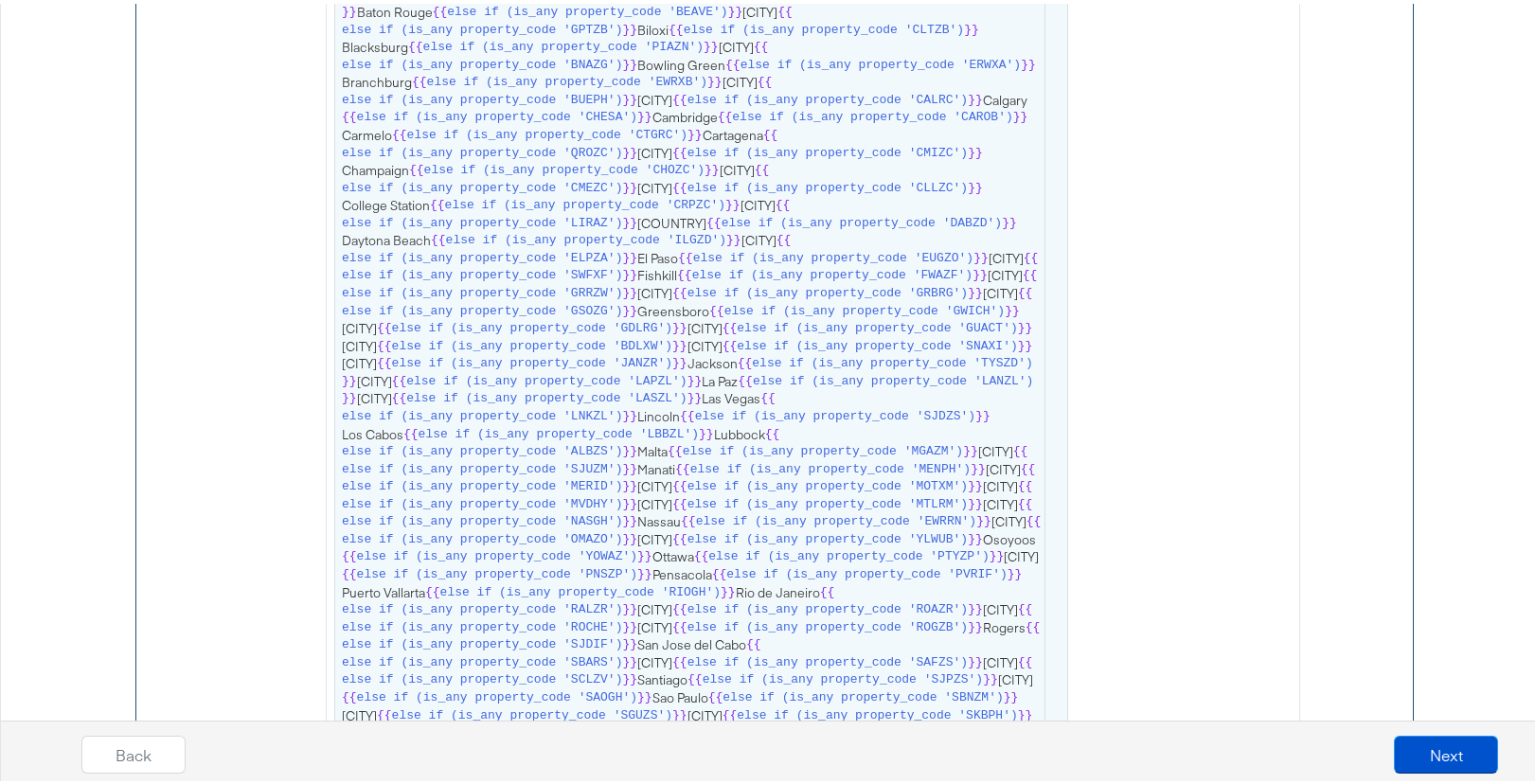 scroll, scrollTop: 3382, scrollLeft: 0, axis: vertical 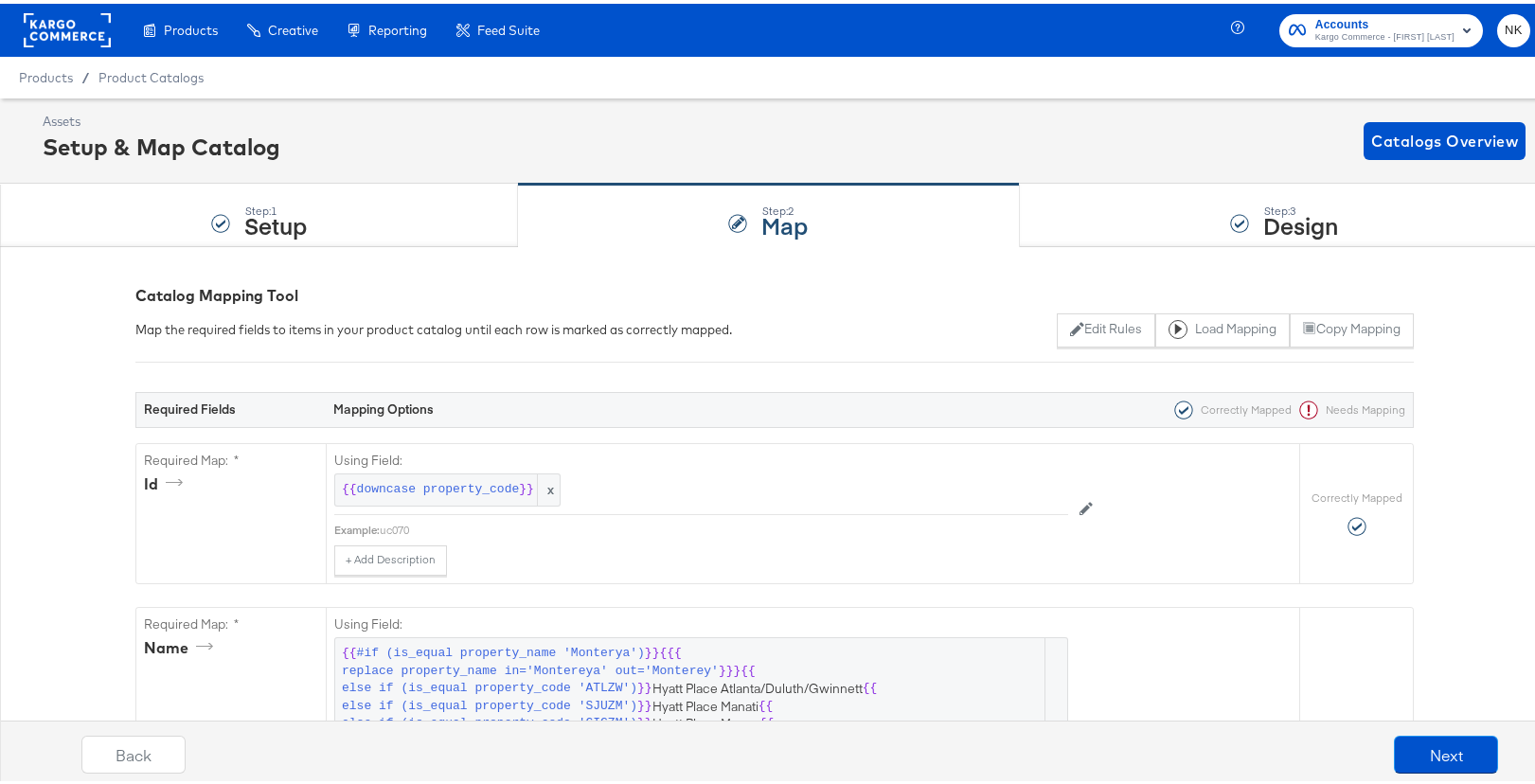 click 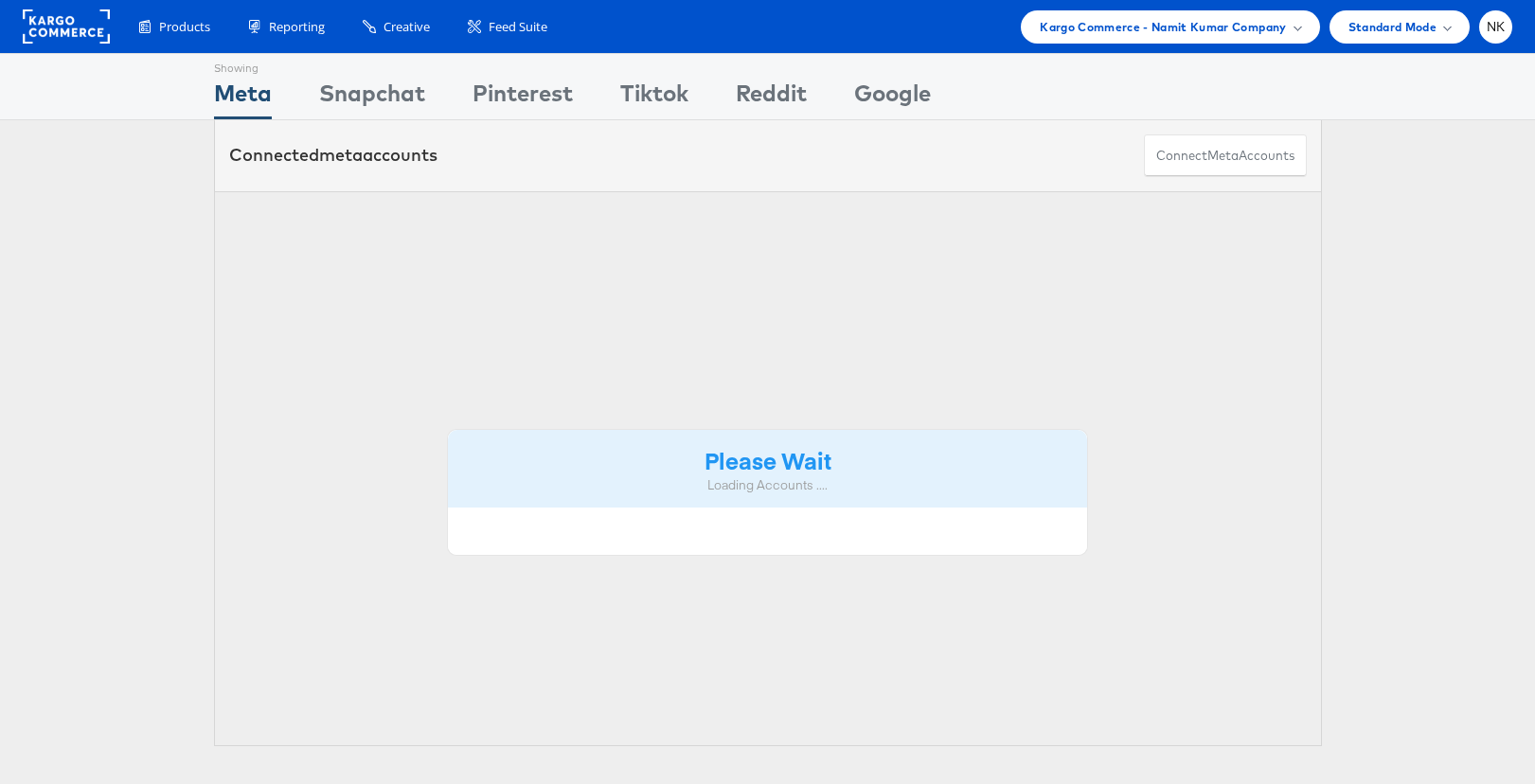scroll, scrollTop: 0, scrollLeft: 0, axis: both 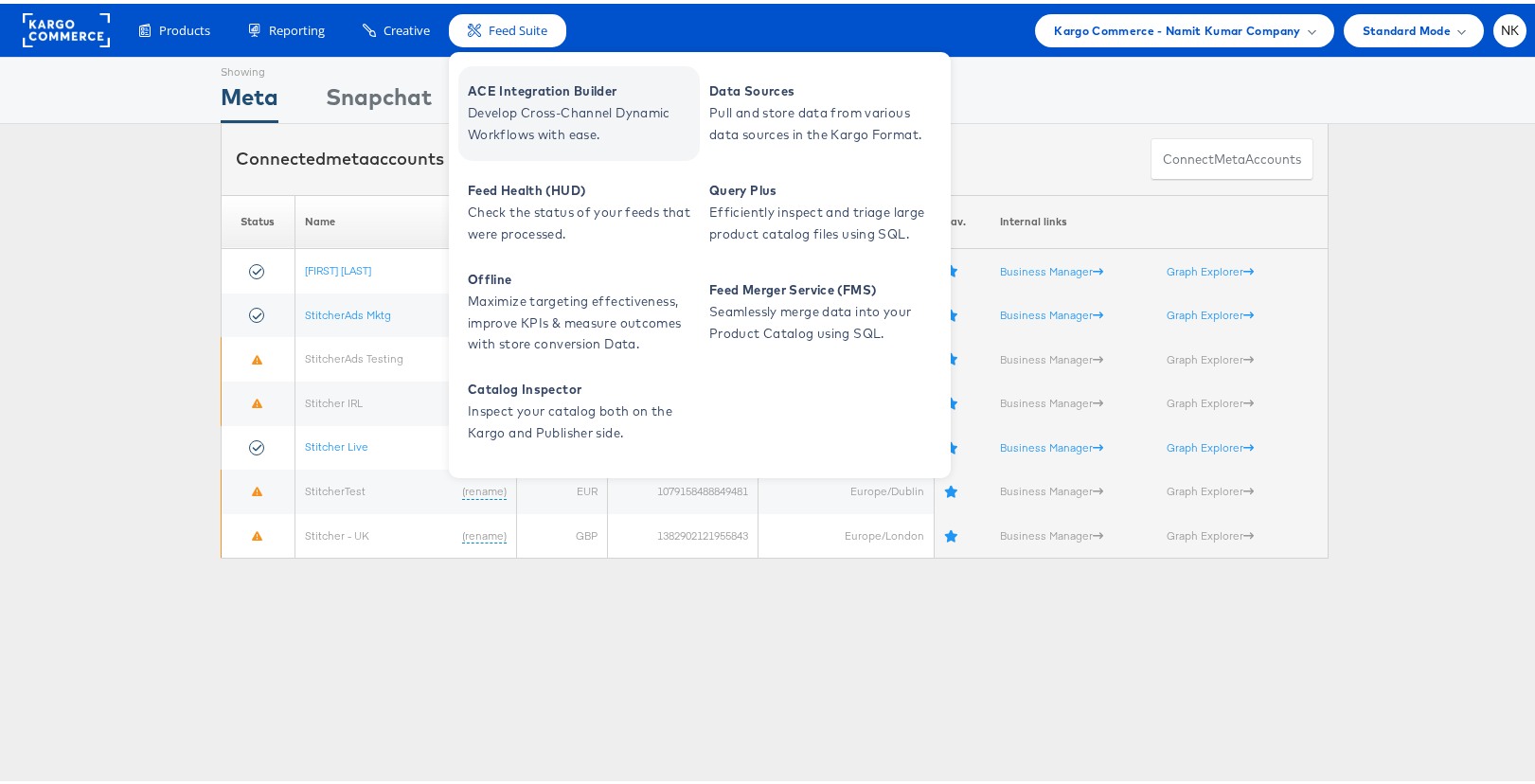 click on "ACE Integration Builder" at bounding box center [581, 87] 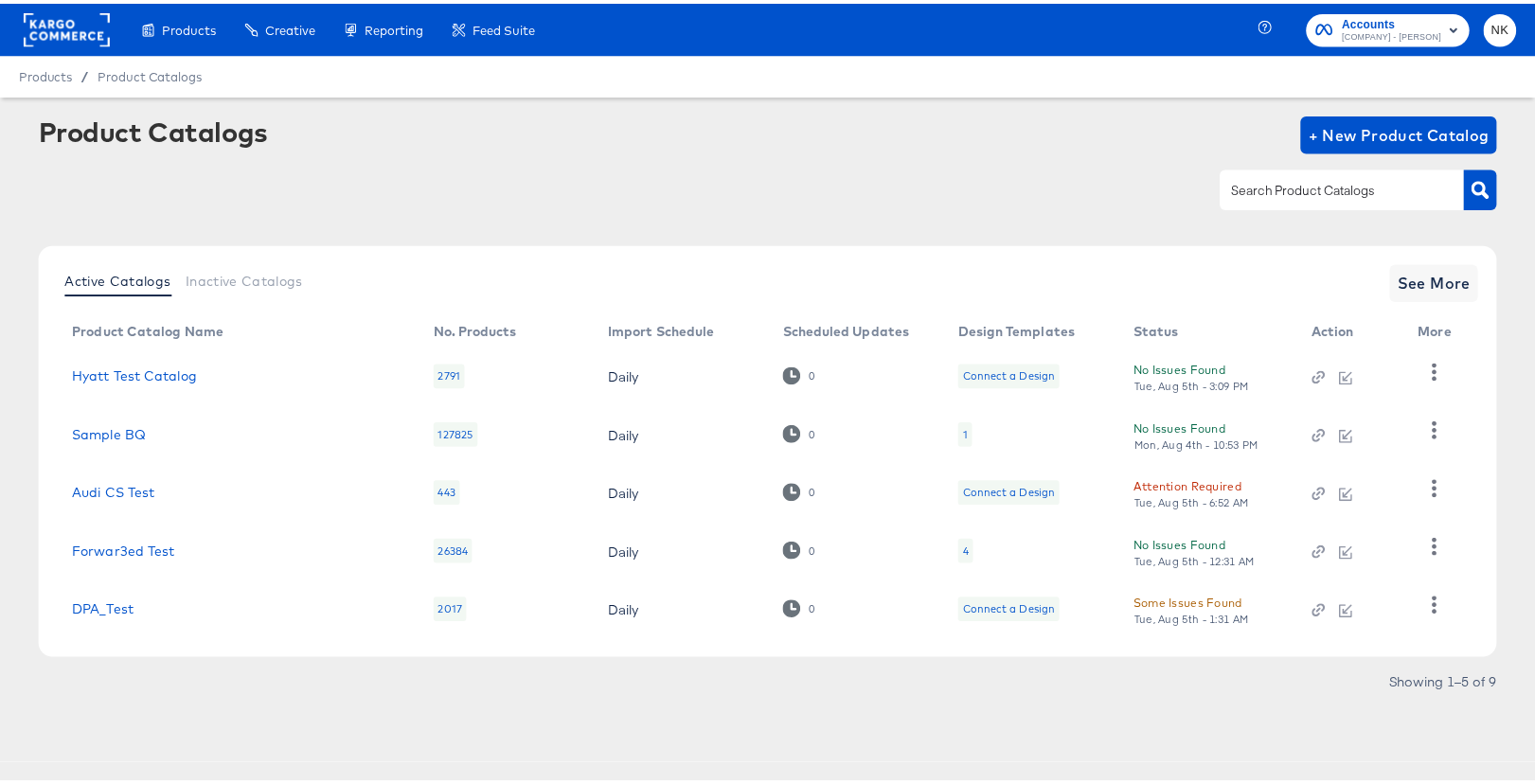 scroll, scrollTop: 0, scrollLeft: 0, axis: both 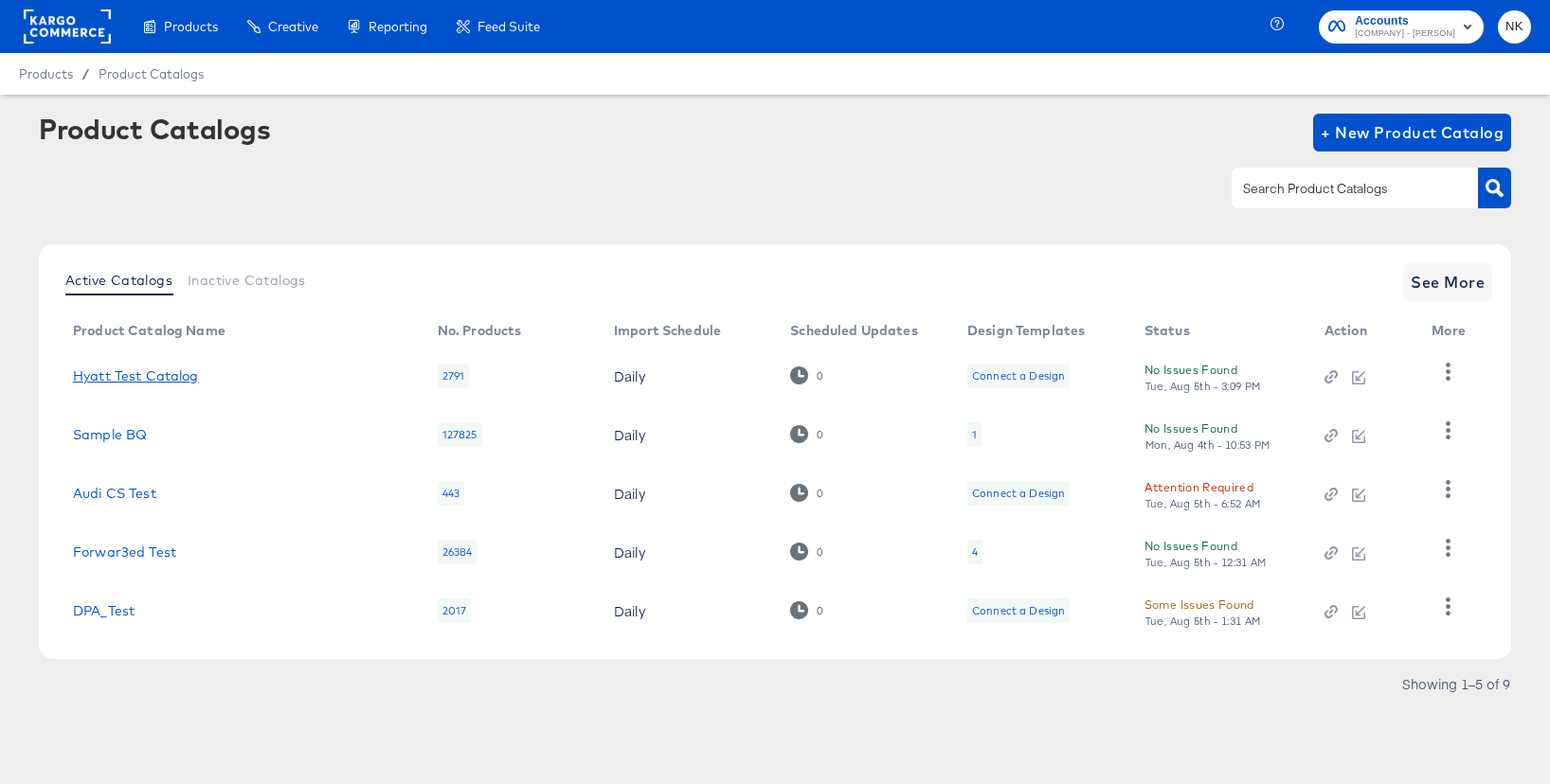 click on "Hyatt Test Catalog" at bounding box center [135, 376] 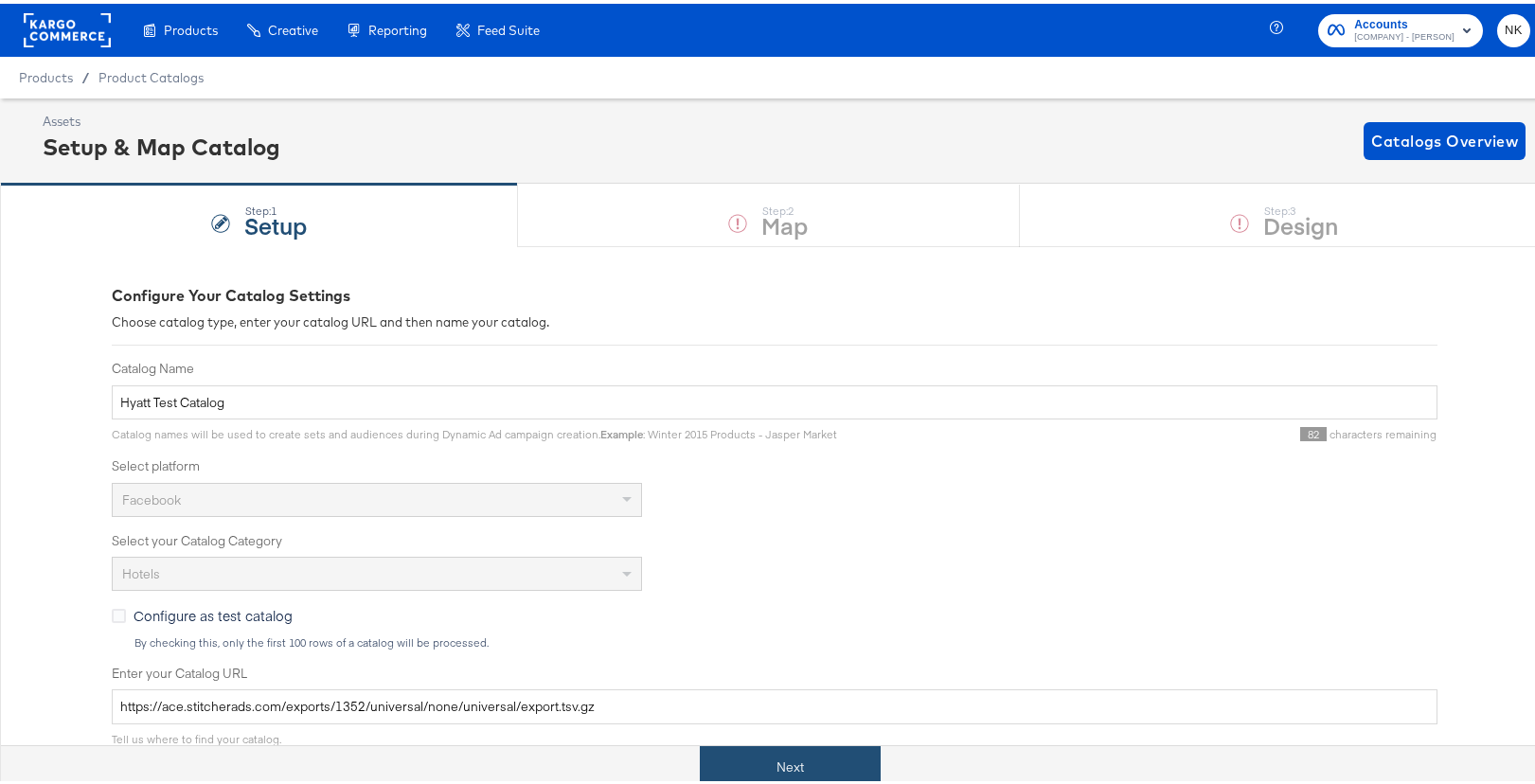 click on "Next" at bounding box center (790, 763) 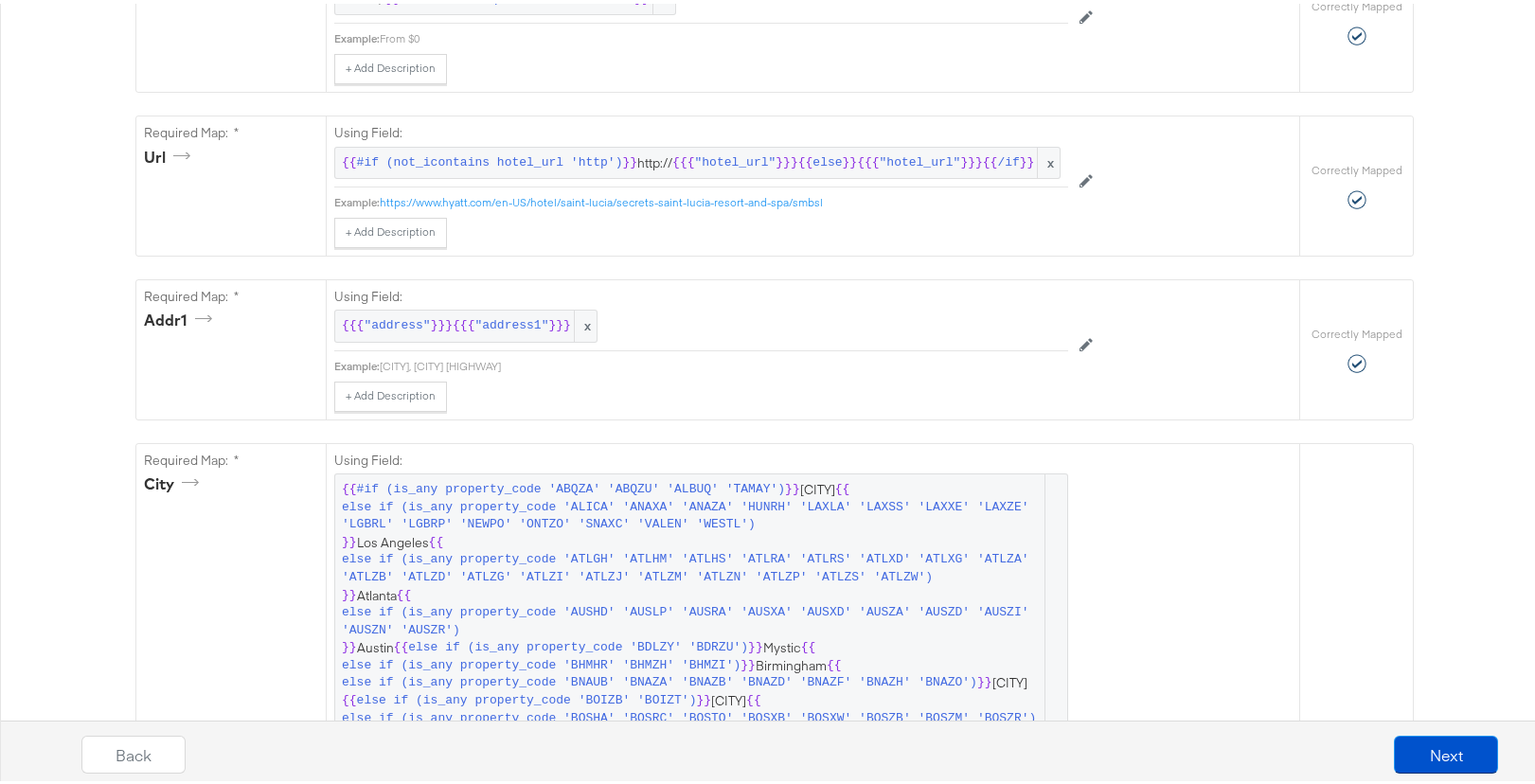 scroll, scrollTop: 0, scrollLeft: 0, axis: both 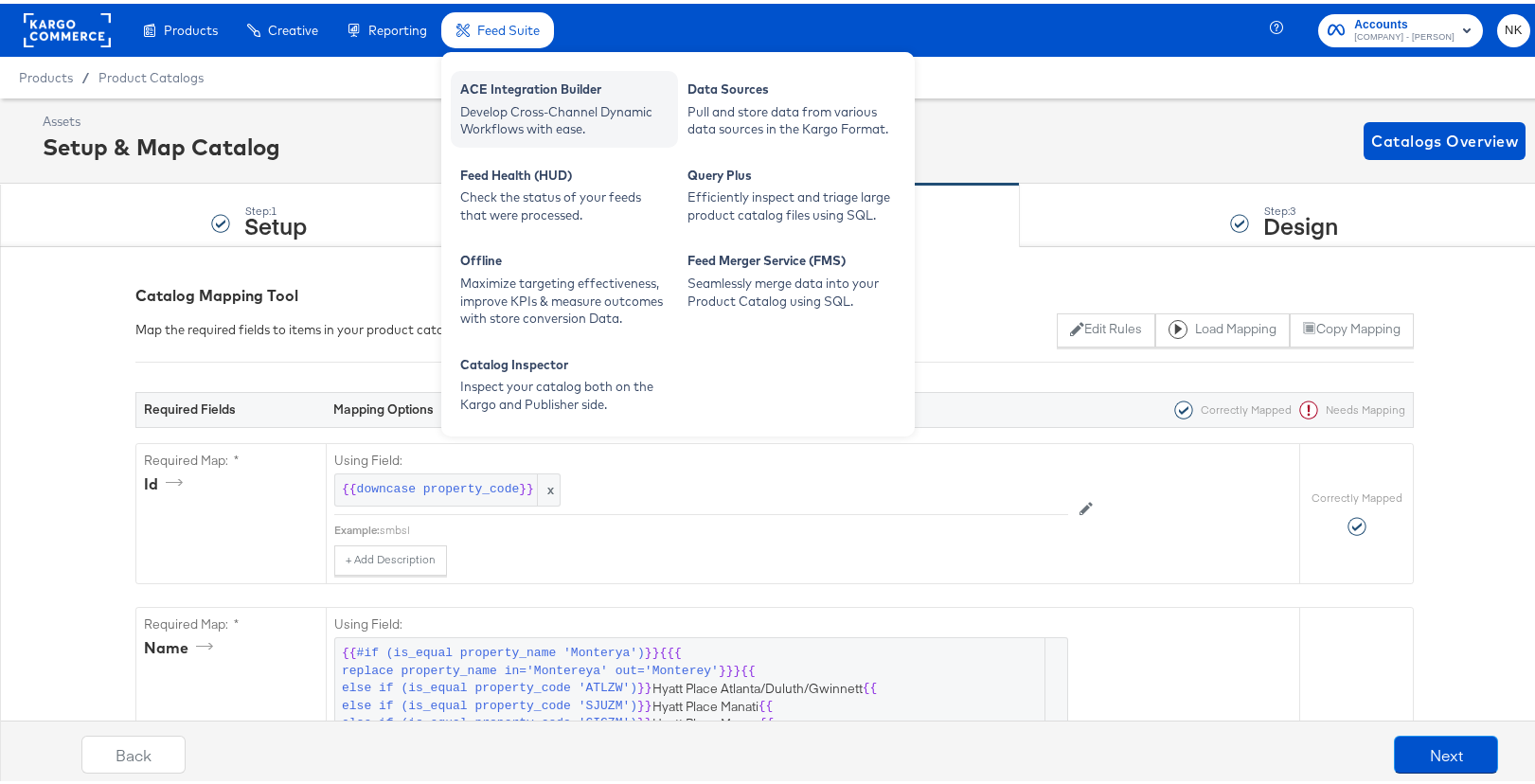 click on "ACE Integration Builder" at bounding box center [564, 88] 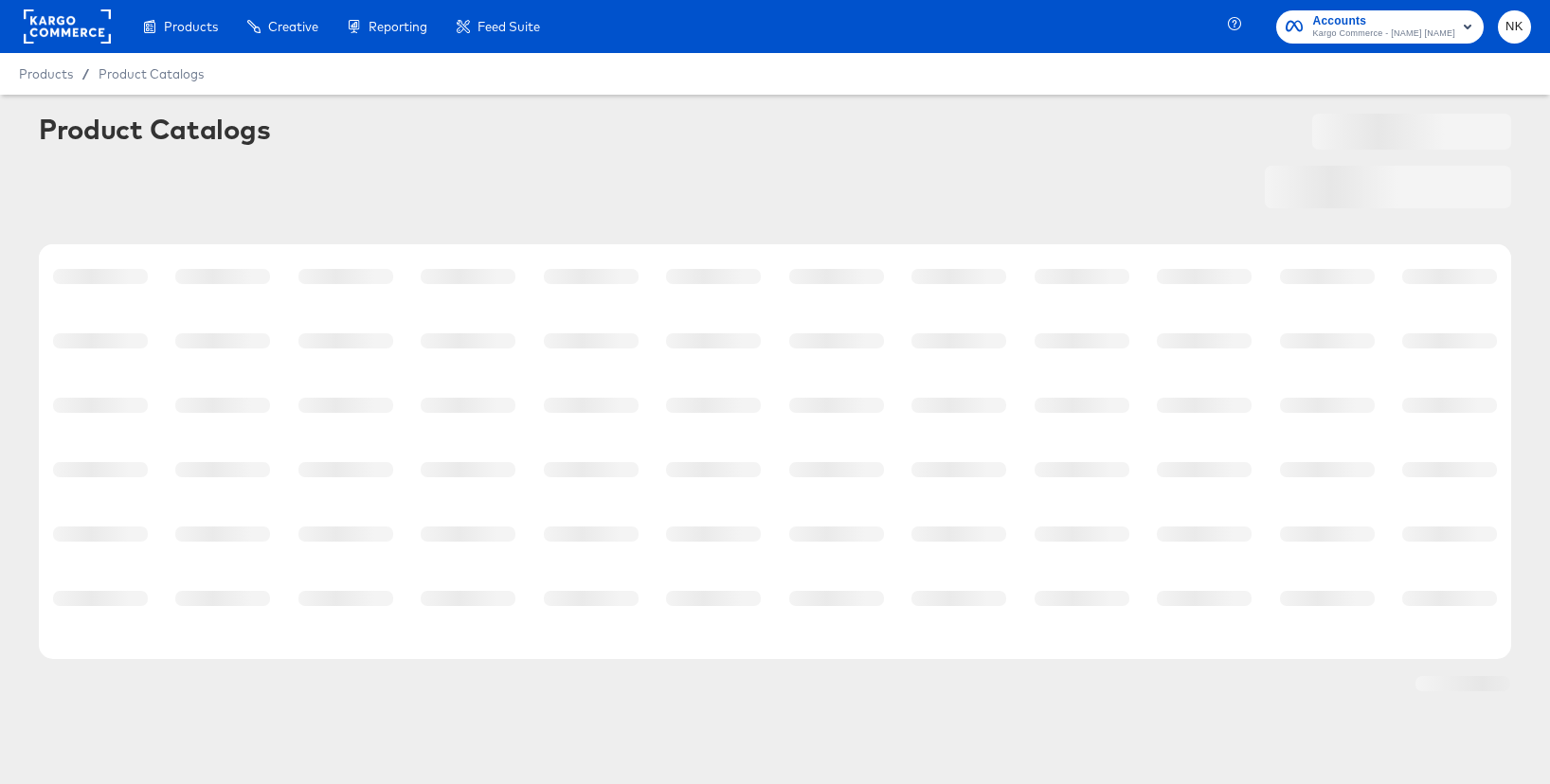 scroll, scrollTop: 0, scrollLeft: 0, axis: both 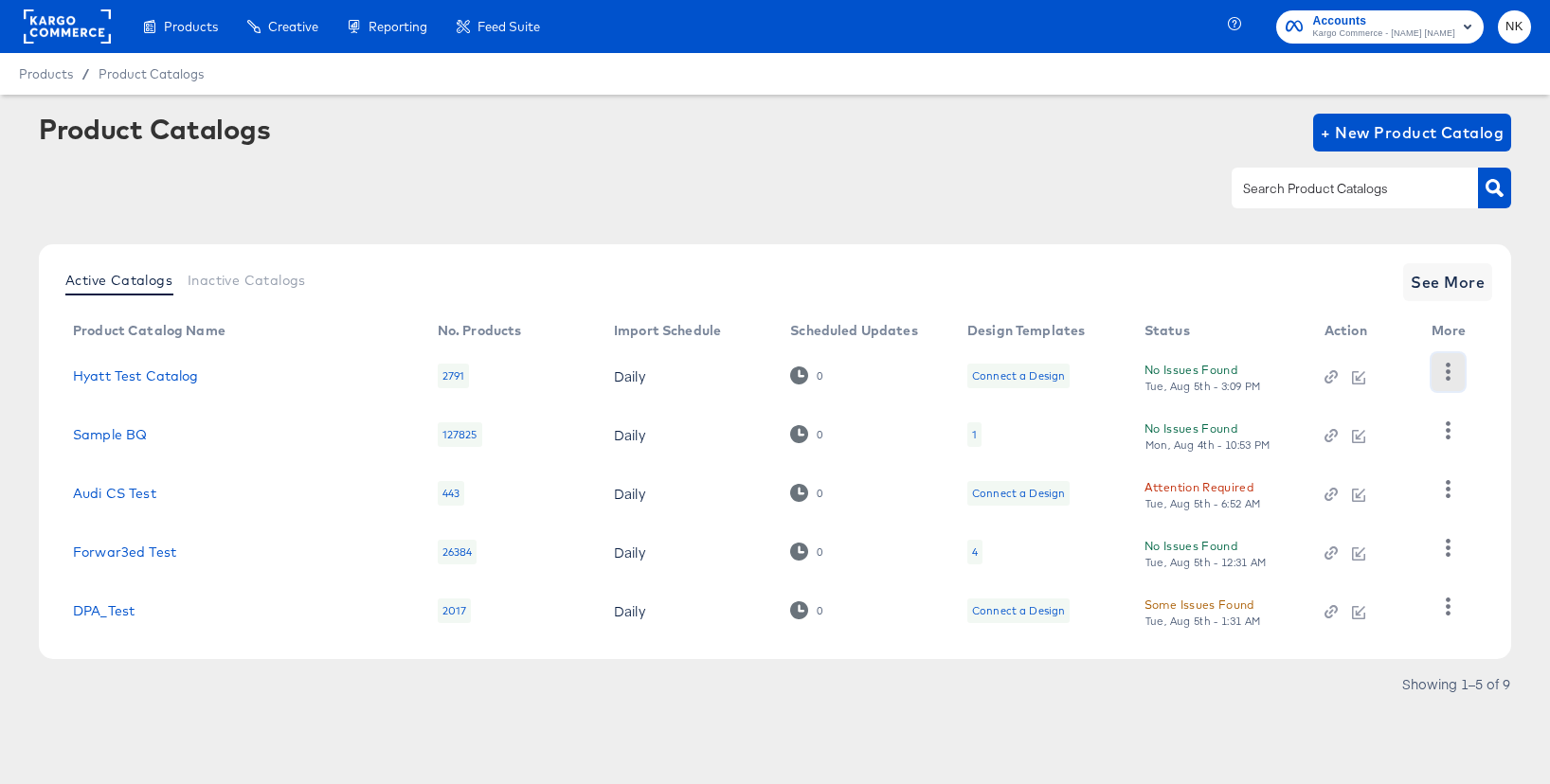 click 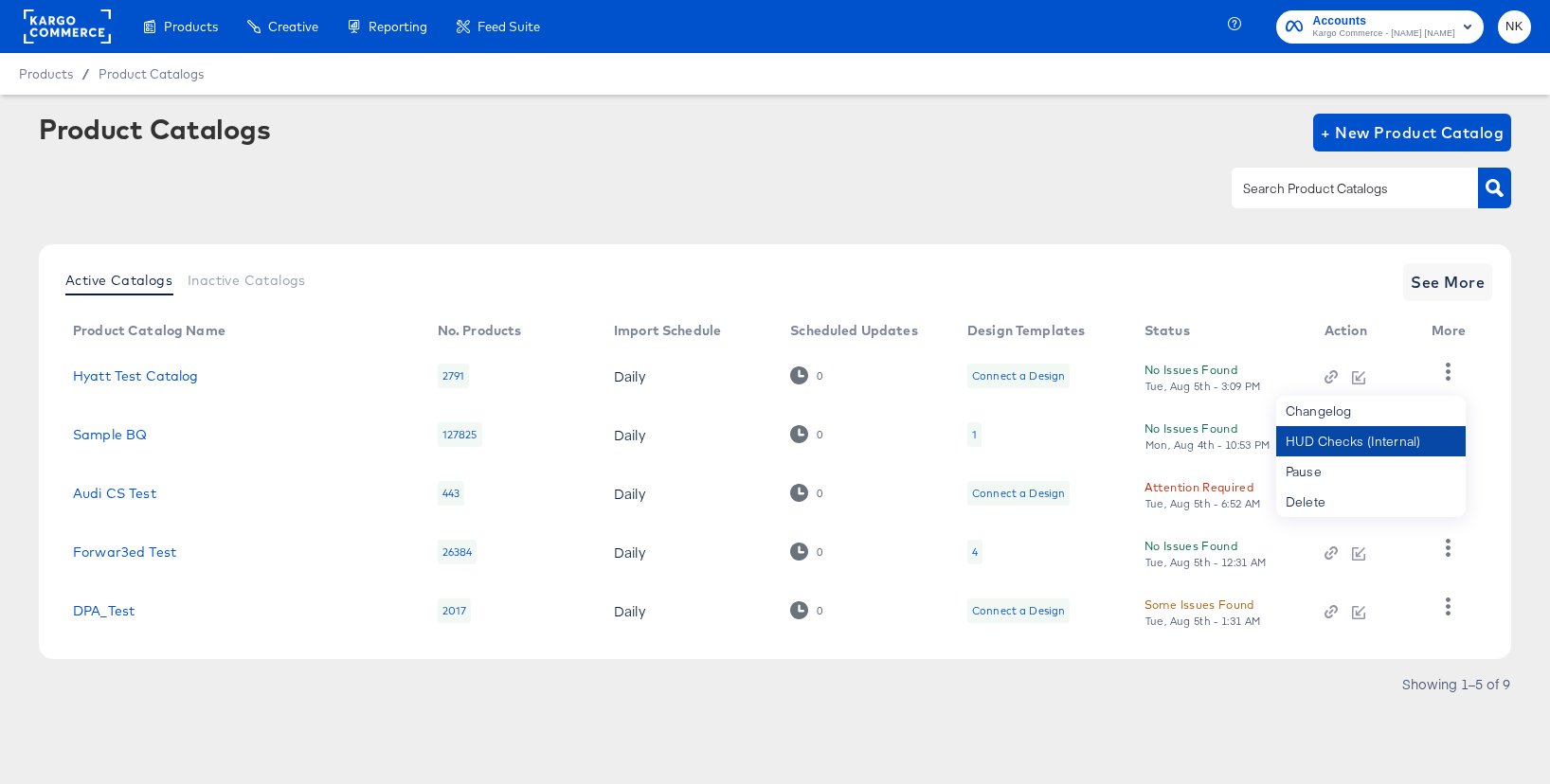 click on "HUD Checks (Internal)" at bounding box center (1371, 441) 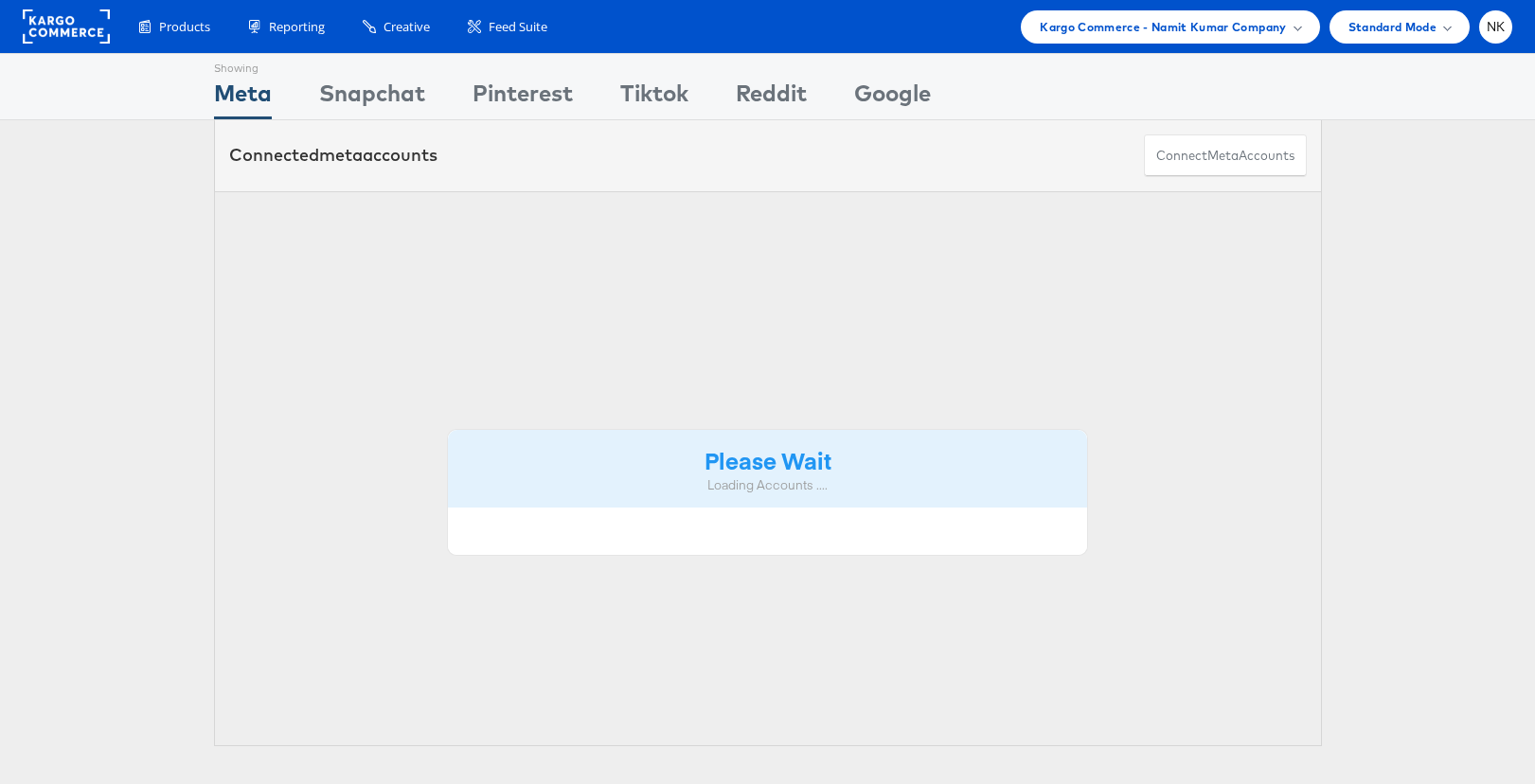 scroll, scrollTop: 0, scrollLeft: 0, axis: both 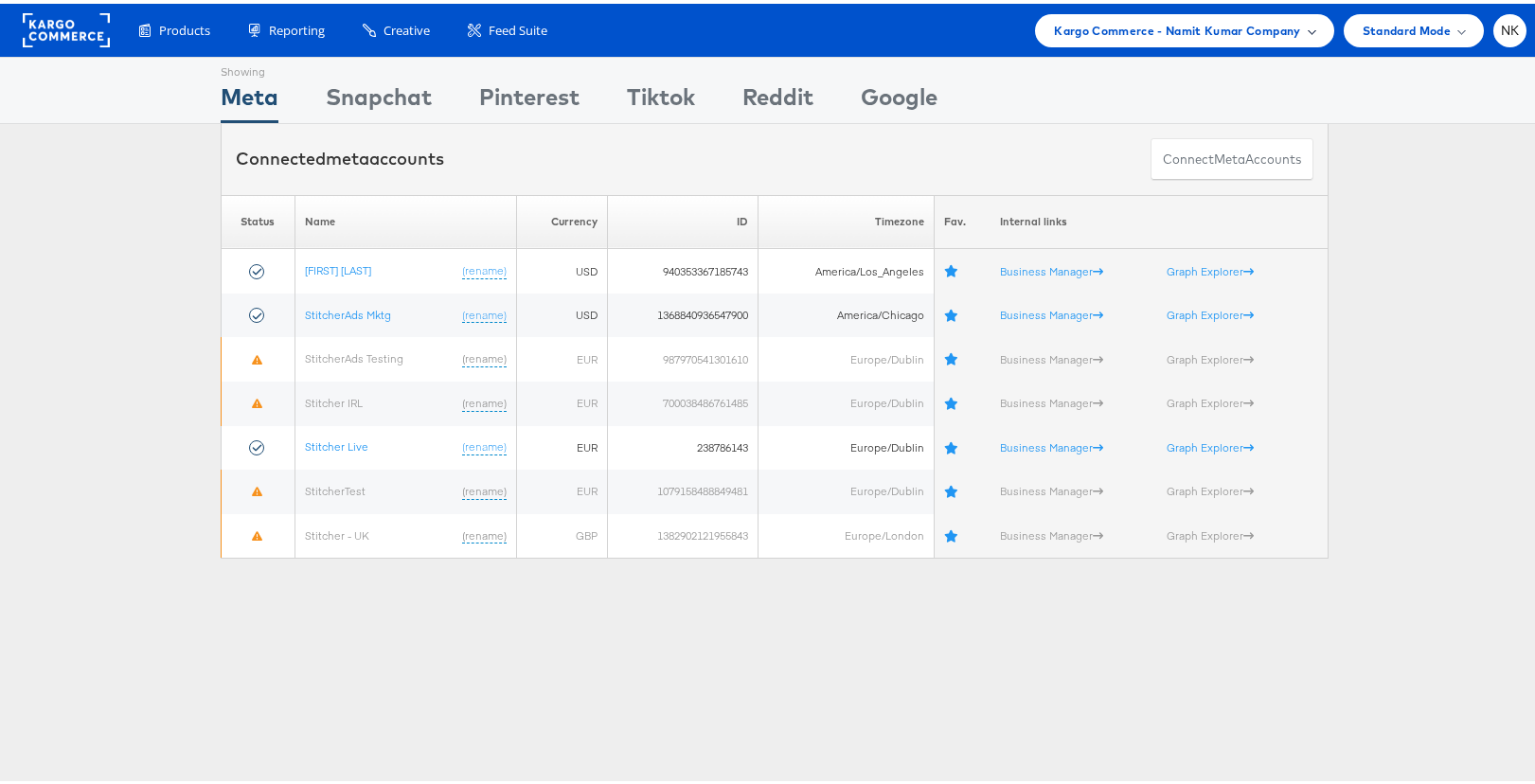 click on "Kargo Commerce - Namit Kumar Company" at bounding box center (1184, 27) 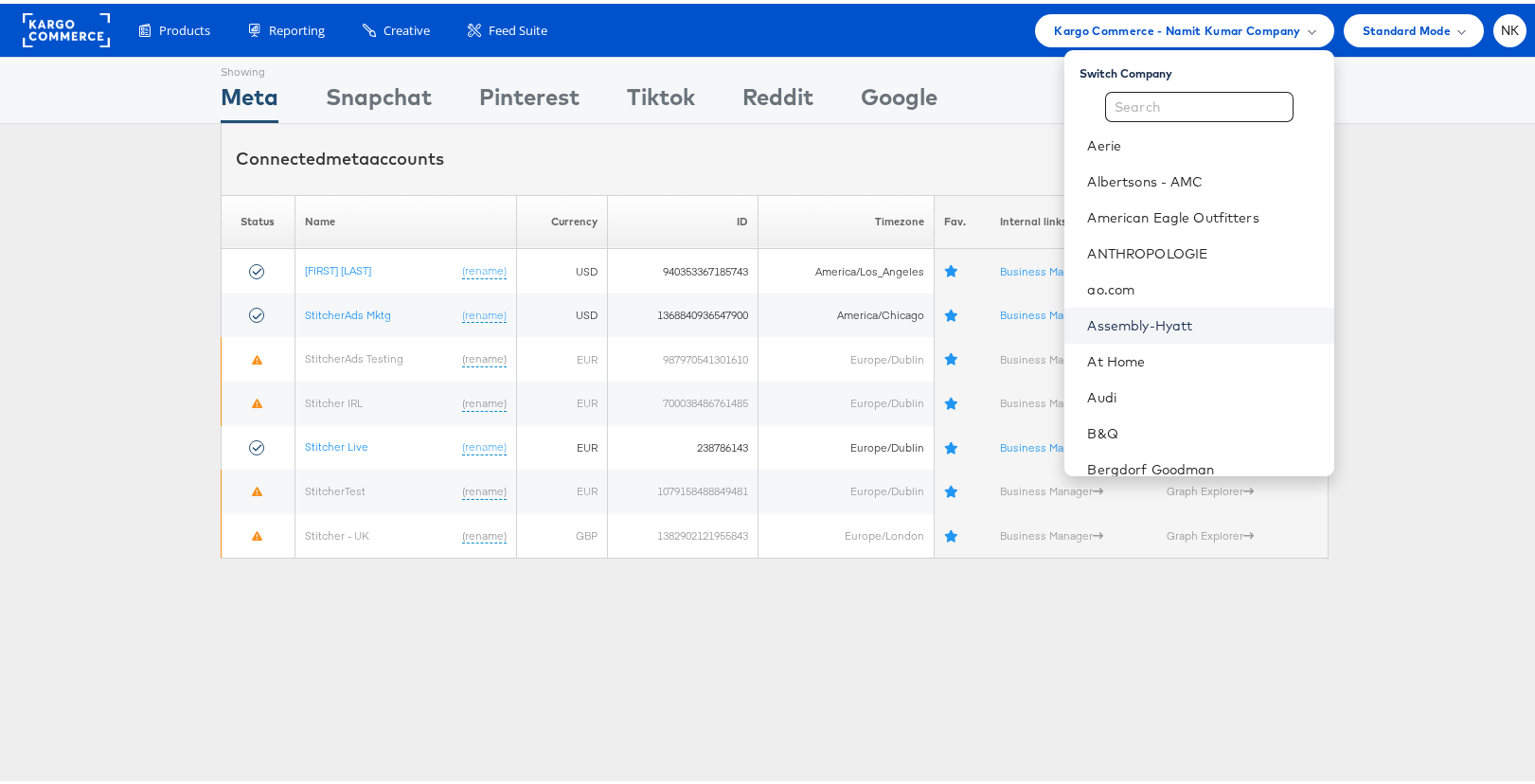 click on "Assembly-Hyatt" at bounding box center (1203, 322) 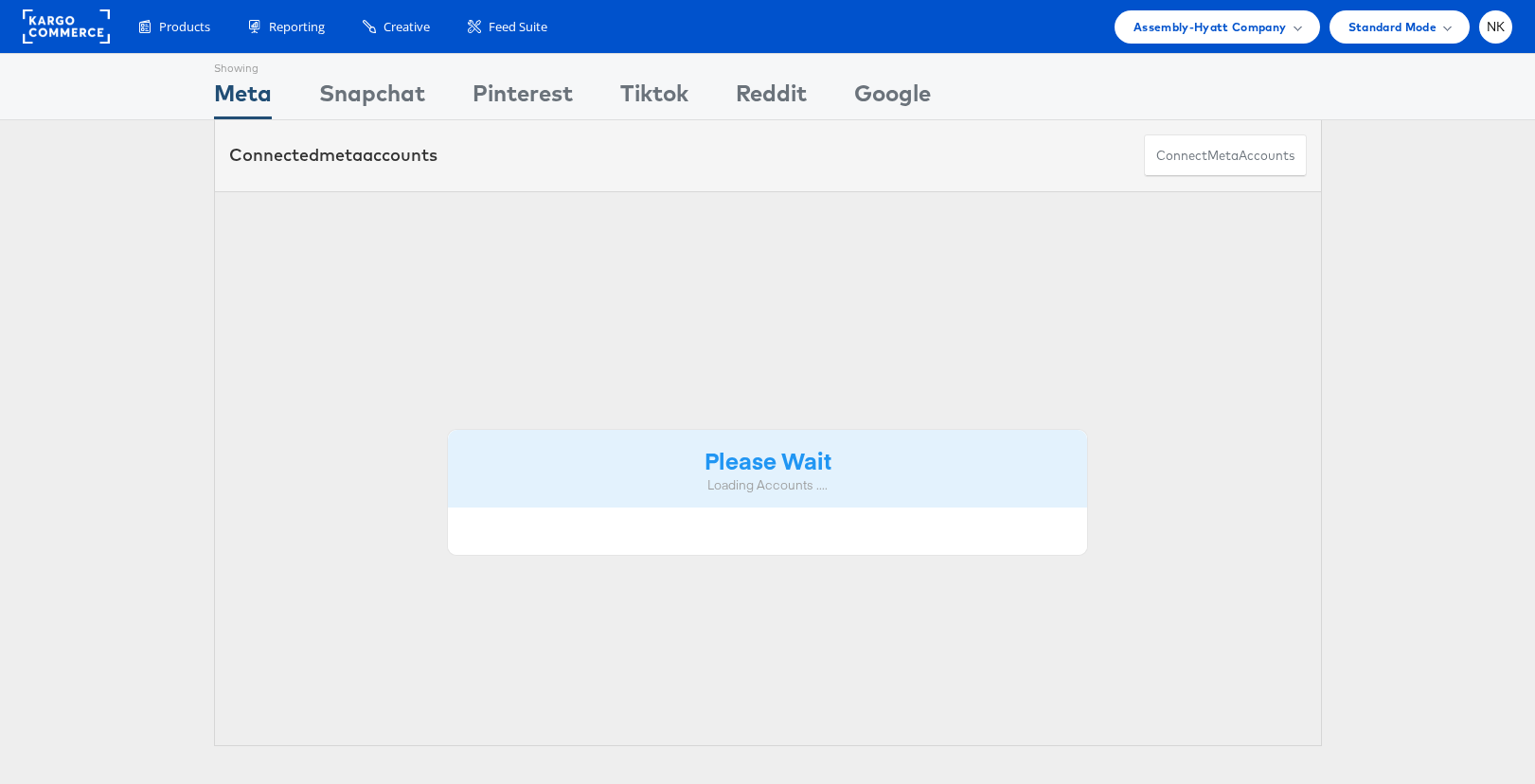 scroll, scrollTop: 0, scrollLeft: 0, axis: both 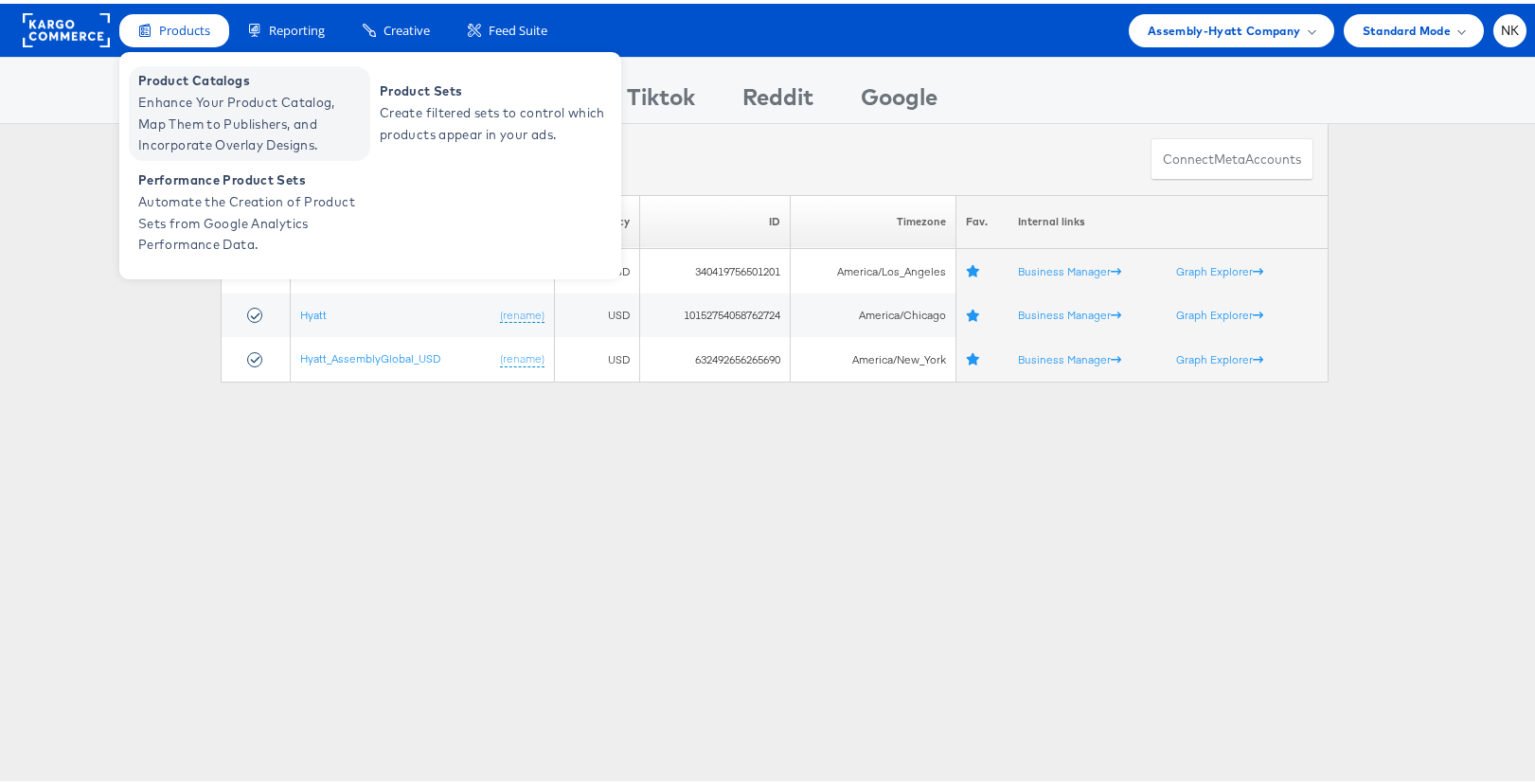 click on "Product Catalogs" at bounding box center [252, 77] 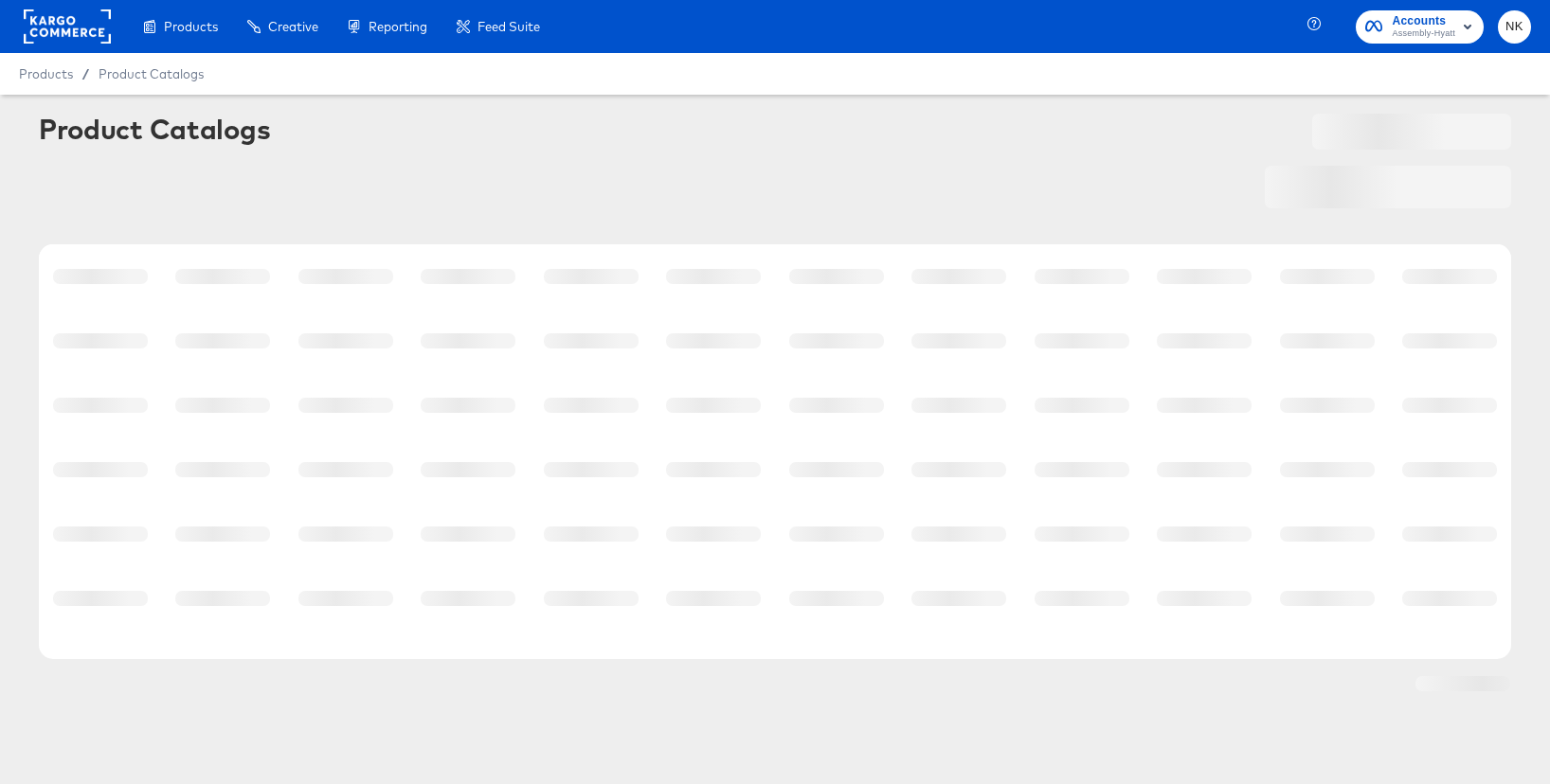 scroll, scrollTop: 0, scrollLeft: 0, axis: both 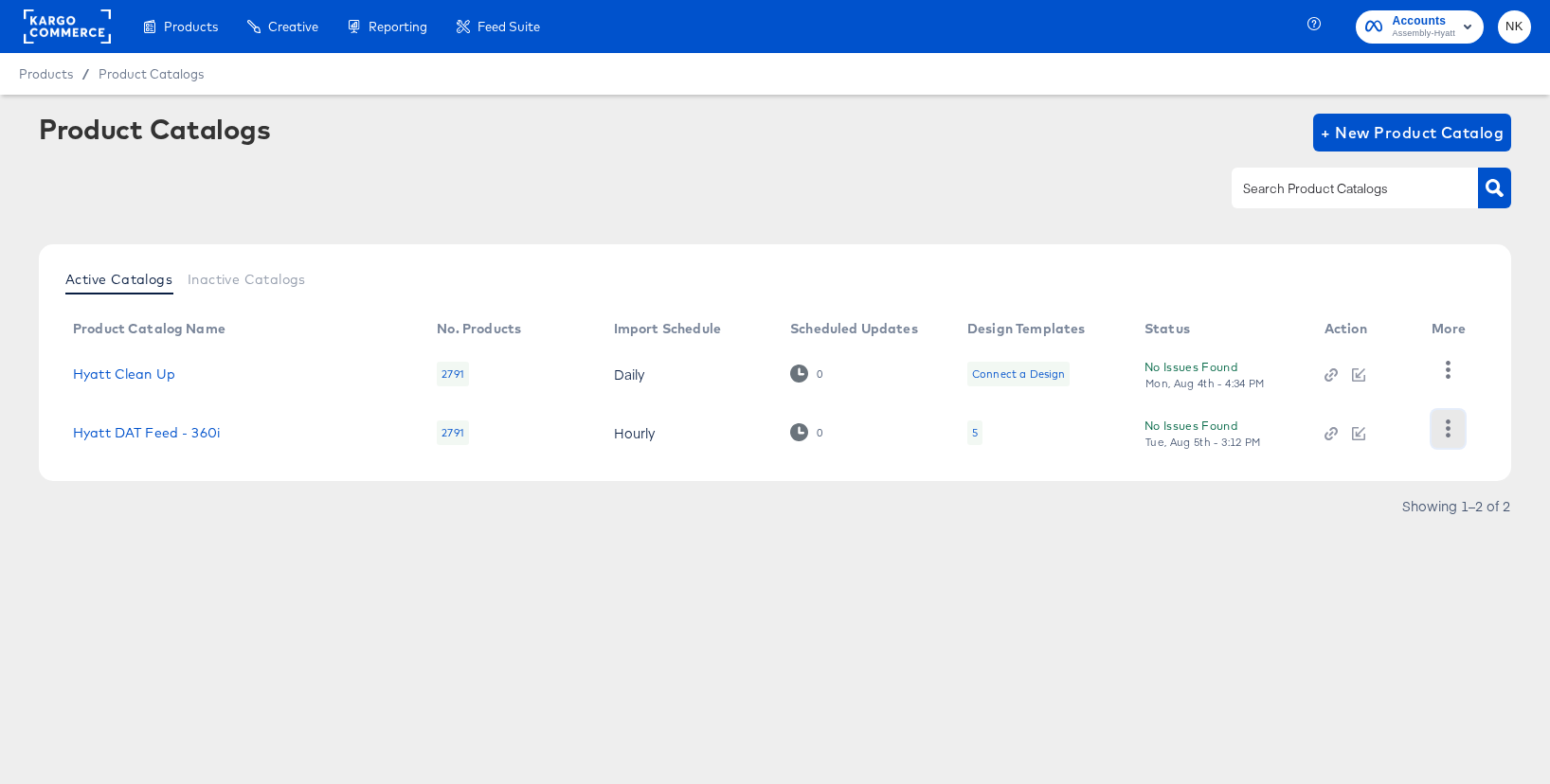 click 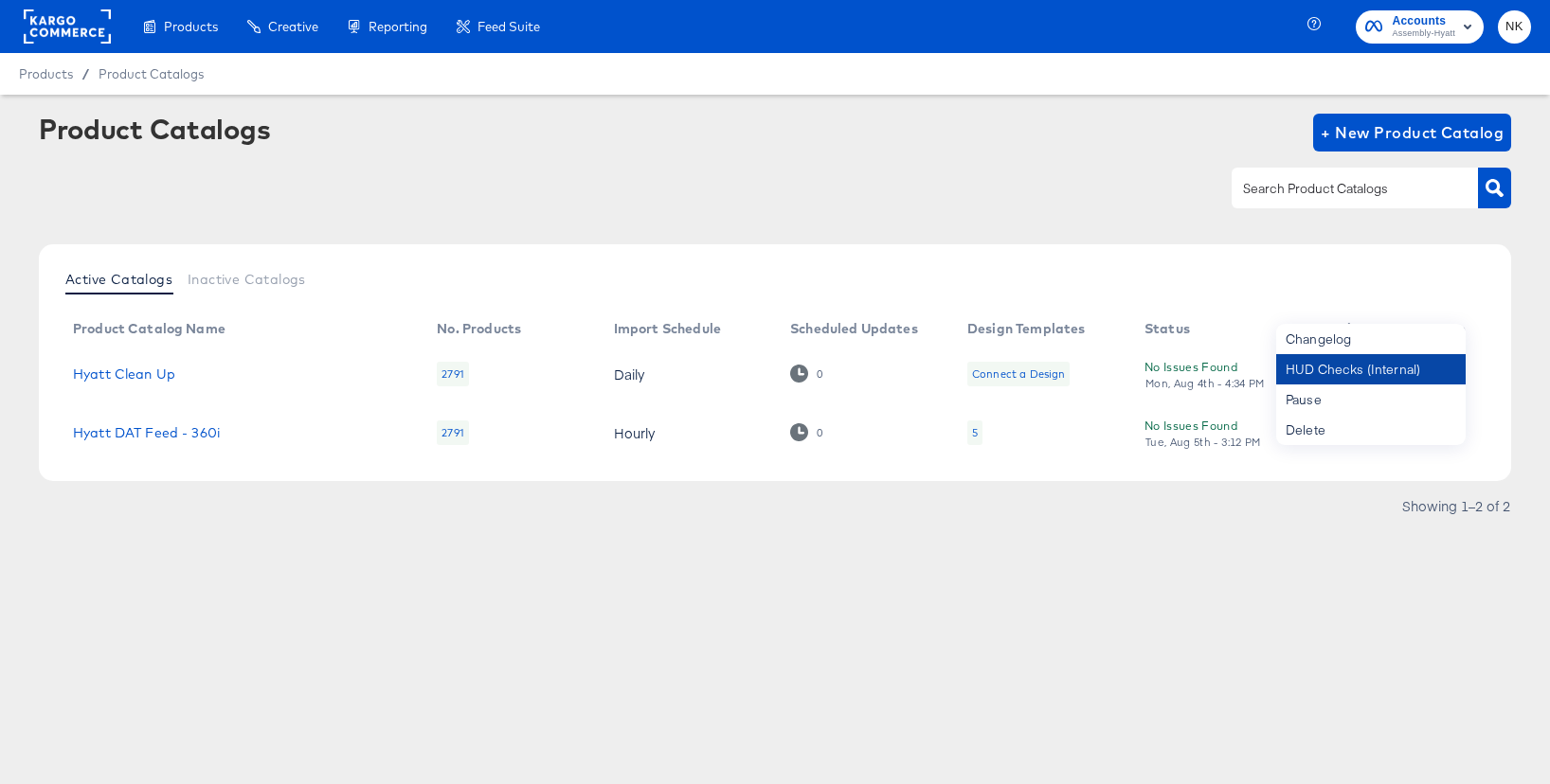 click on "HUD Checks (Internal)" at bounding box center (1371, 369) 